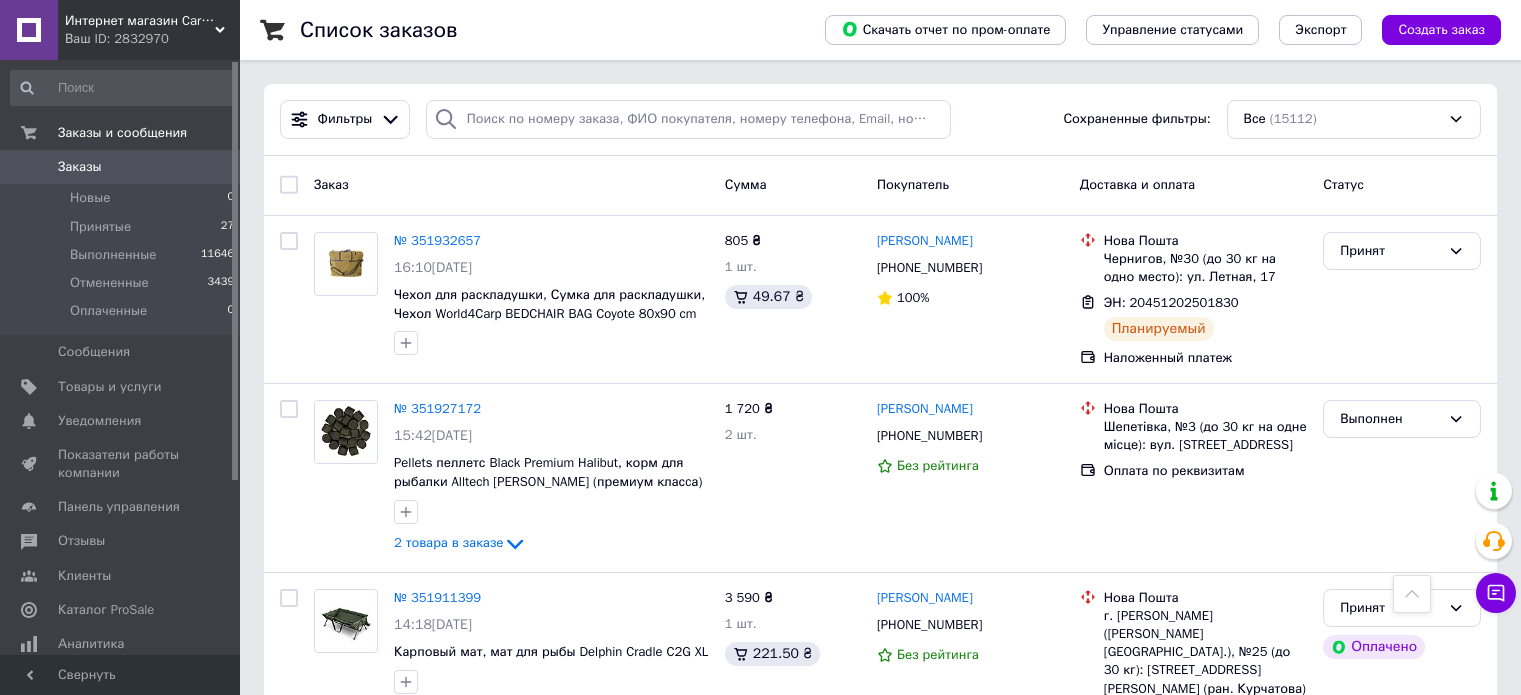 scroll, scrollTop: 700, scrollLeft: 0, axis: vertical 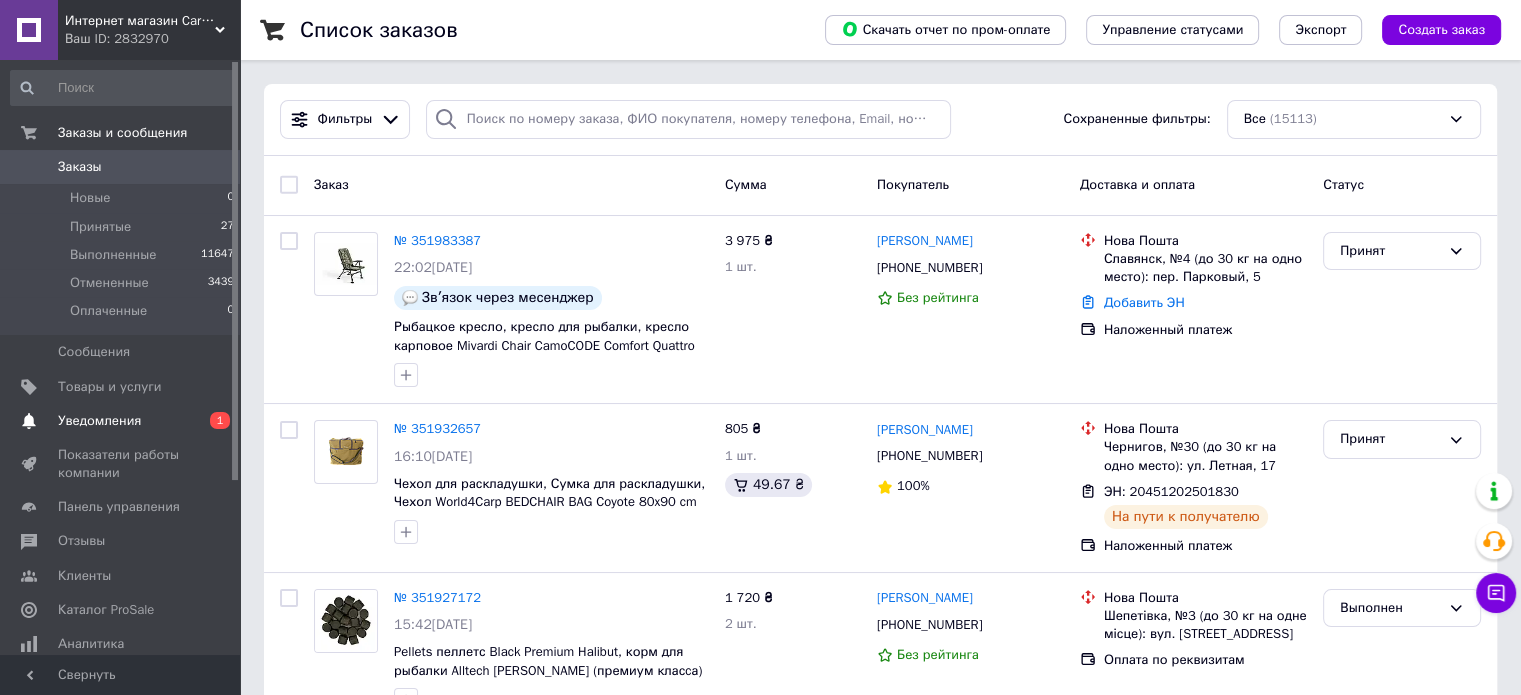 click on "Уведомления" at bounding box center [121, 421] 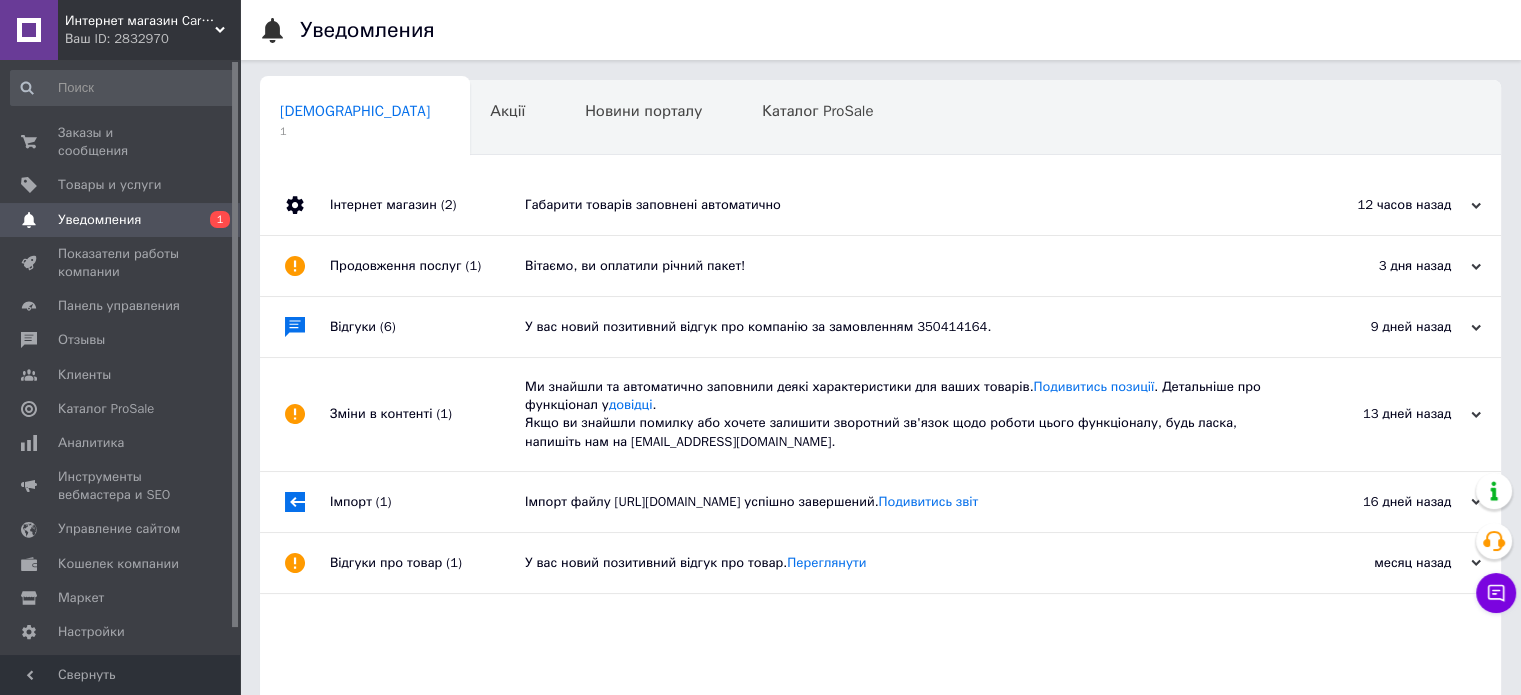click on "Габарити товарів заповнені автоматично" at bounding box center [903, 205] 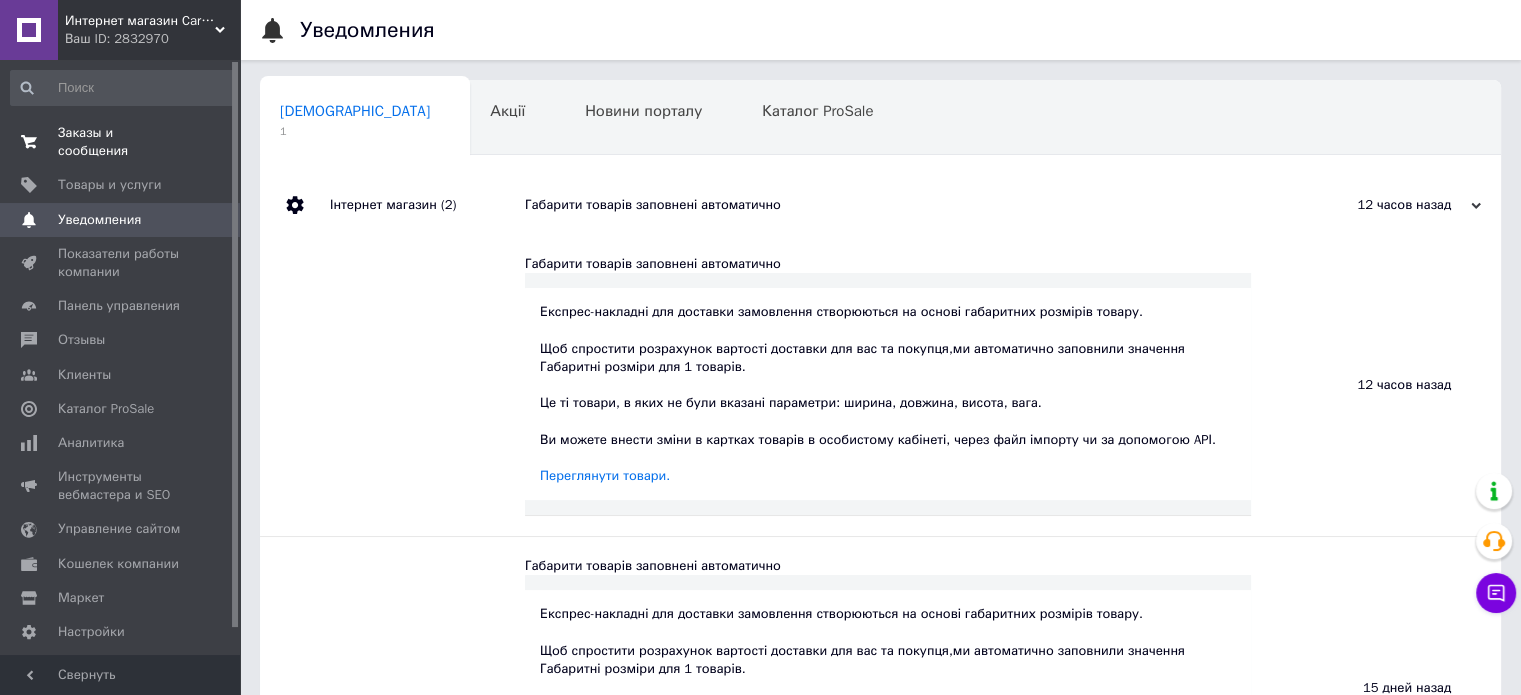 click on "Заказы и сообщения" at bounding box center [121, 142] 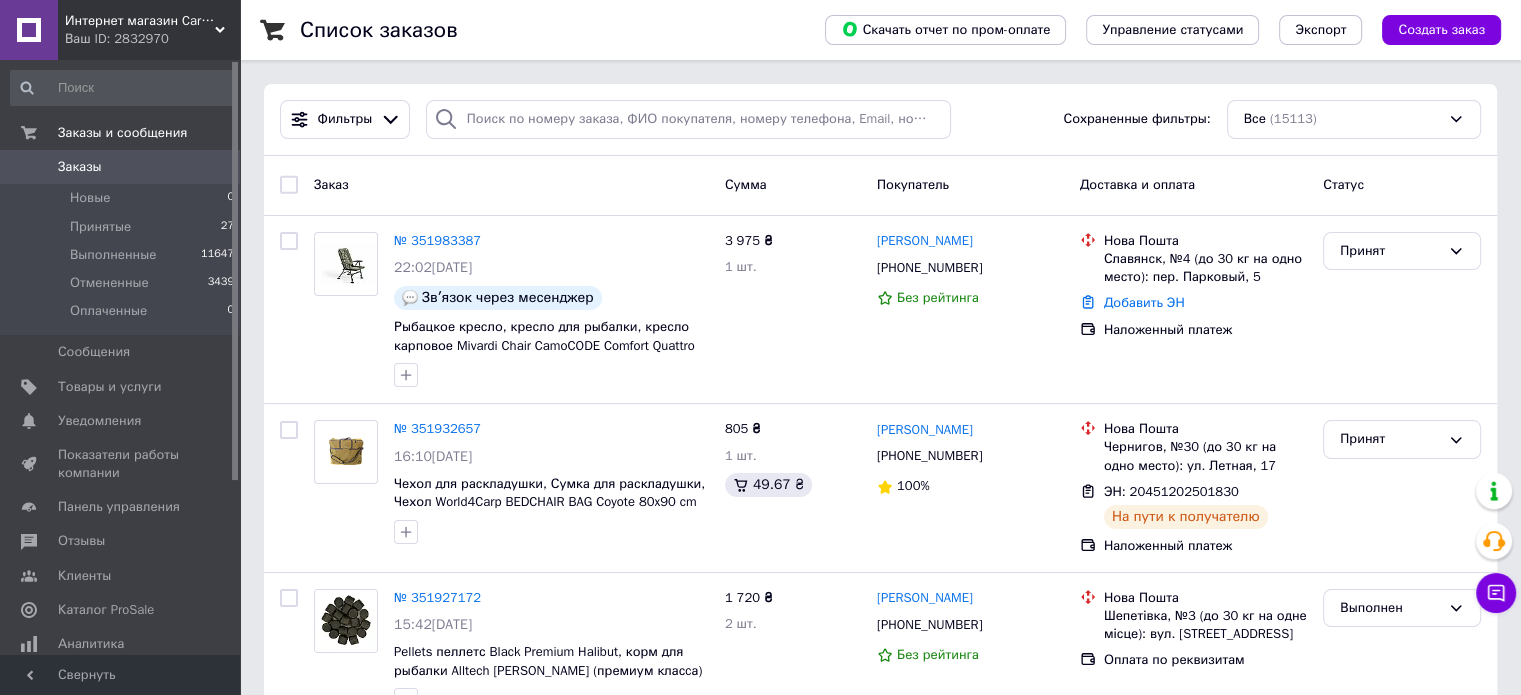 click on "Ваш ID: 2832970" at bounding box center (152, 39) 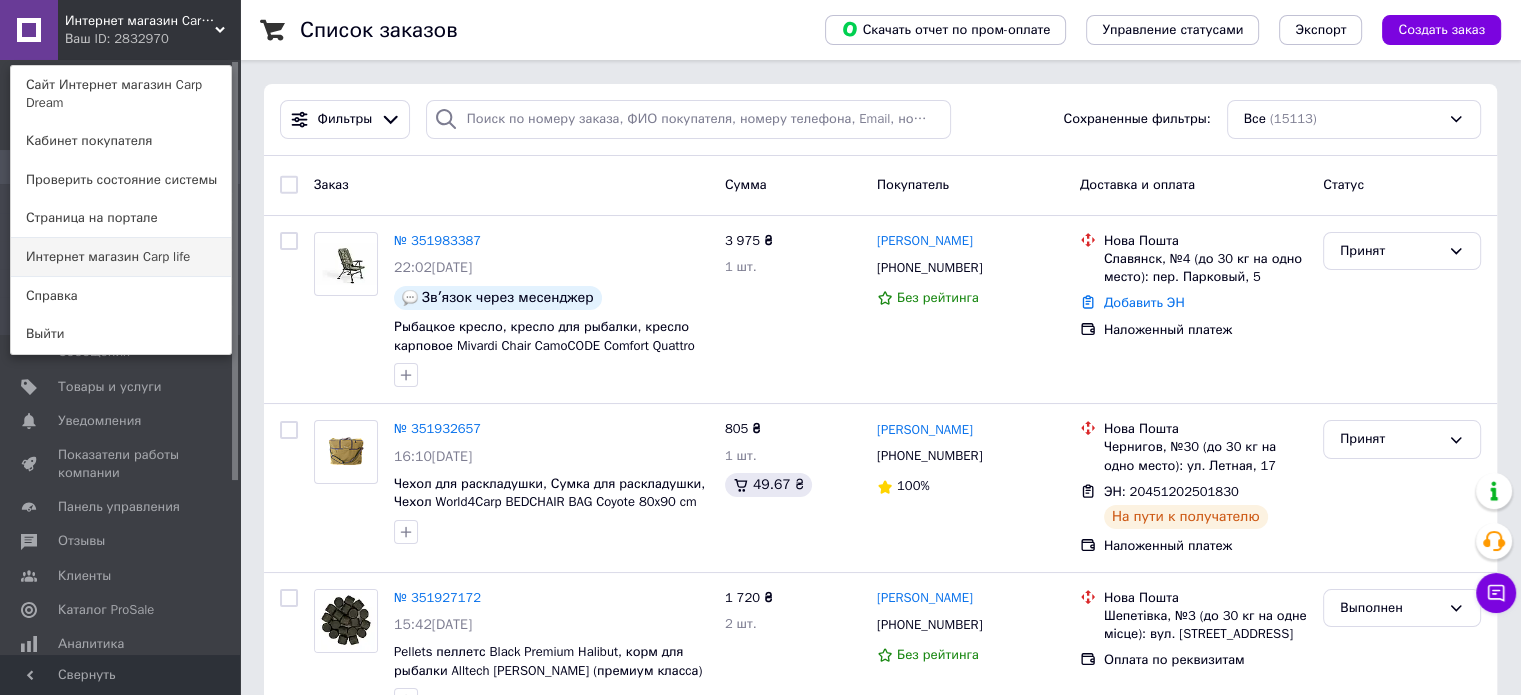 click on "Интернет магазин Carp life" at bounding box center [121, 257] 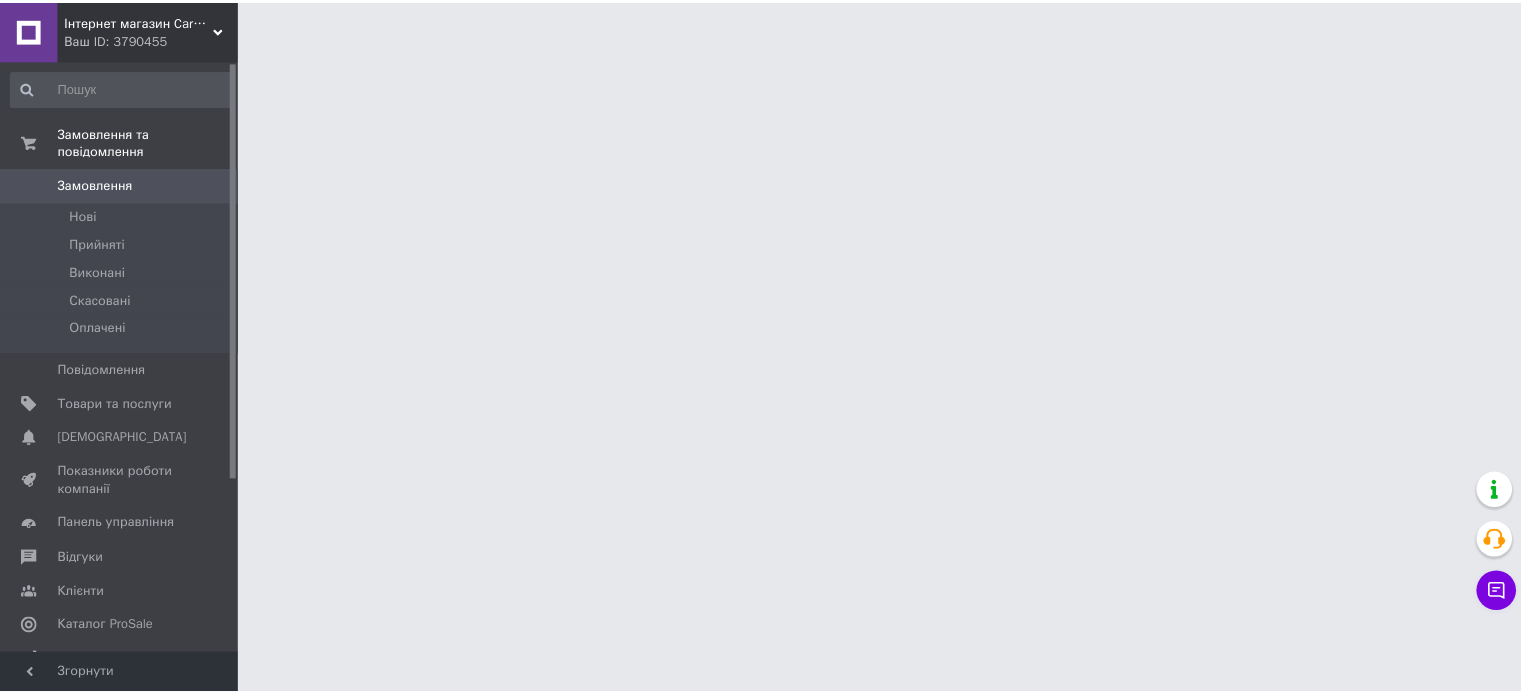 scroll, scrollTop: 0, scrollLeft: 0, axis: both 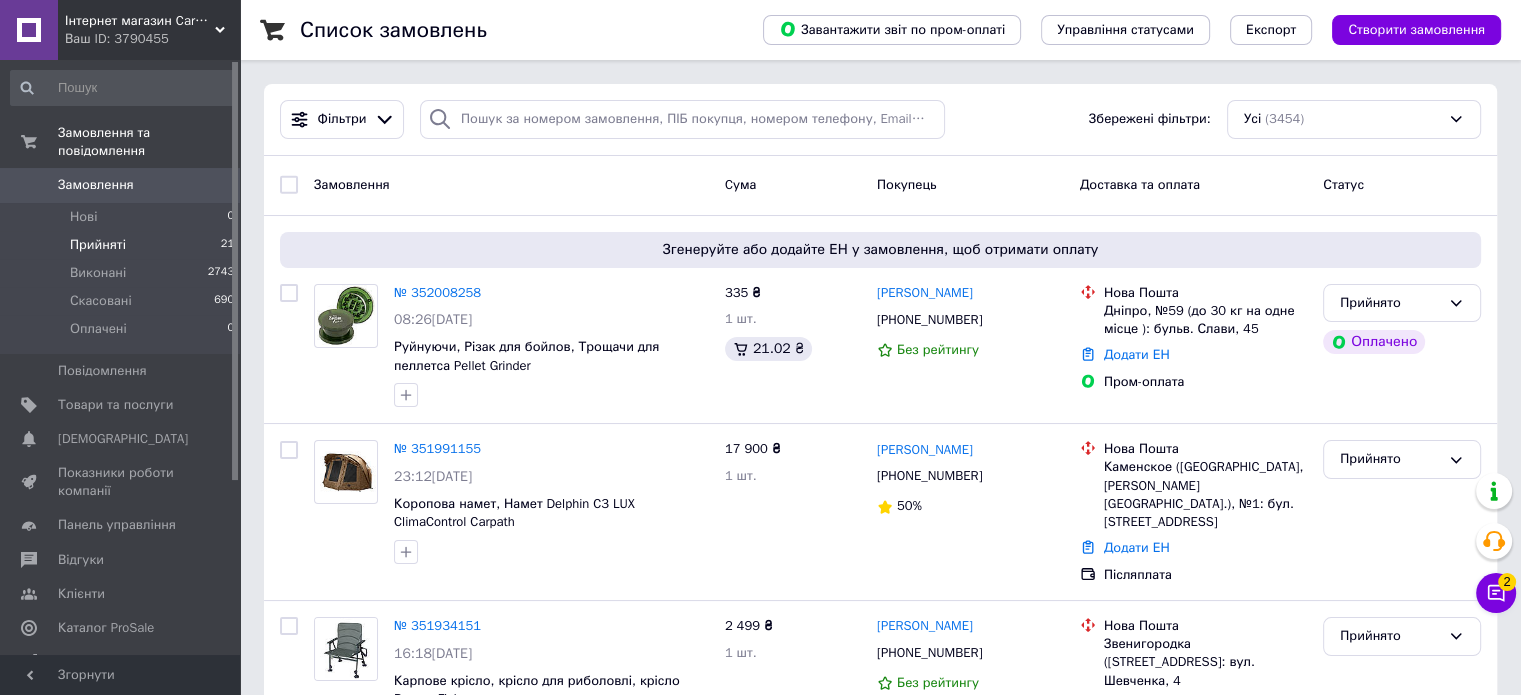 click on "Прийняті 21" at bounding box center [123, 245] 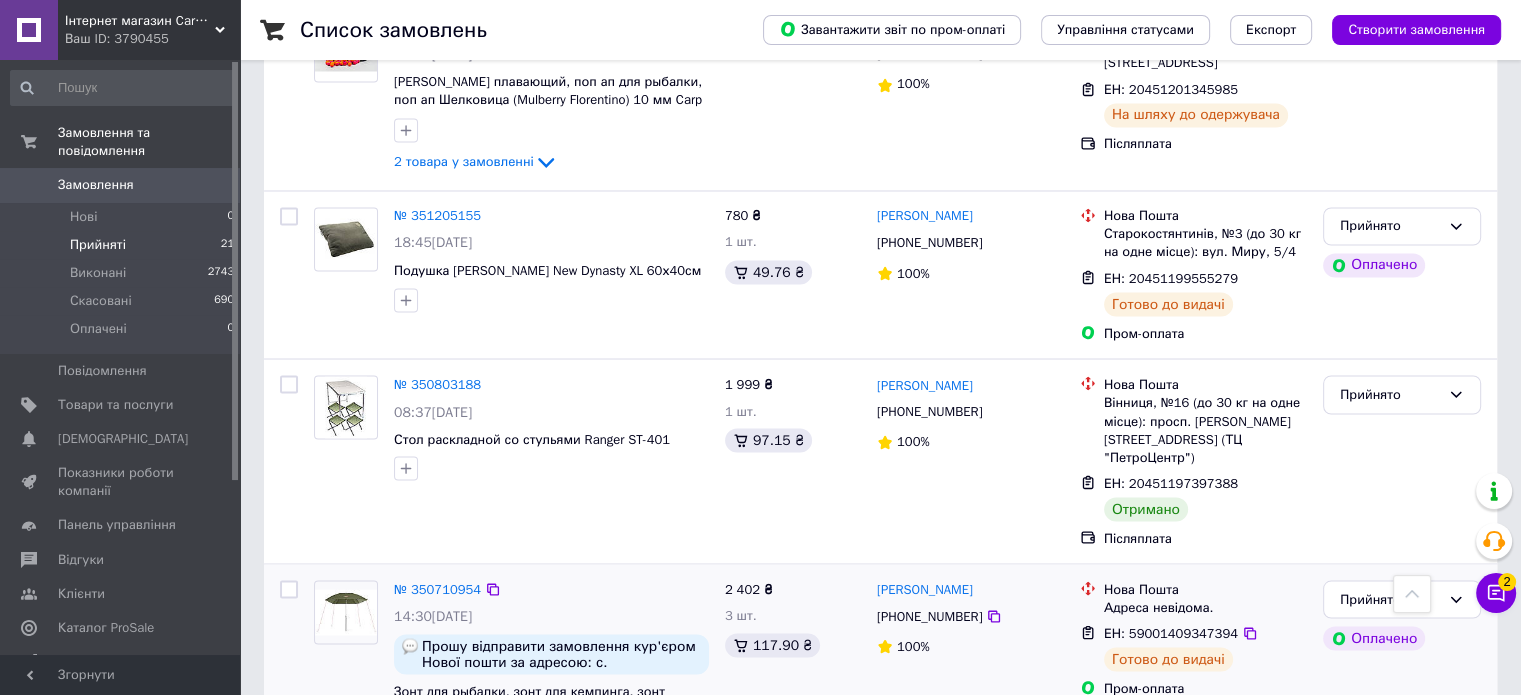 scroll, scrollTop: 3550, scrollLeft: 0, axis: vertical 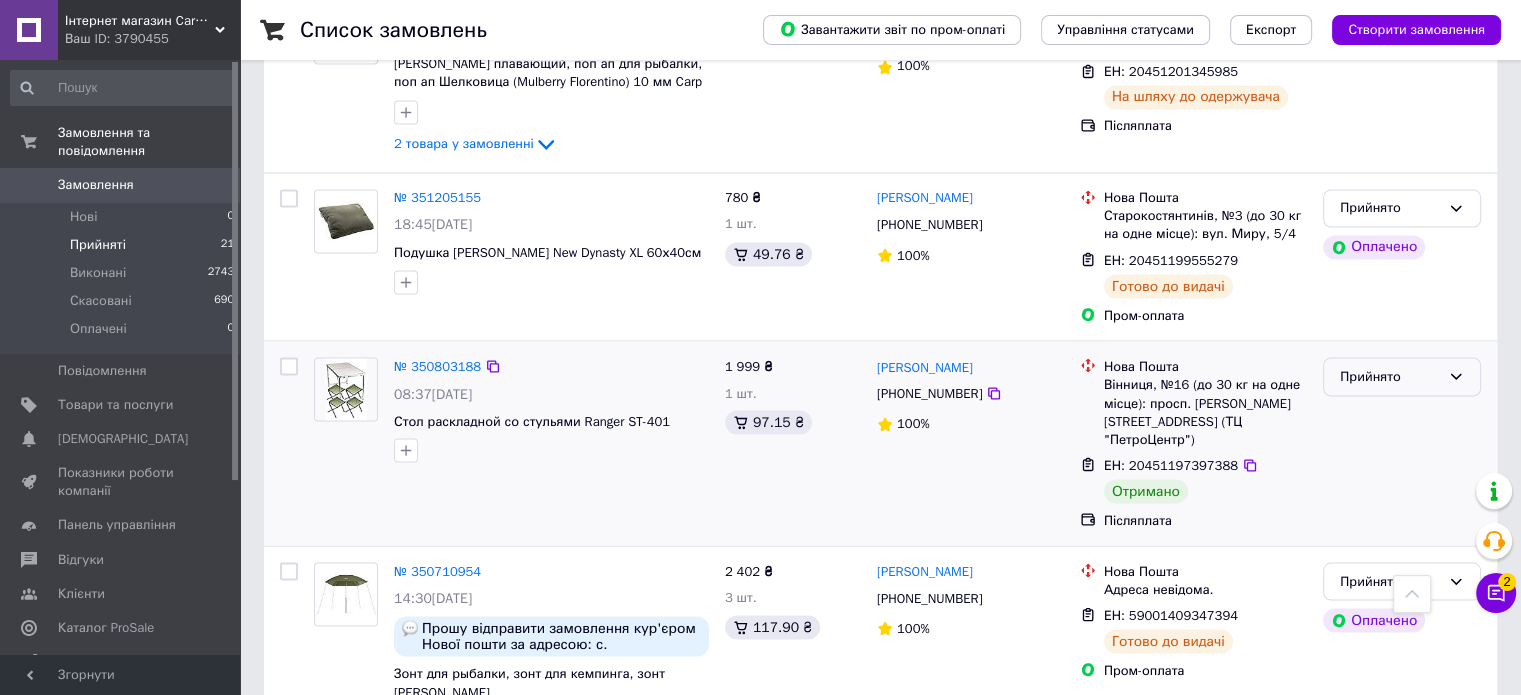 click on "Прийнято" at bounding box center [1402, 376] 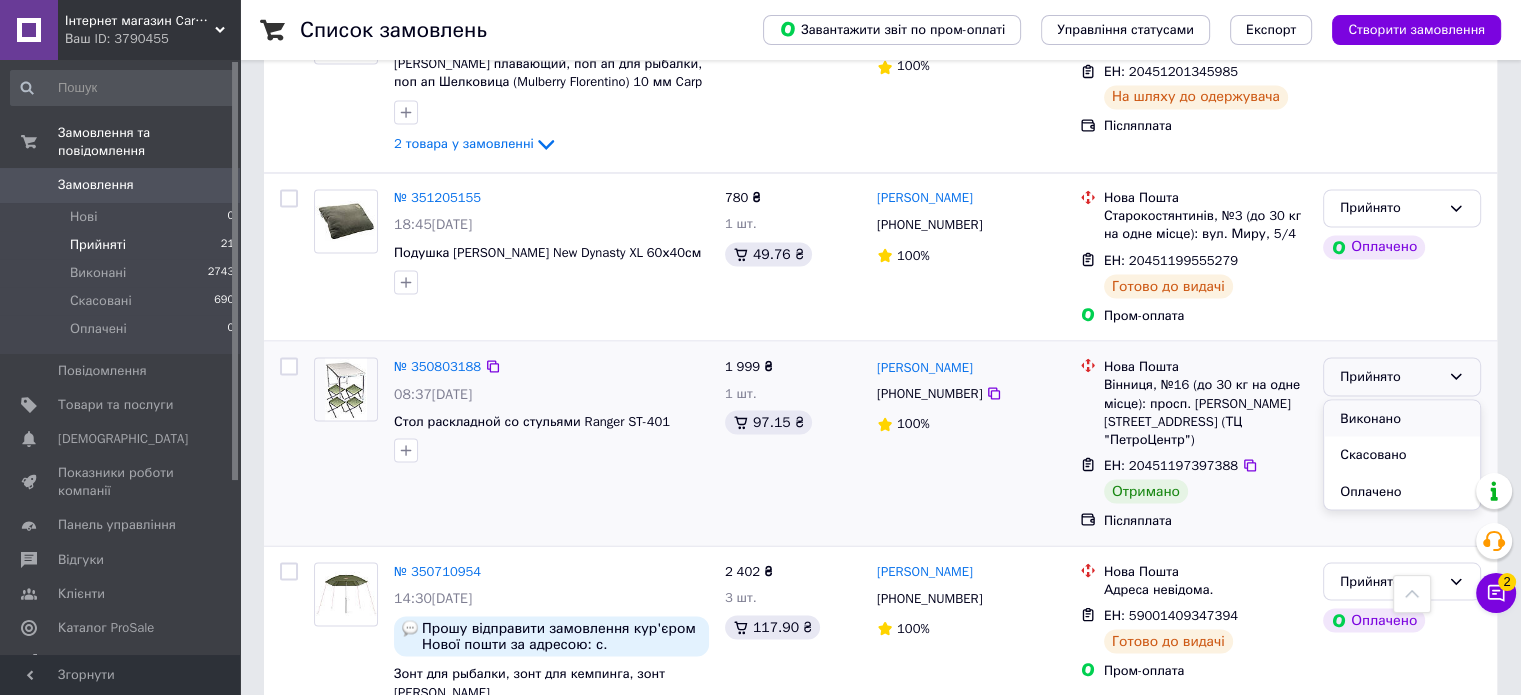 click on "Виконано" at bounding box center (1402, 418) 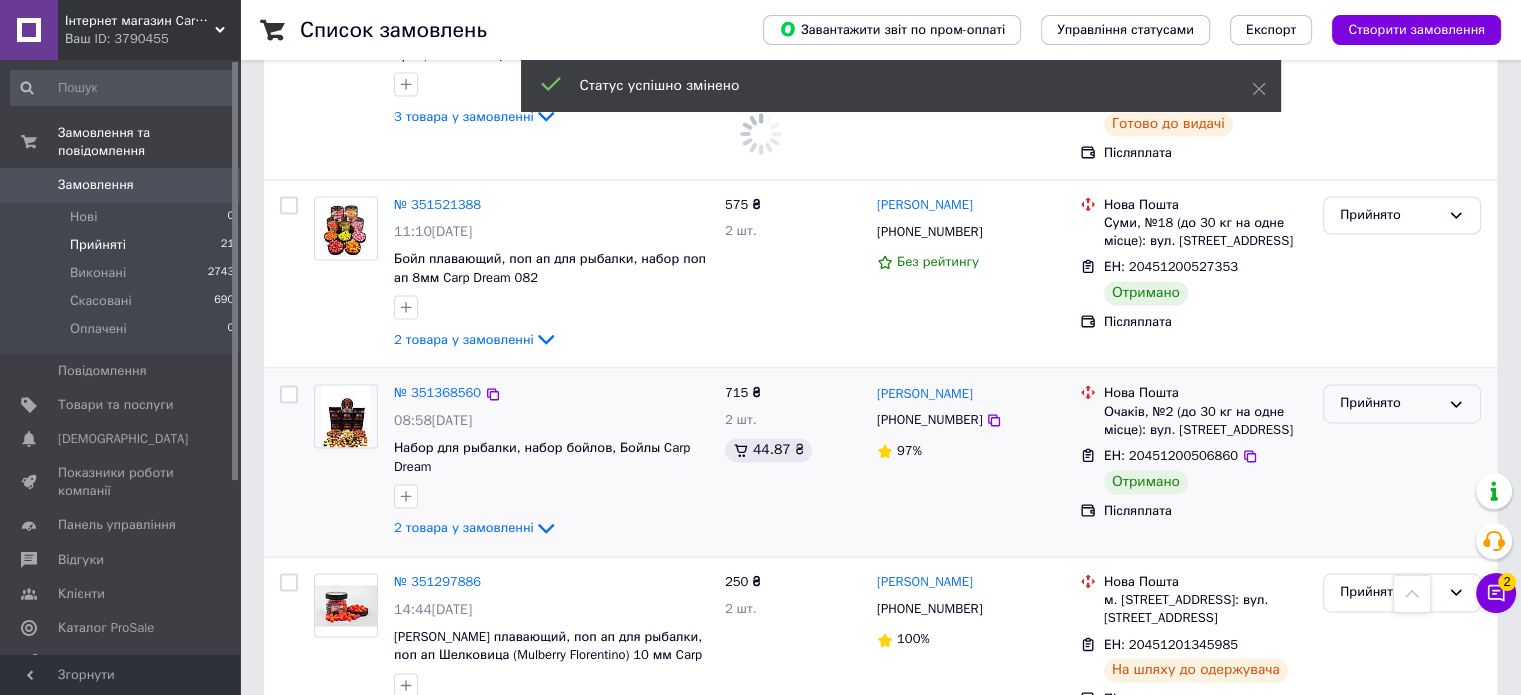 scroll, scrollTop: 2950, scrollLeft: 0, axis: vertical 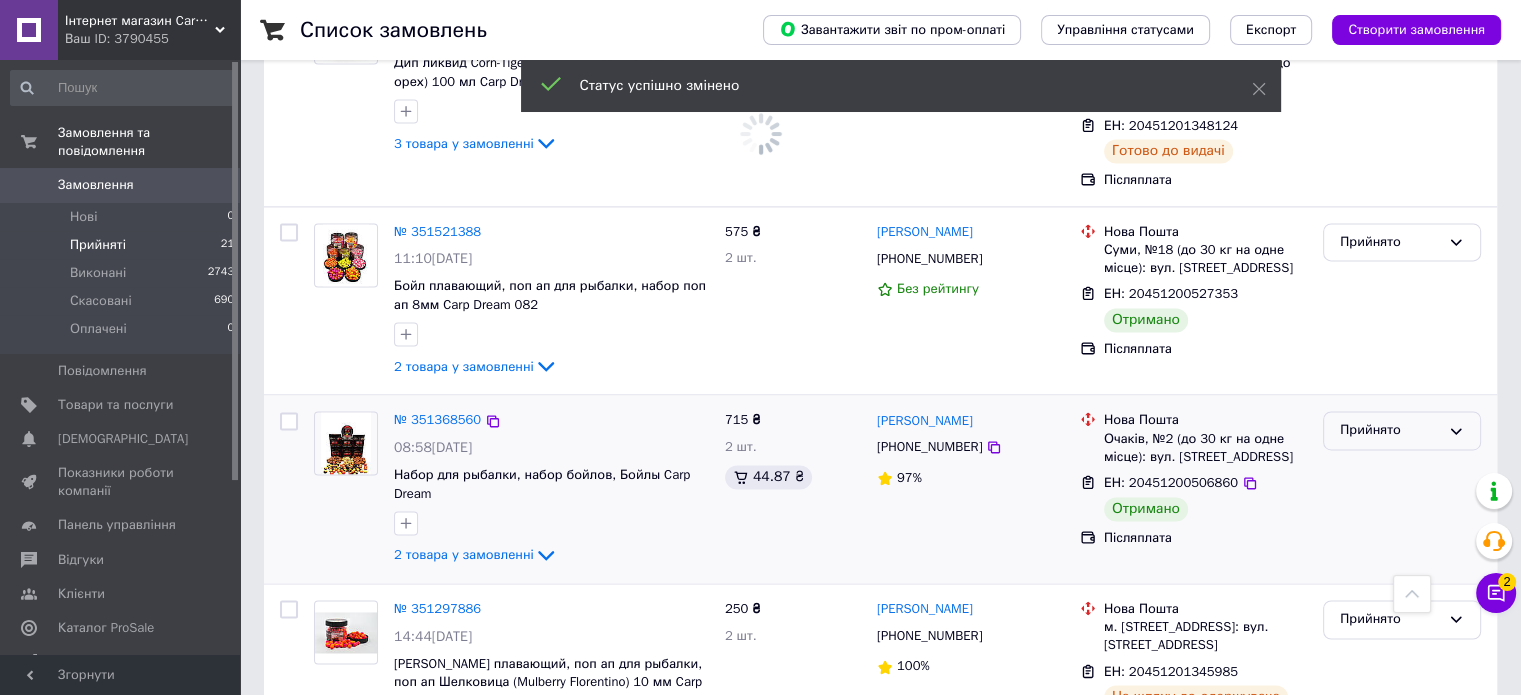 click on "Прийнято" at bounding box center [1390, 430] 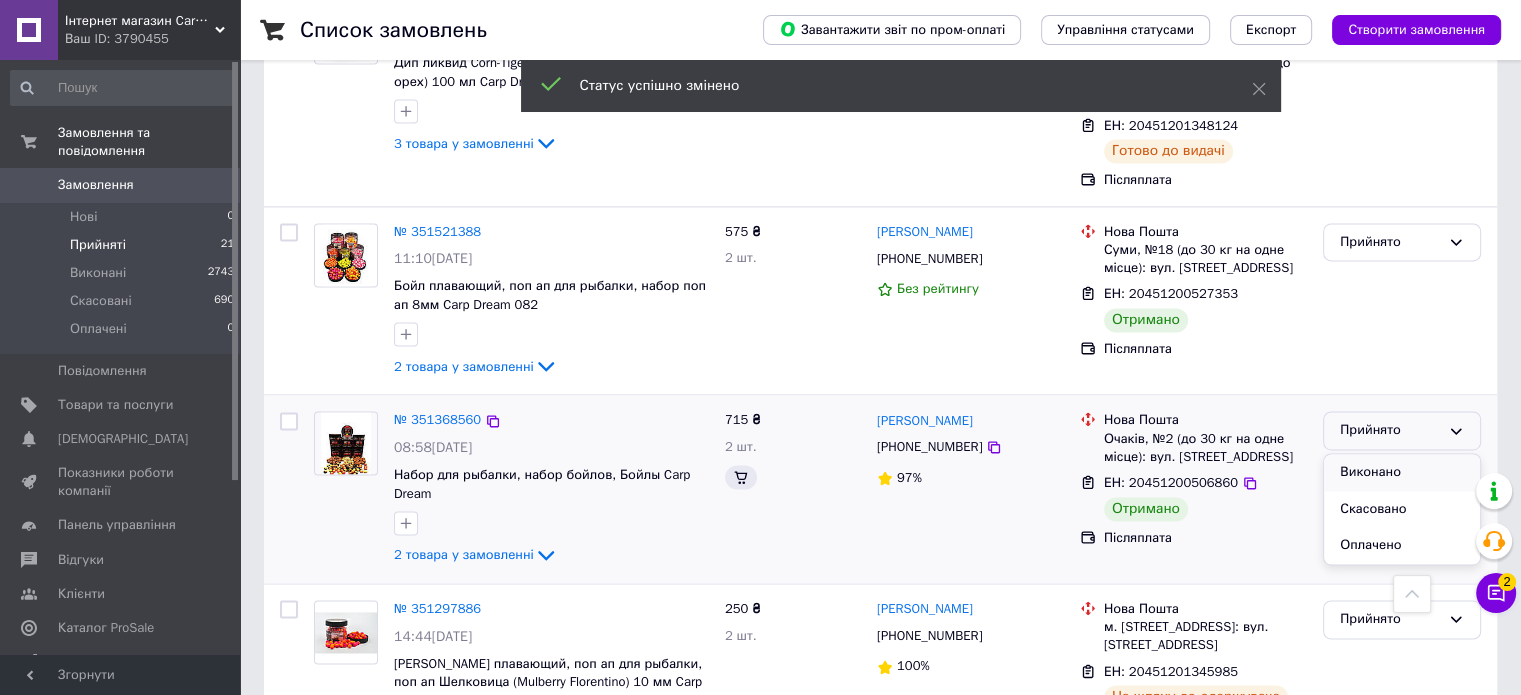 click on "Виконано" at bounding box center [1402, 472] 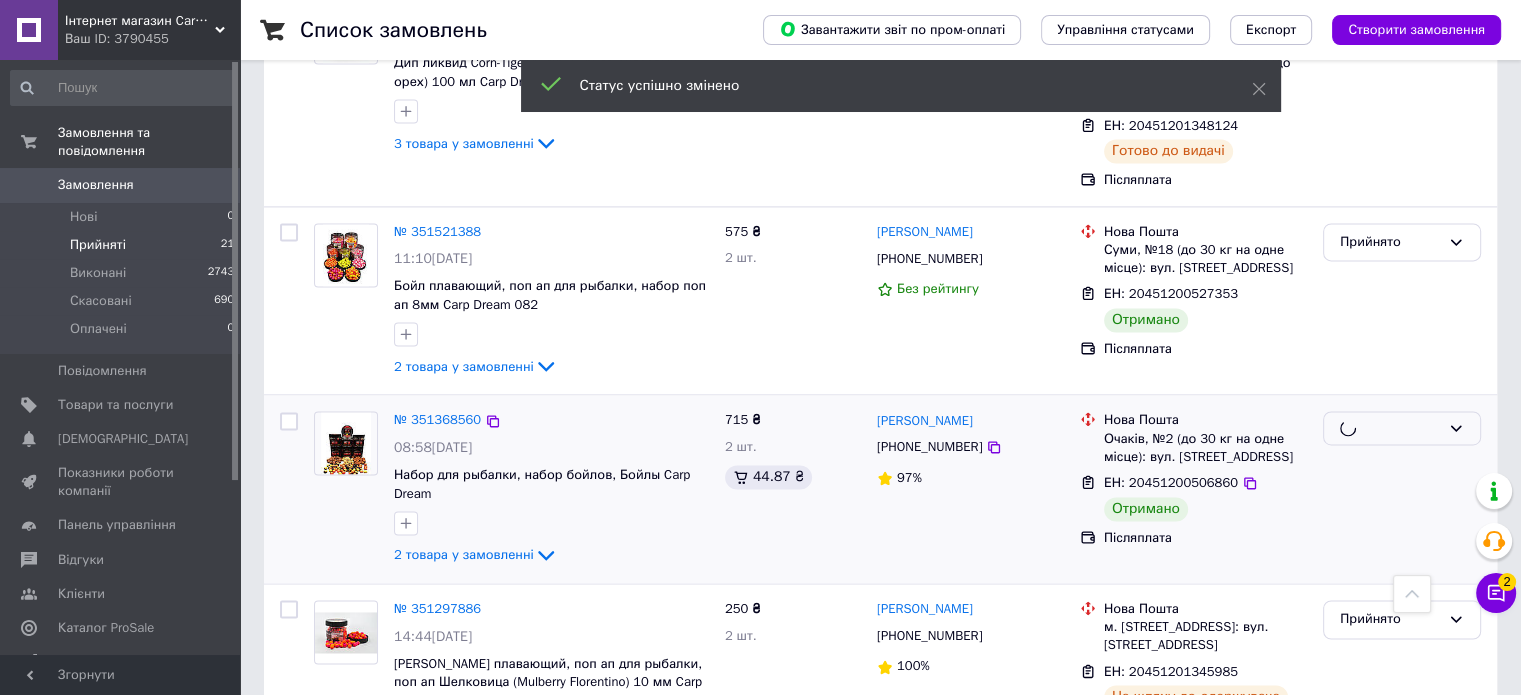 scroll, scrollTop: 2850, scrollLeft: 0, axis: vertical 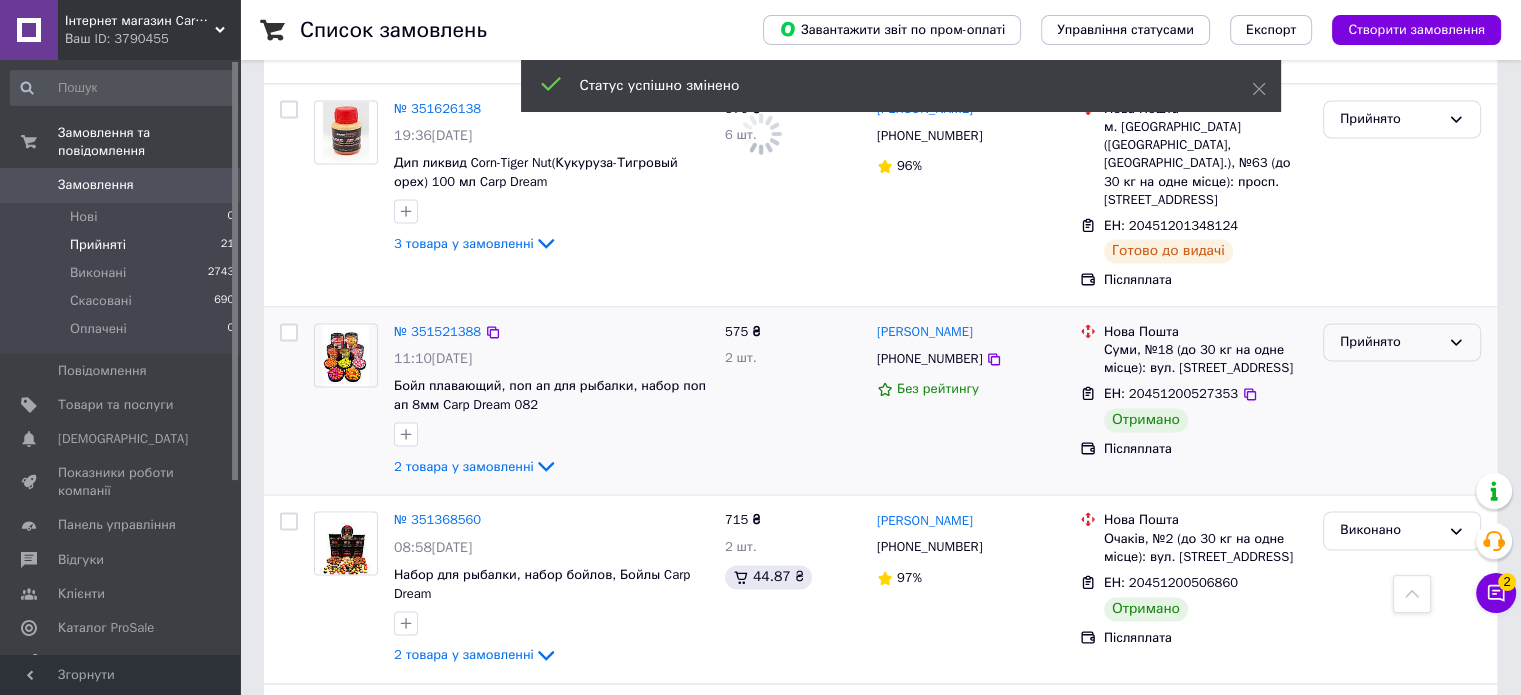 click on "Прийнято" at bounding box center [1390, 342] 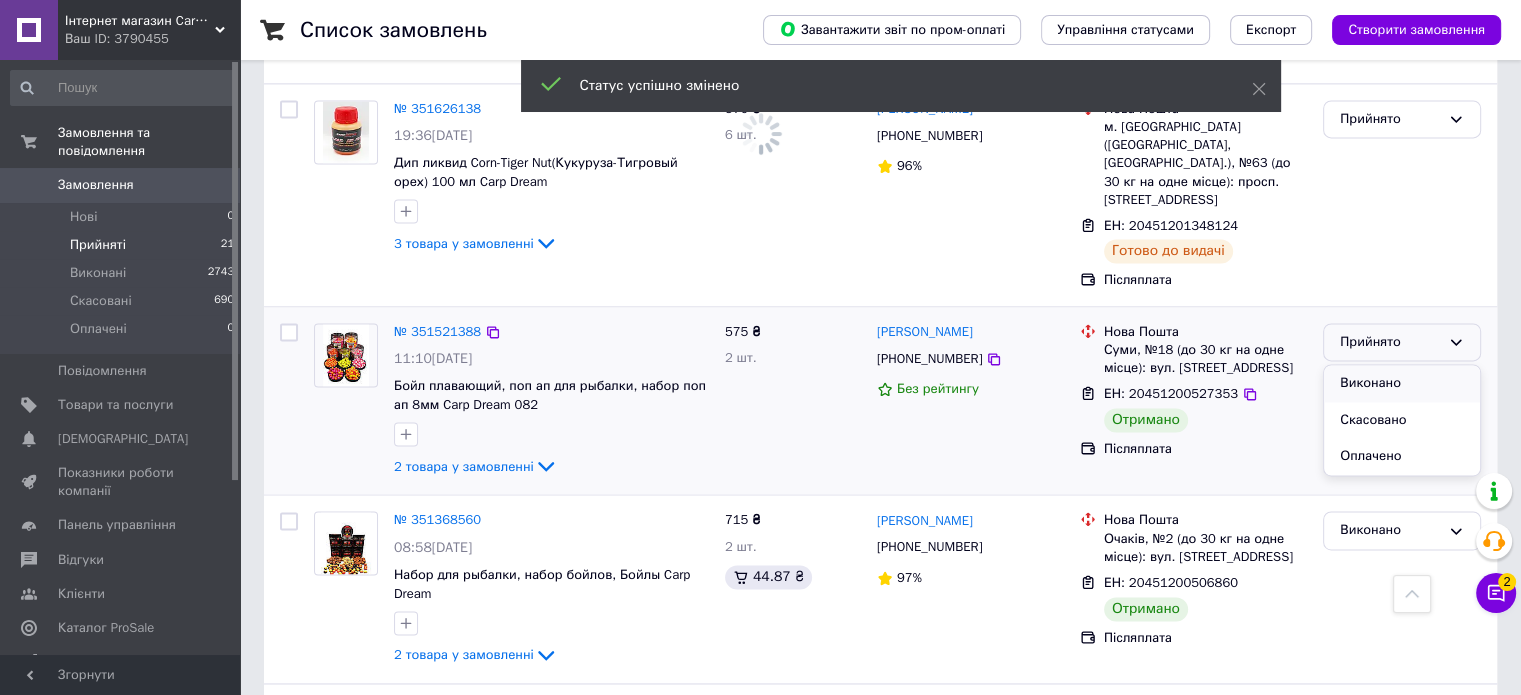 click on "Виконано" at bounding box center (1402, 383) 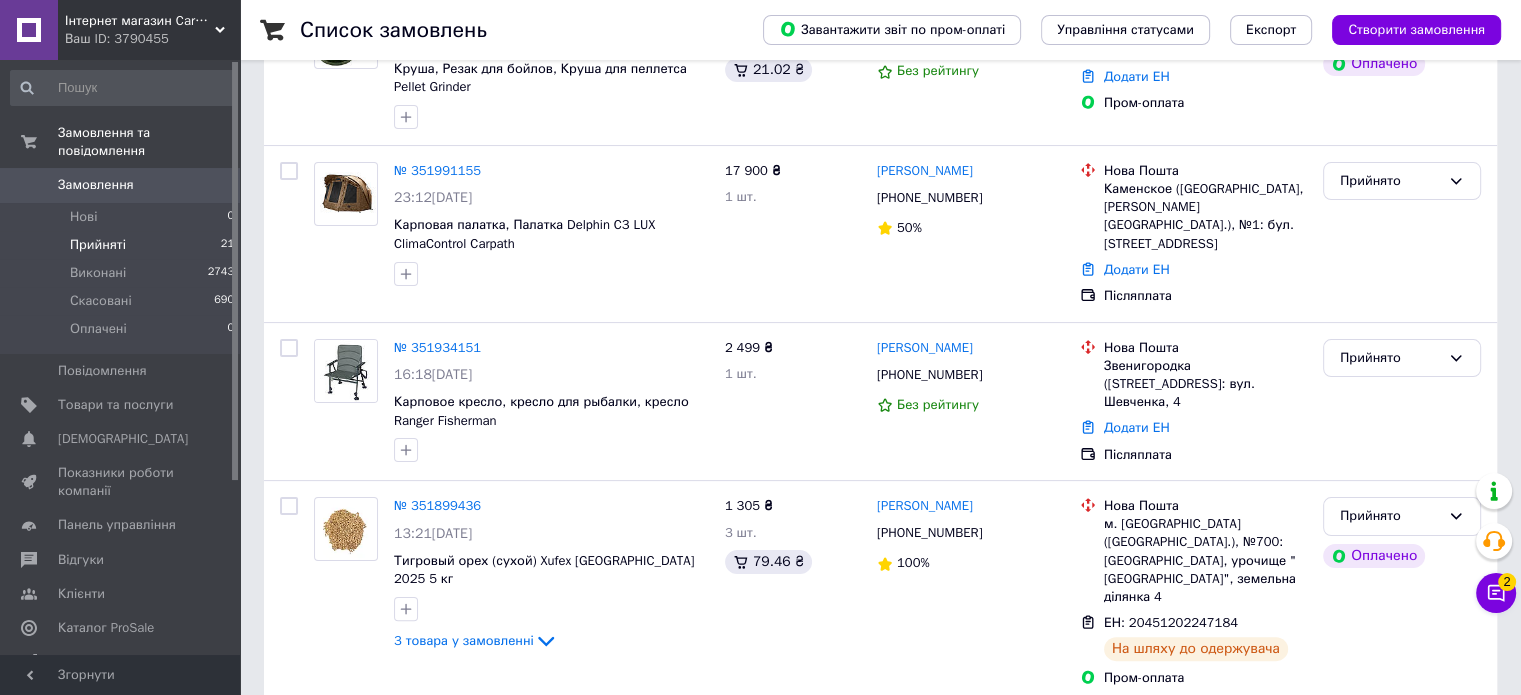 scroll, scrollTop: 0, scrollLeft: 0, axis: both 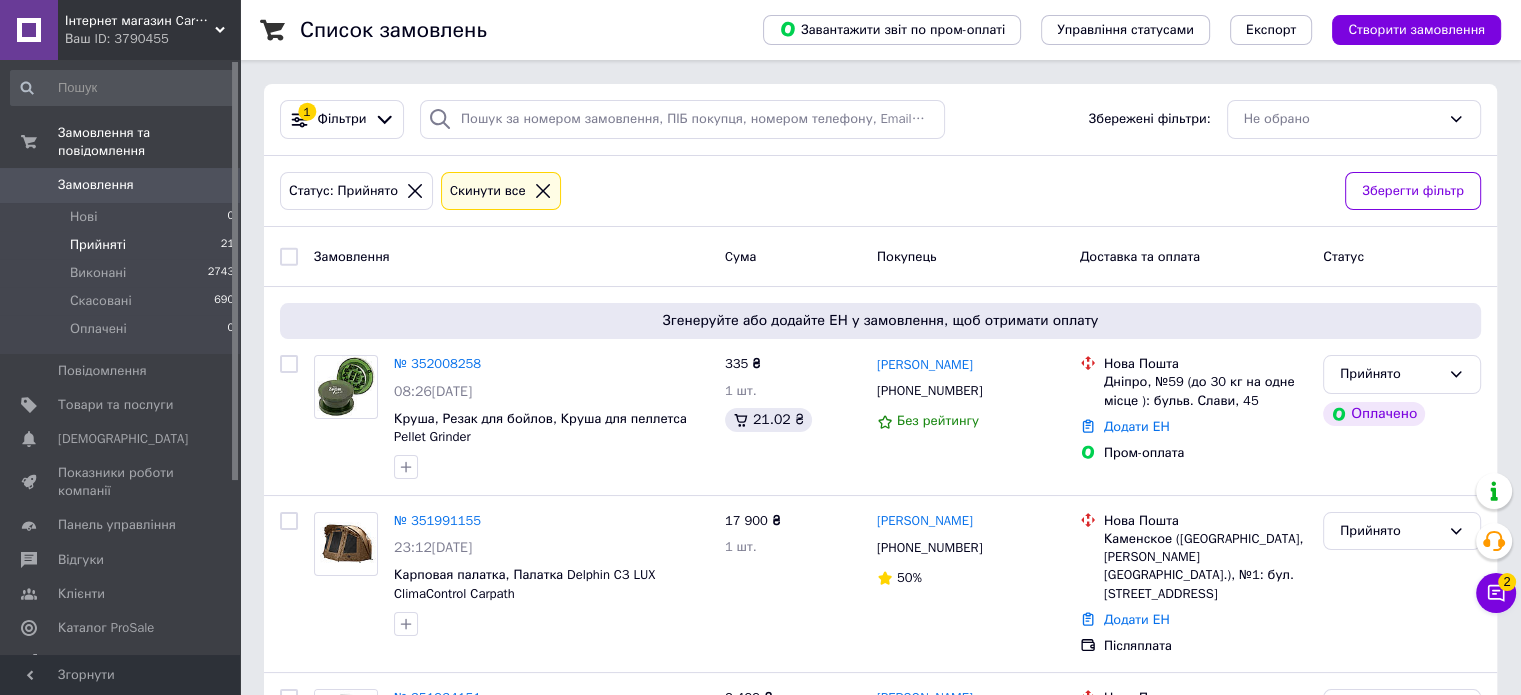 click on "Замовлення" at bounding box center (96, 185) 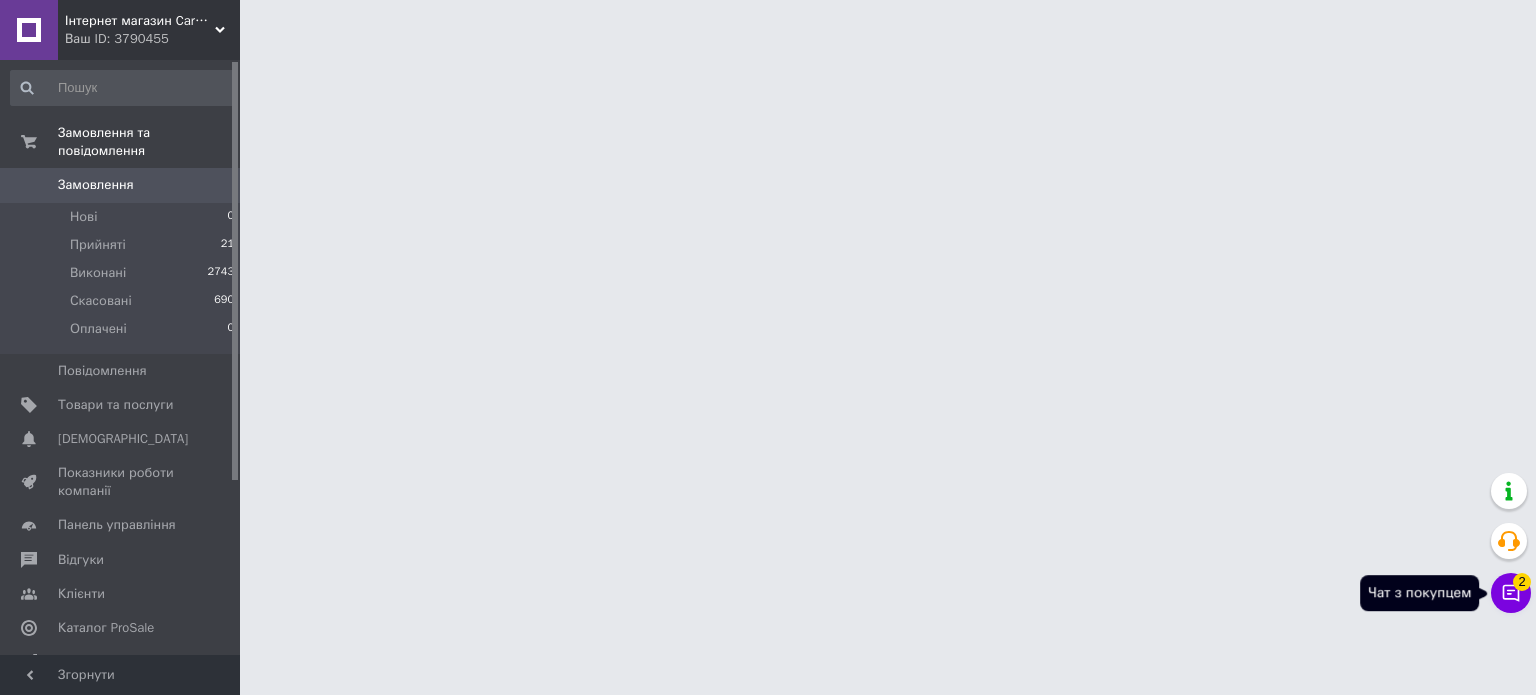 click 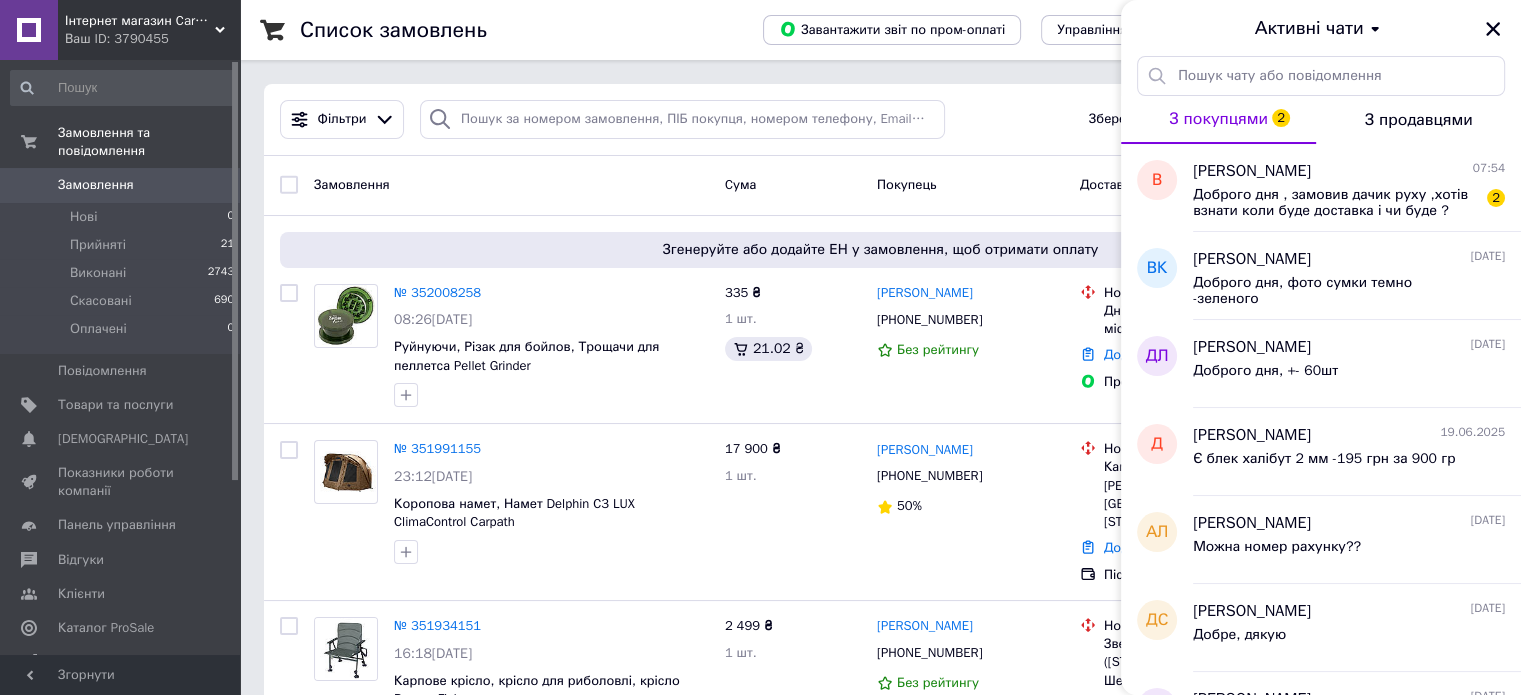 click on "Ваш ID: 3790455" at bounding box center [152, 39] 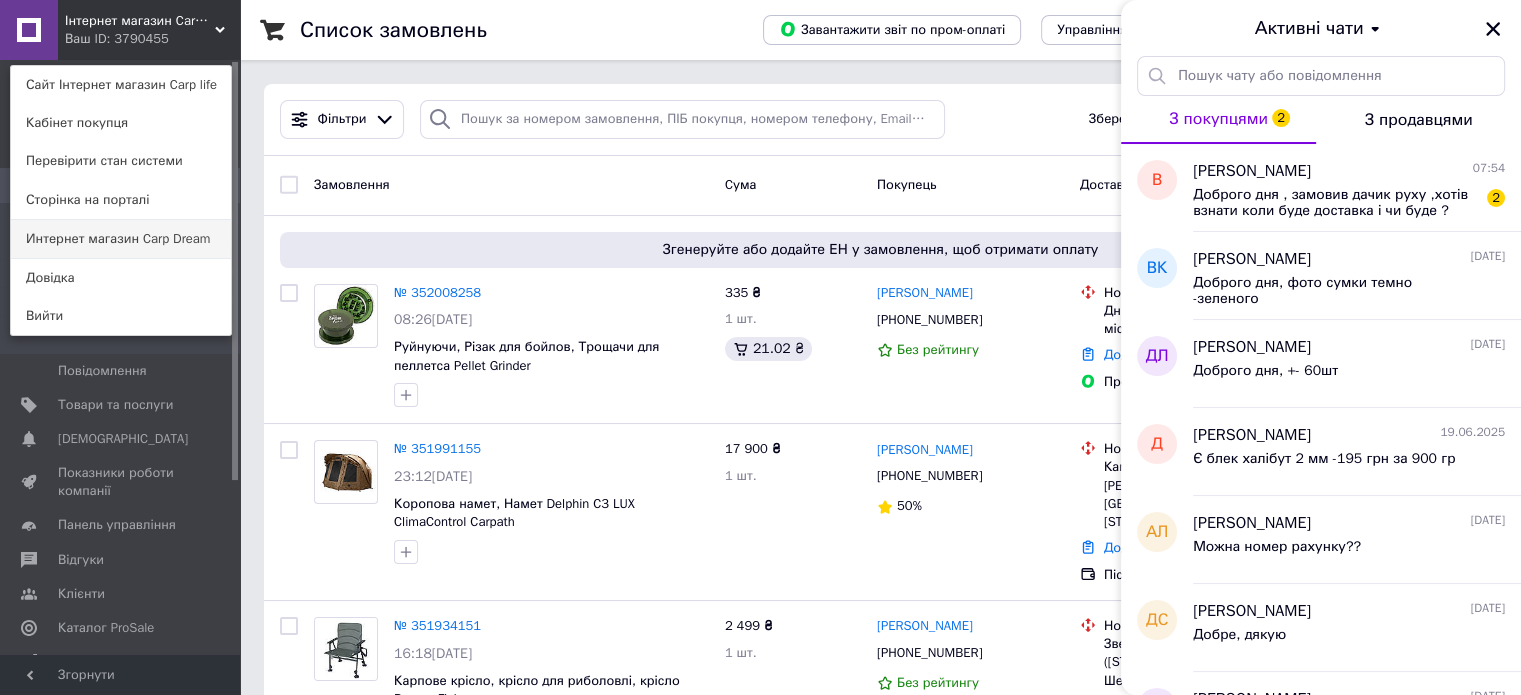 click on "Интернет магазин Carp Dream" at bounding box center (121, 239) 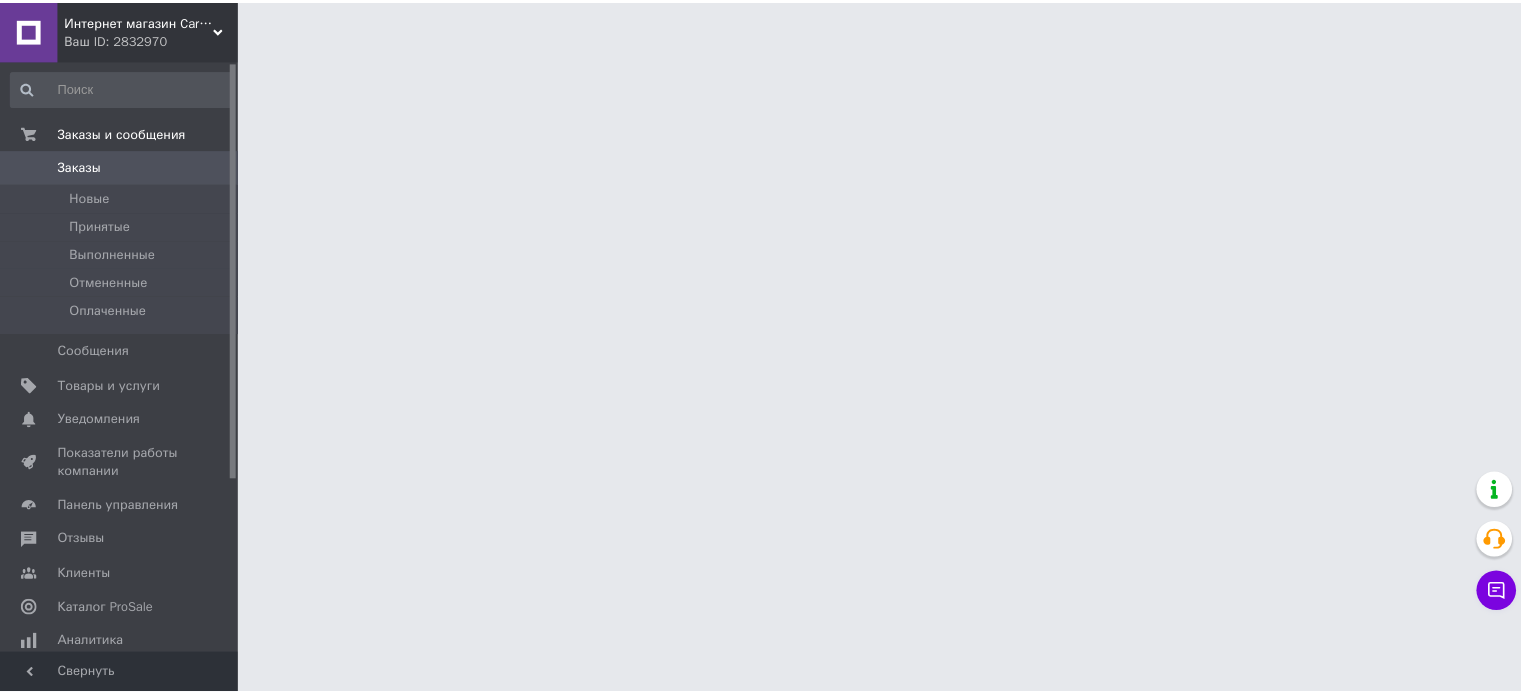 scroll, scrollTop: 0, scrollLeft: 0, axis: both 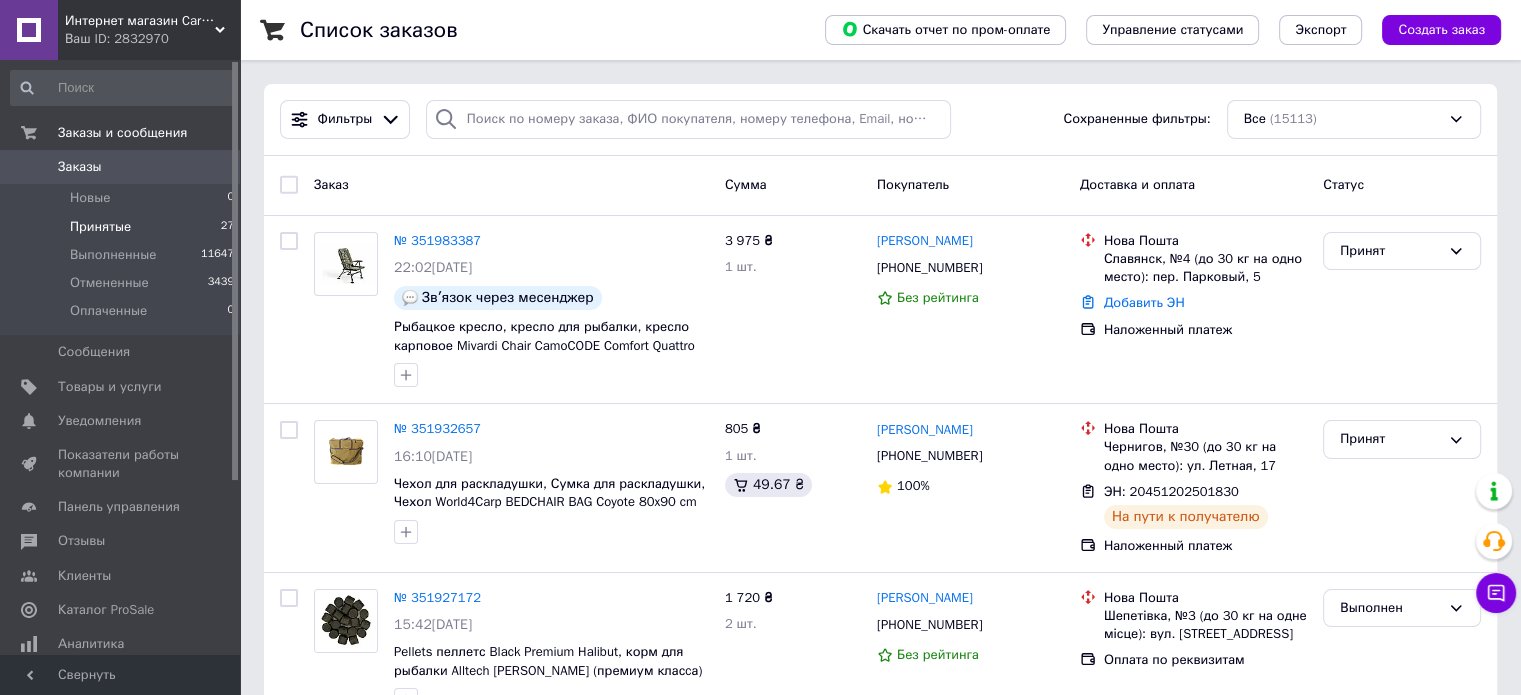 click on "Принятые" at bounding box center [100, 227] 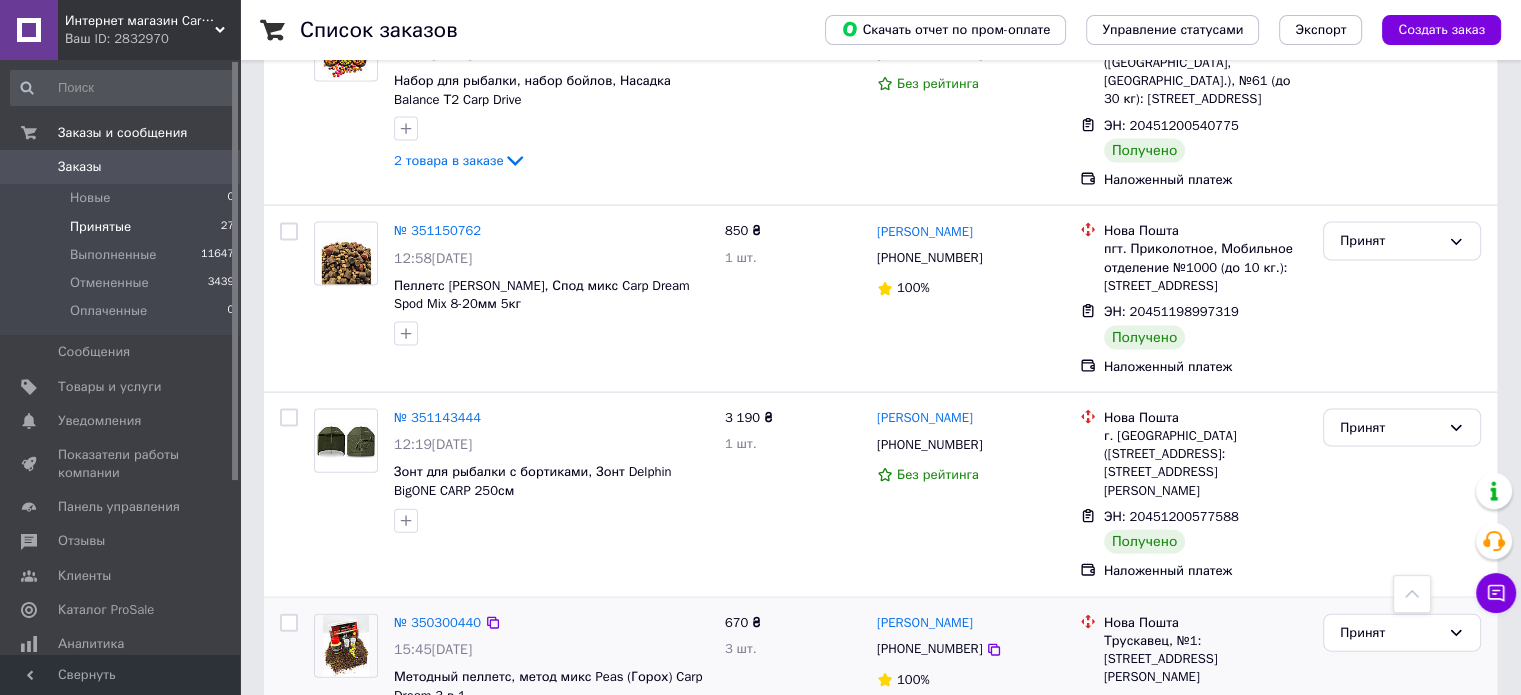 scroll, scrollTop: 4268, scrollLeft: 0, axis: vertical 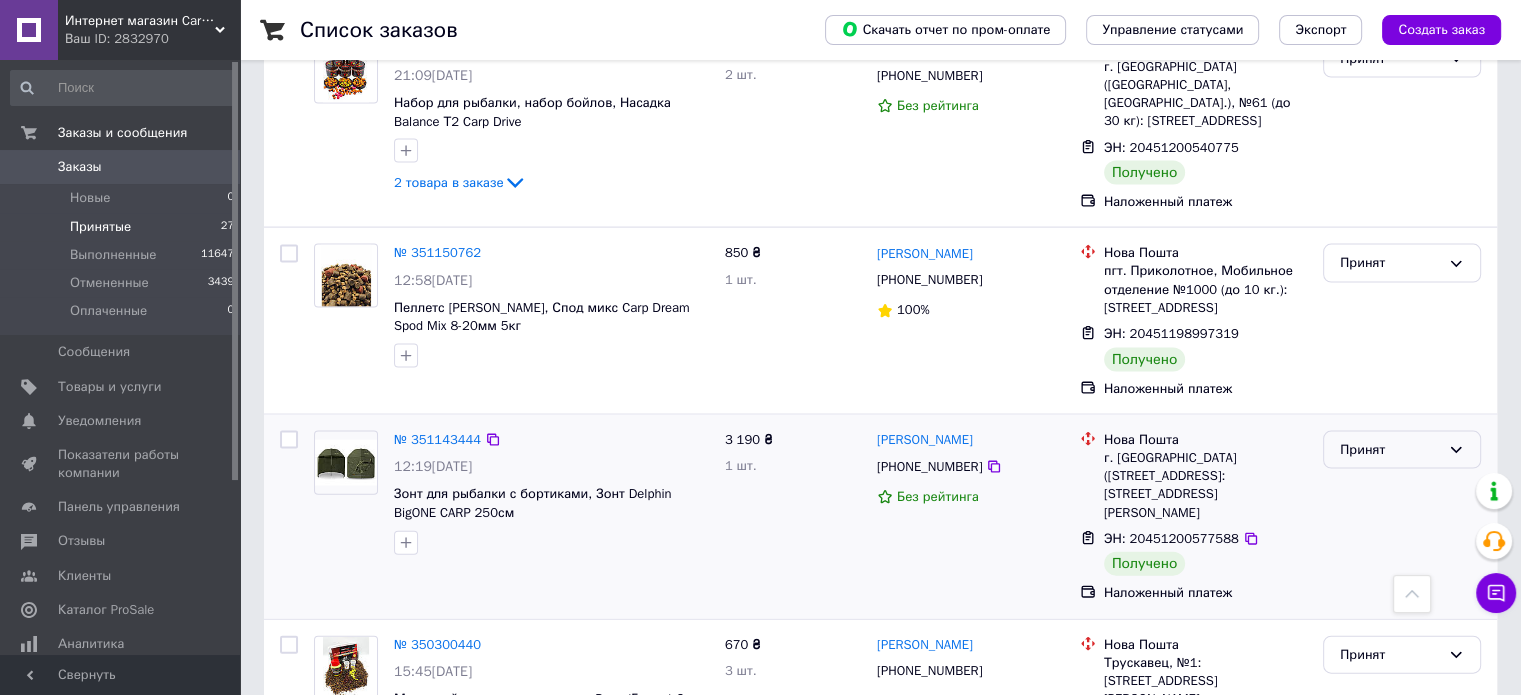 click on "Принят" at bounding box center [1402, 450] 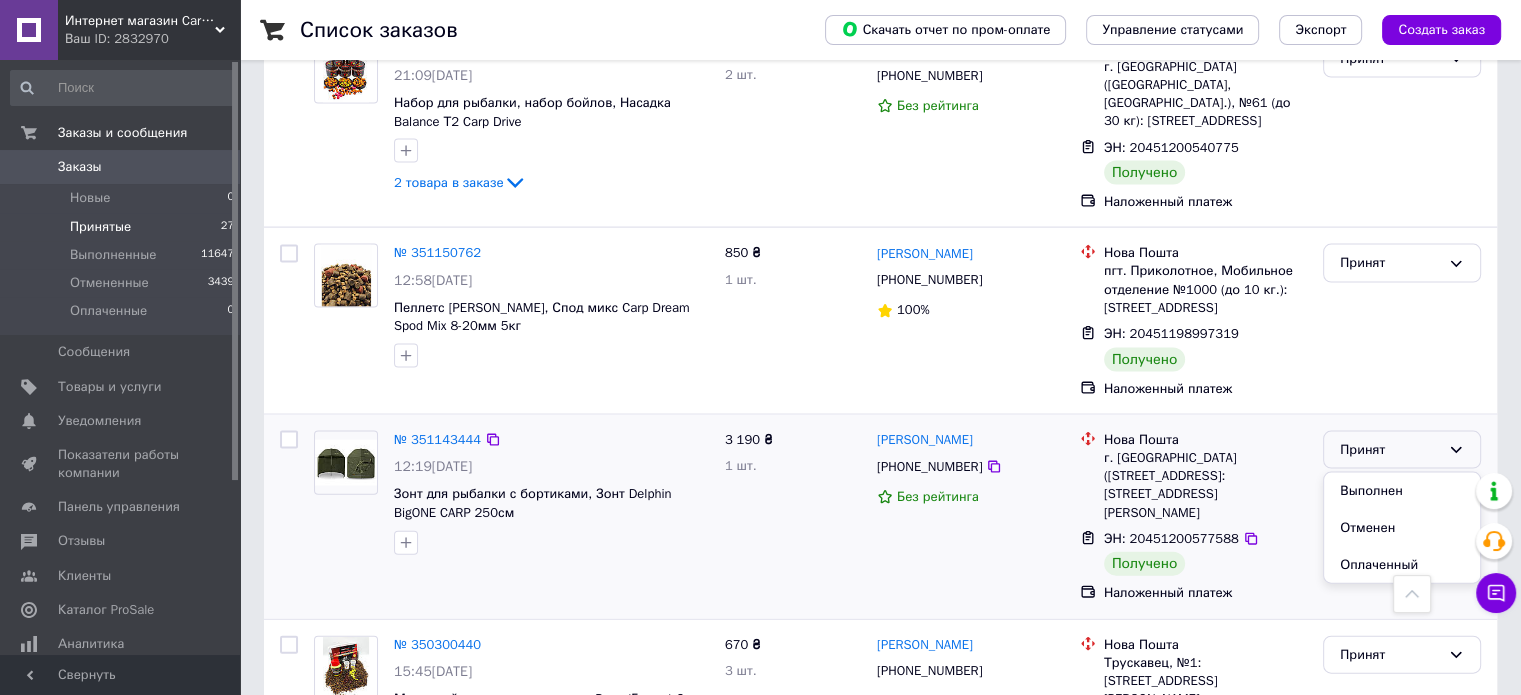 click on "Выполнен" at bounding box center [1402, 491] 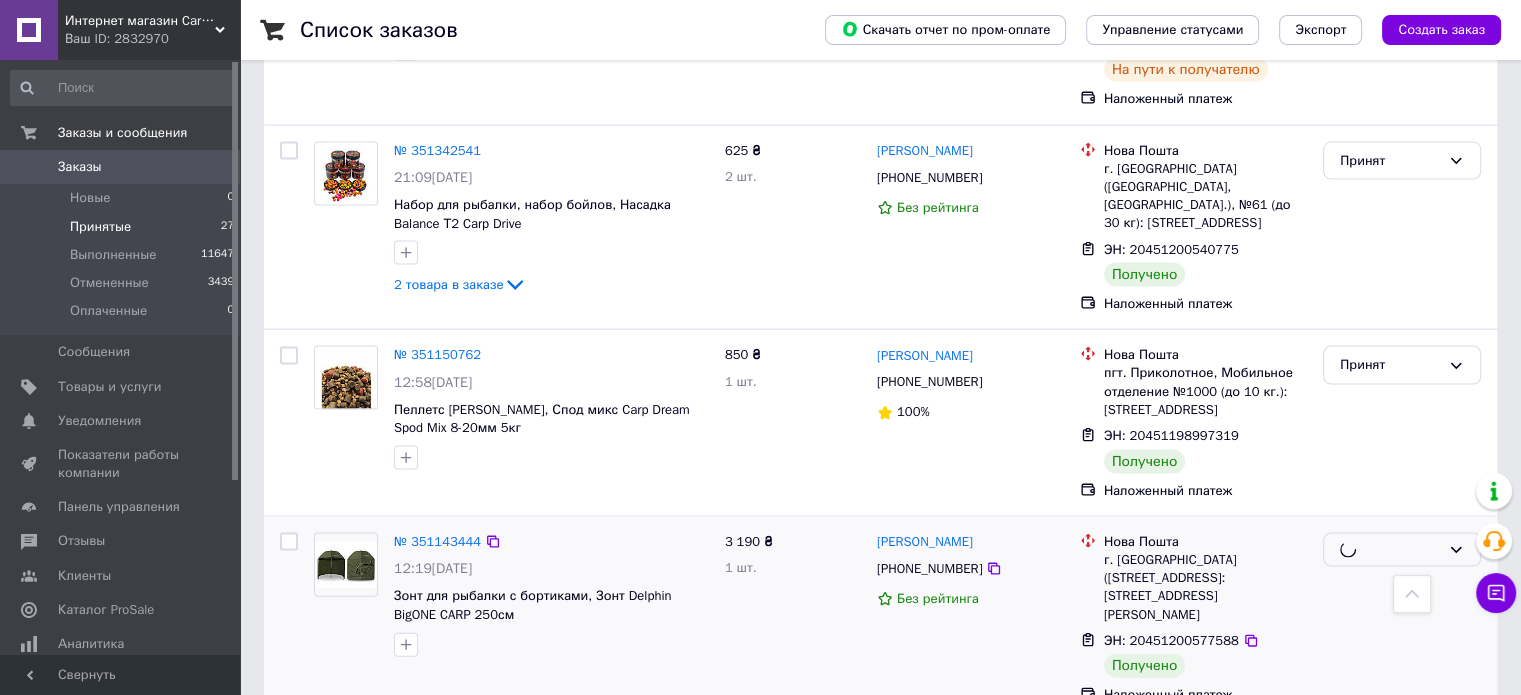 scroll, scrollTop: 4068, scrollLeft: 0, axis: vertical 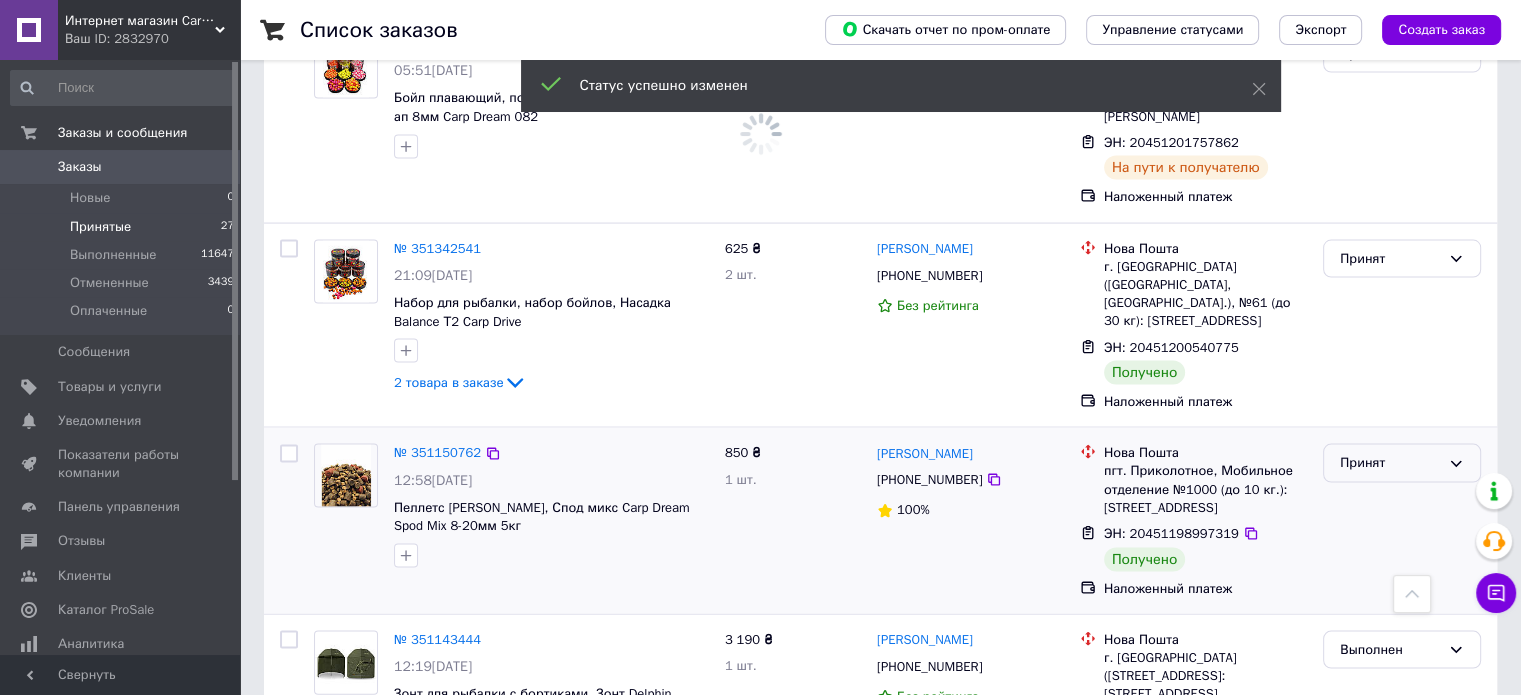 click on "Принят" at bounding box center [1402, 463] 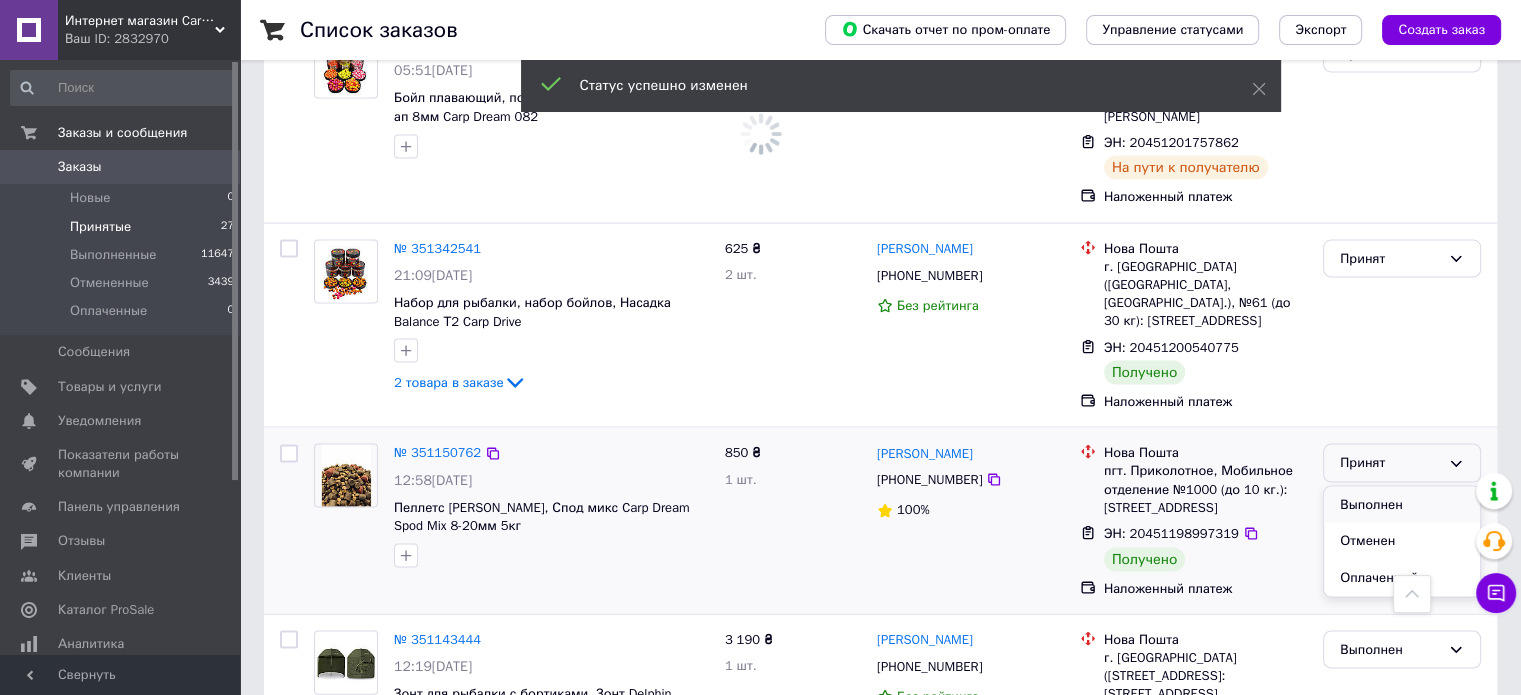 click on "Выполнен" at bounding box center [1402, 505] 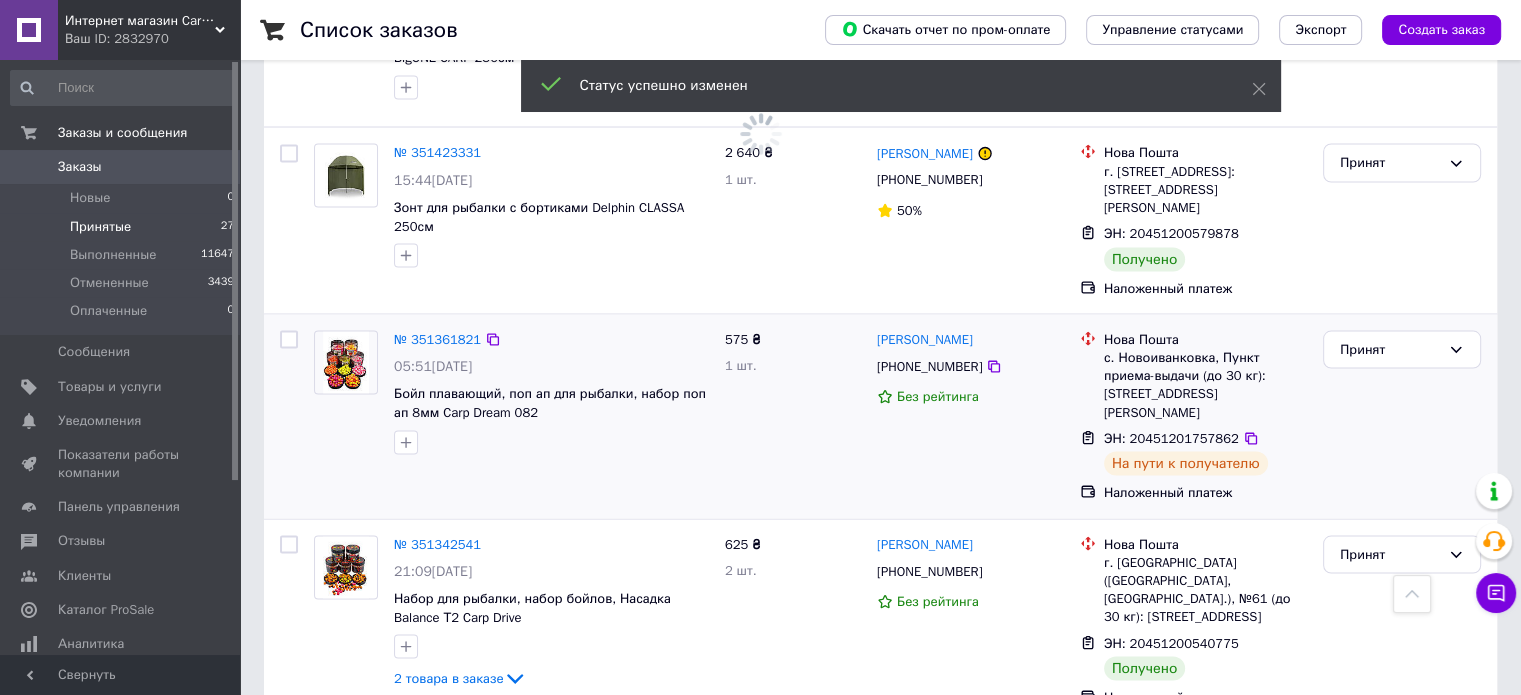 scroll, scrollTop: 3768, scrollLeft: 0, axis: vertical 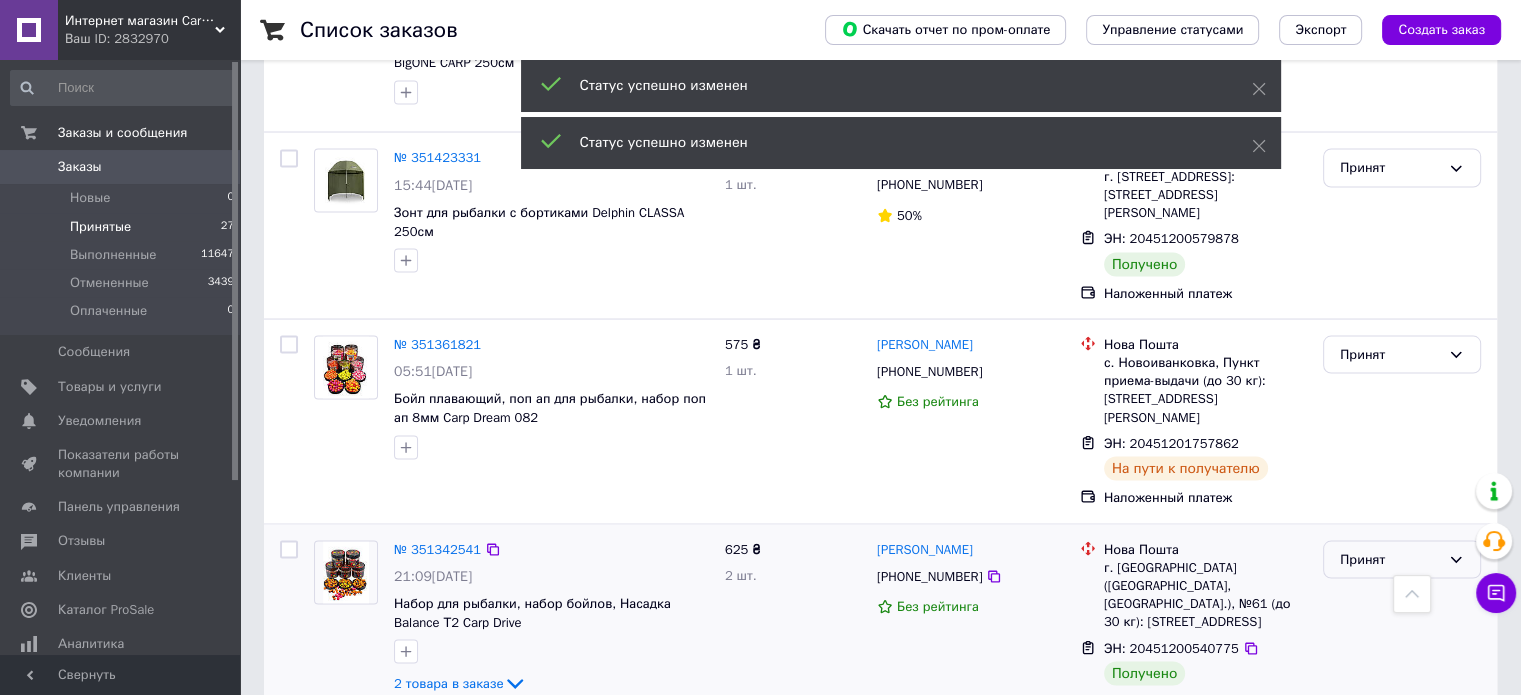 click on "Принят" at bounding box center [1390, 559] 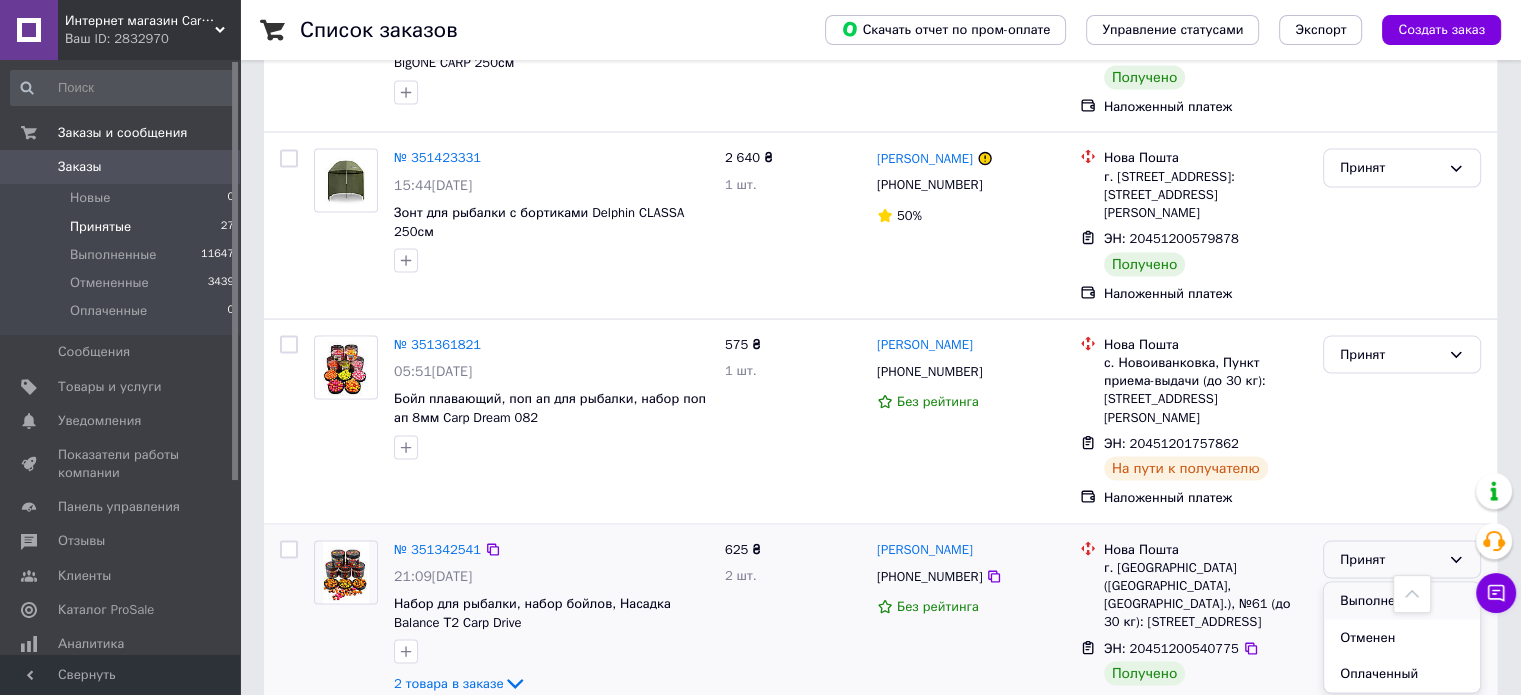 click on "Выполнен" at bounding box center [1402, 600] 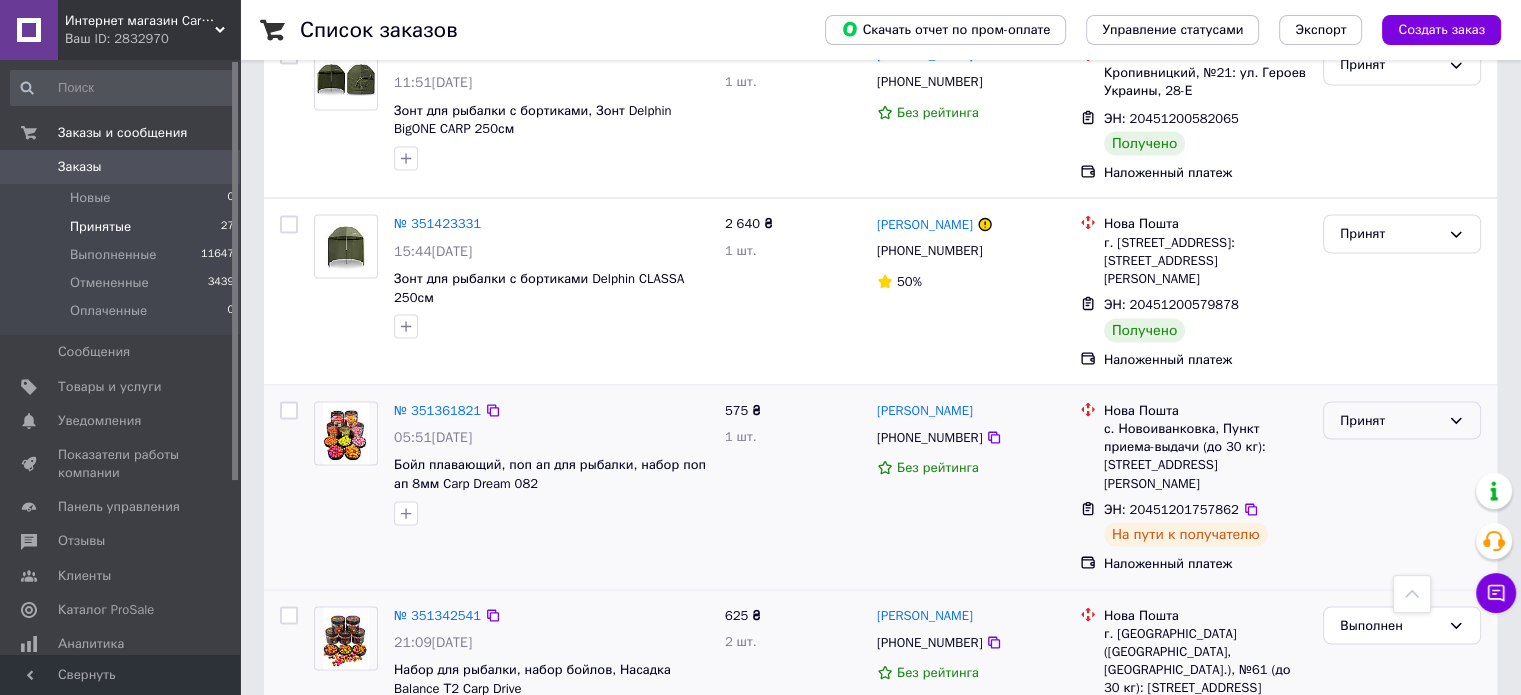 scroll, scrollTop: 3668, scrollLeft: 0, axis: vertical 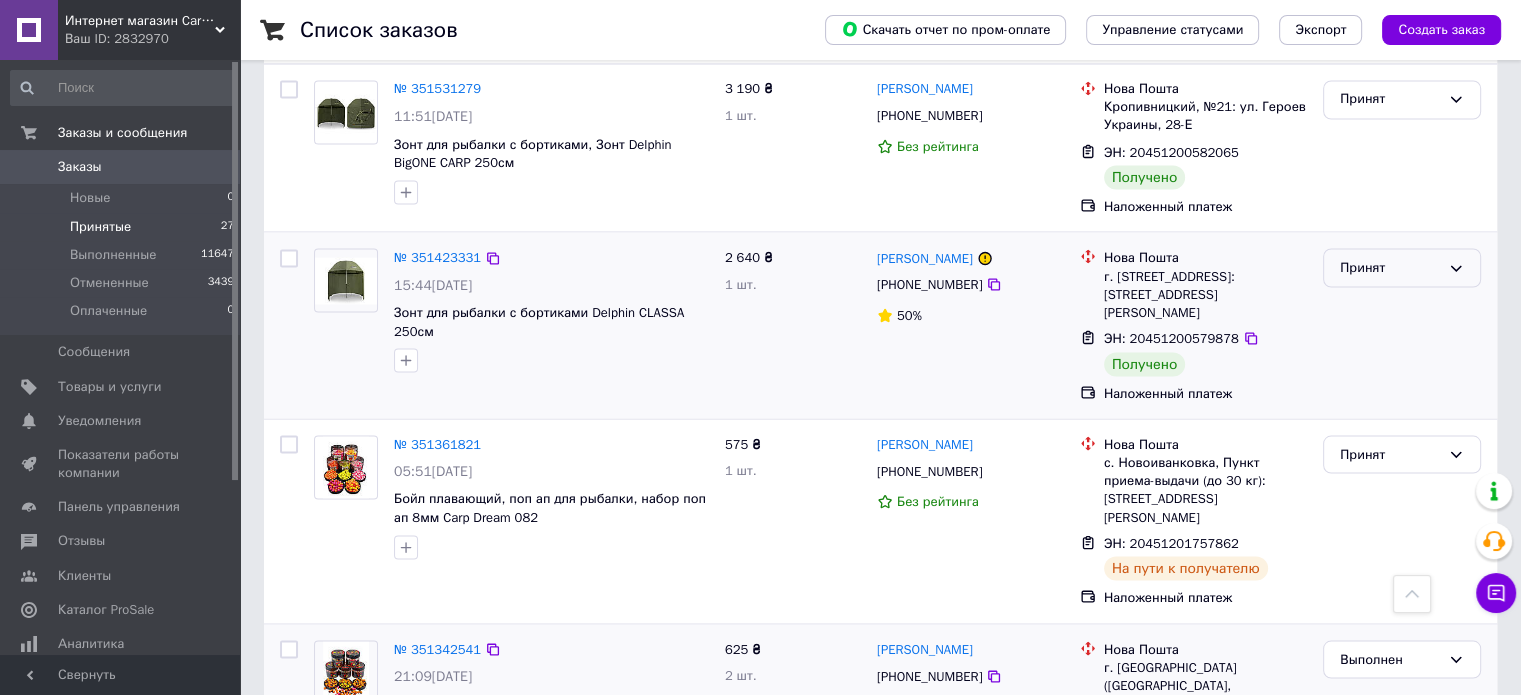 click on "Принят" at bounding box center (1390, 267) 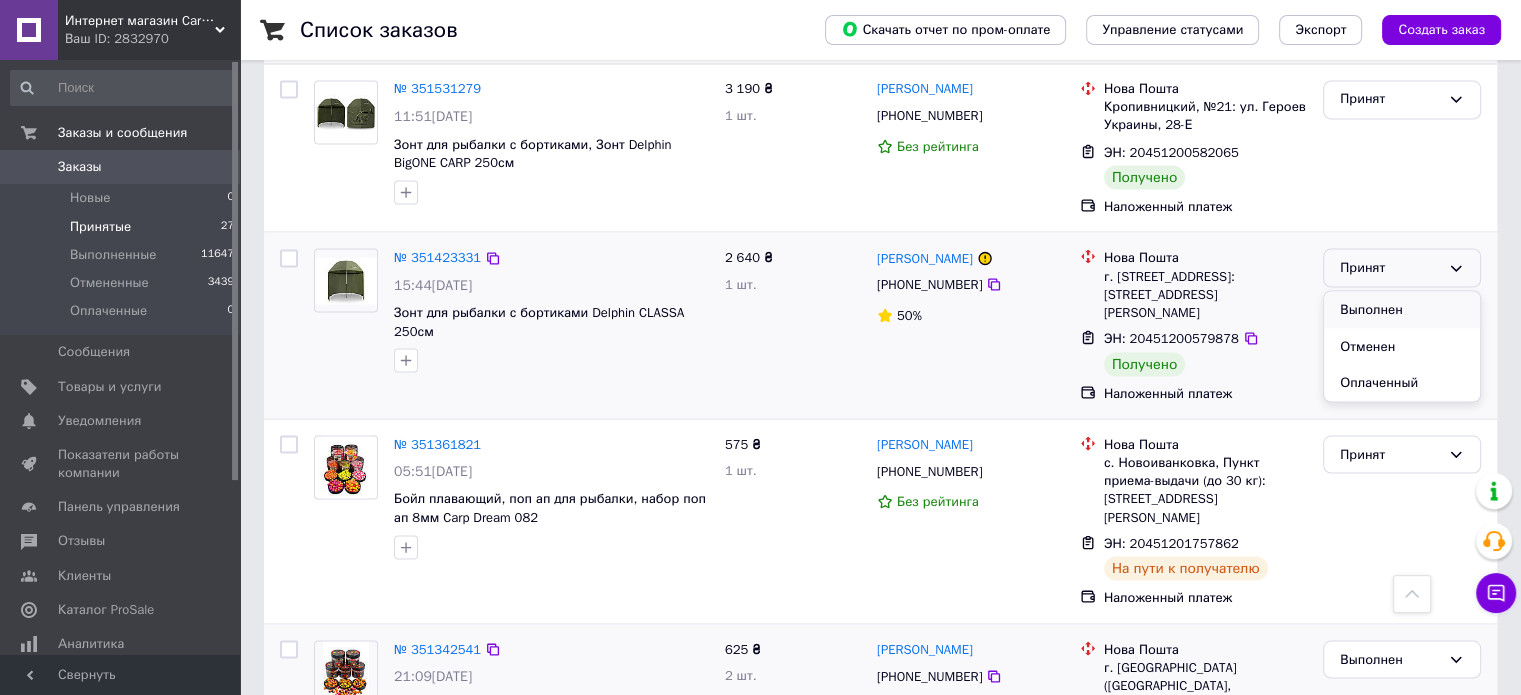 click on "Выполнен" at bounding box center [1402, 309] 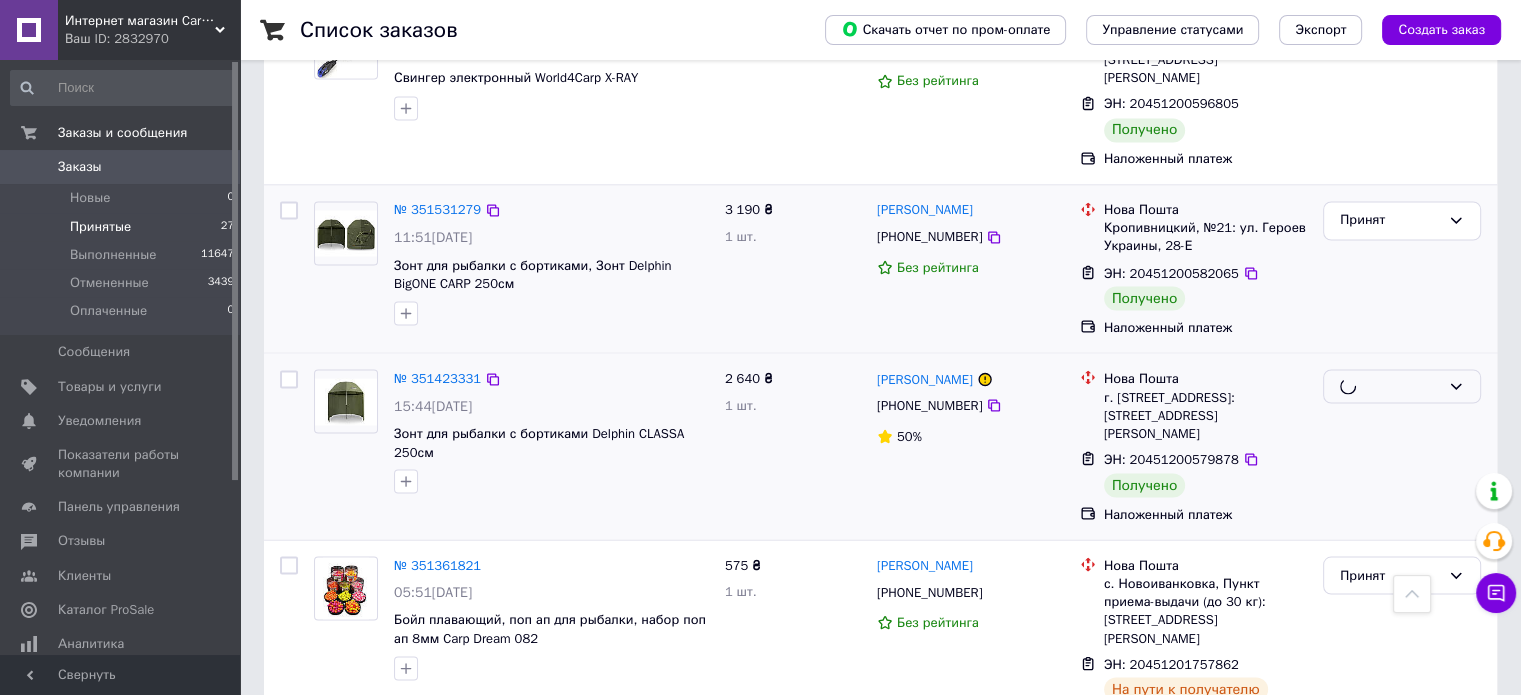 scroll, scrollTop: 3468, scrollLeft: 0, axis: vertical 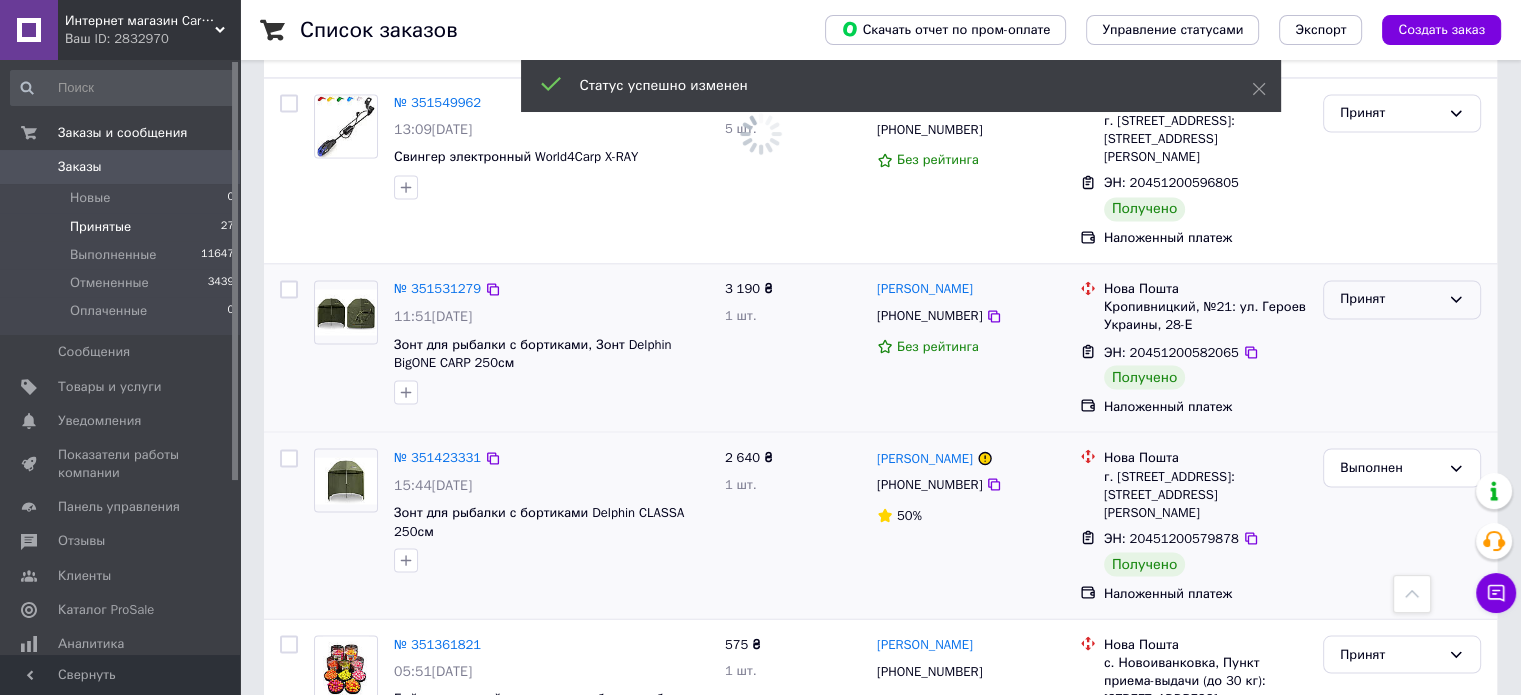 click on "Принят" at bounding box center [1390, 299] 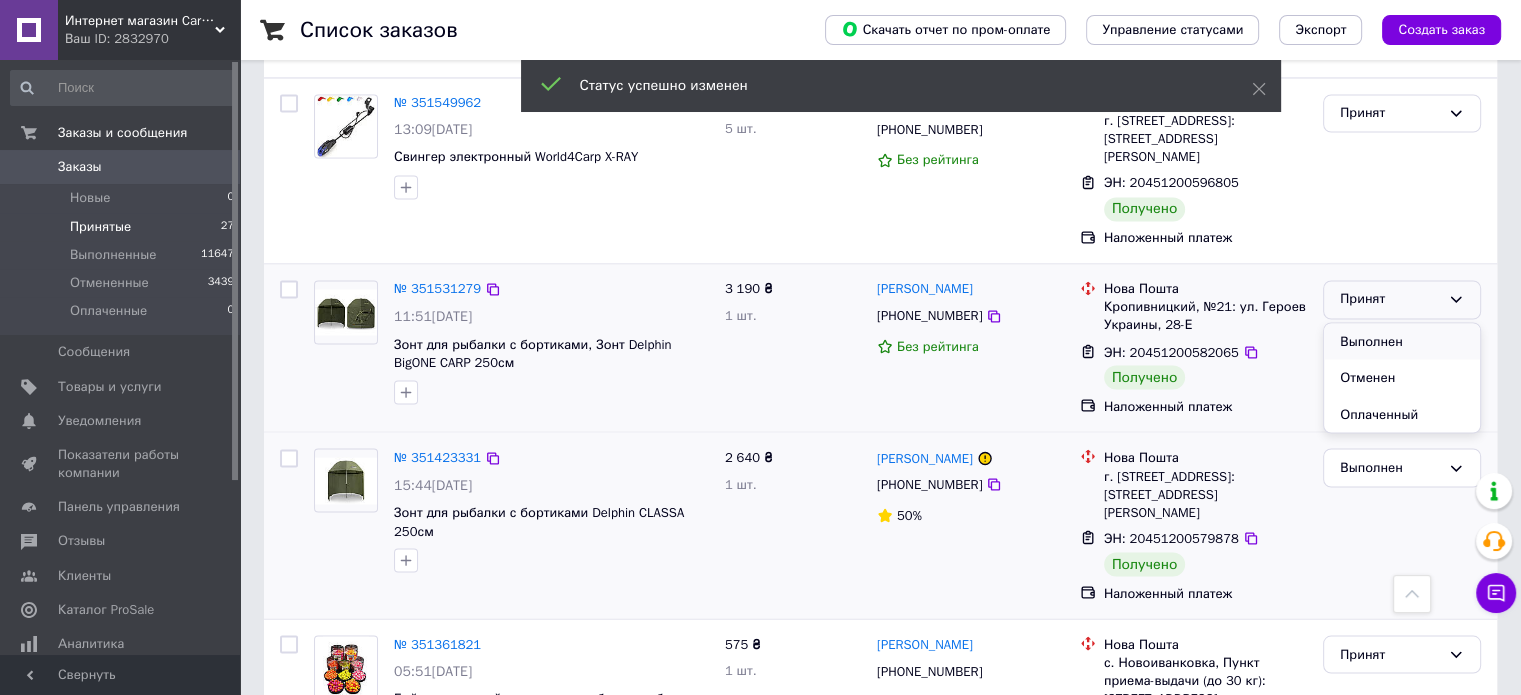 click on "Выполнен" at bounding box center [1402, 341] 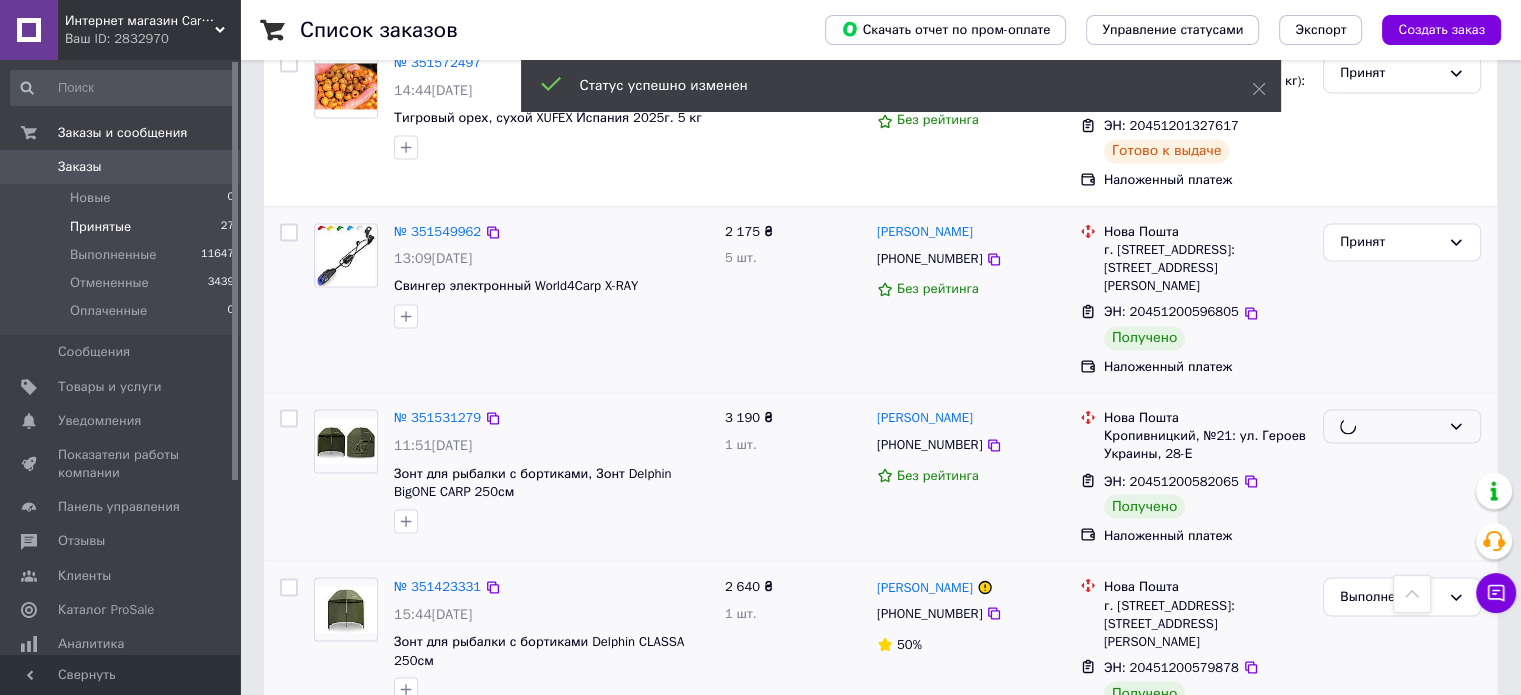 scroll, scrollTop: 3268, scrollLeft: 0, axis: vertical 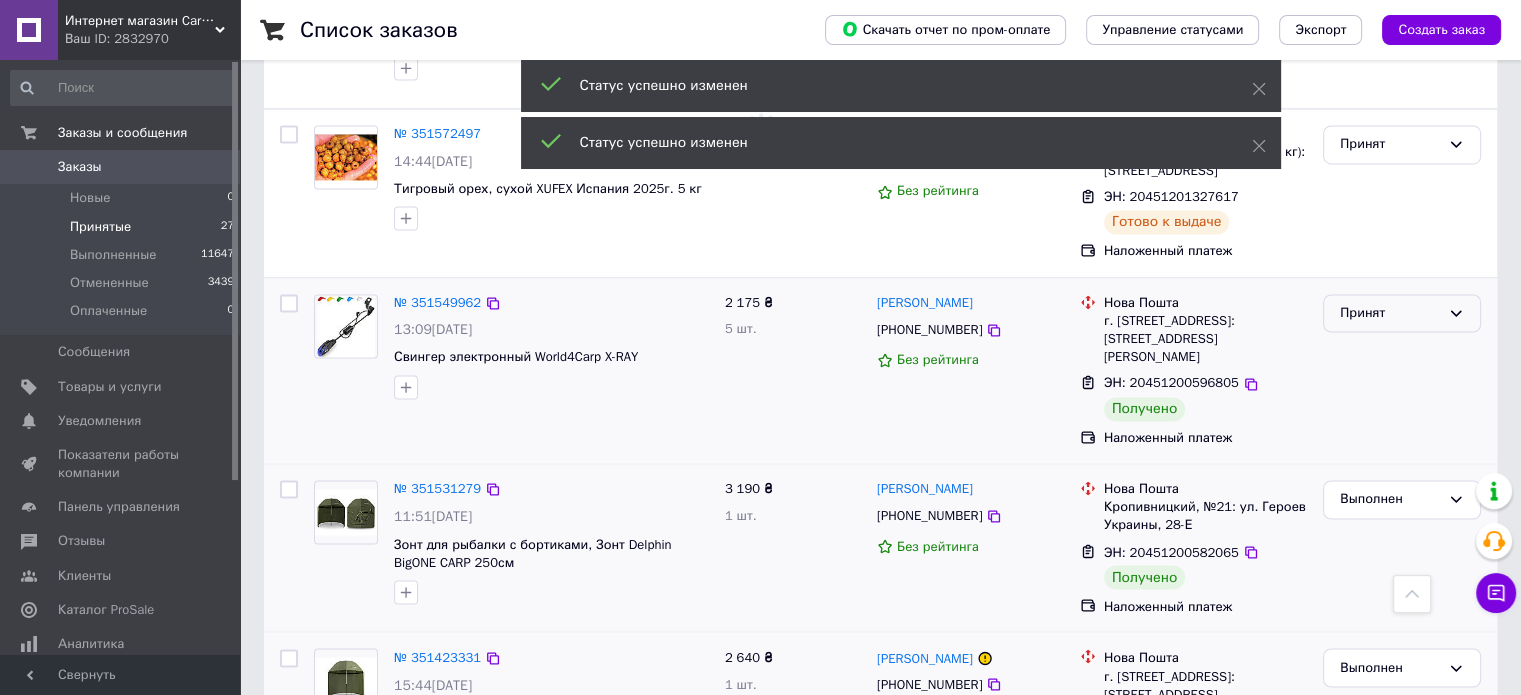 click on "Принят" at bounding box center [1402, 313] 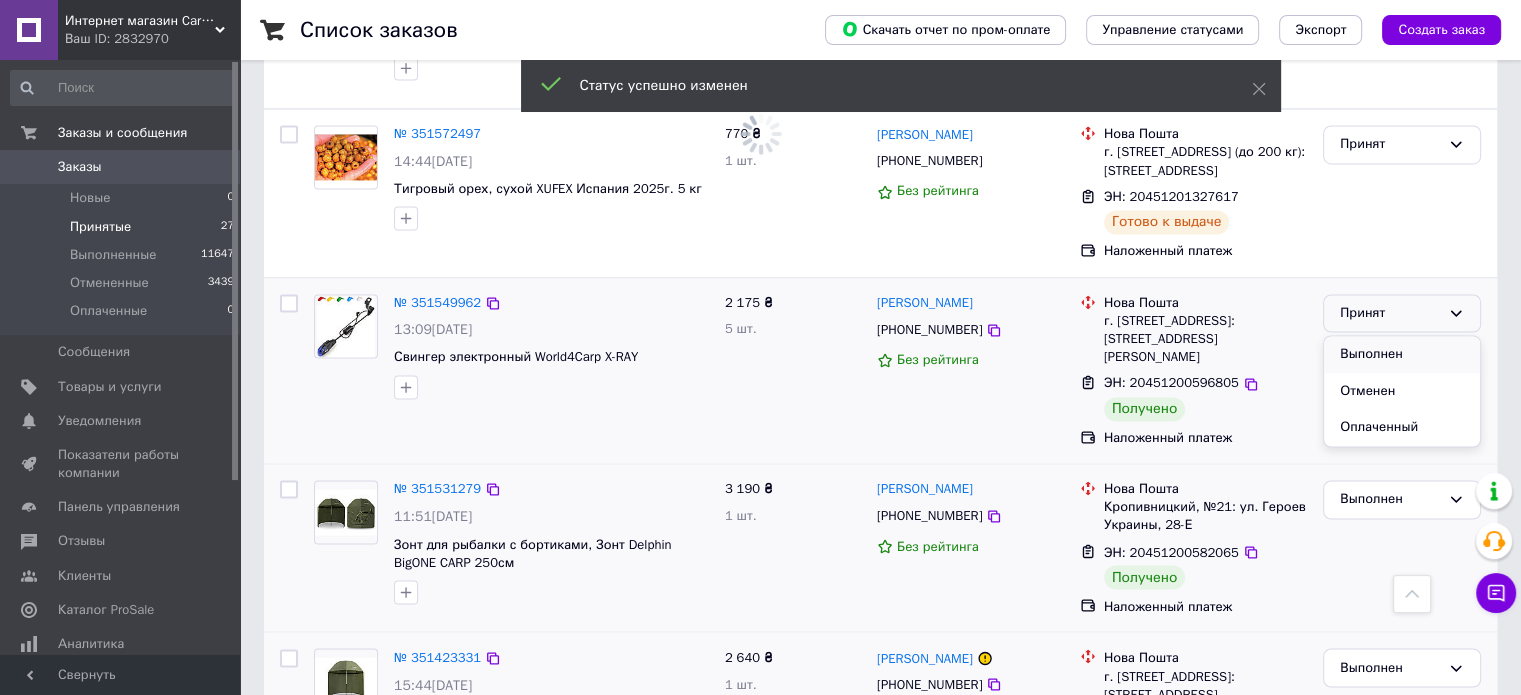 click on "Выполнен" at bounding box center (1402, 354) 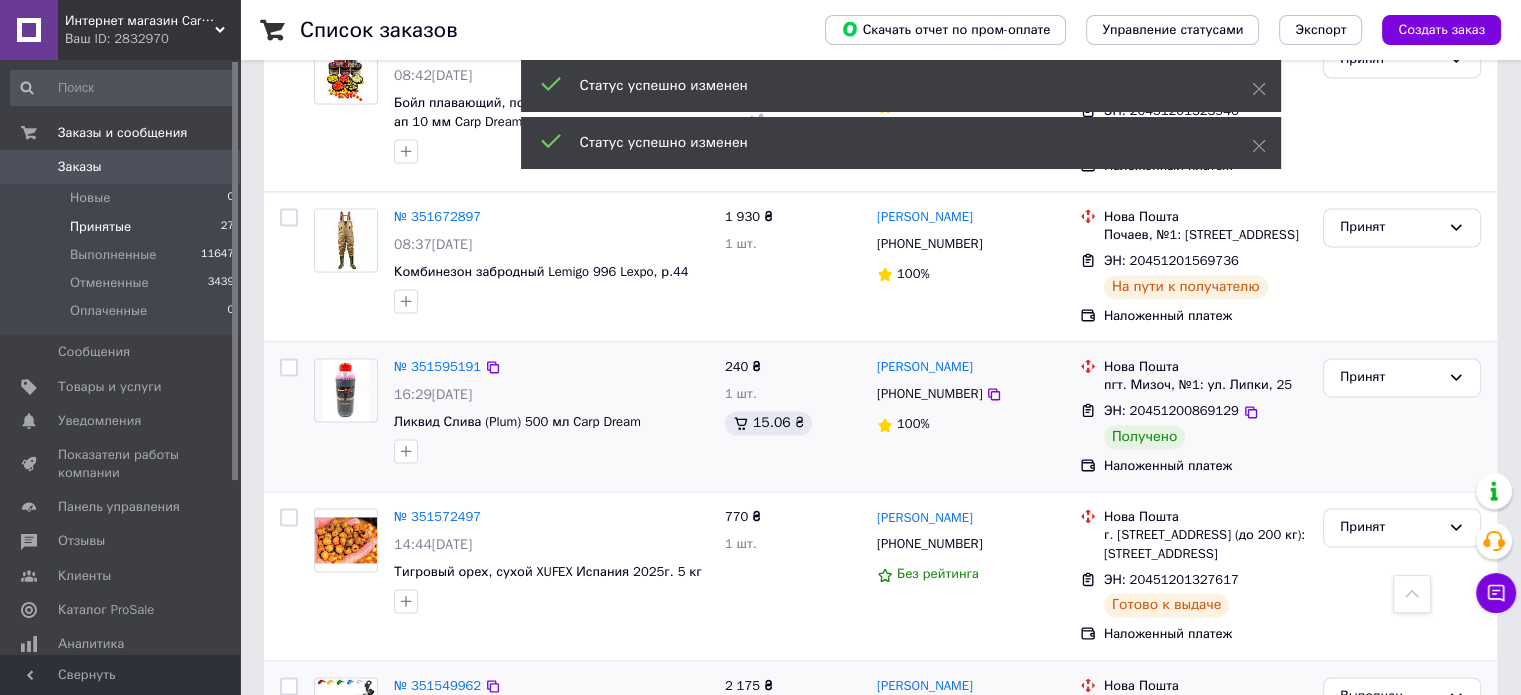 scroll, scrollTop: 2868, scrollLeft: 0, axis: vertical 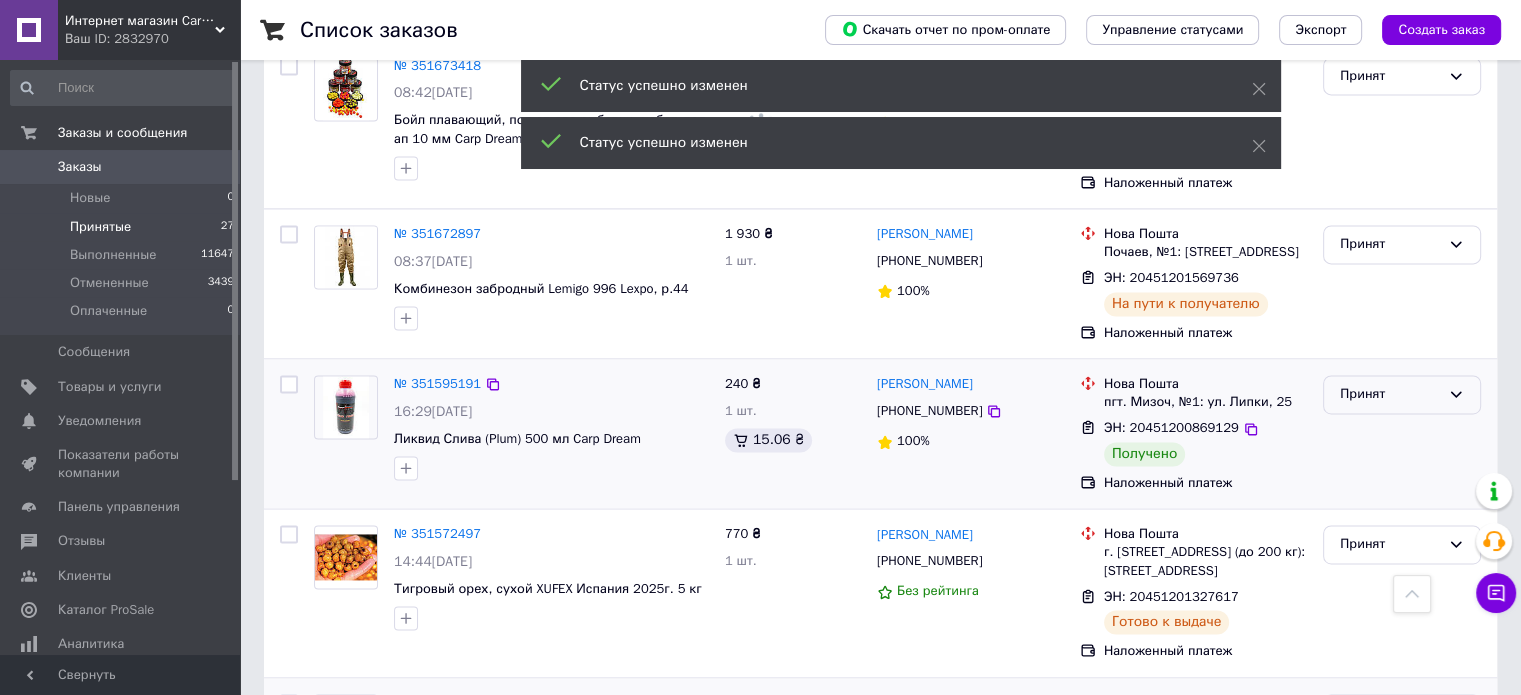 click on "Принят" at bounding box center [1390, 394] 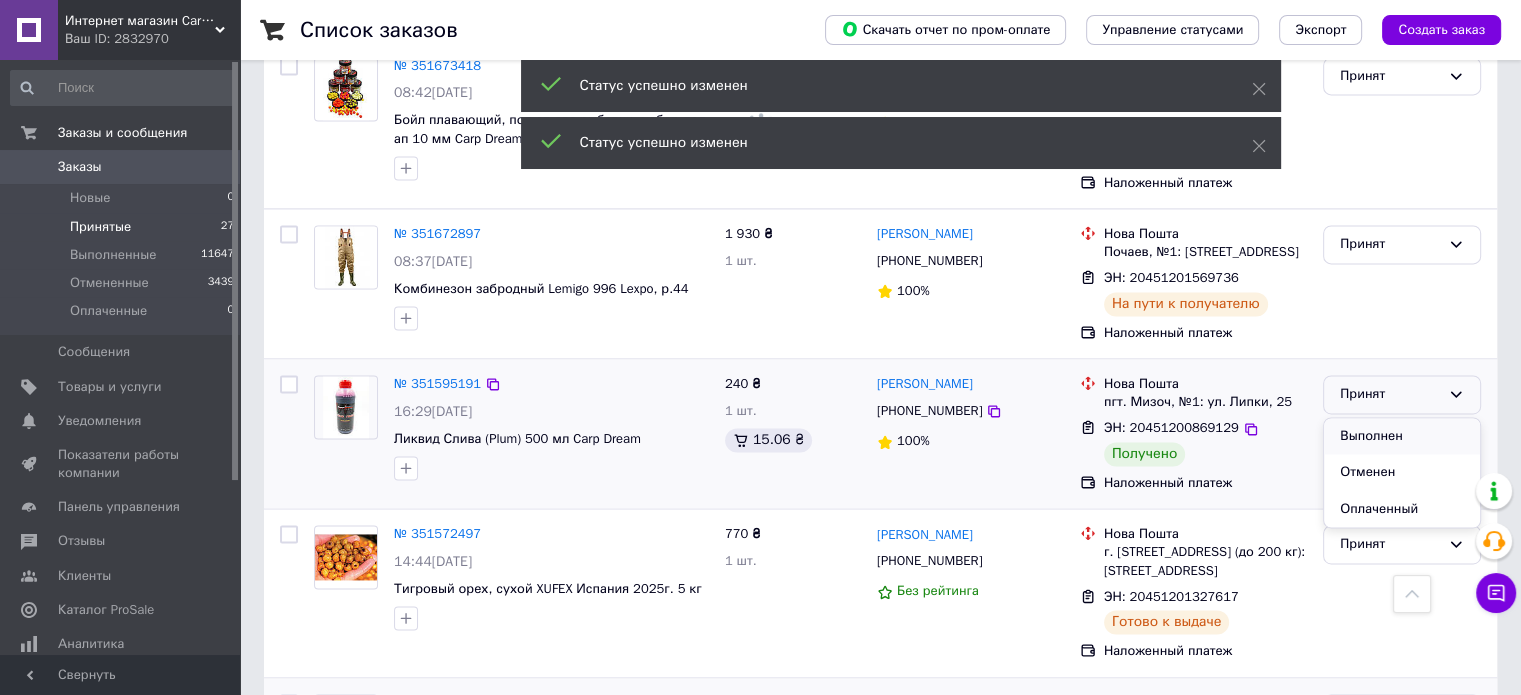 click on "Выполнен" at bounding box center [1402, 436] 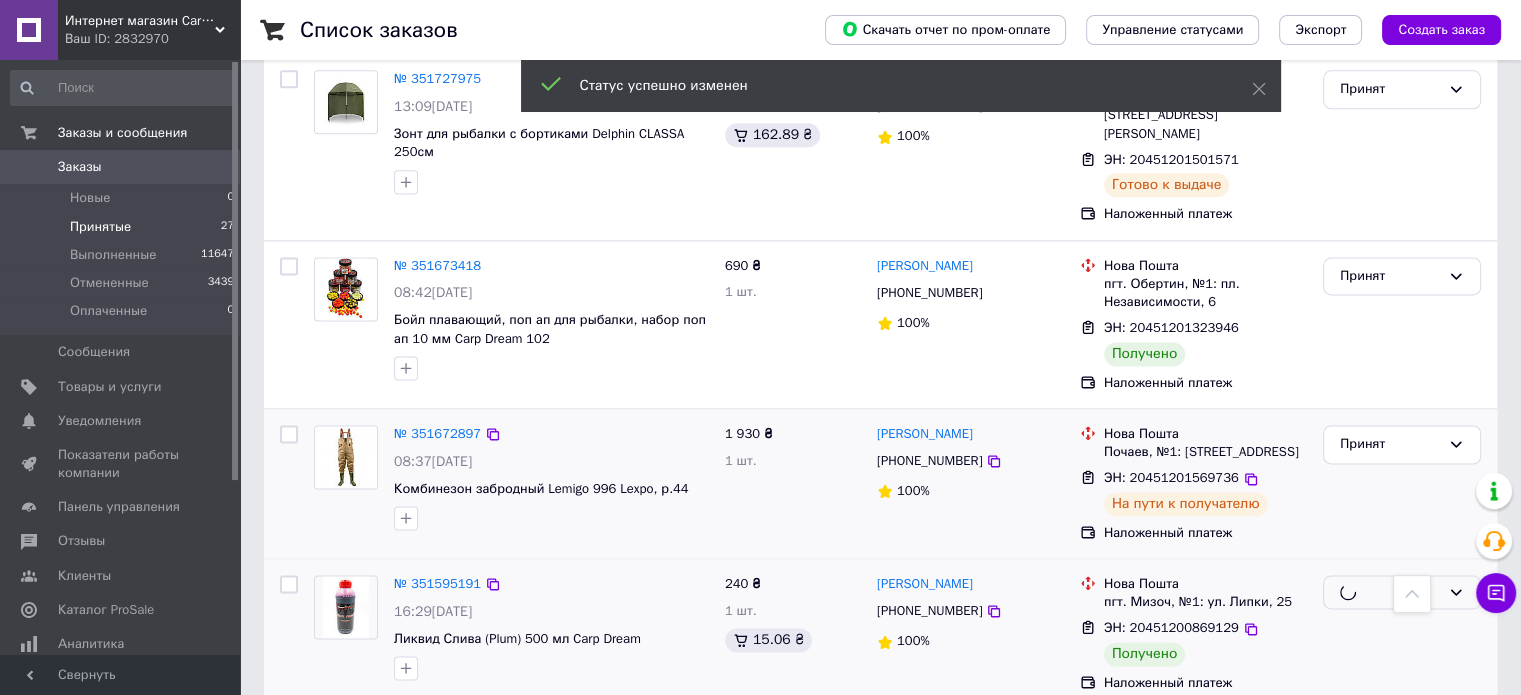 scroll, scrollTop: 2468, scrollLeft: 0, axis: vertical 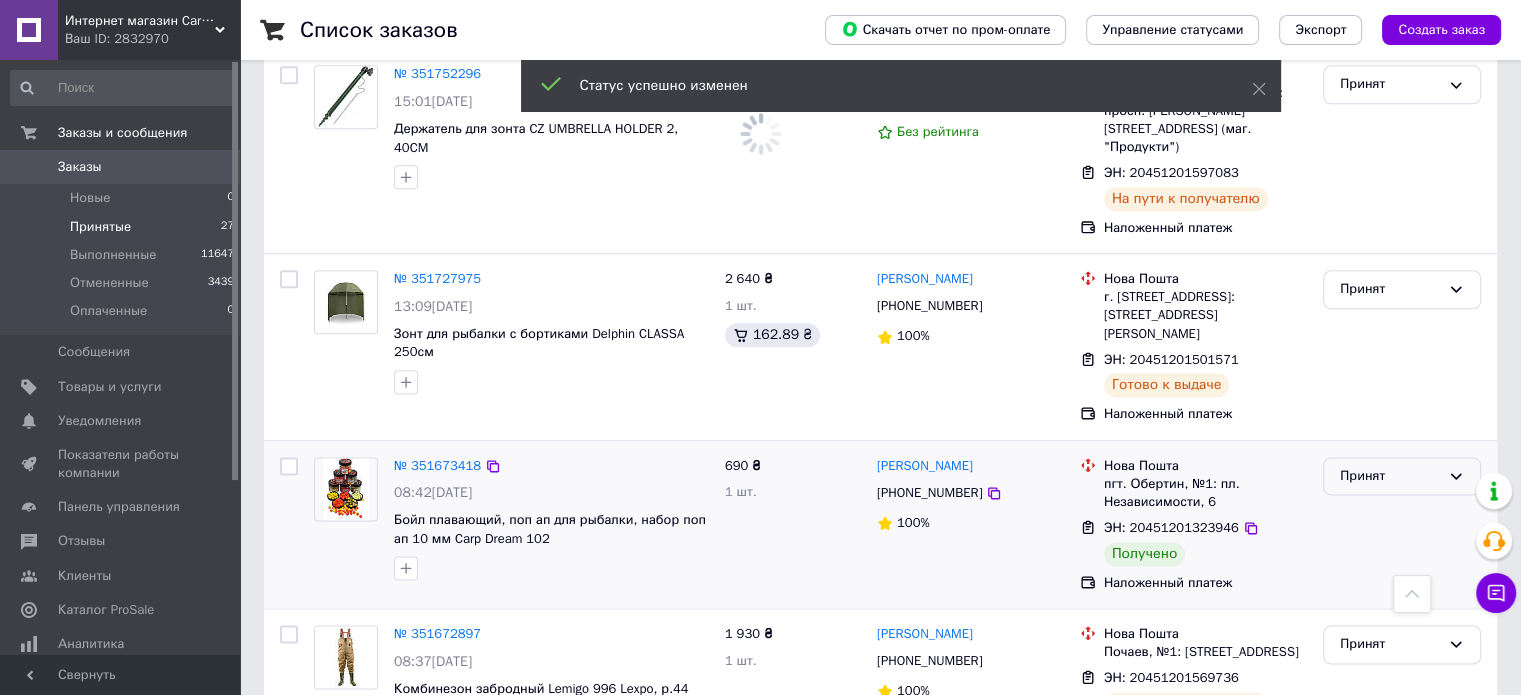 click on "Принят" at bounding box center [1390, 476] 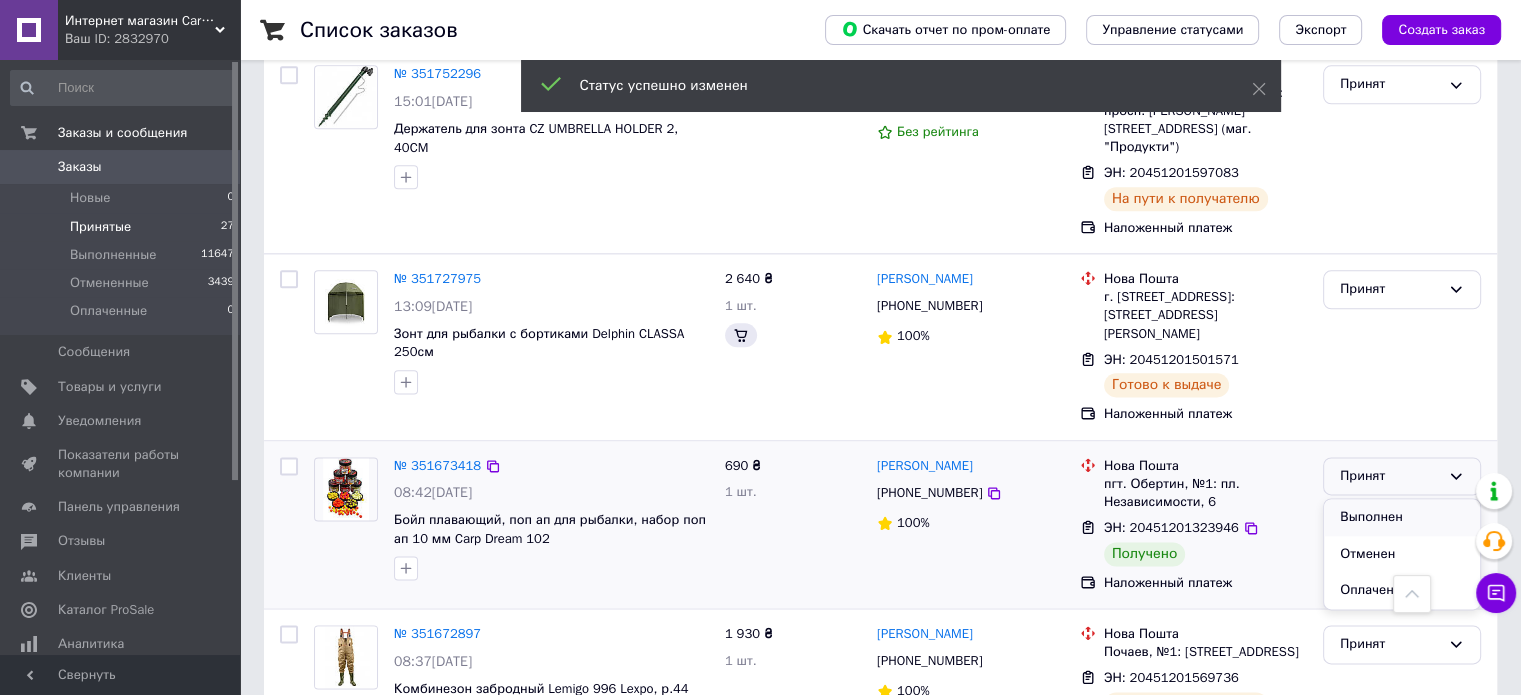 click on "Выполнен" at bounding box center [1402, 517] 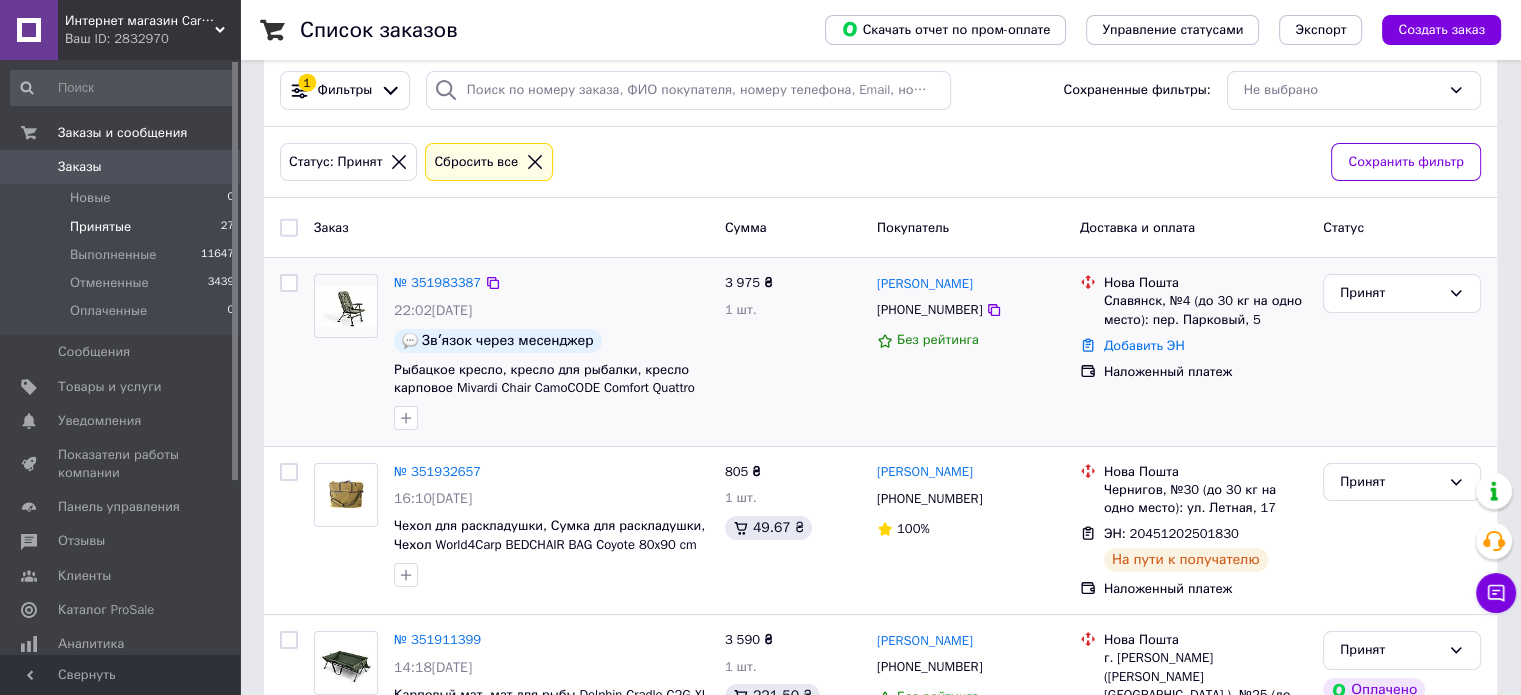 scroll, scrollTop: 0, scrollLeft: 0, axis: both 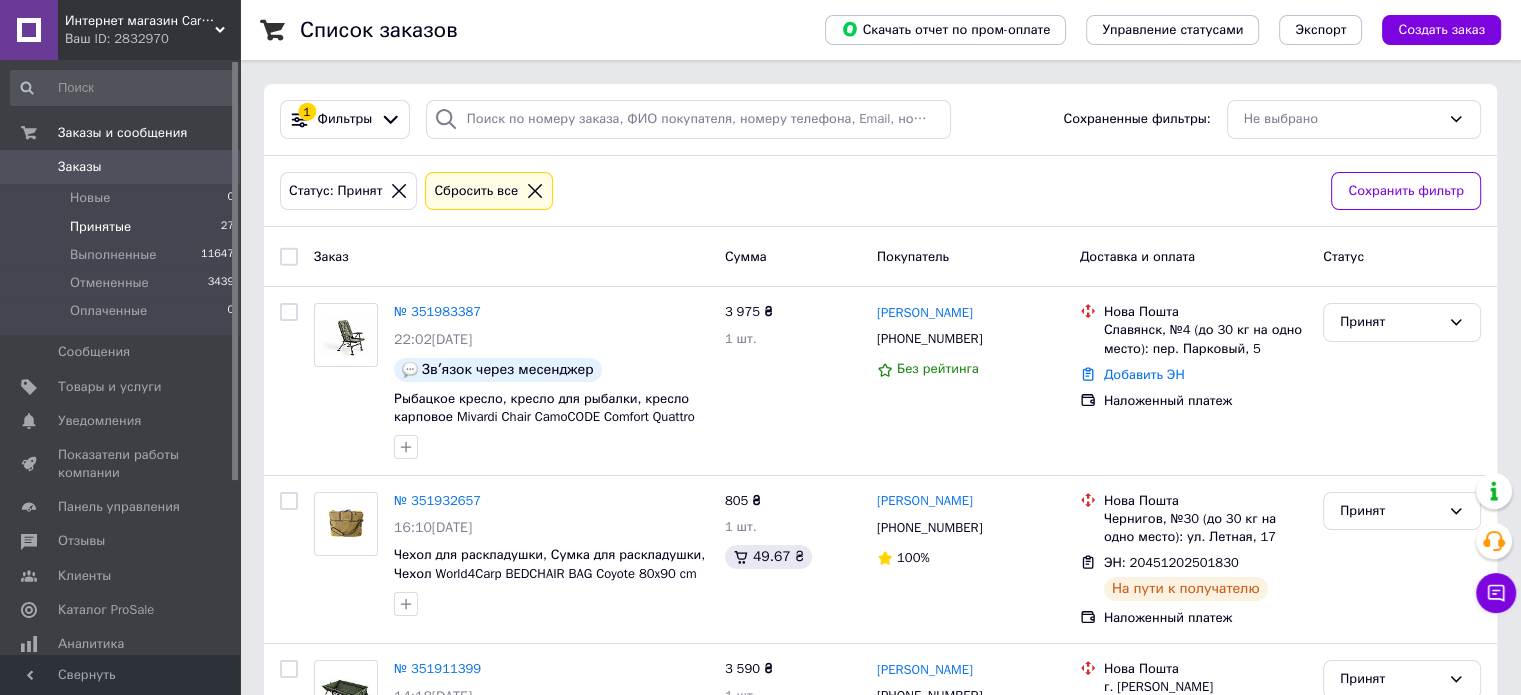 click on "Заказы" at bounding box center (80, 167) 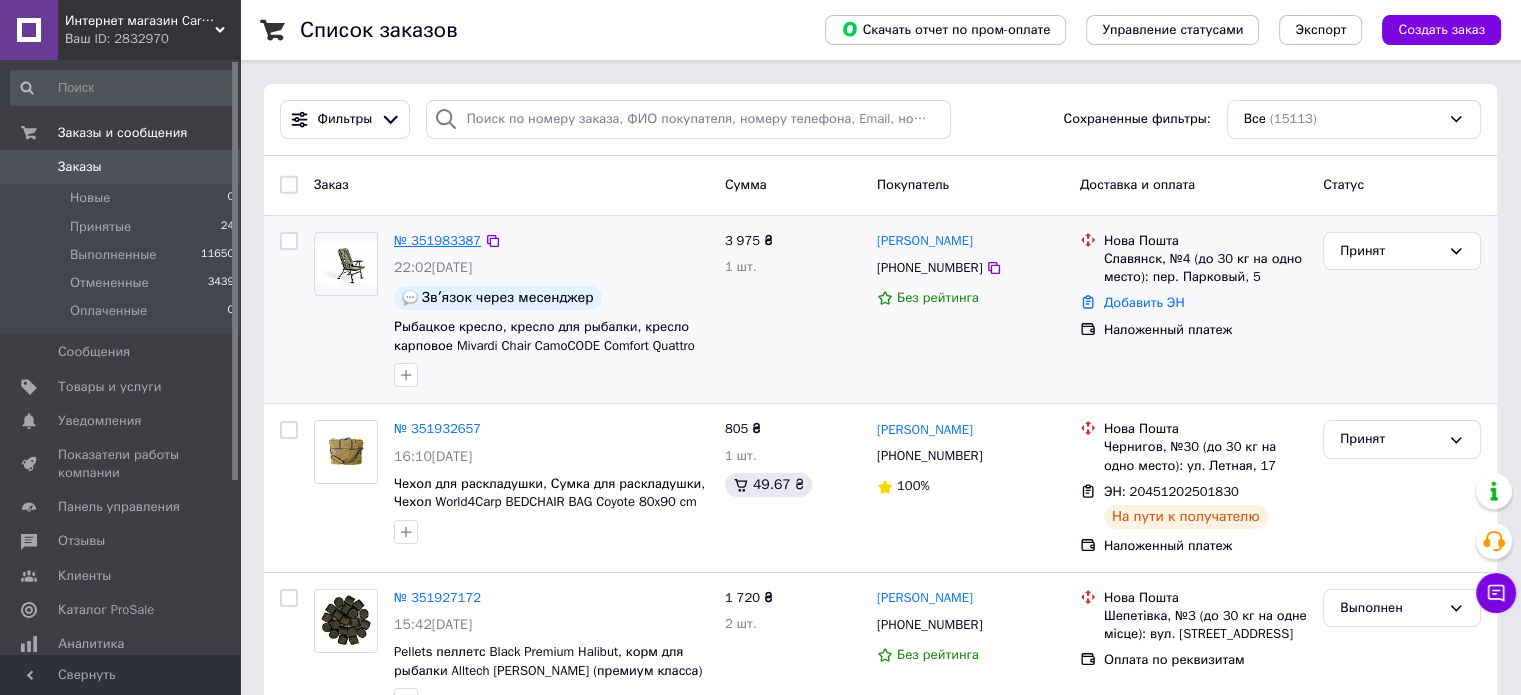 click on "№ 351983387" at bounding box center (437, 240) 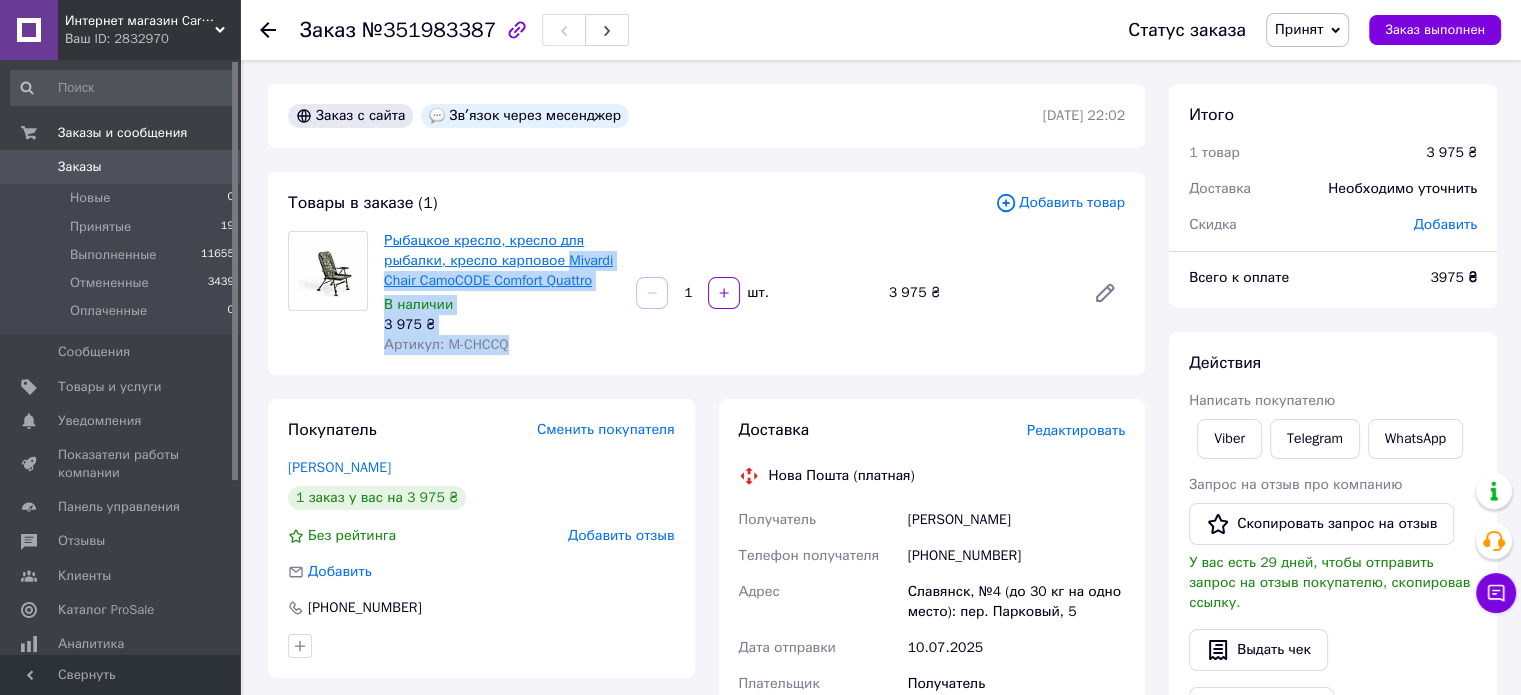 drag, startPoint x: 512, startPoint y: 350, endPoint x: 559, endPoint y: 267, distance: 95.38344 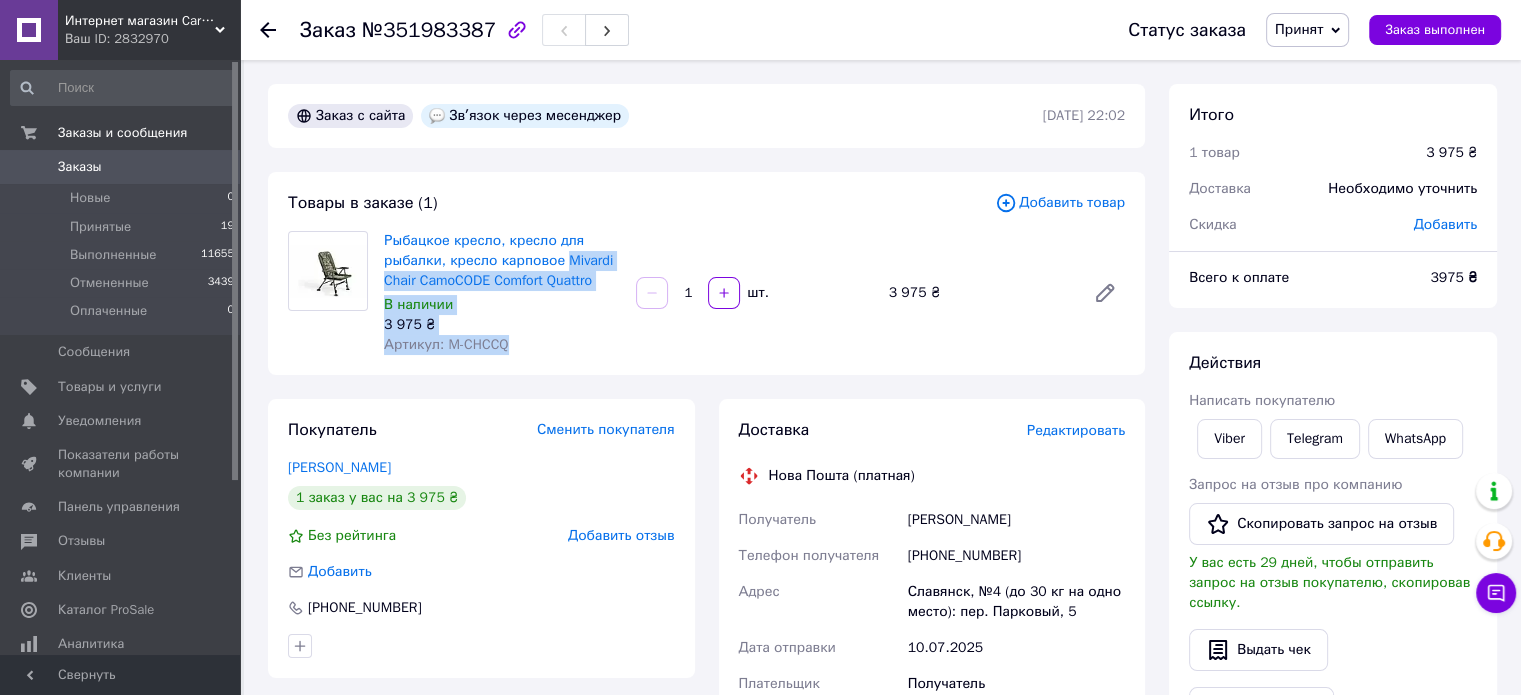 copy on "Mivardi Chair CamoCODE Comfort Quattro В наличии 3 975 ₴ Артикул: M-CHCCQ" 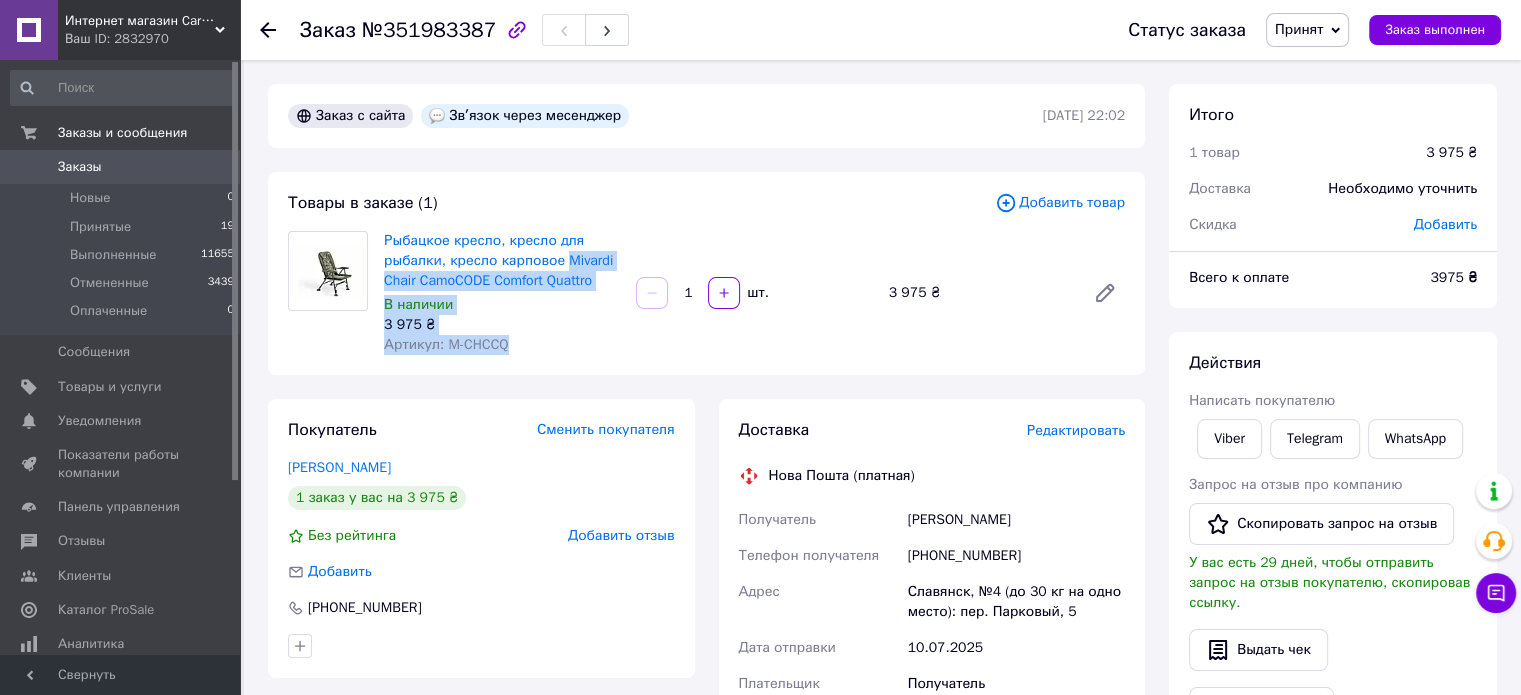 click on "Заказы" at bounding box center [121, 167] 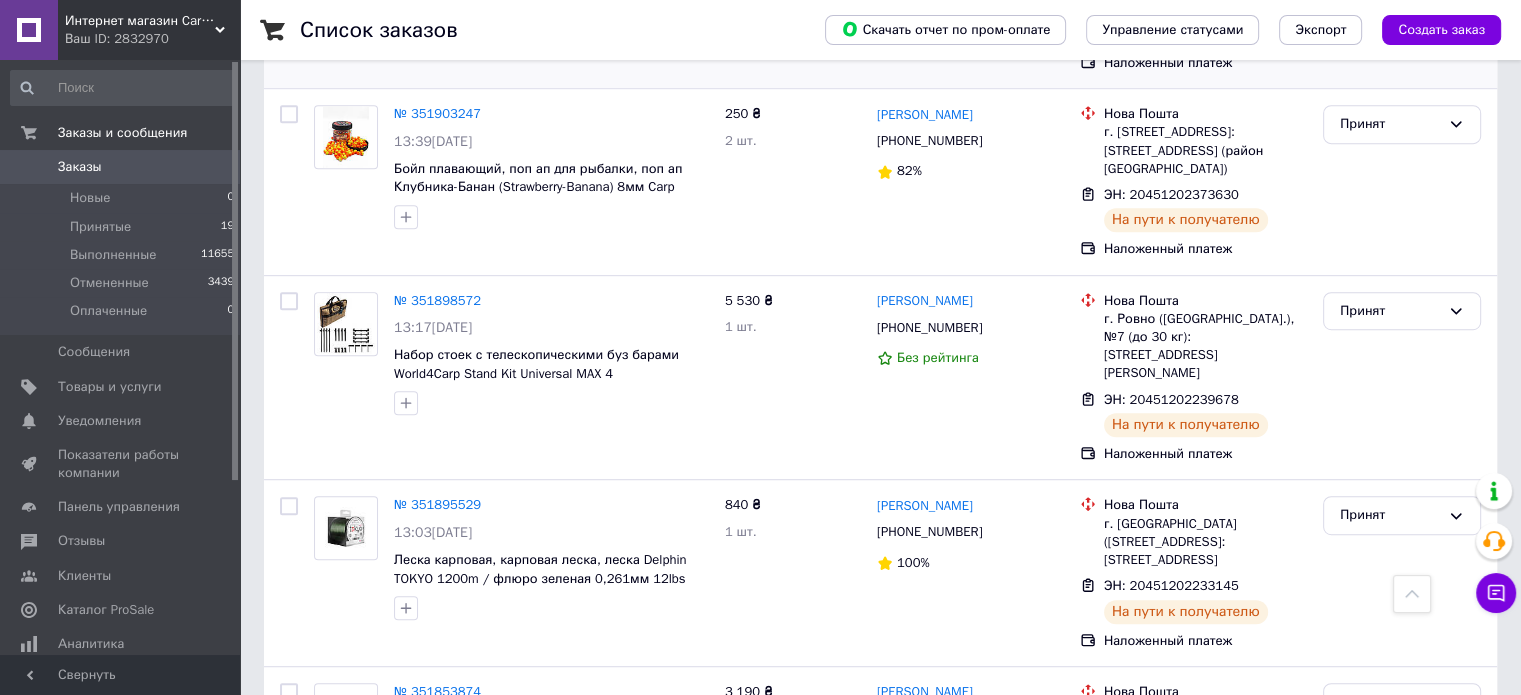 scroll, scrollTop: 1100, scrollLeft: 0, axis: vertical 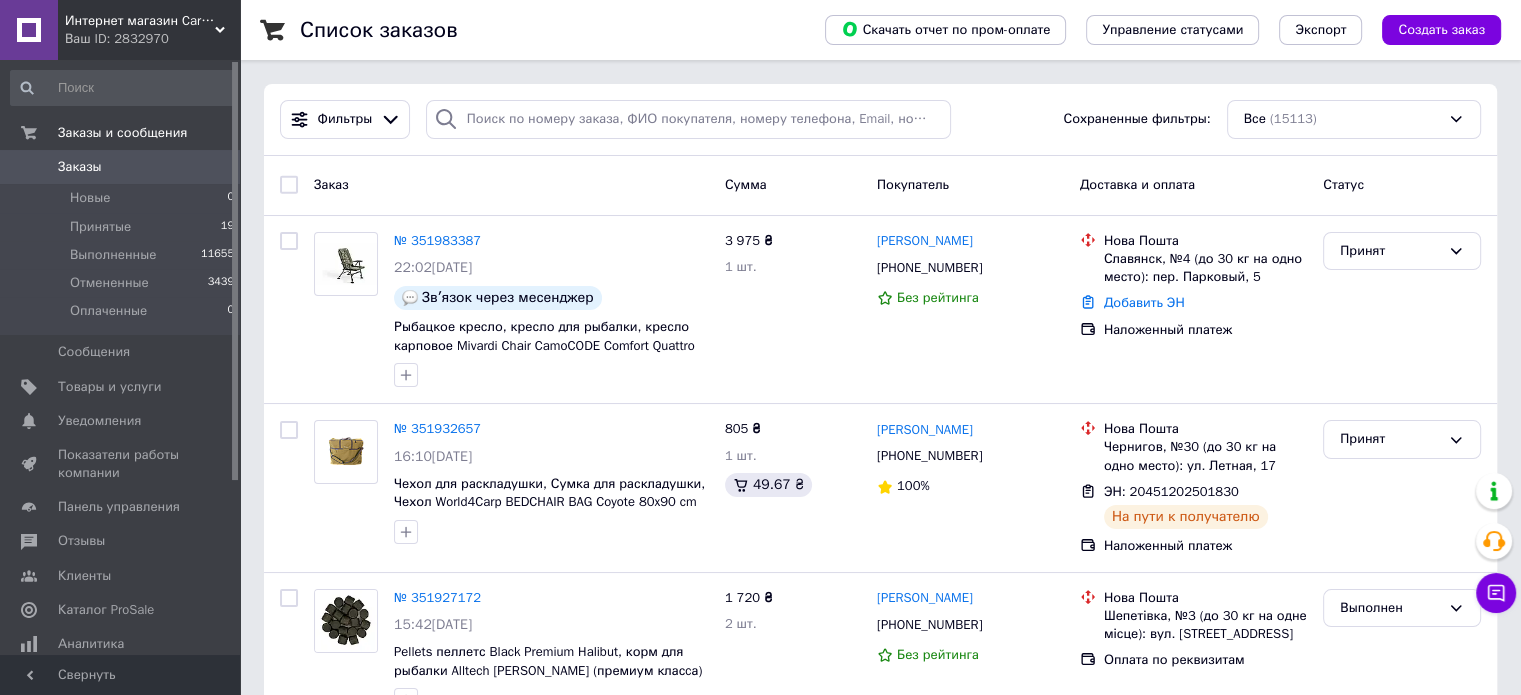 click on "Интернет магазин Carp Dream" at bounding box center [140, 21] 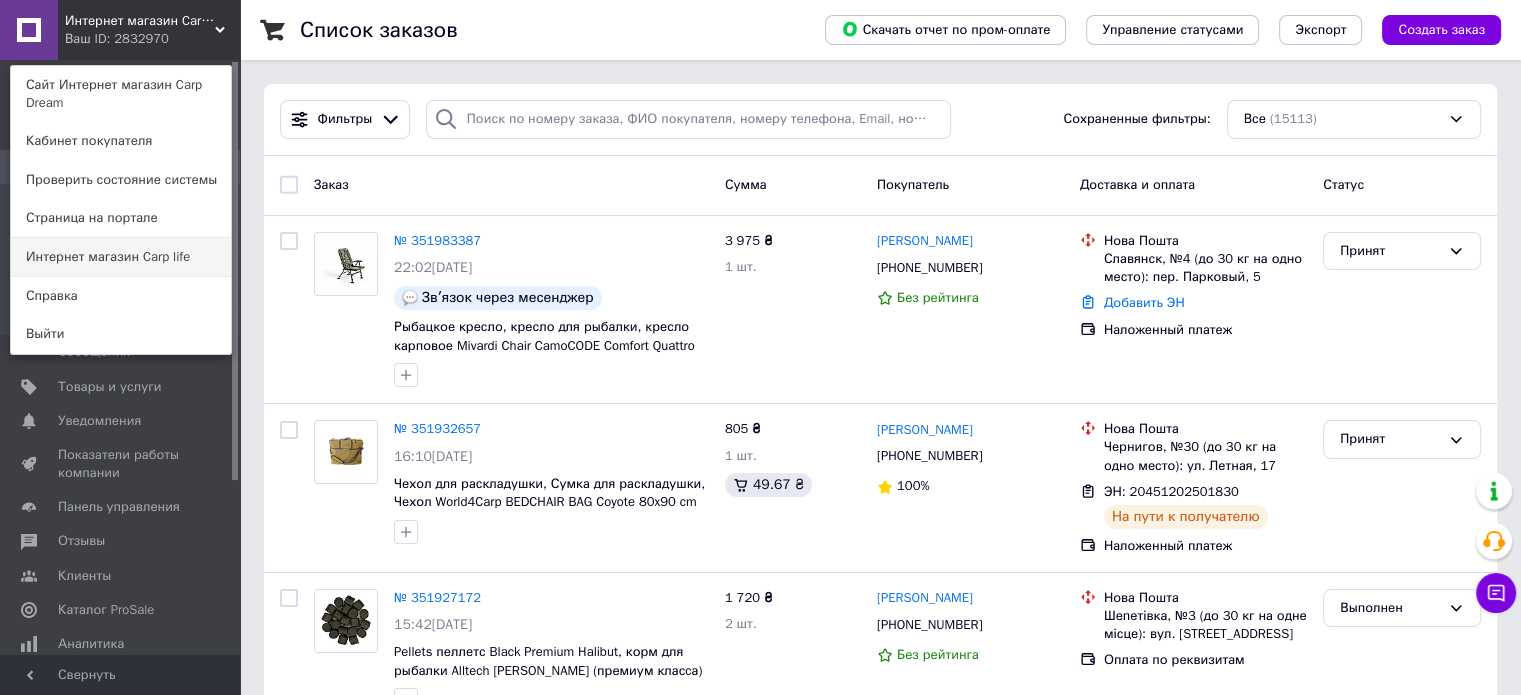 click on "Интернет магазин Carp life" at bounding box center [121, 257] 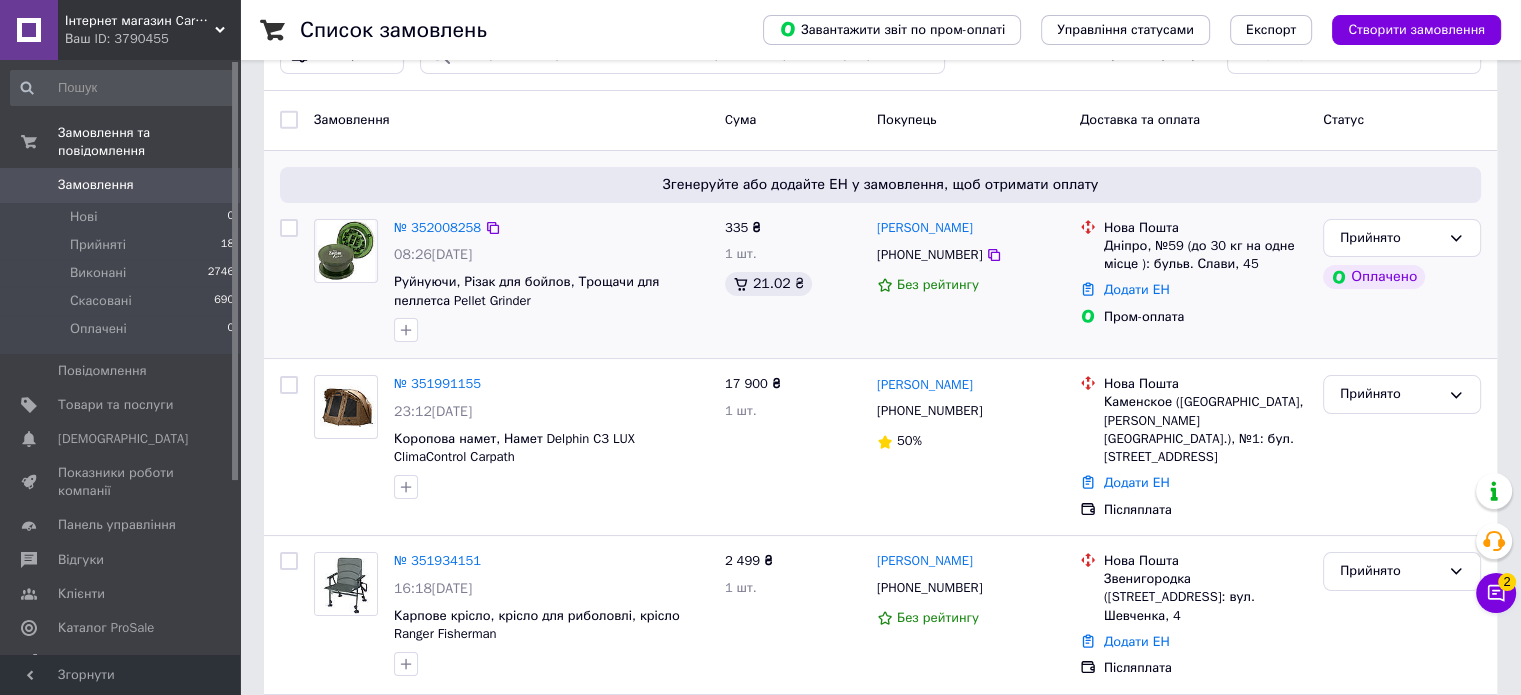 scroll, scrollTop: 100, scrollLeft: 0, axis: vertical 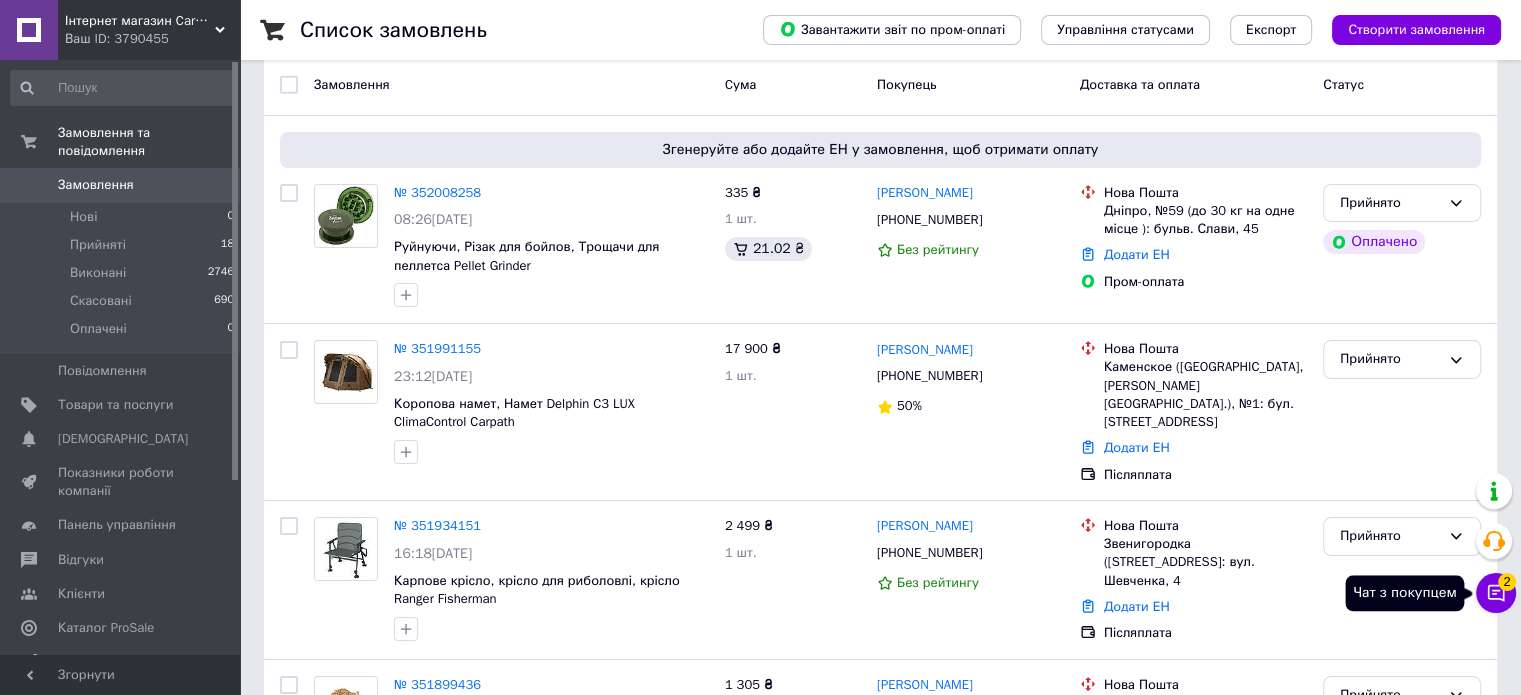 click 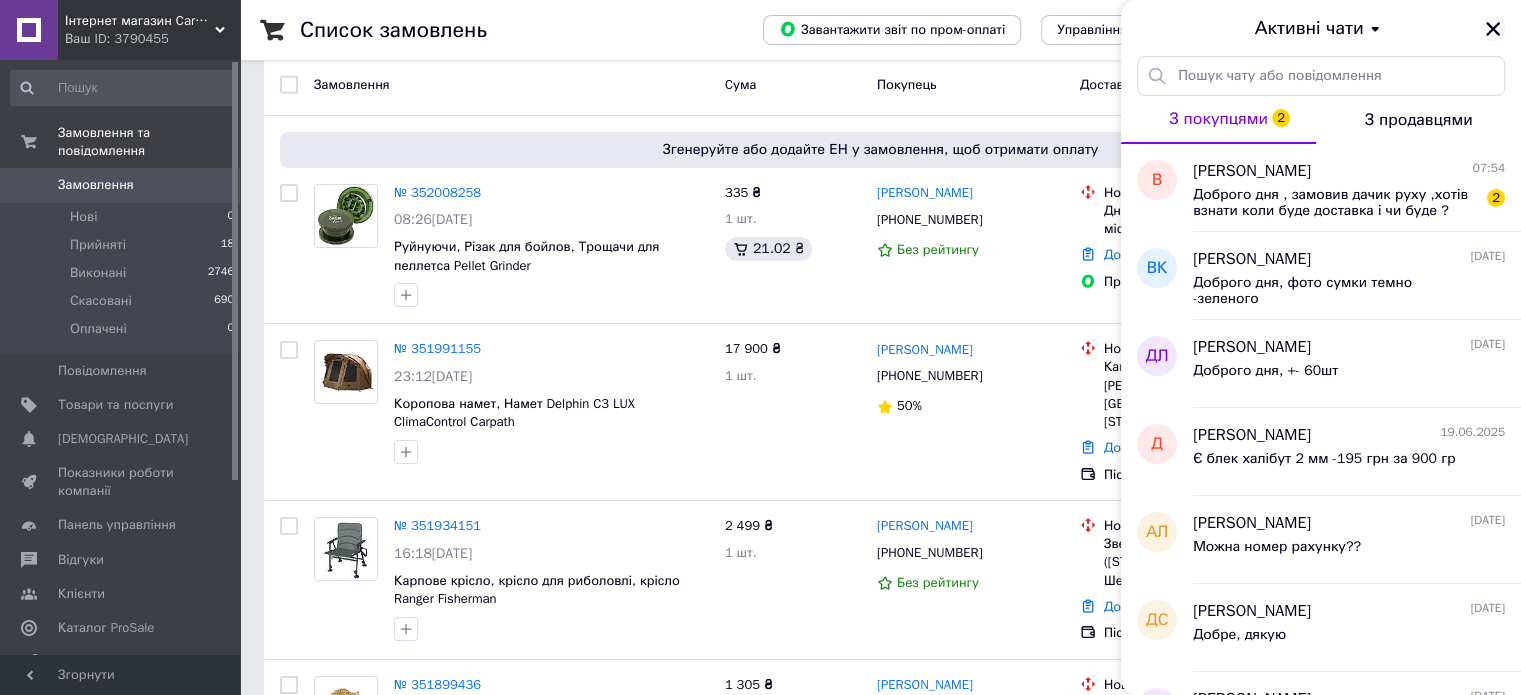 click 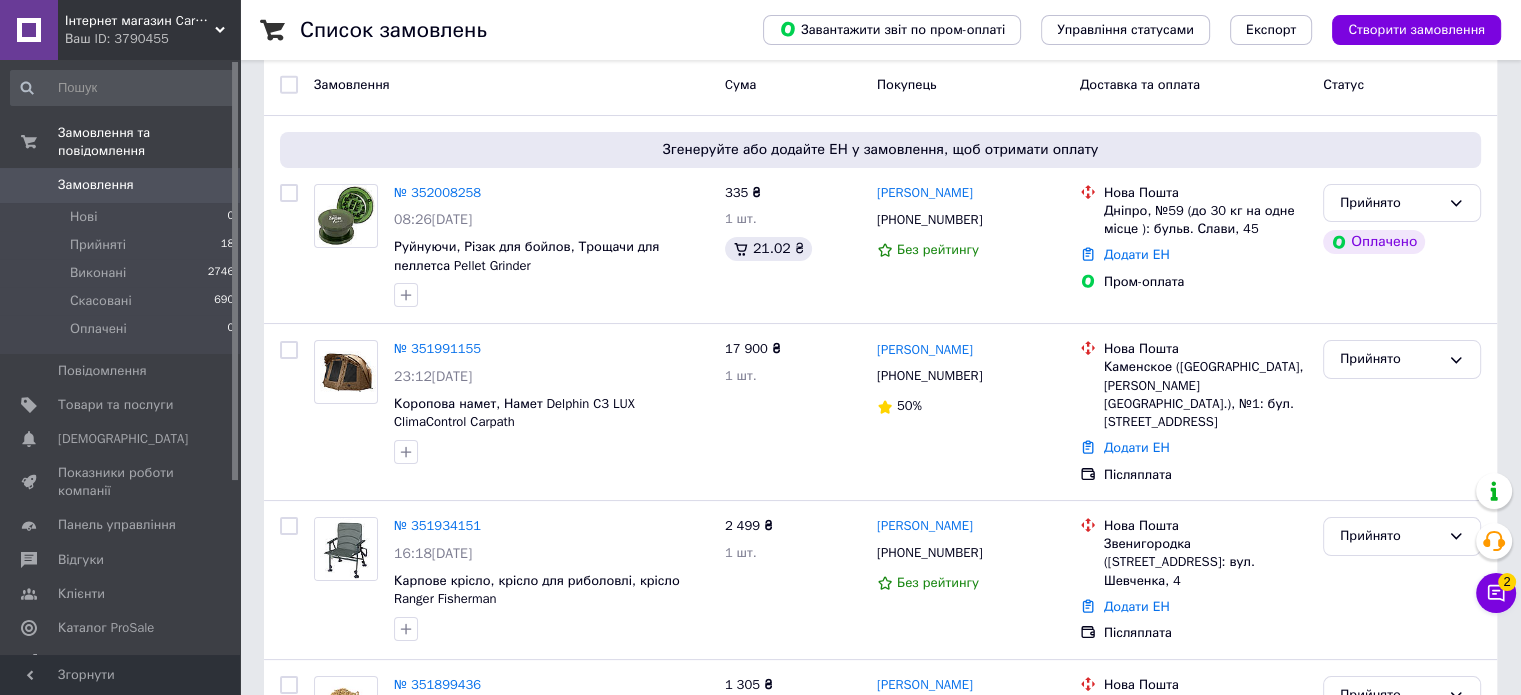 click on "Інтернет магазин Carp  life" at bounding box center (140, 21) 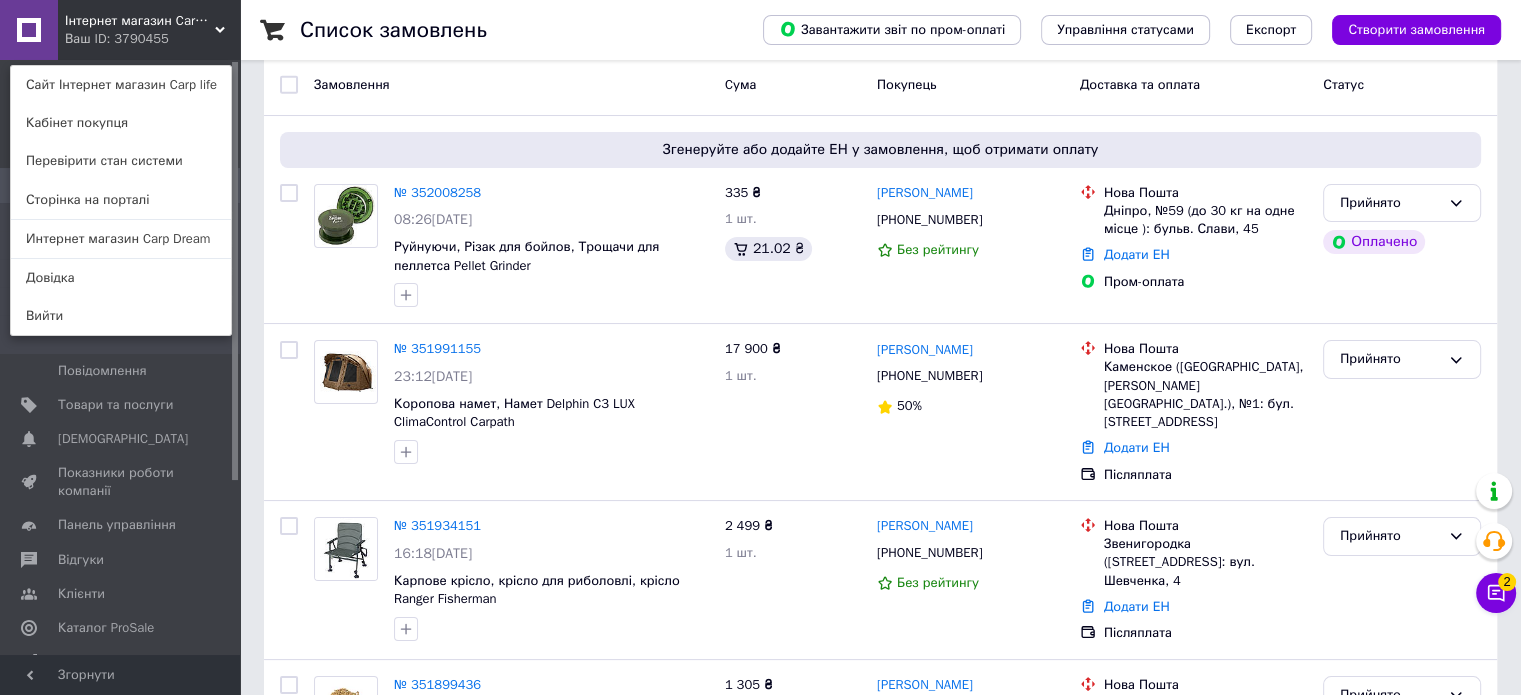 click on "Ваш ID: 3790455" at bounding box center [107, 39] 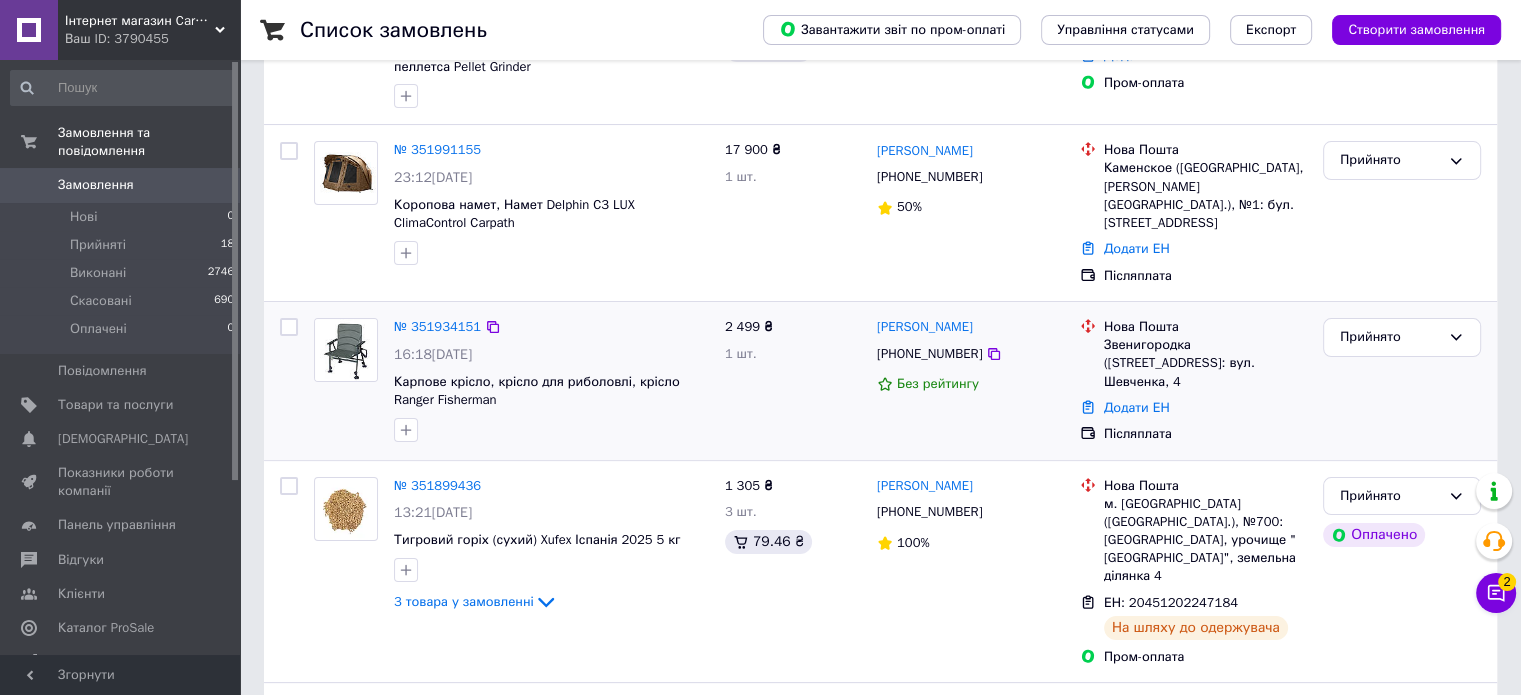 scroll, scrollTop: 300, scrollLeft: 0, axis: vertical 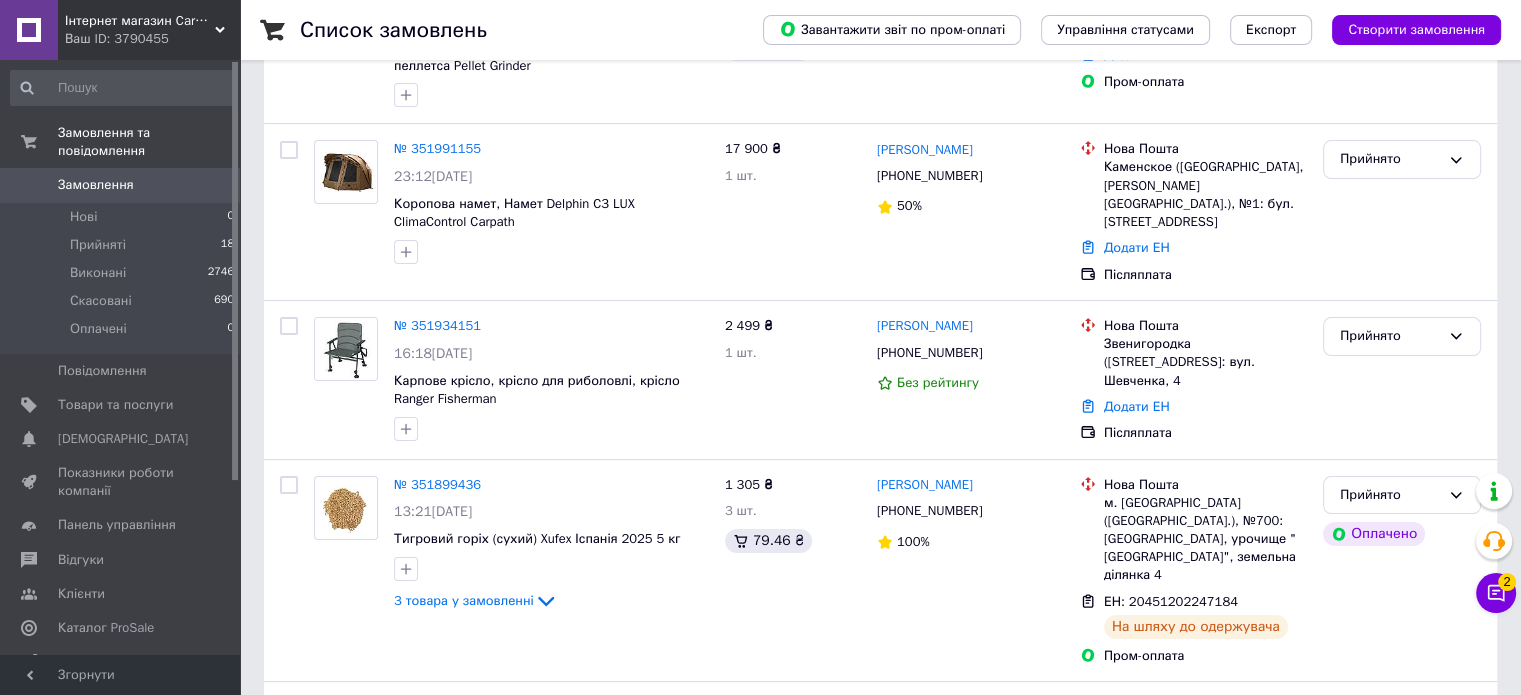 click on "Ваш ID: 3790455" at bounding box center (152, 39) 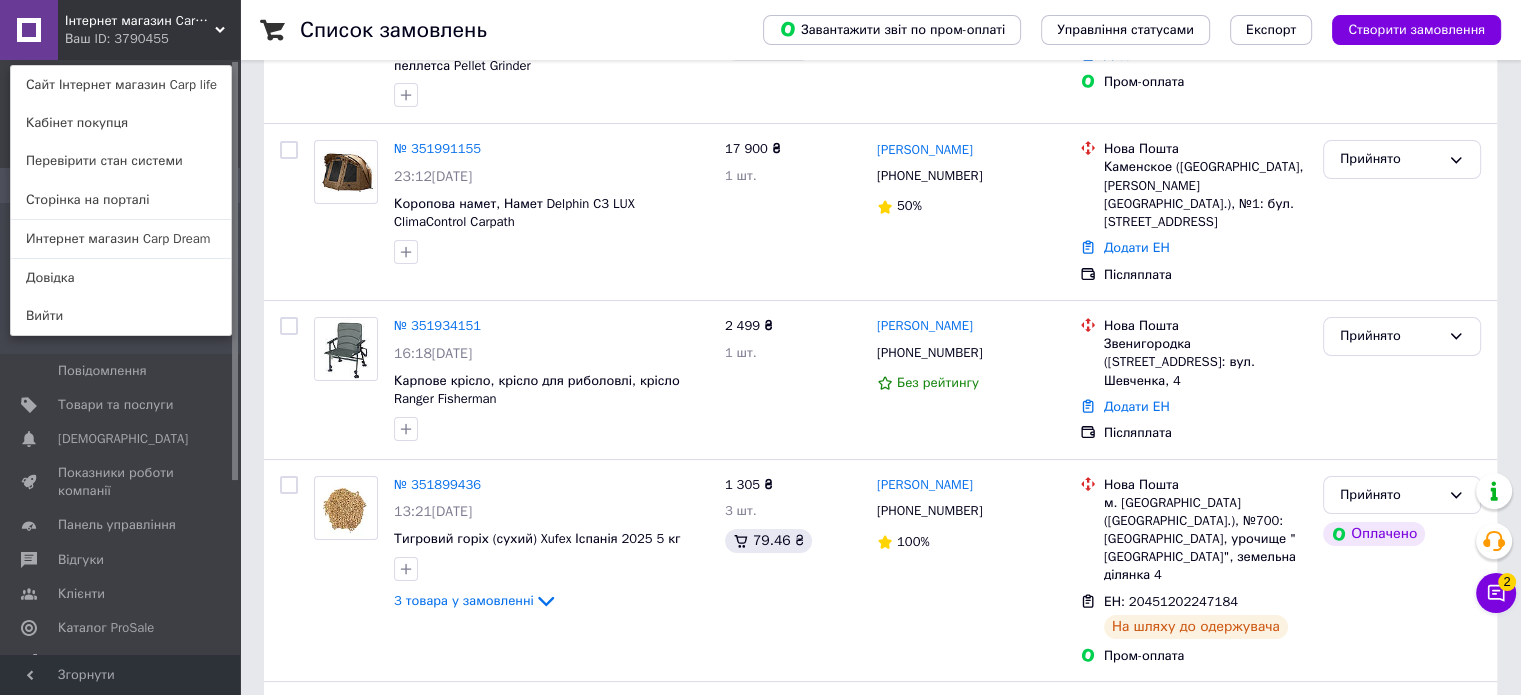 click on "Ваш ID: 3790455" at bounding box center (107, 39) 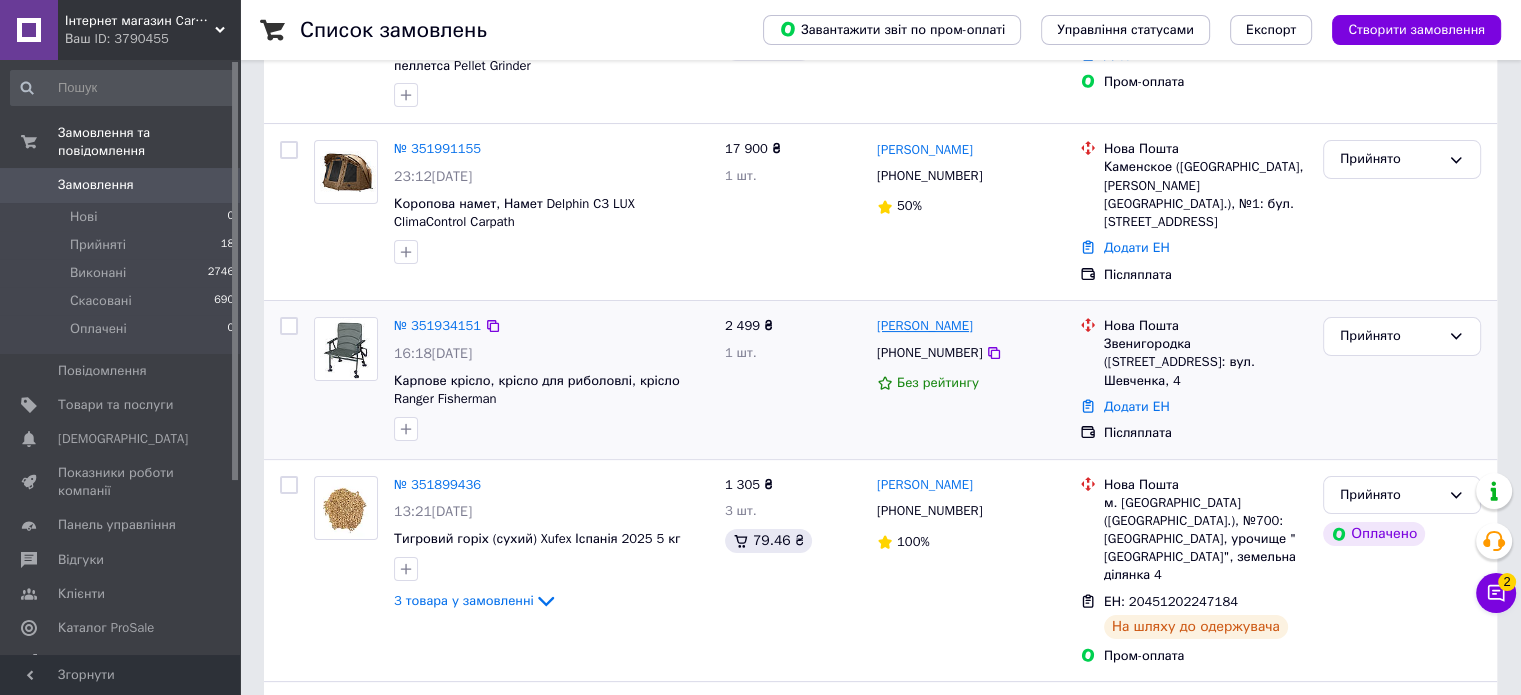 click on "[PERSON_NAME]" at bounding box center (925, 326) 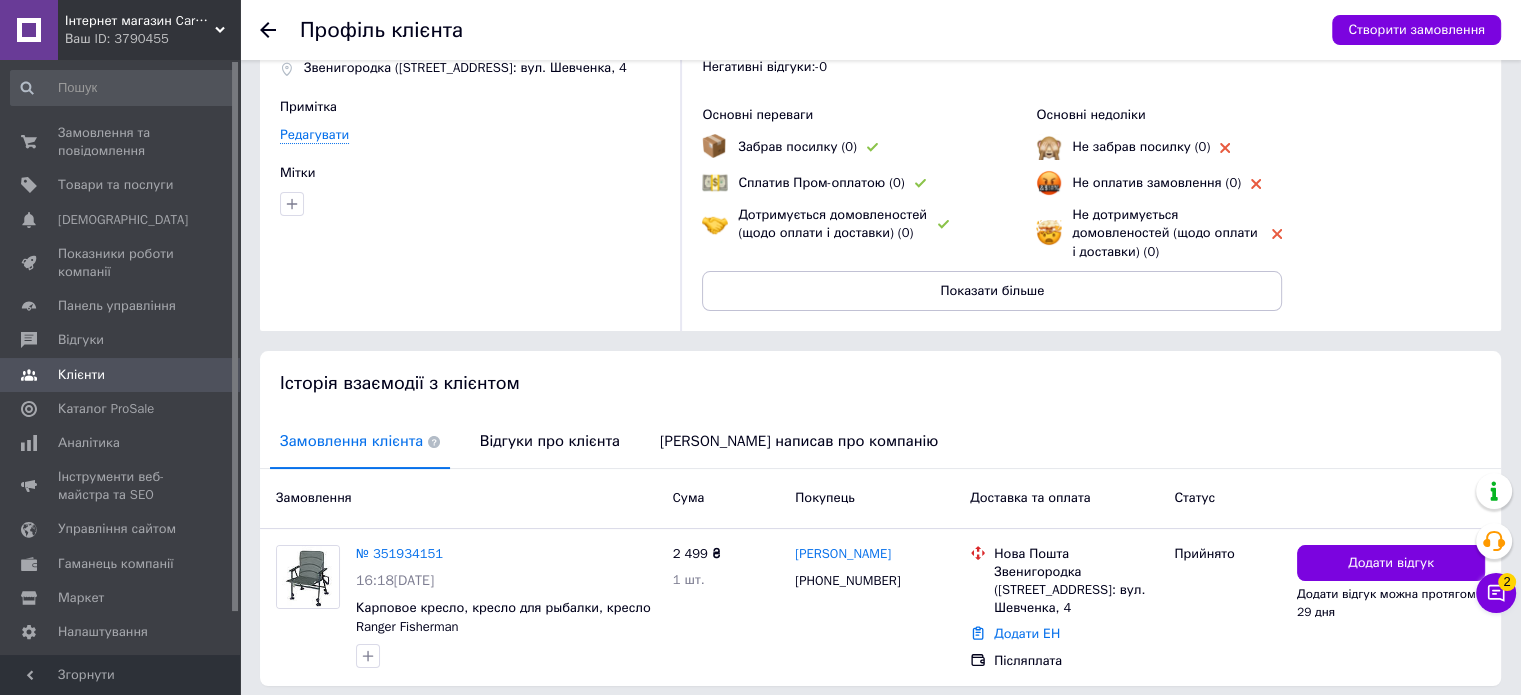 scroll, scrollTop: 172, scrollLeft: 0, axis: vertical 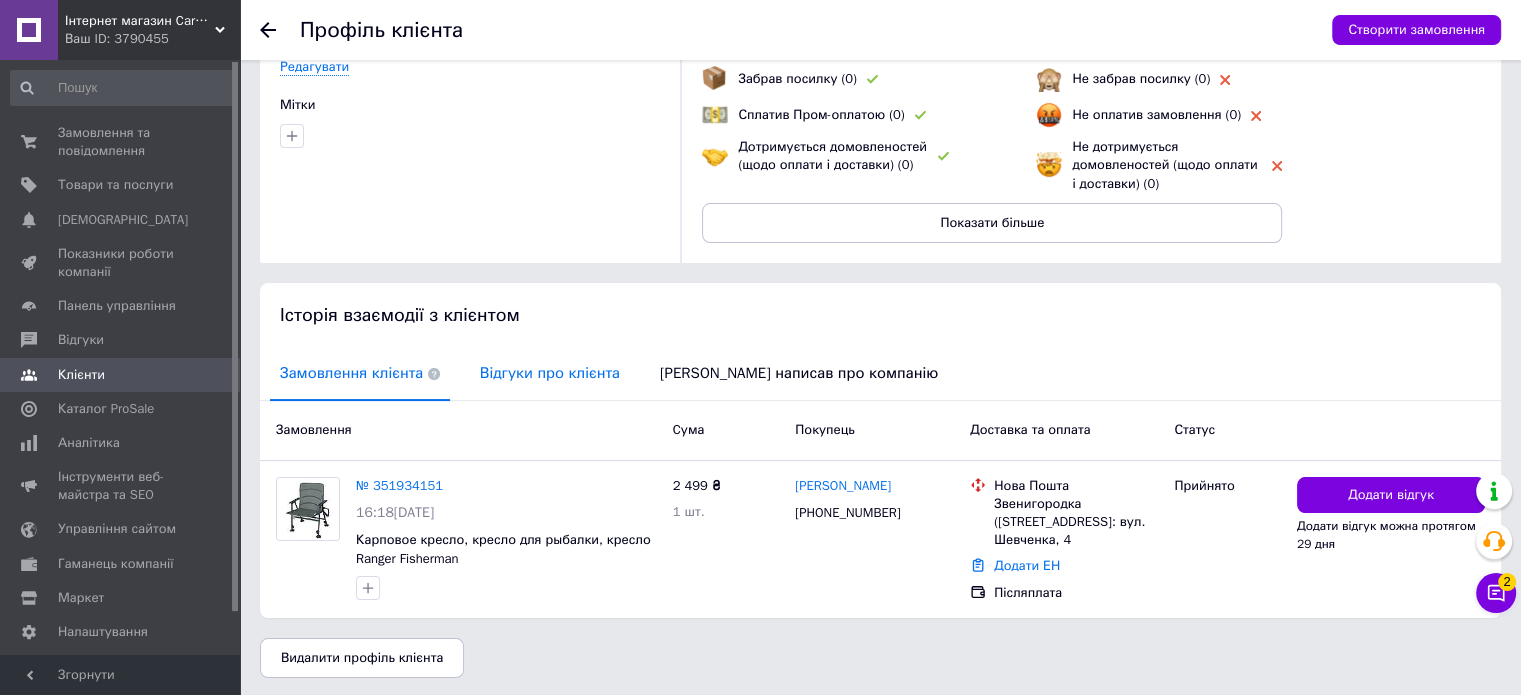 click on "Відгуки про клієнта" at bounding box center [550, 373] 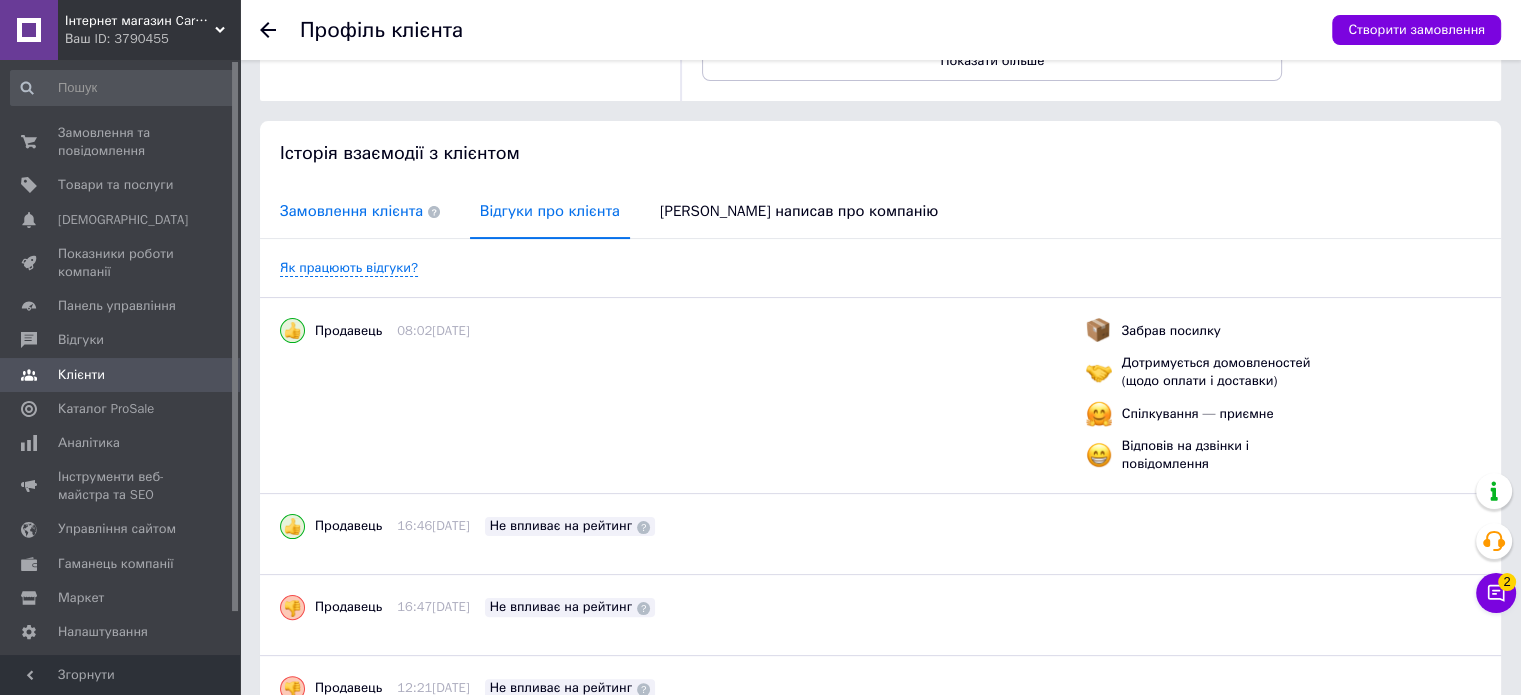 click on "Замовлення клієнта" at bounding box center [360, 211] 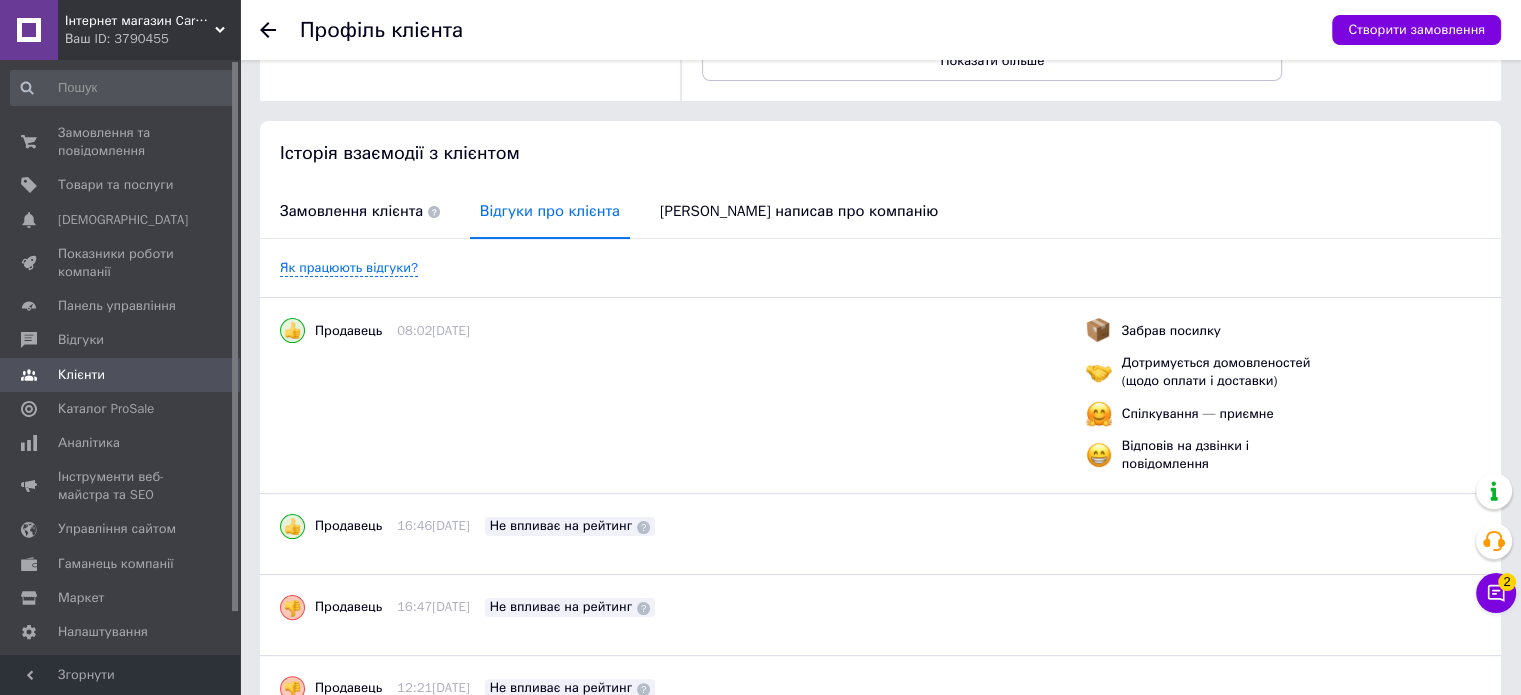 scroll, scrollTop: 172, scrollLeft: 0, axis: vertical 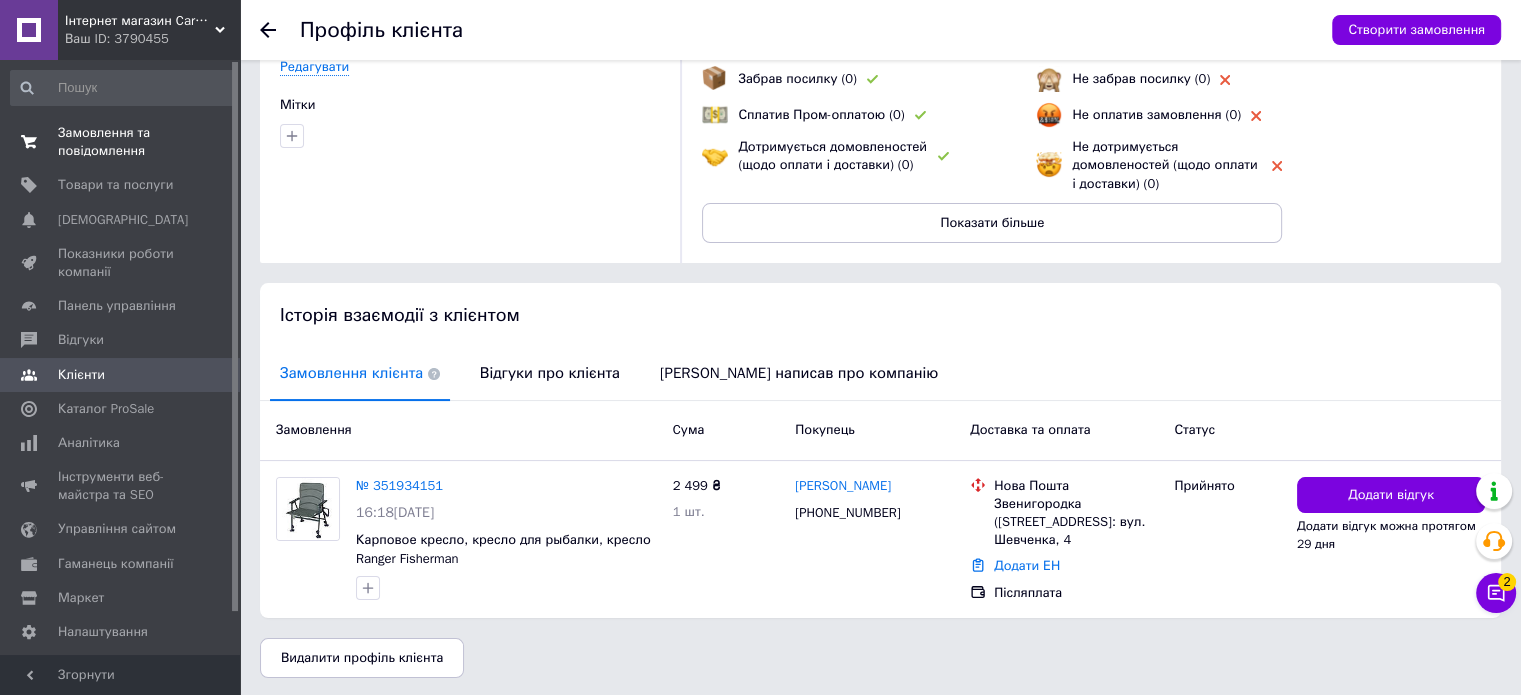 click on "Замовлення та повідомлення" at bounding box center (121, 142) 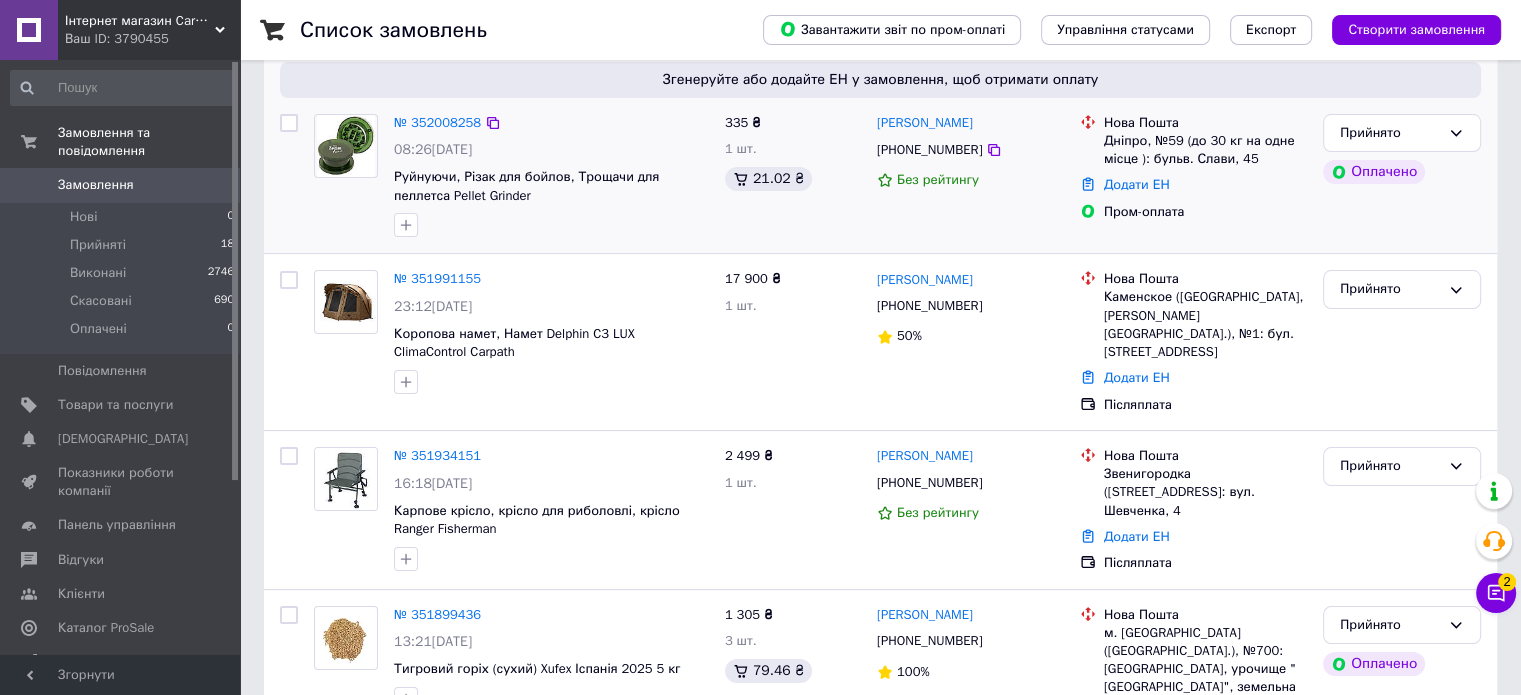 scroll, scrollTop: 200, scrollLeft: 0, axis: vertical 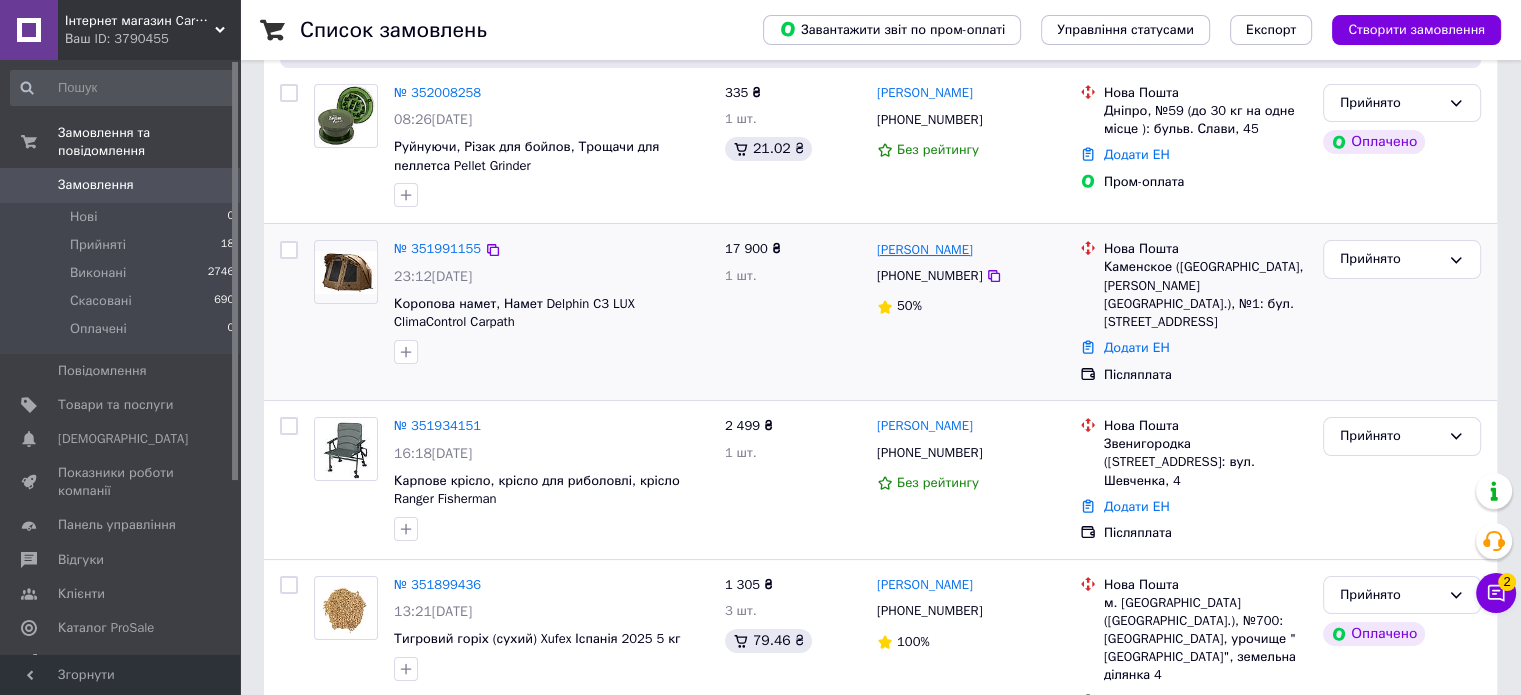 click on "Александр Троцкий" at bounding box center (925, 250) 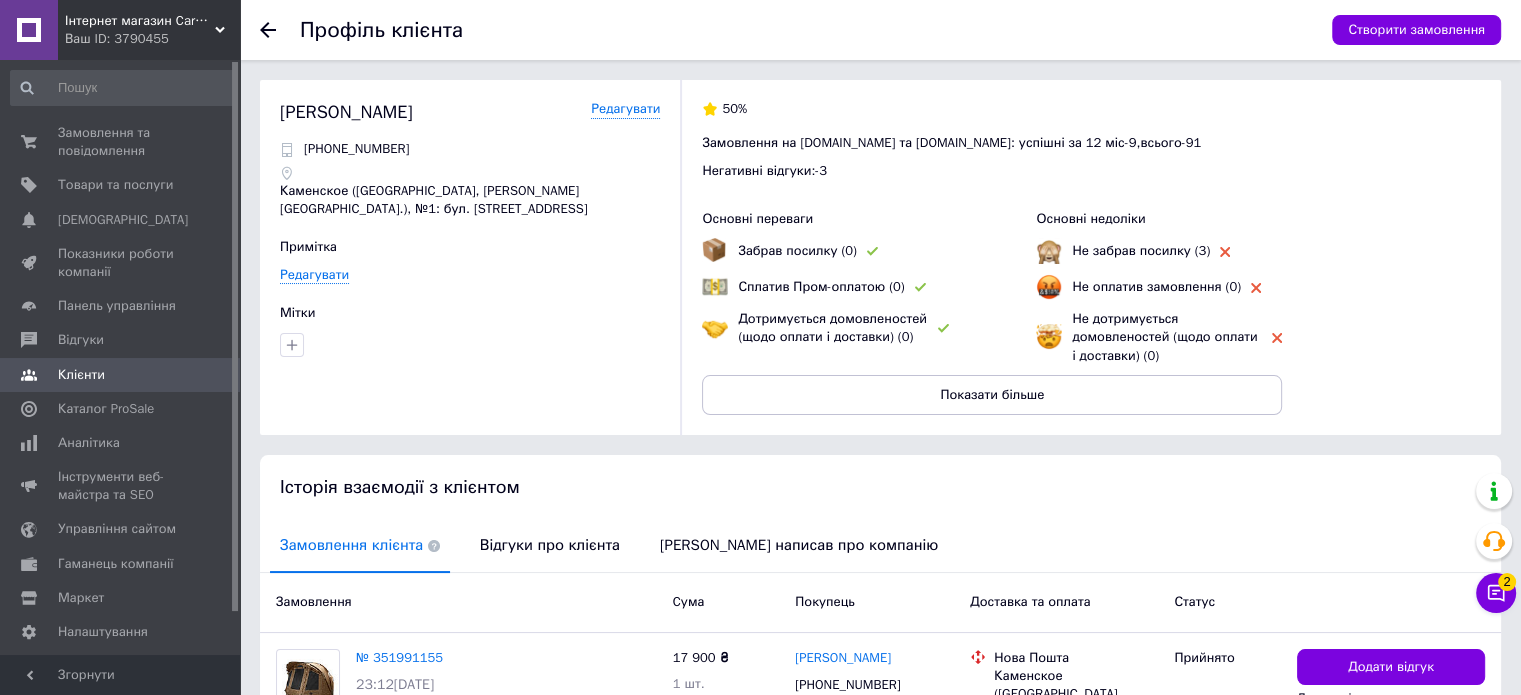 scroll, scrollTop: 192, scrollLeft: 0, axis: vertical 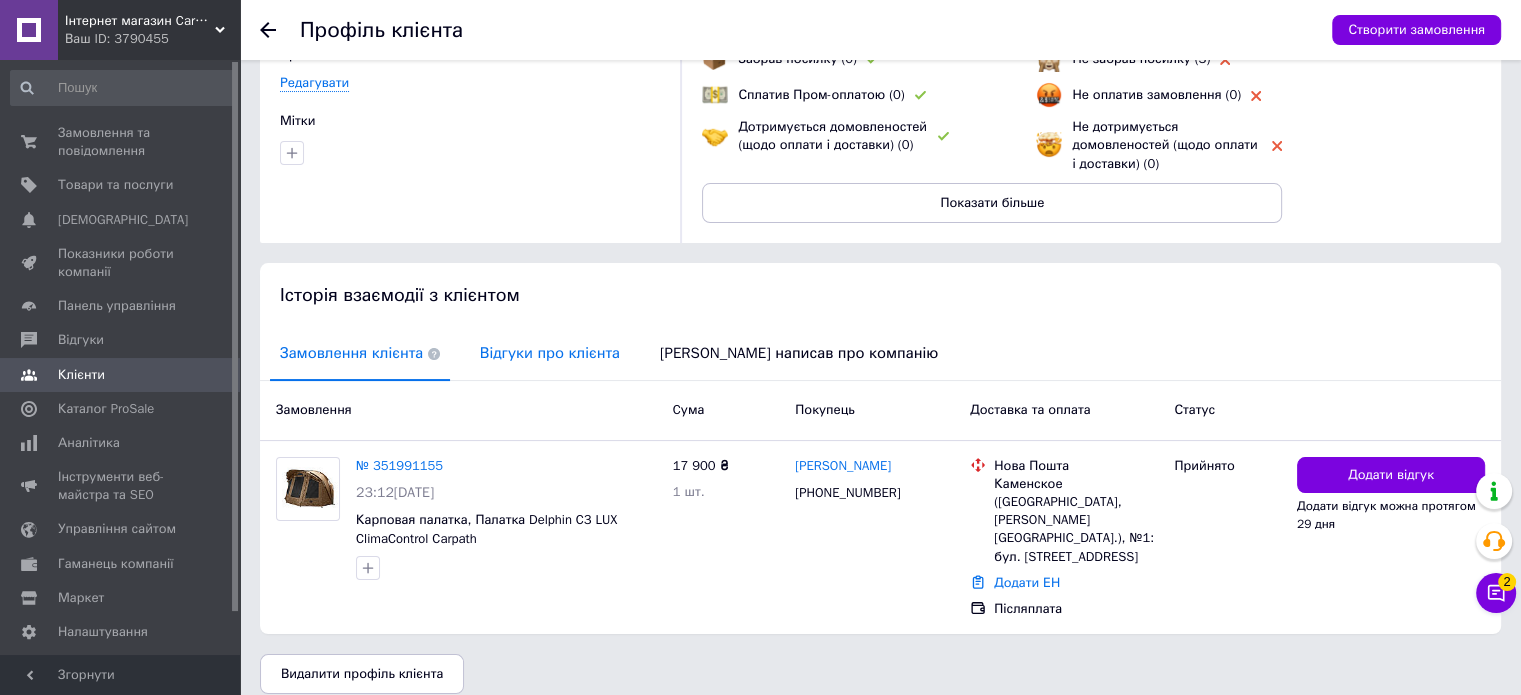 click on "Відгуки про клієнта" at bounding box center [550, 353] 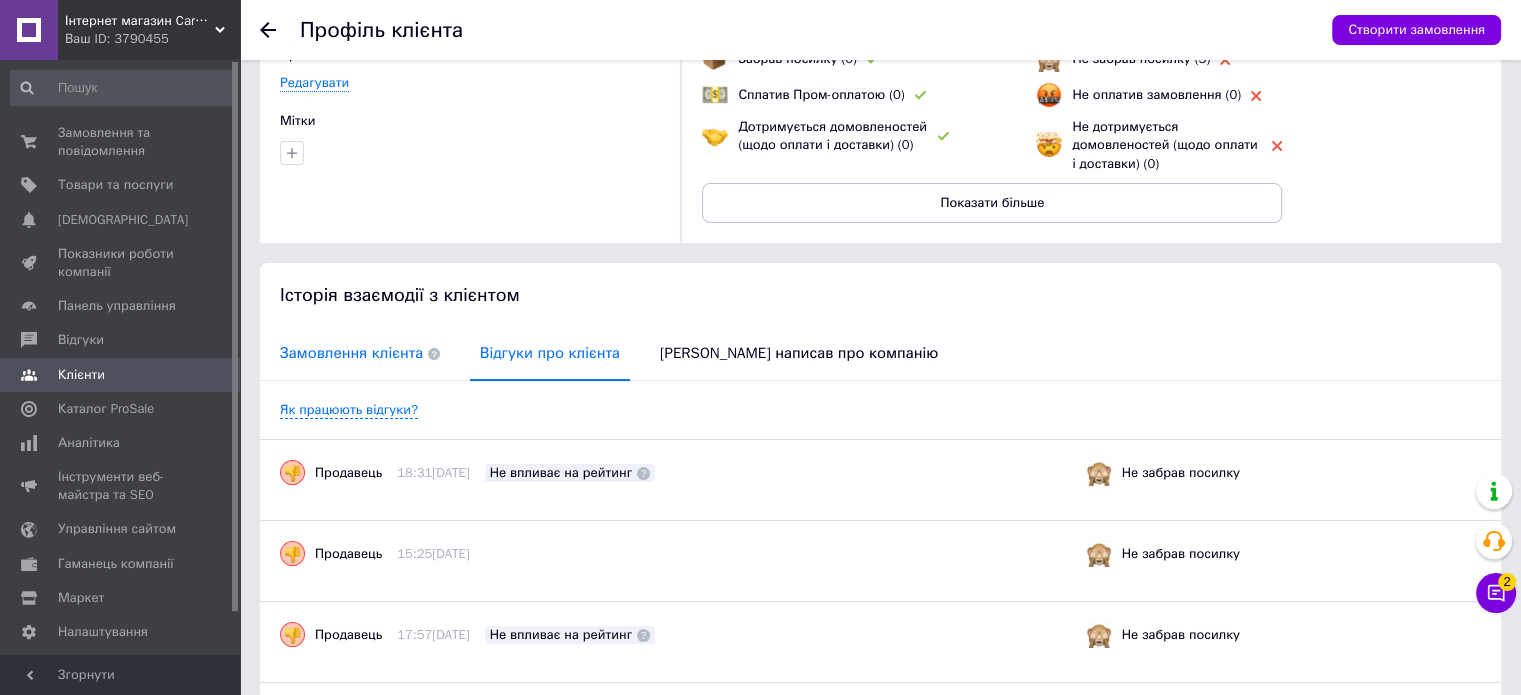 click on "Замовлення клієнта" at bounding box center [360, 353] 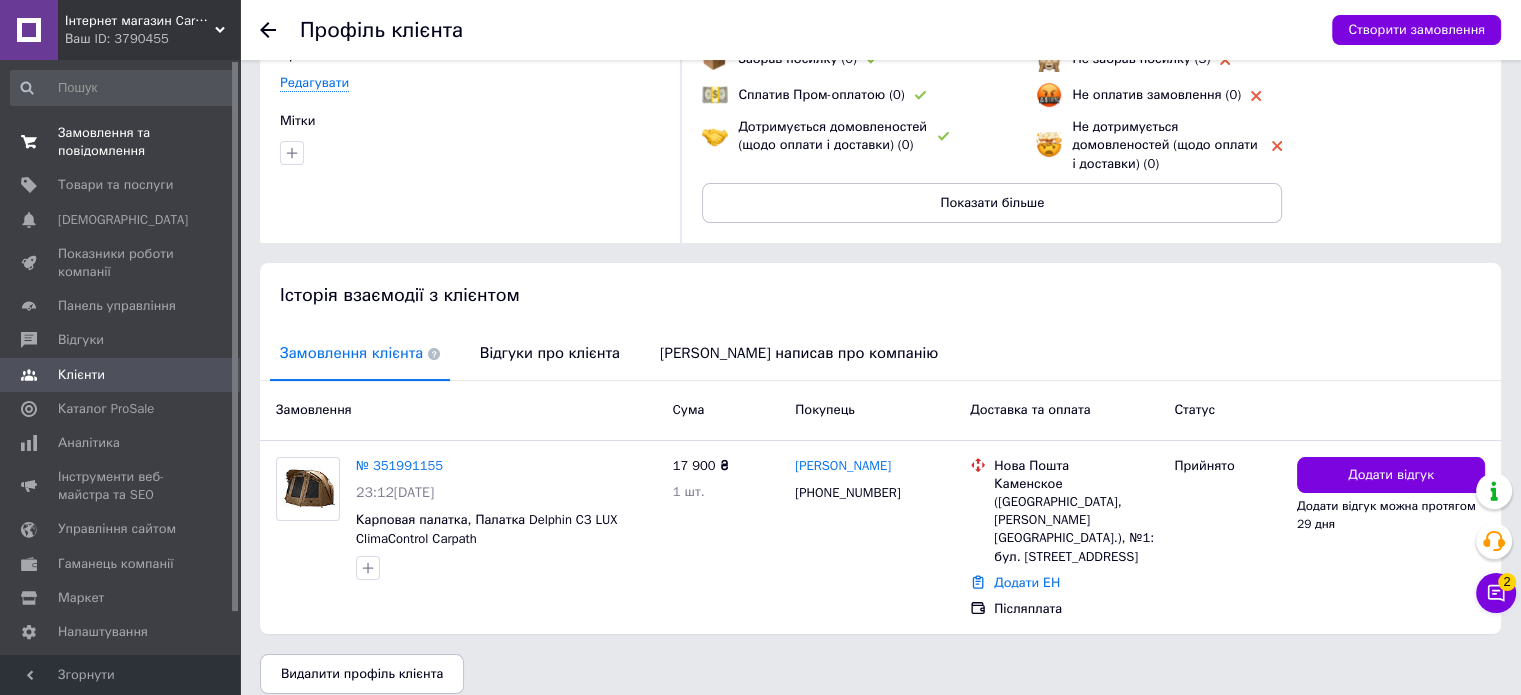 click on "Замовлення та повідомлення" at bounding box center [121, 142] 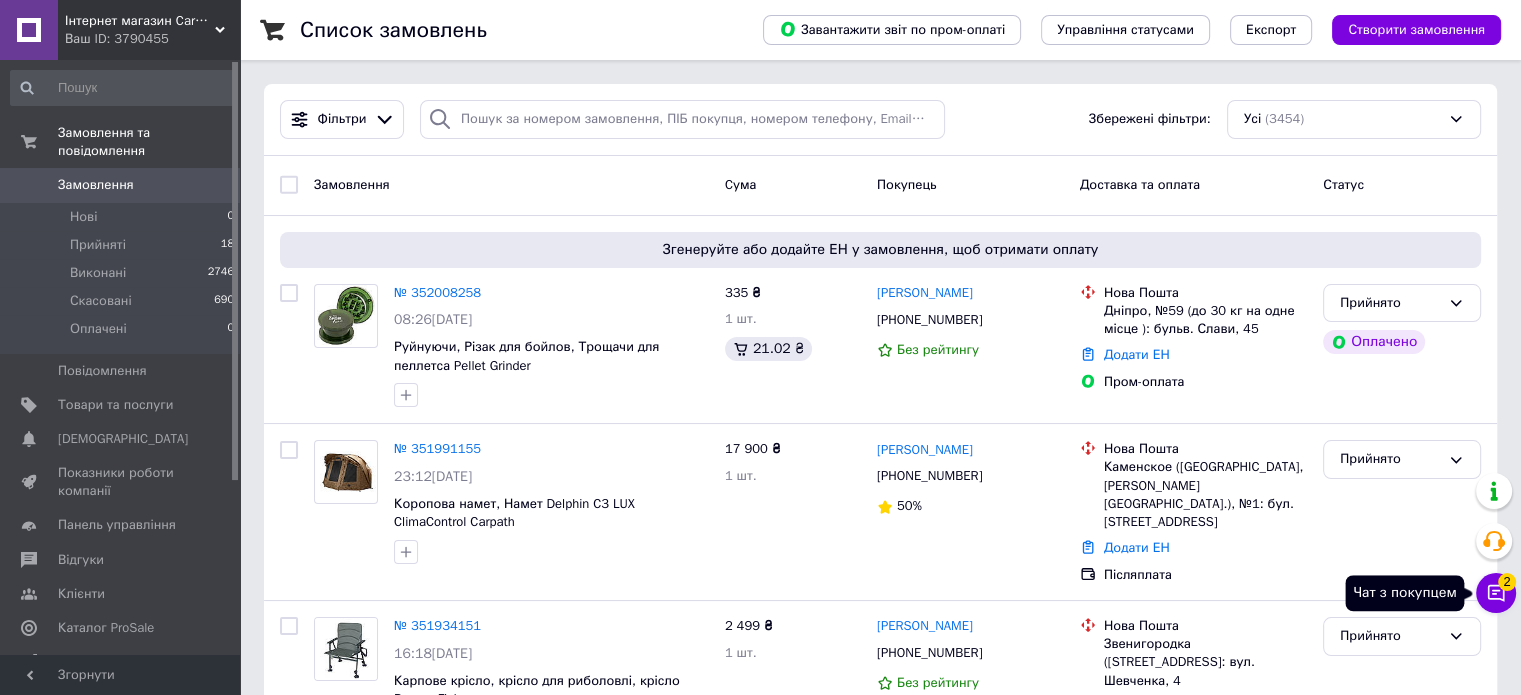 click on "Чат з покупцем 2" at bounding box center [1496, 593] 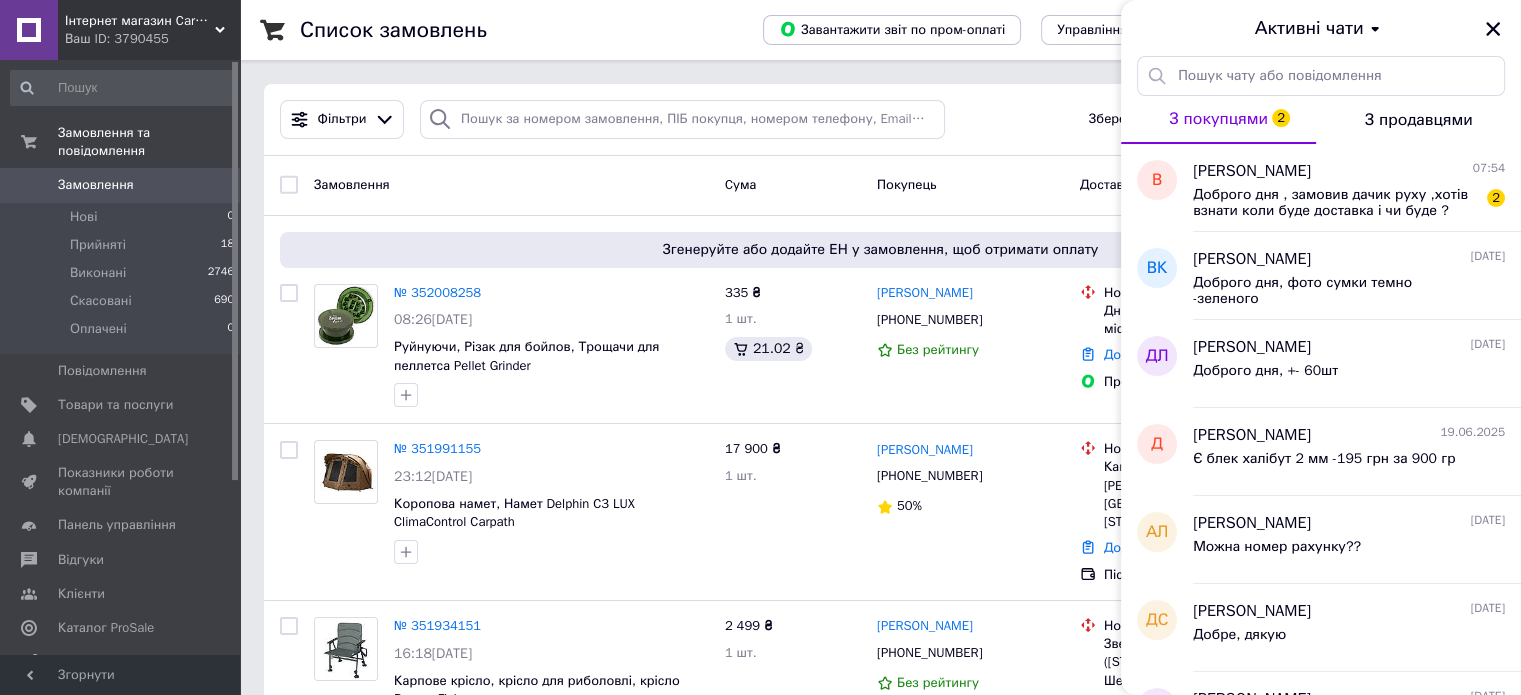 click on "Замовлення" at bounding box center (511, 185) 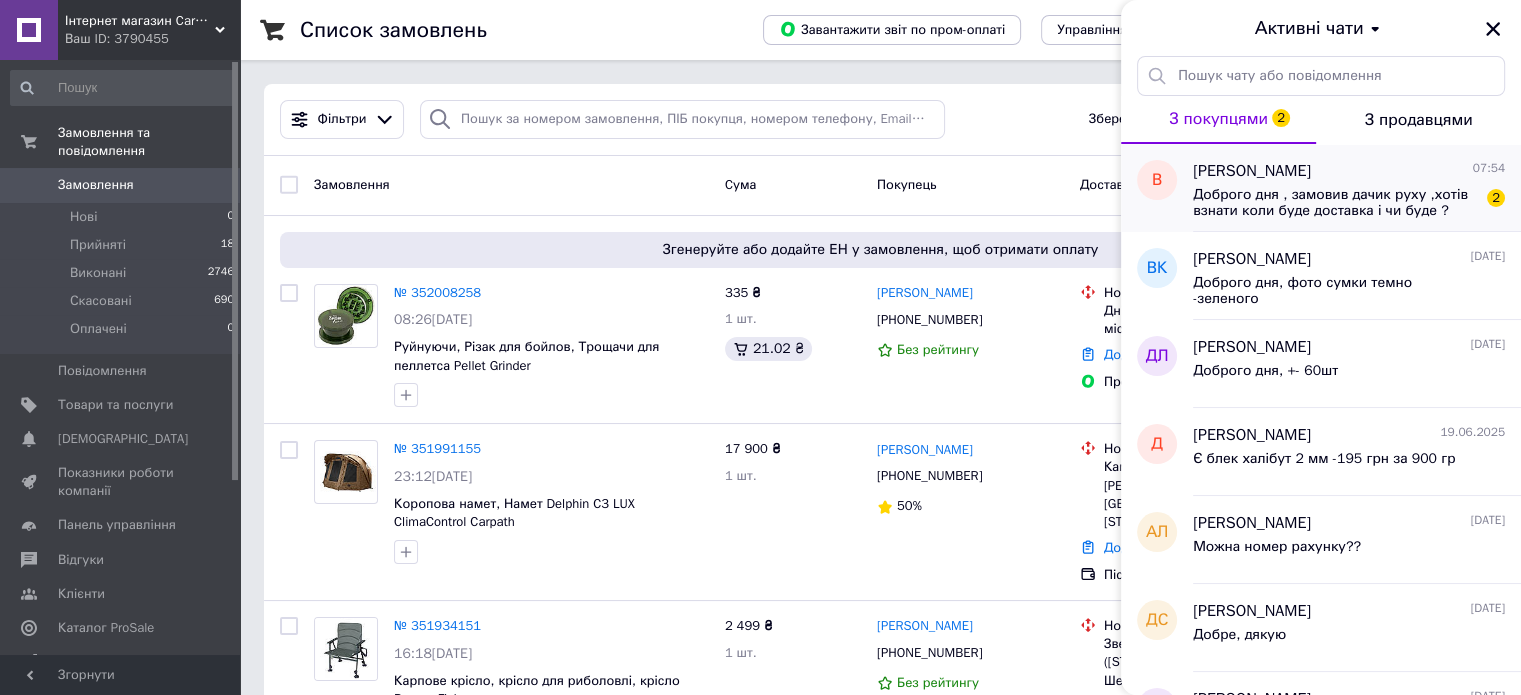 click on "Доброго дня , замовив дачик руху ,хотів взнати коли буде доставка і чи буде ? 2" at bounding box center (1349, 201) 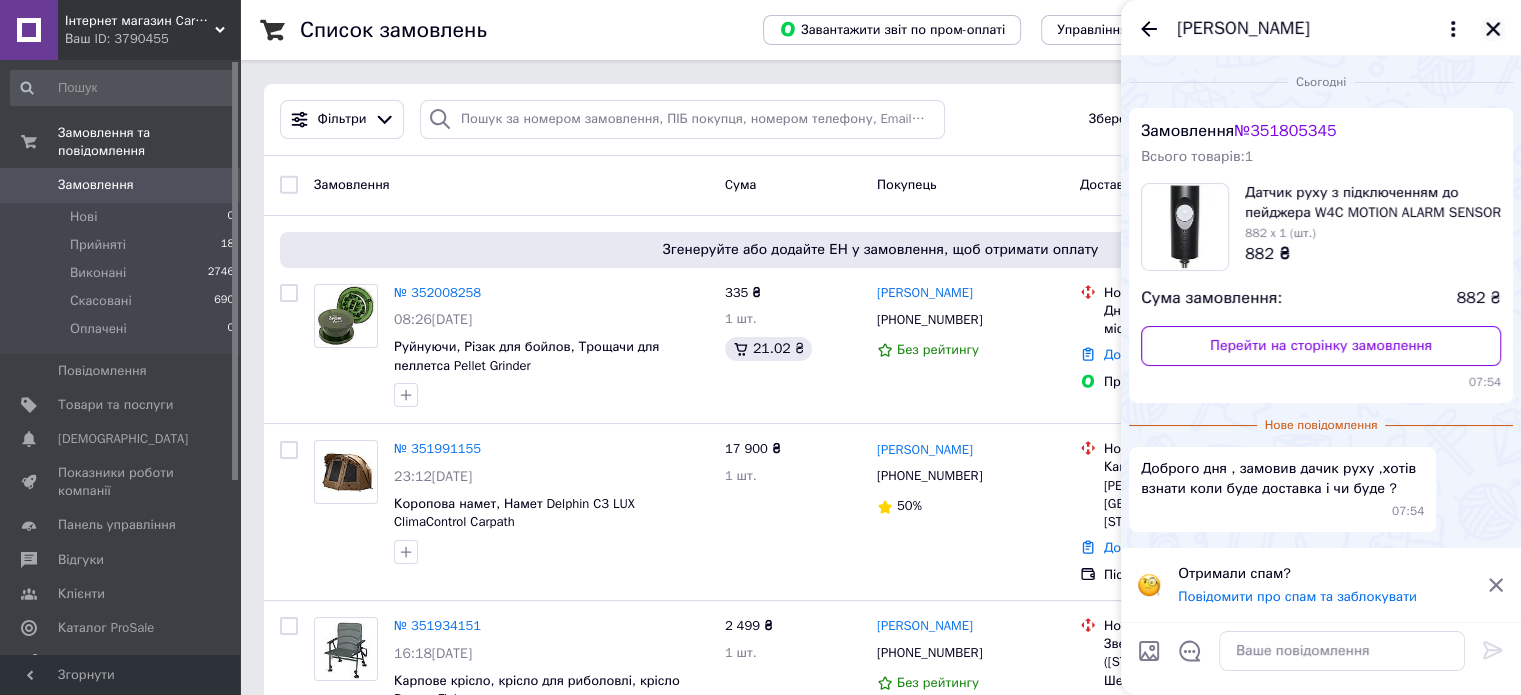 click 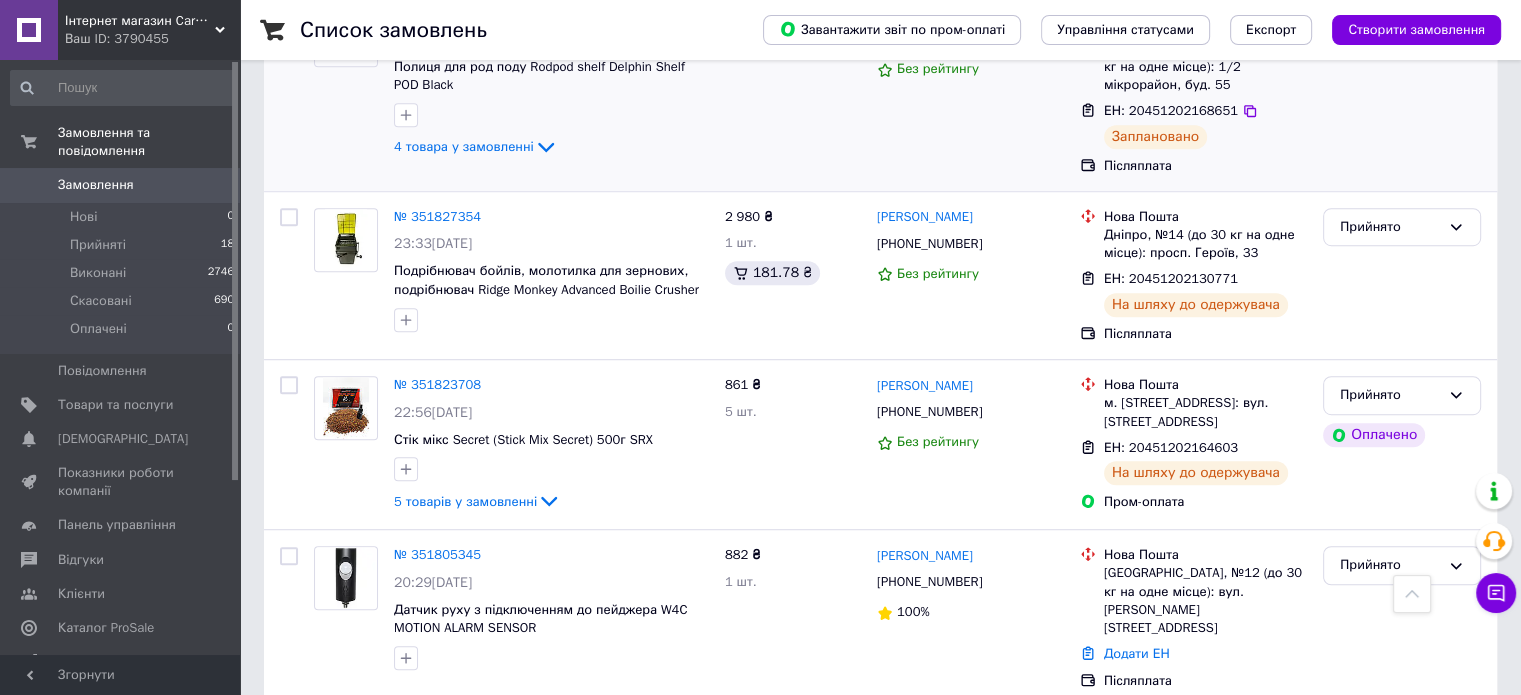 scroll, scrollTop: 1300, scrollLeft: 0, axis: vertical 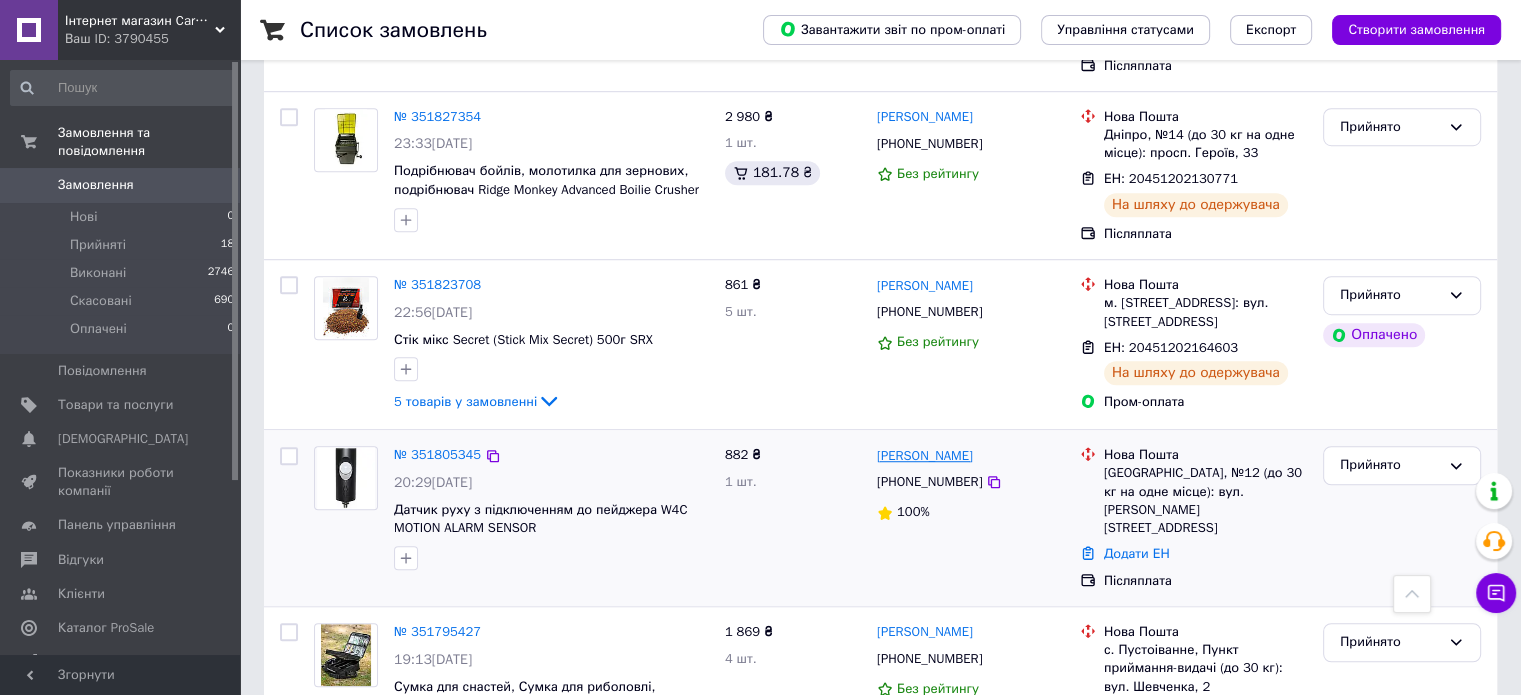 click on "[PERSON_NAME]" at bounding box center [925, 456] 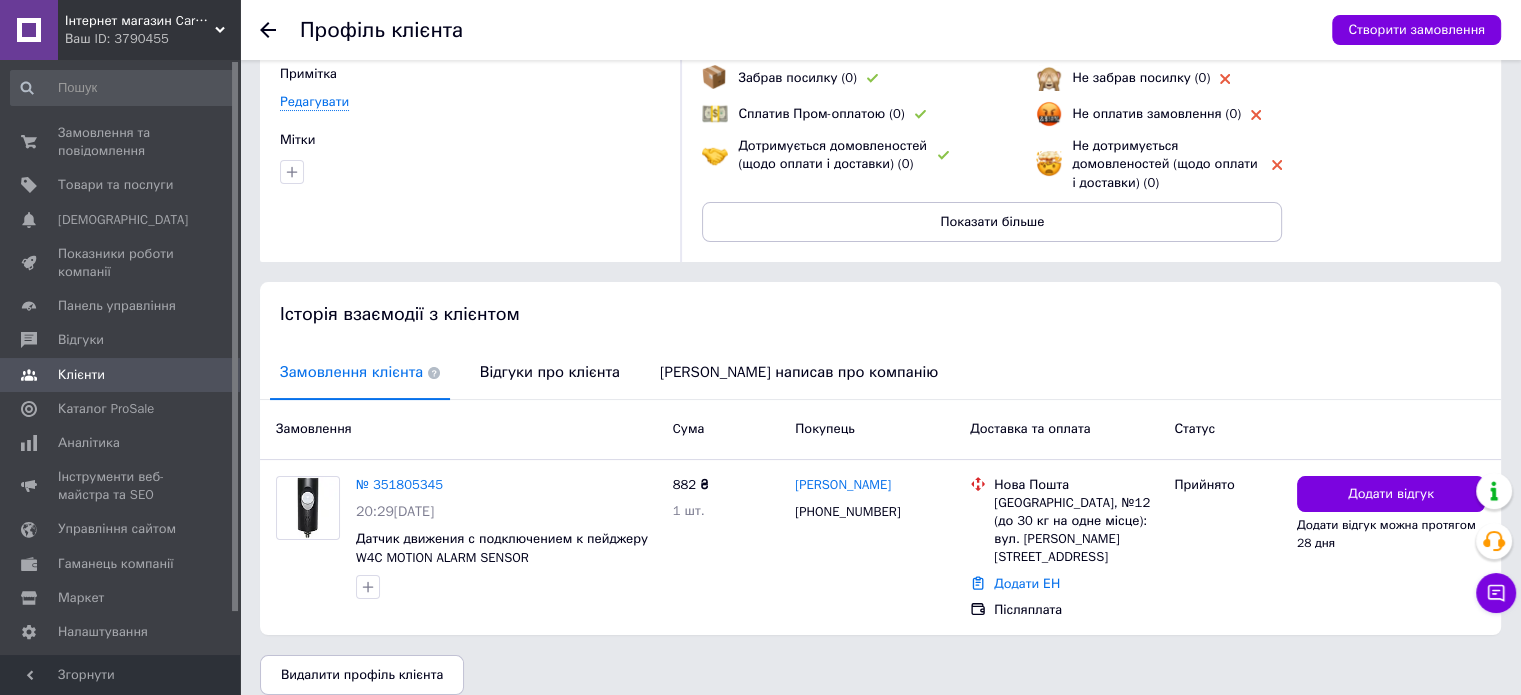 scroll, scrollTop: 174, scrollLeft: 0, axis: vertical 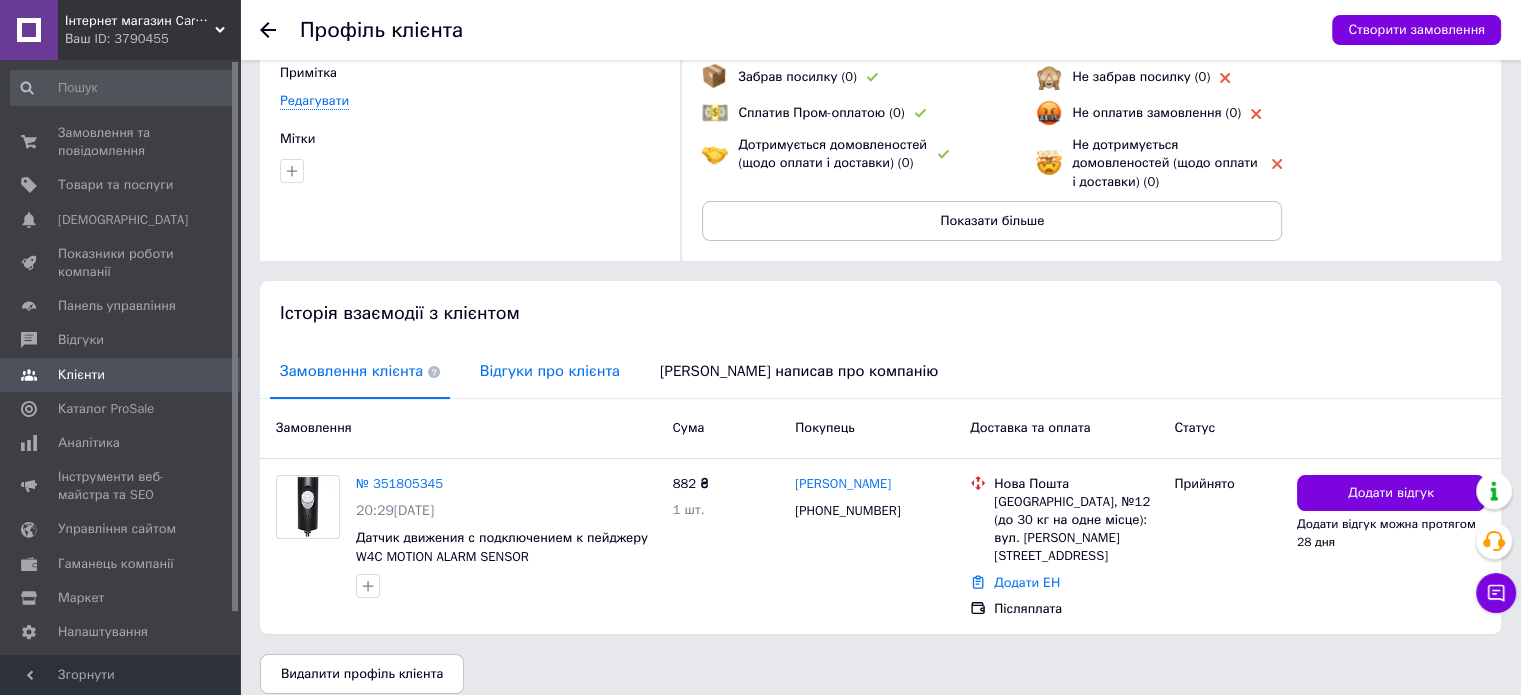 click on "Відгуки про клієнта" at bounding box center (550, 371) 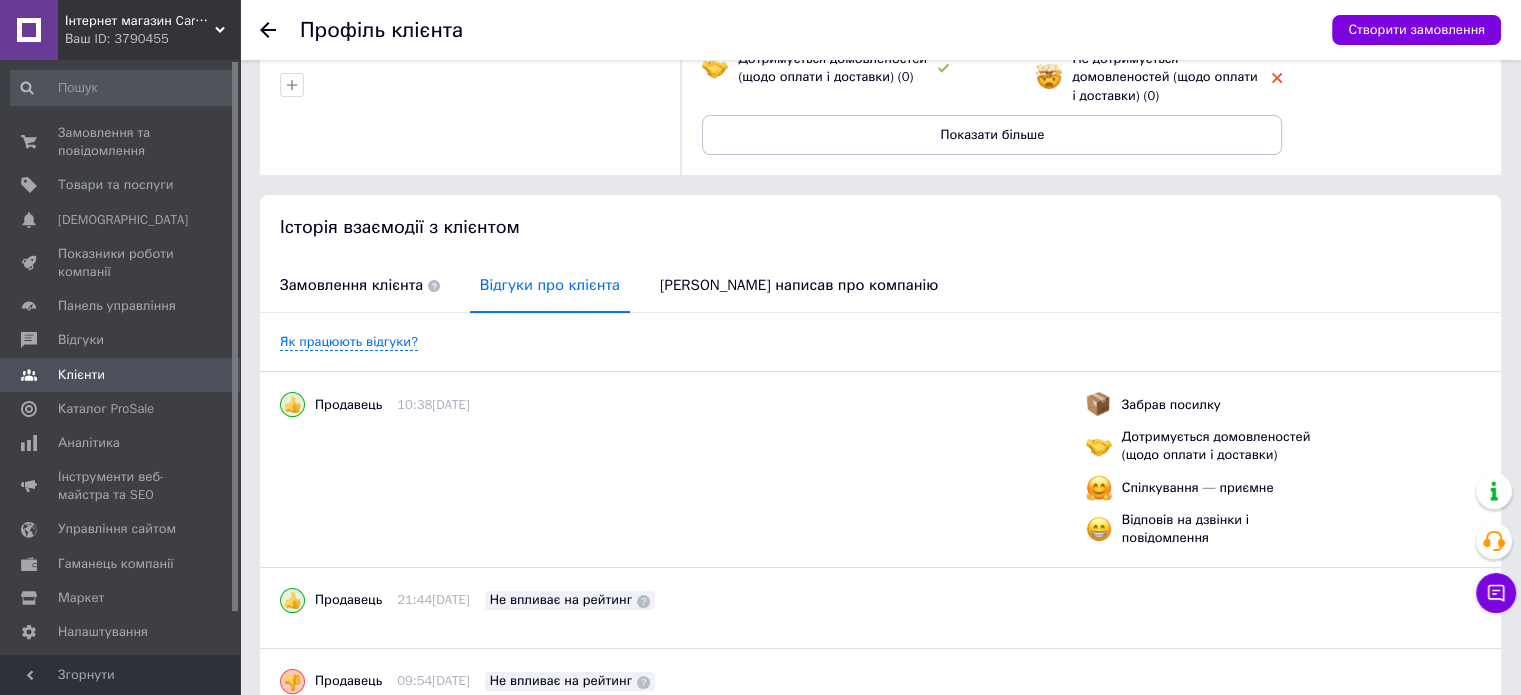 scroll, scrollTop: 372, scrollLeft: 0, axis: vertical 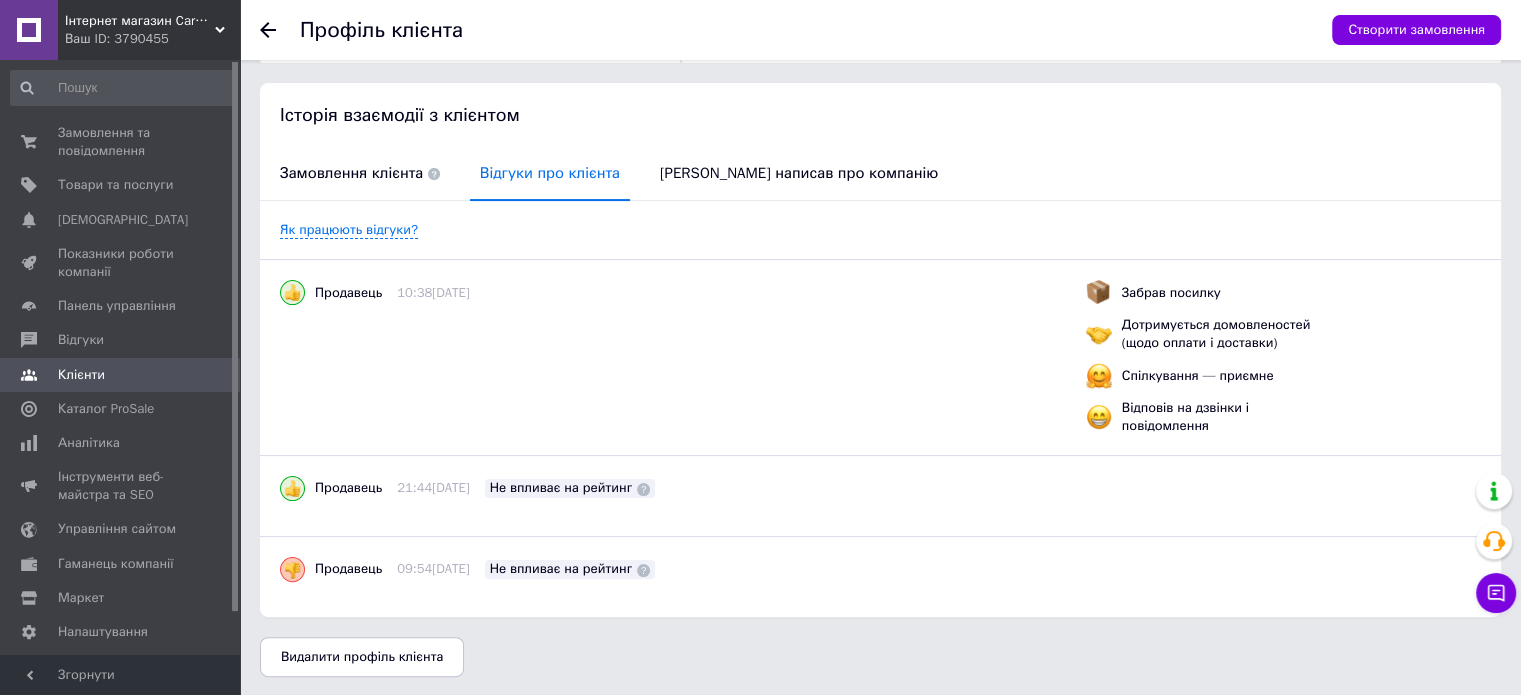 click on "Замовлення клієнта" at bounding box center [360, 173] 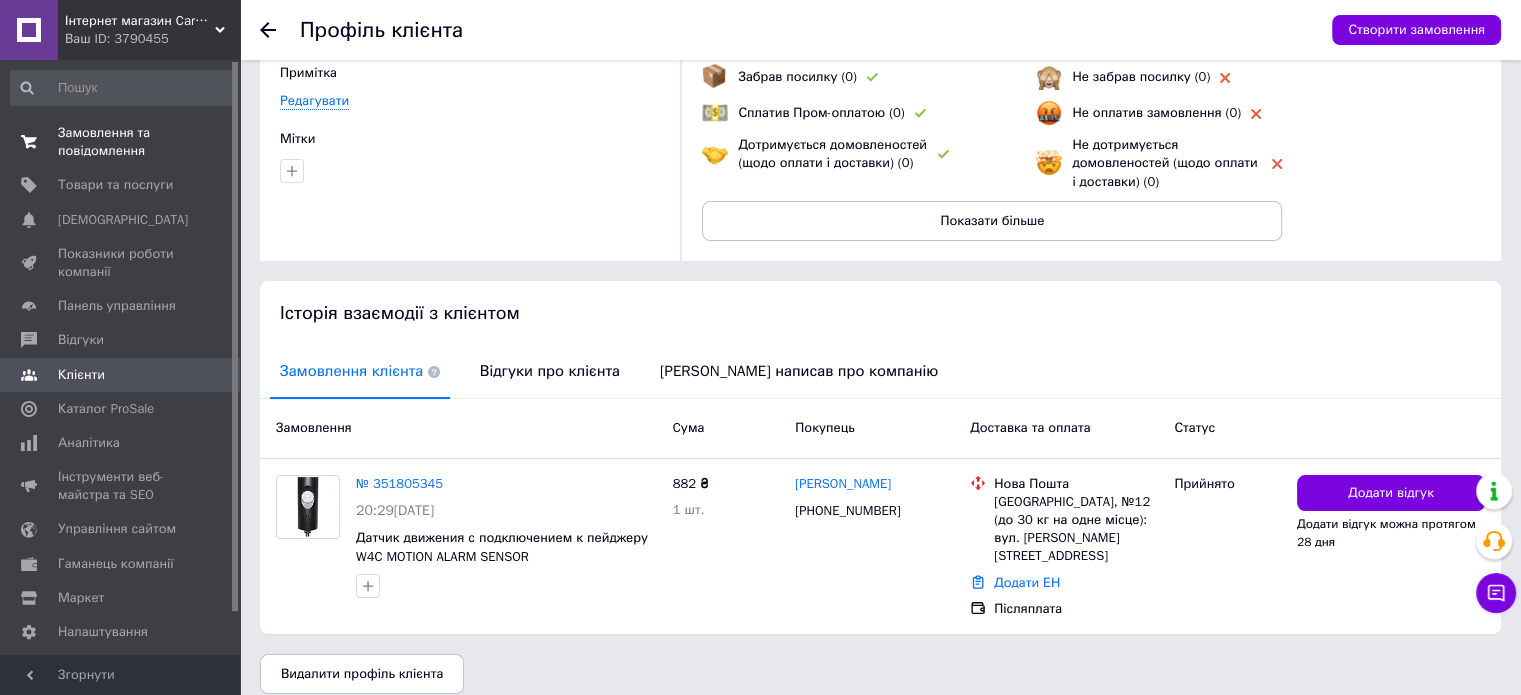 click on "Замовлення та повідомлення" at bounding box center (121, 142) 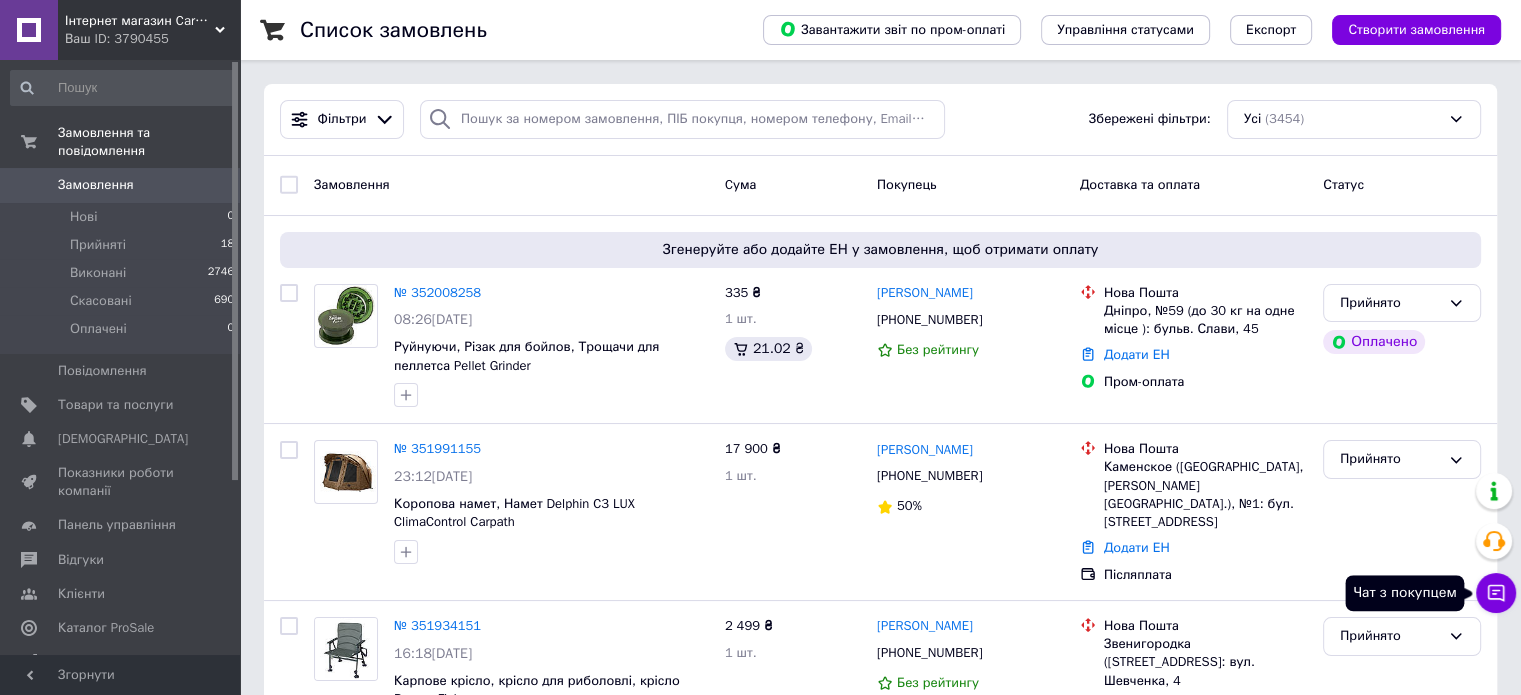 click 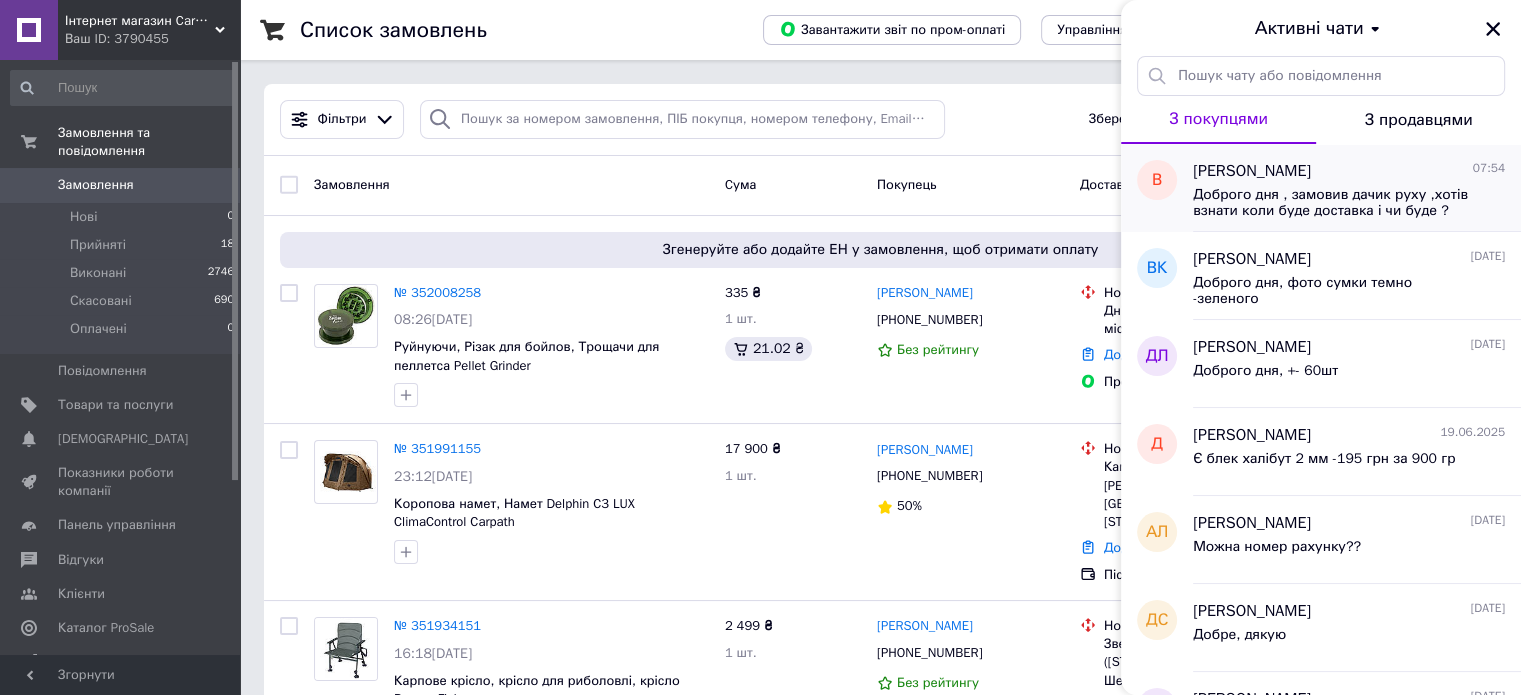 click on "Доброго дня , замовив дачик руху ,хотів взнати коли буде доставка і чи буде ?" at bounding box center [1335, 203] 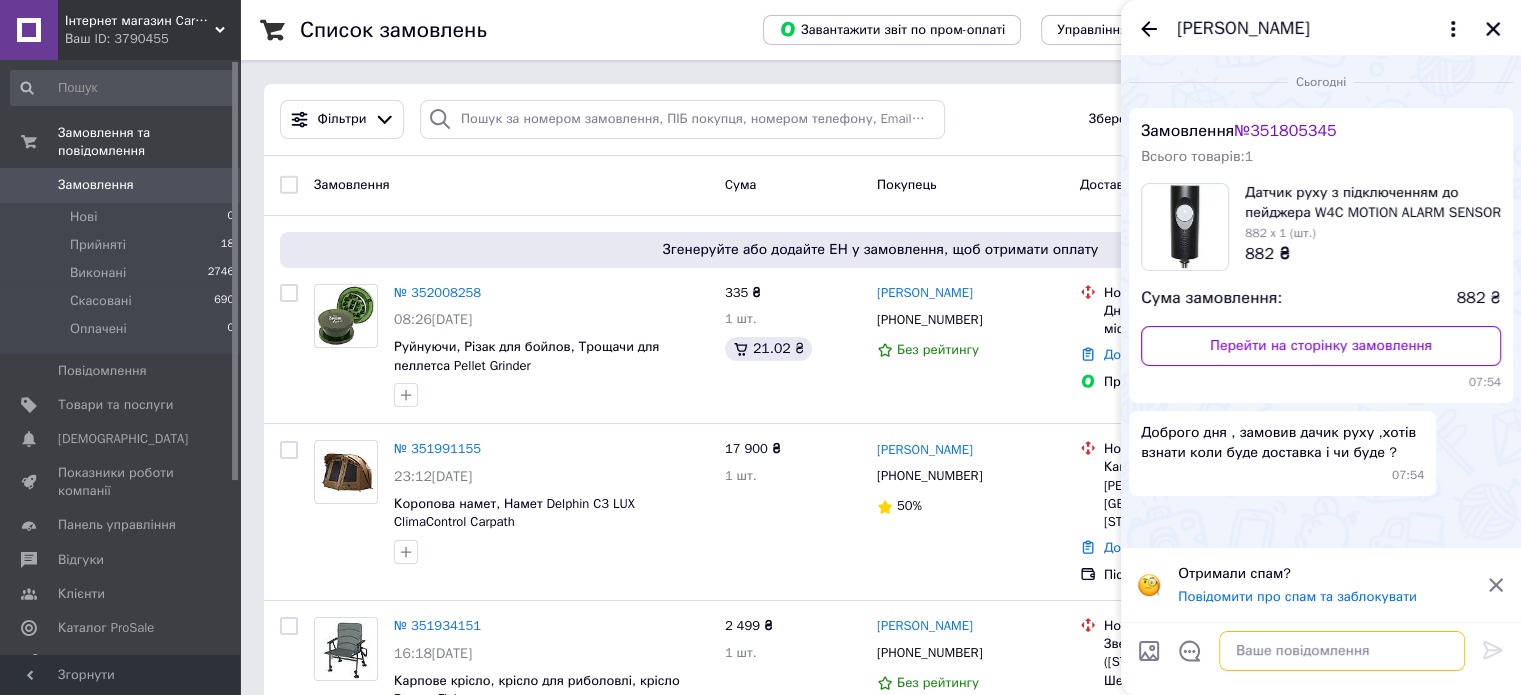 click at bounding box center [1342, 651] 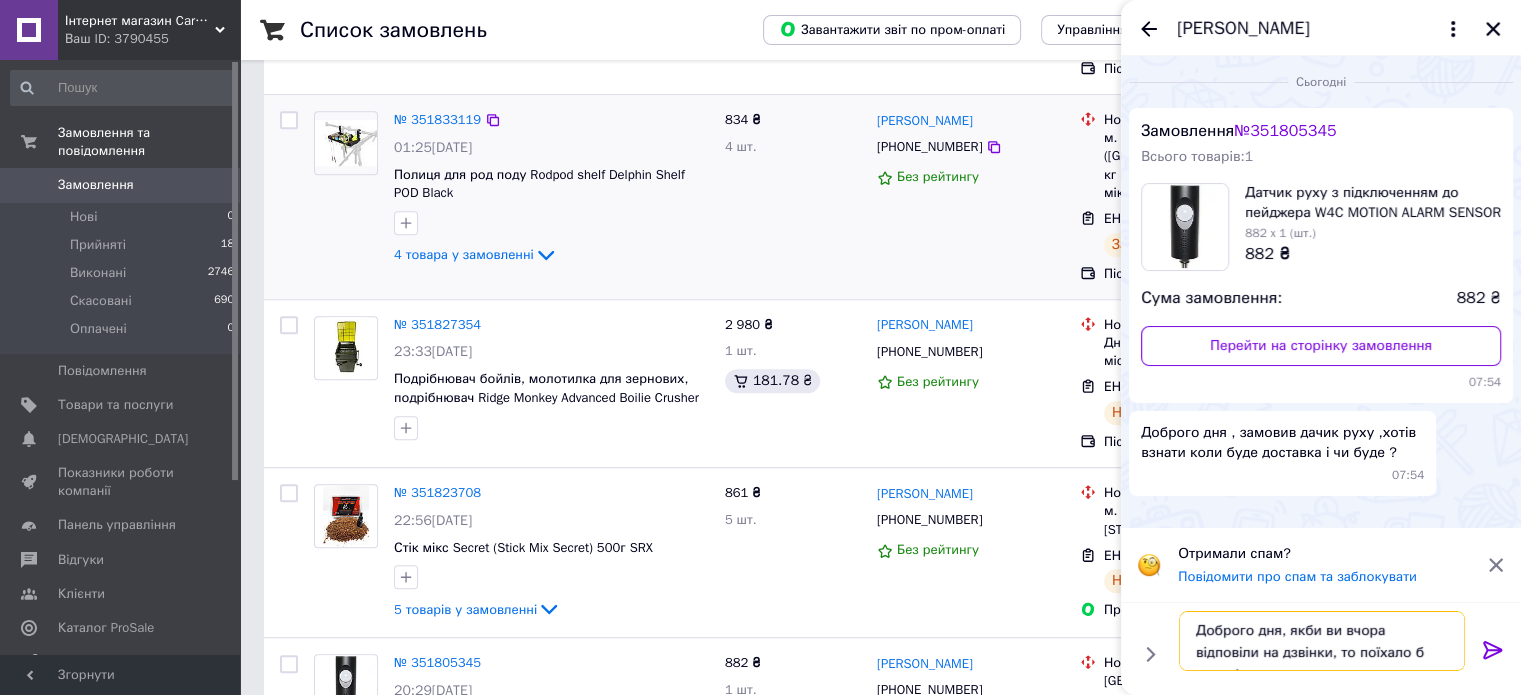 scroll, scrollTop: 1300, scrollLeft: 0, axis: vertical 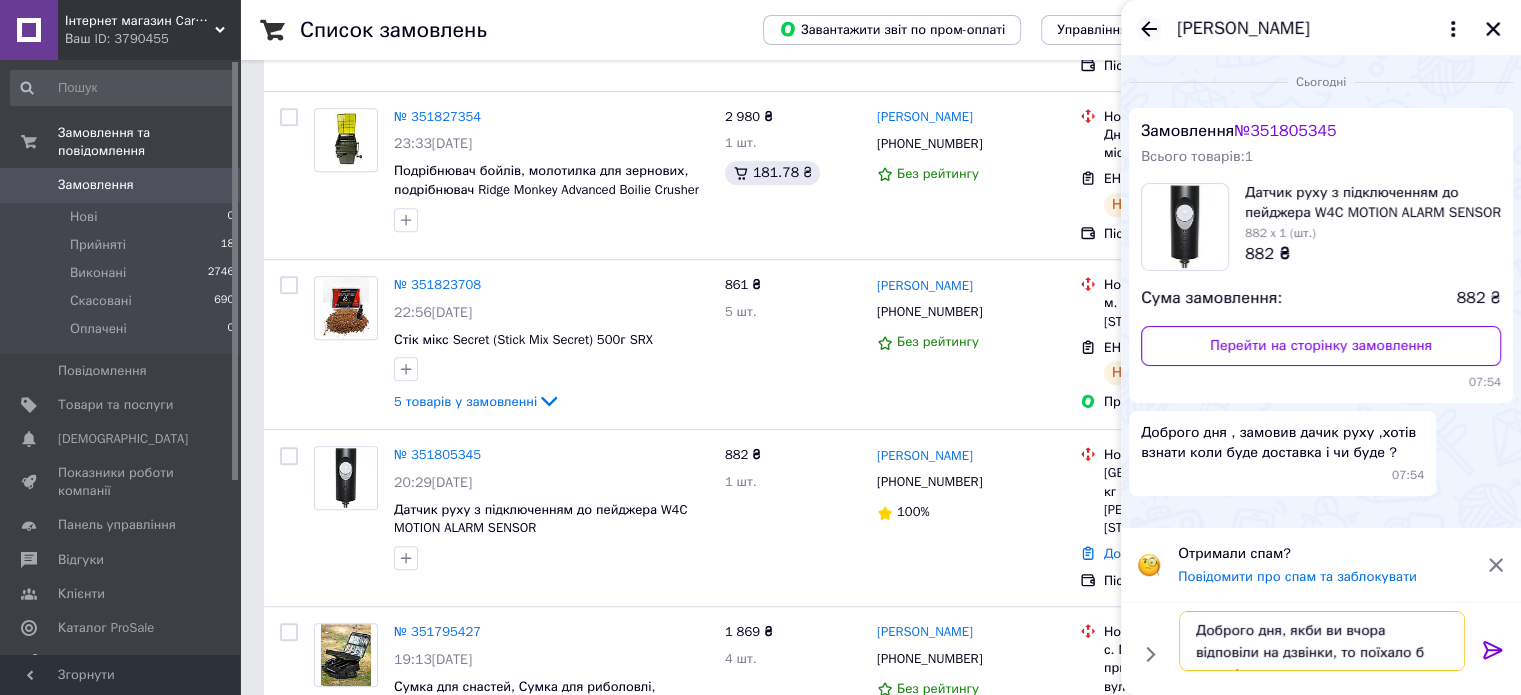 type on "Доброго дня, якби ви вчора відповіли на дзвінки, то поїхало б вчора!" 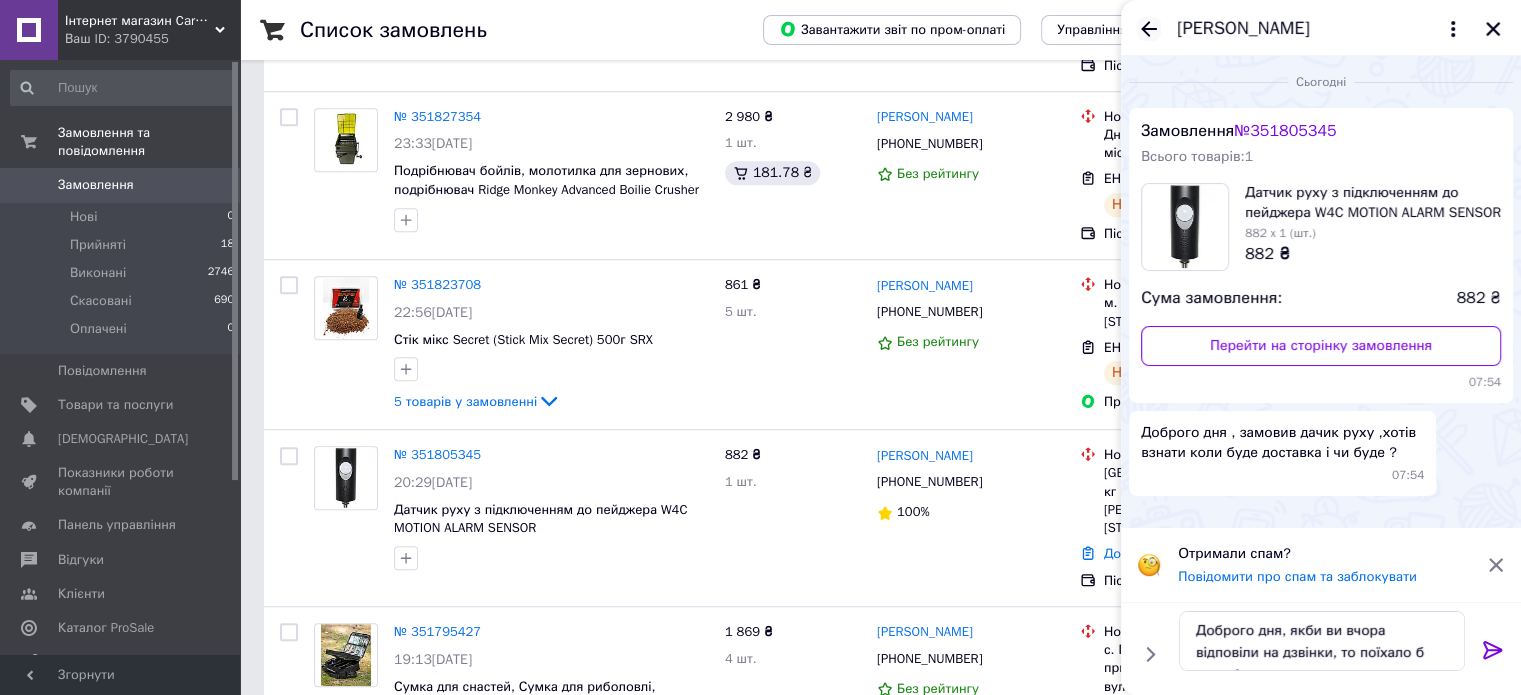 click 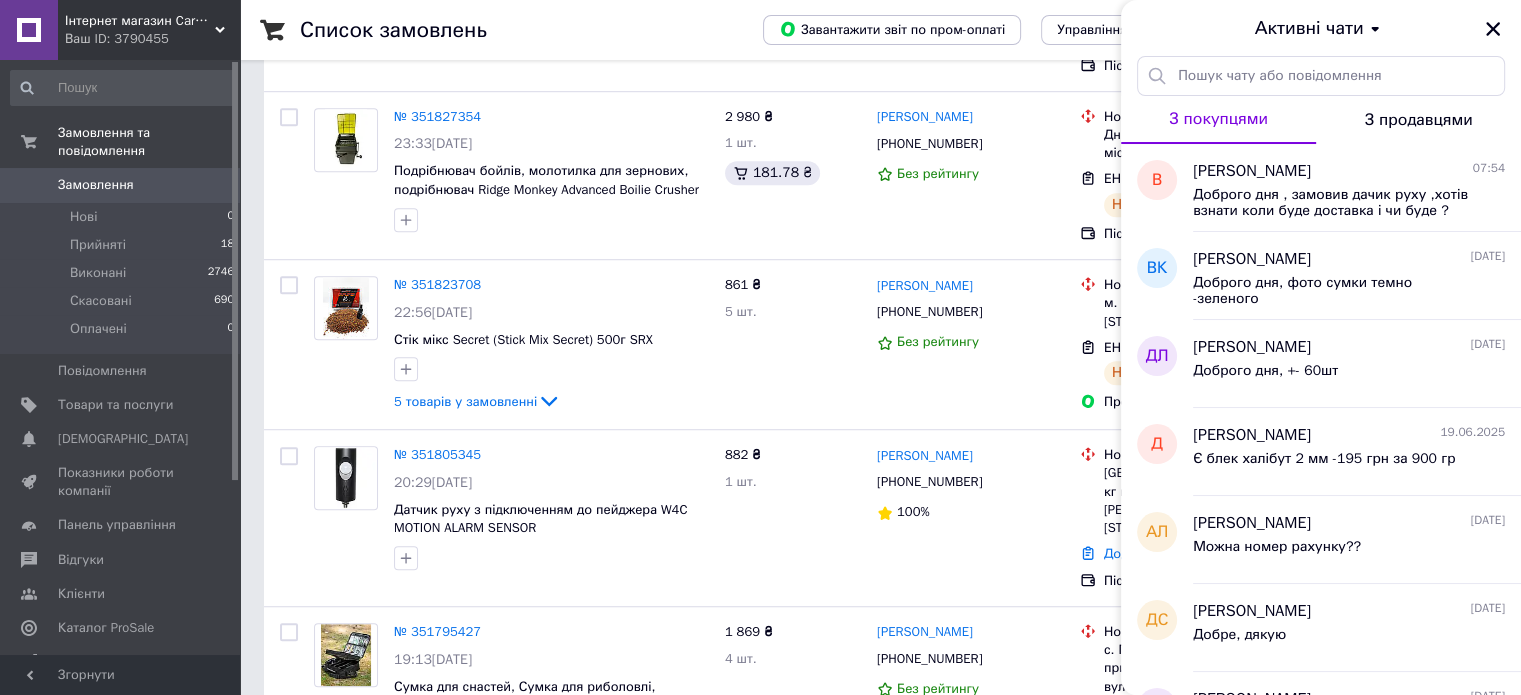 click on "Активні чати" at bounding box center (1321, 28) 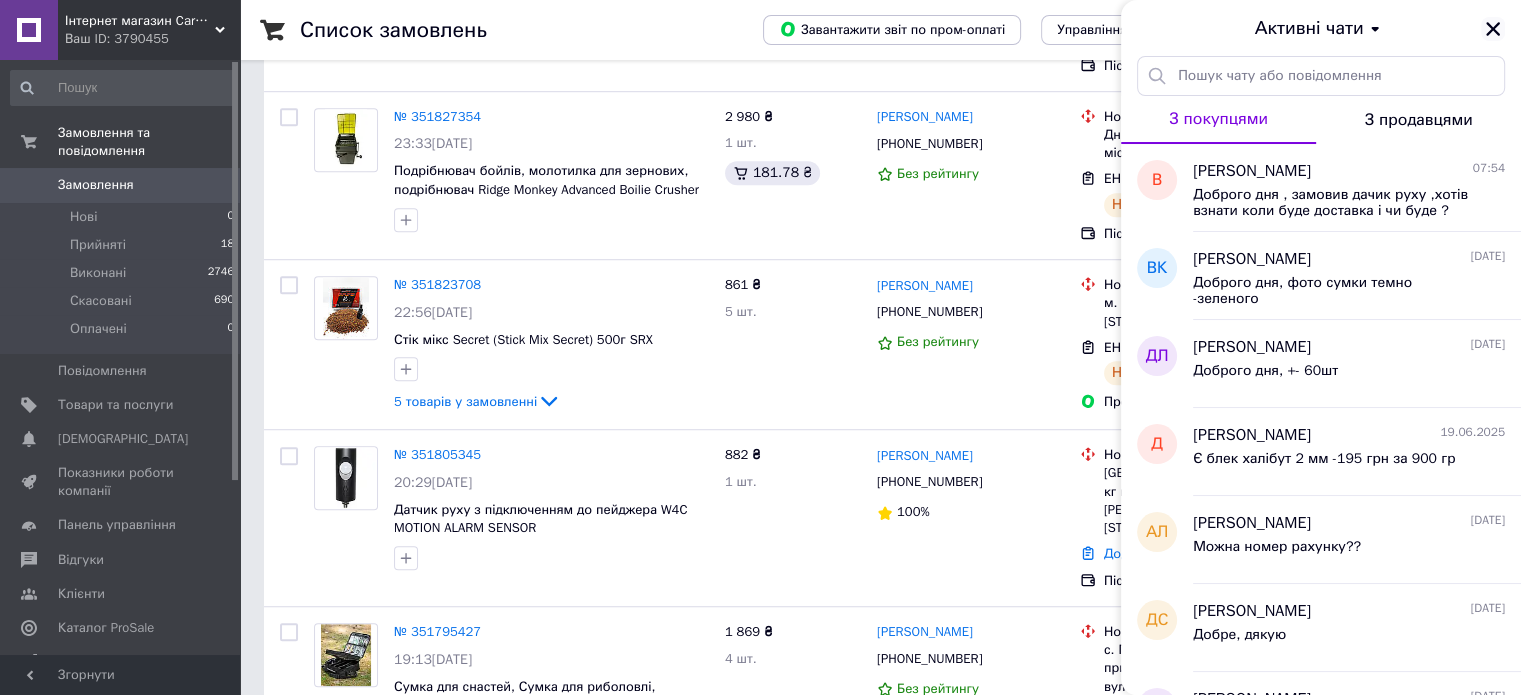 click 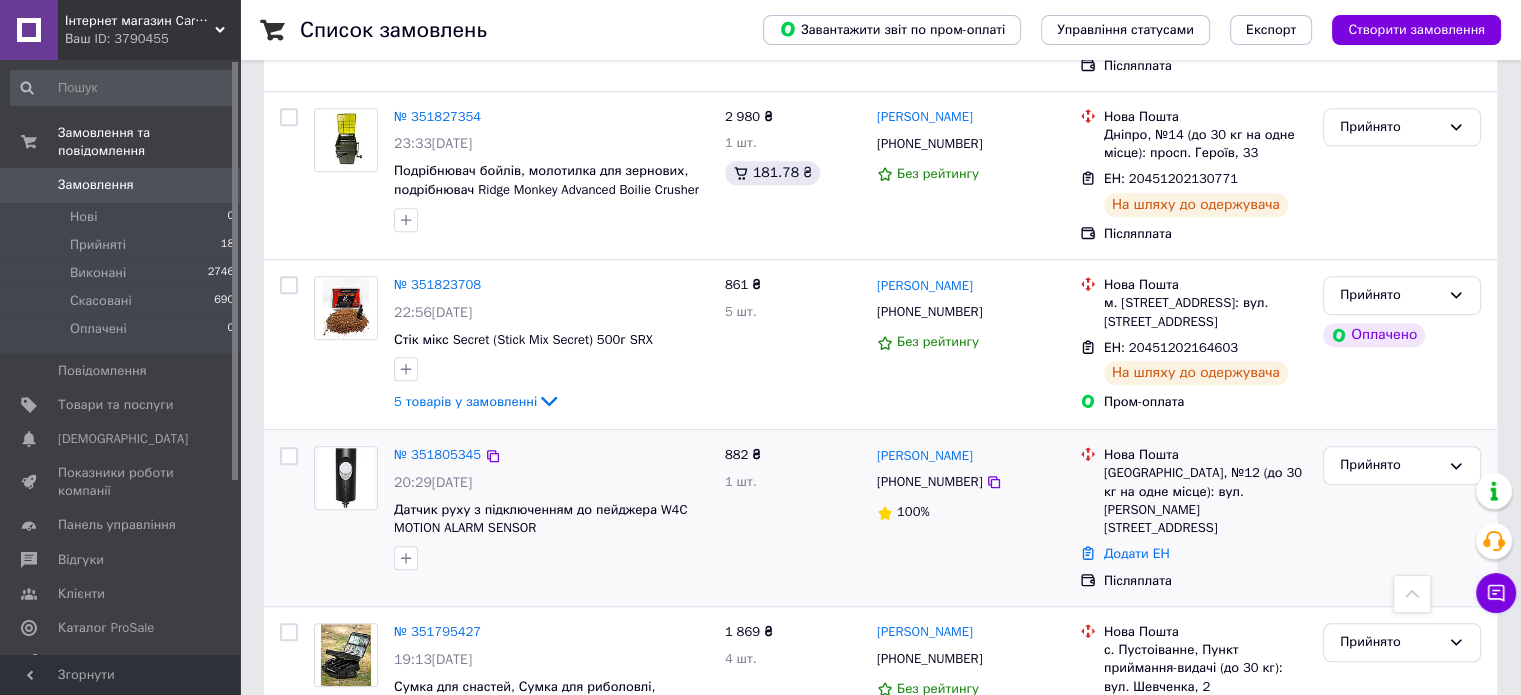 drag, startPoint x: 870, startPoint y: 379, endPoint x: 1020, endPoint y: 381, distance: 150.01334 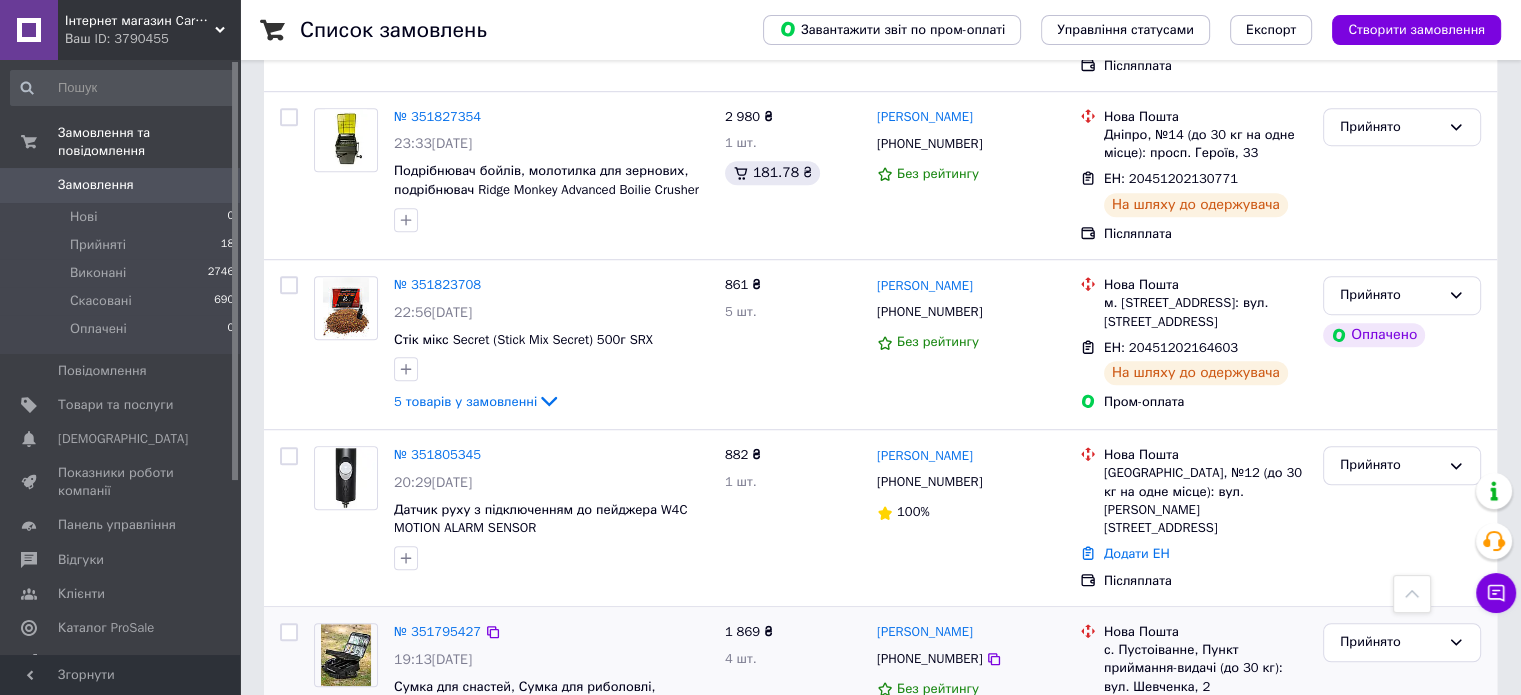 copy on "[PERSON_NAME]" 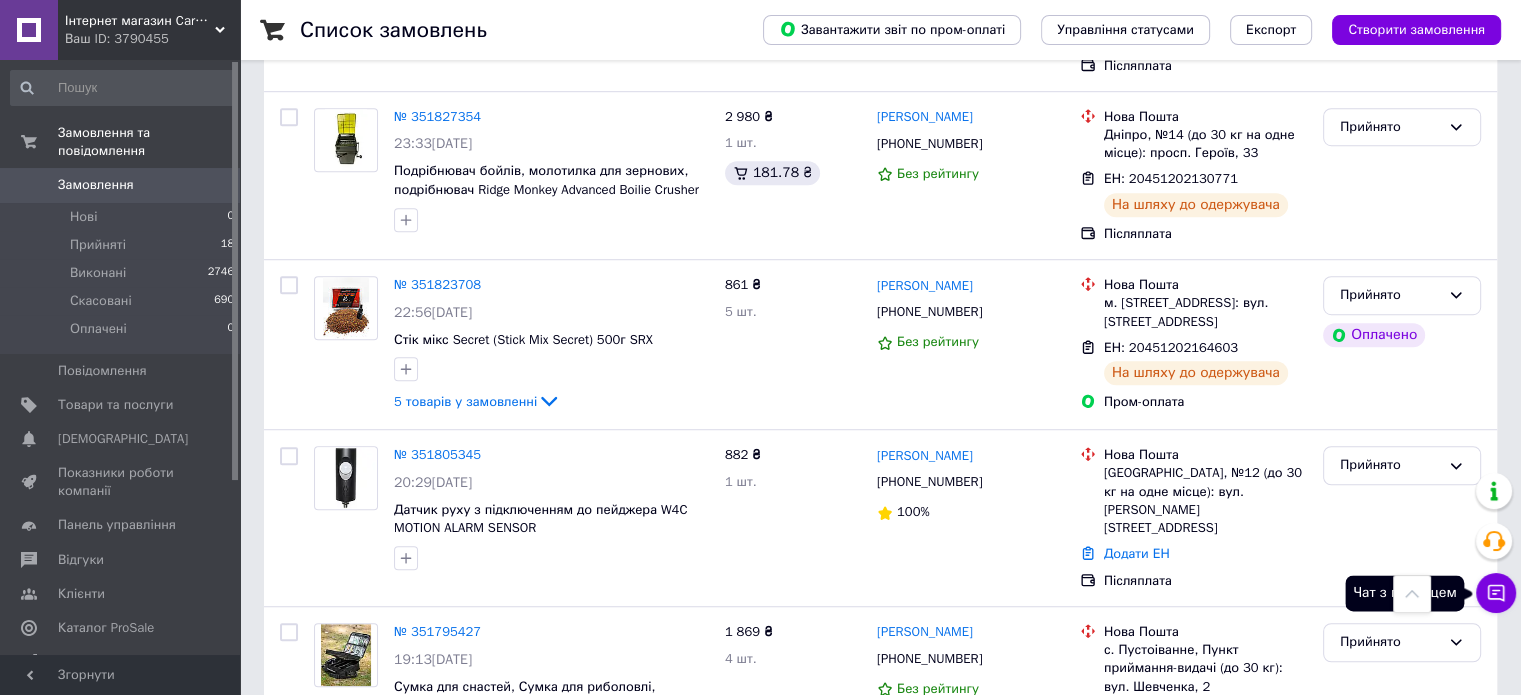 click 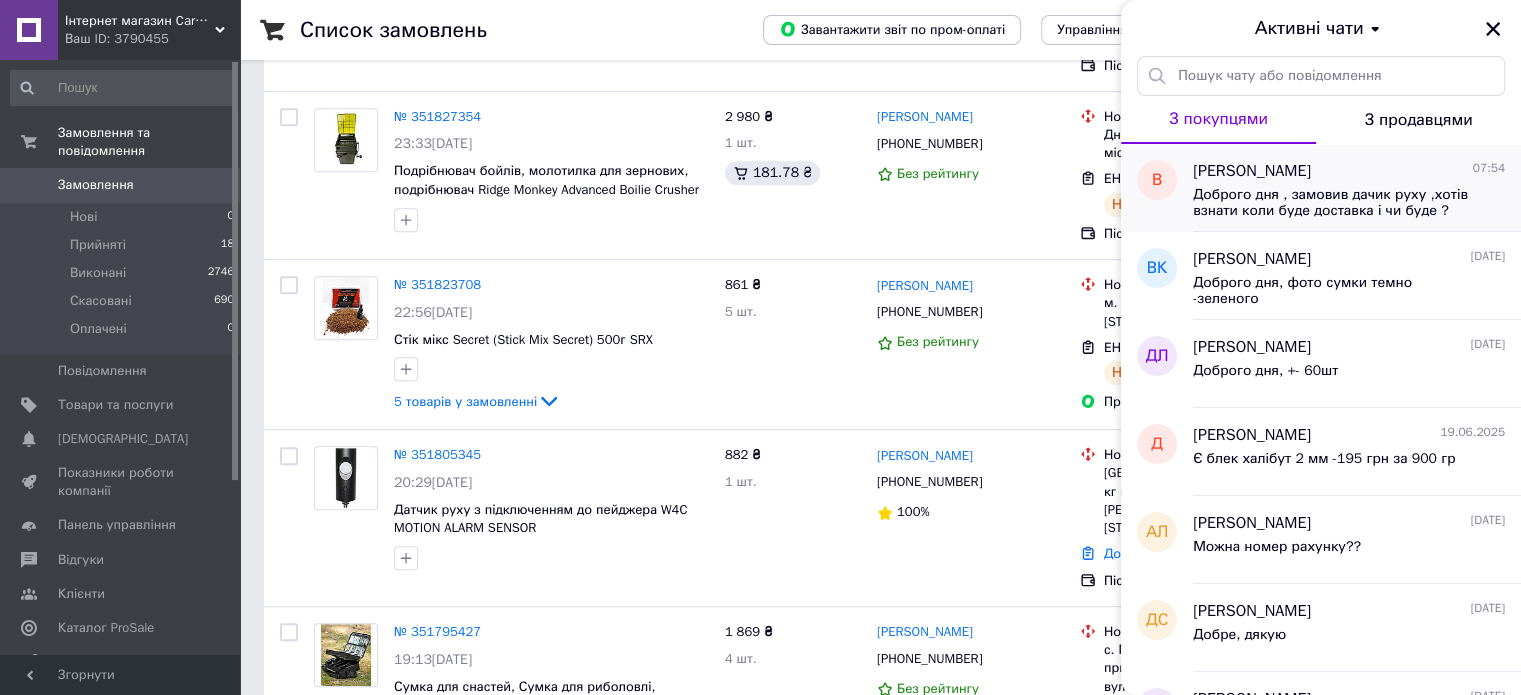 click on "Доброго дня , замовив дачик руху ,хотів взнати коли буде доставка і чи буде ?" at bounding box center [1349, 201] 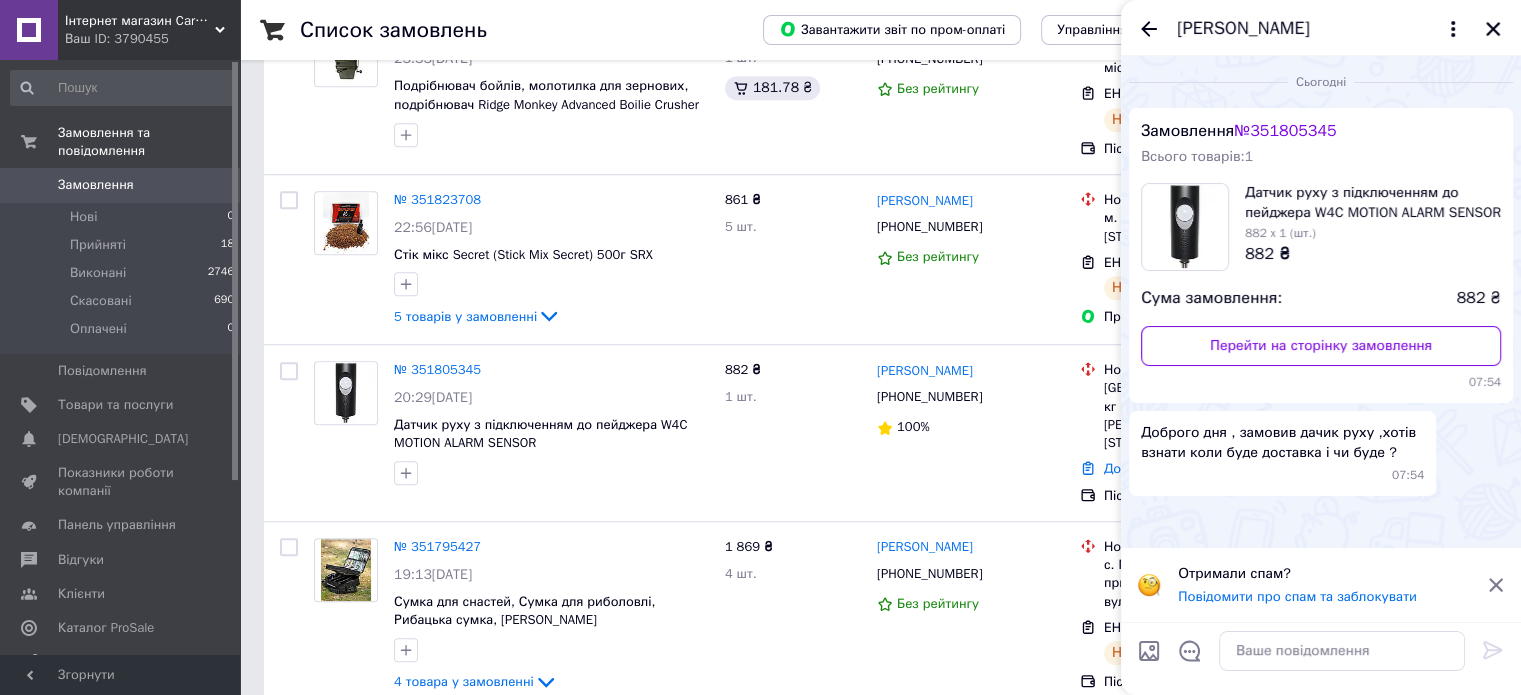 scroll, scrollTop: 1500, scrollLeft: 0, axis: vertical 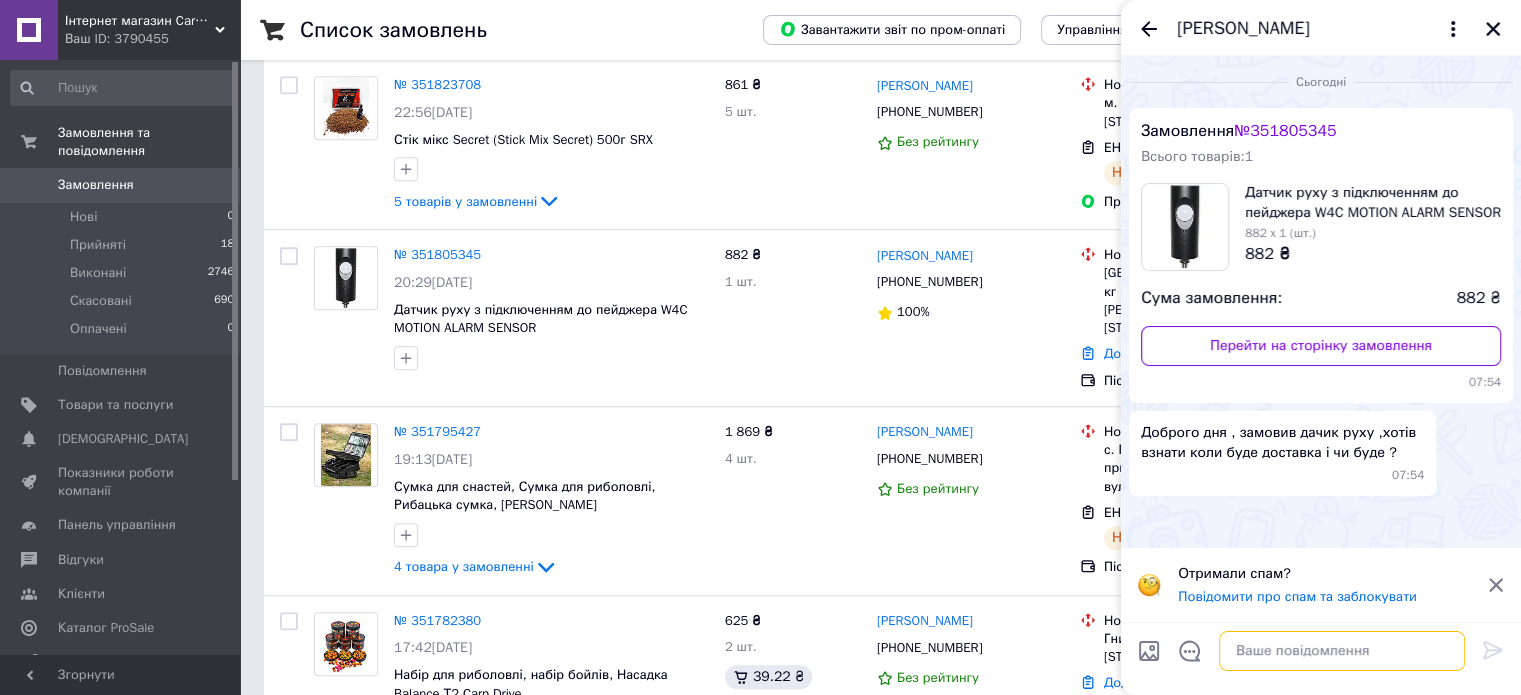 click at bounding box center (1342, 651) 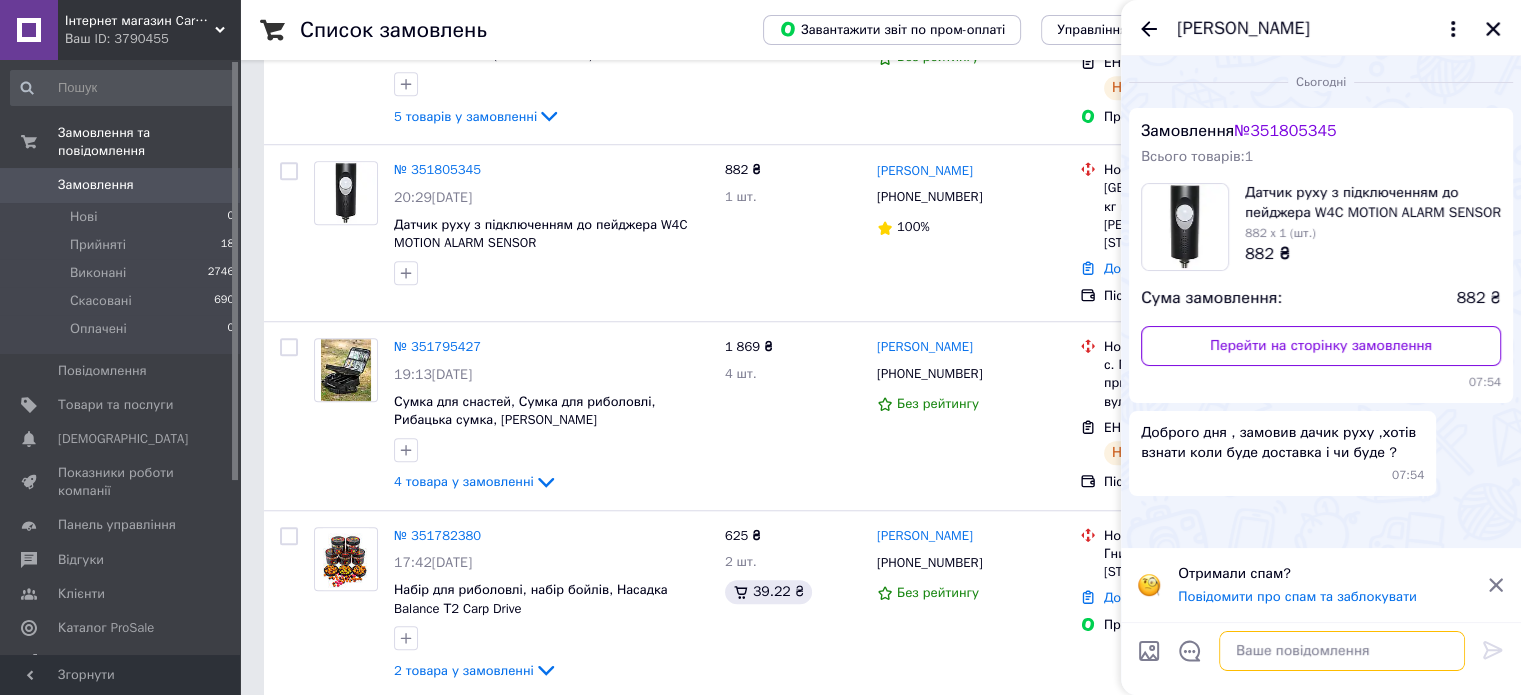 scroll, scrollTop: 1700, scrollLeft: 0, axis: vertical 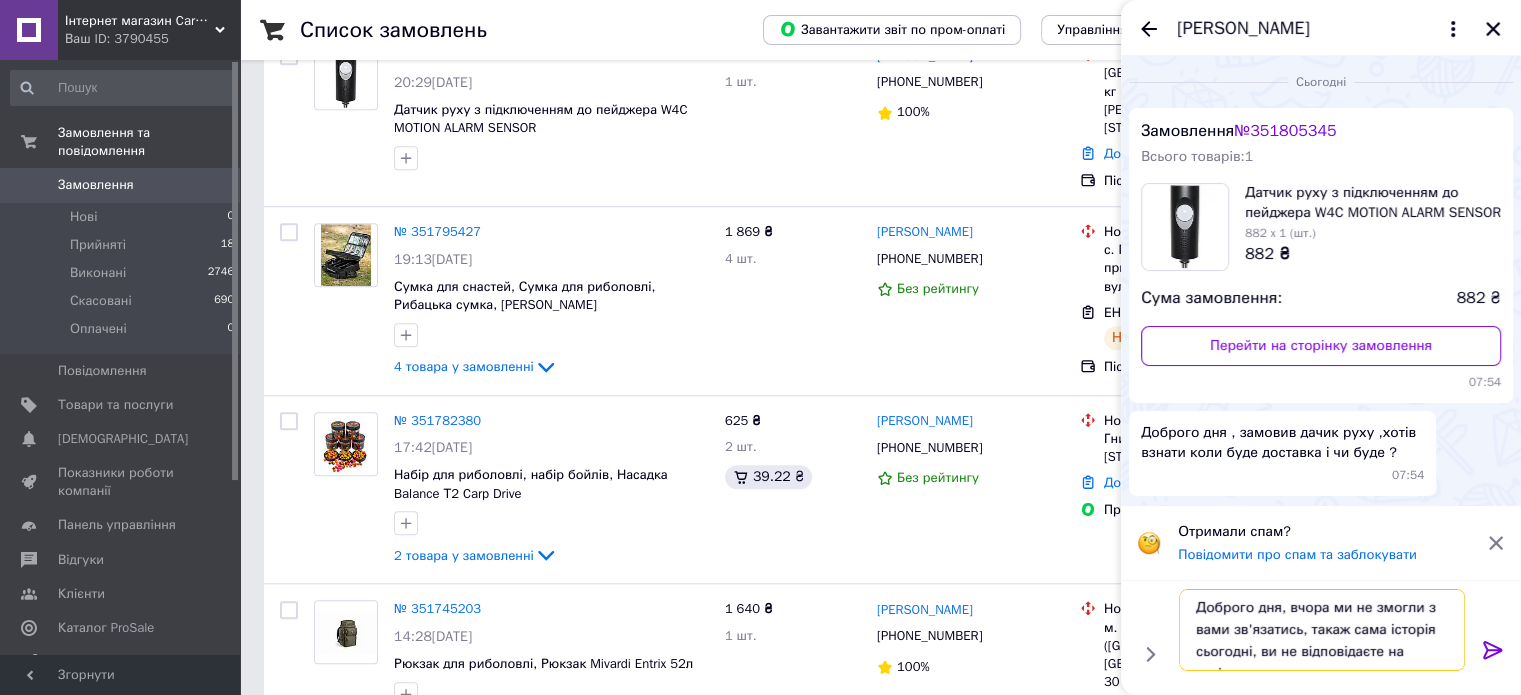 type on "Доброго дня, вчора ми не змогли з вами зв'язатись, такаж сама історія сьогодні, ви не відповідаєте на дзвінки!" 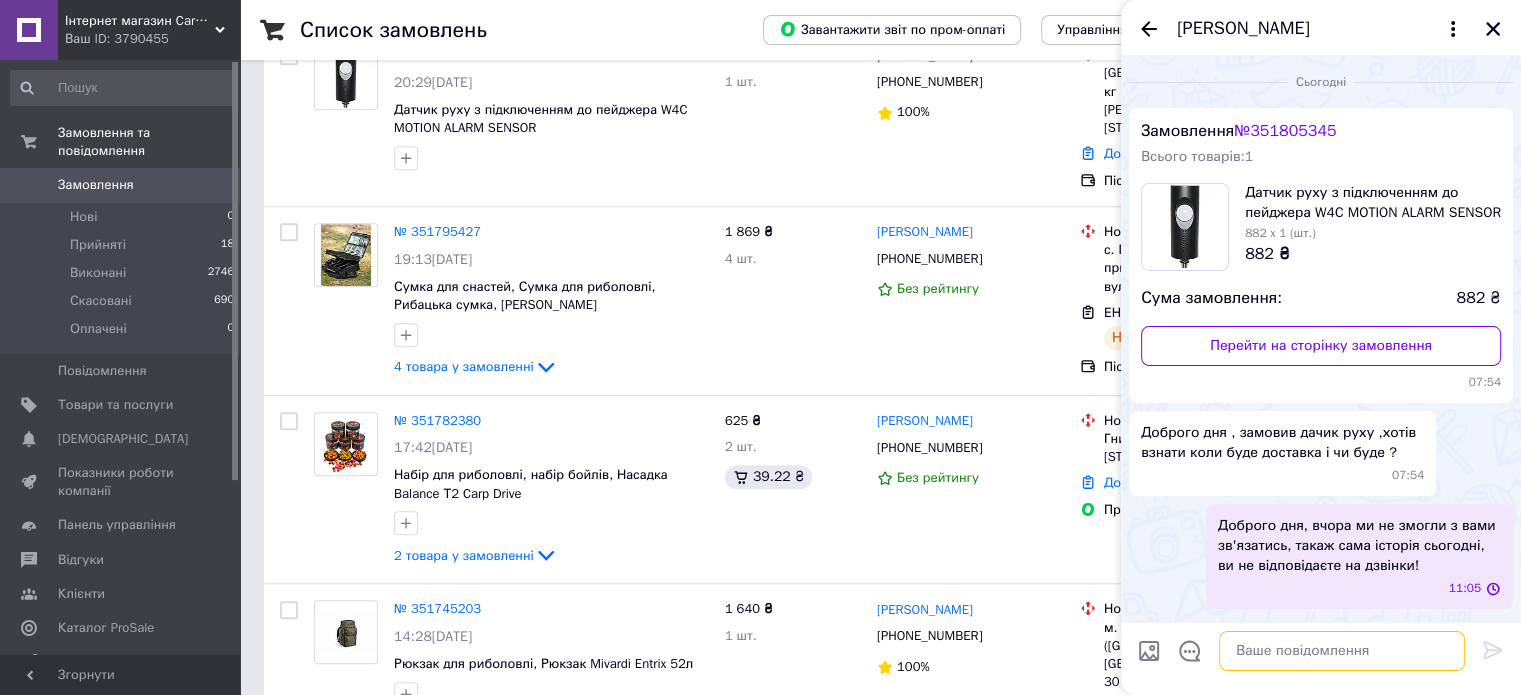 scroll, scrollTop: 0, scrollLeft: 0, axis: both 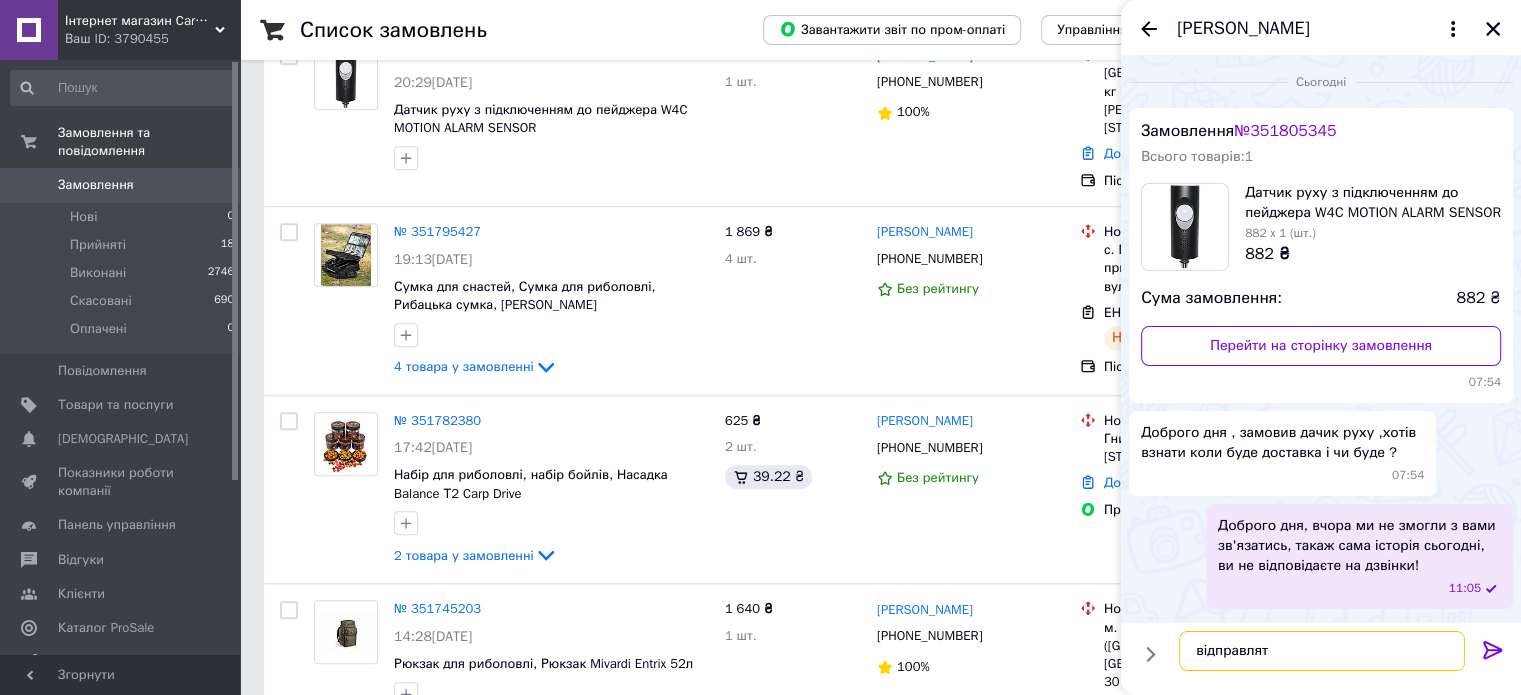 type on "відправляти" 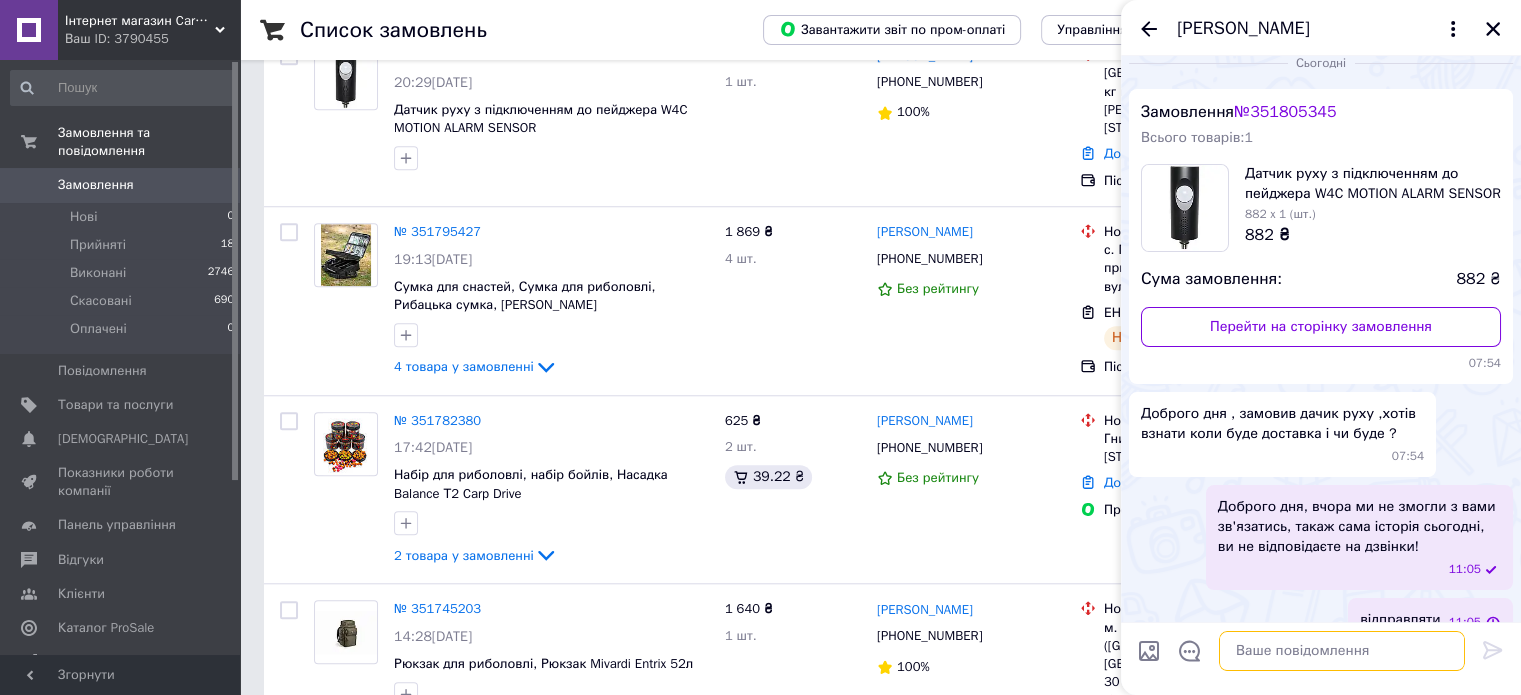 scroll, scrollTop: 48, scrollLeft: 0, axis: vertical 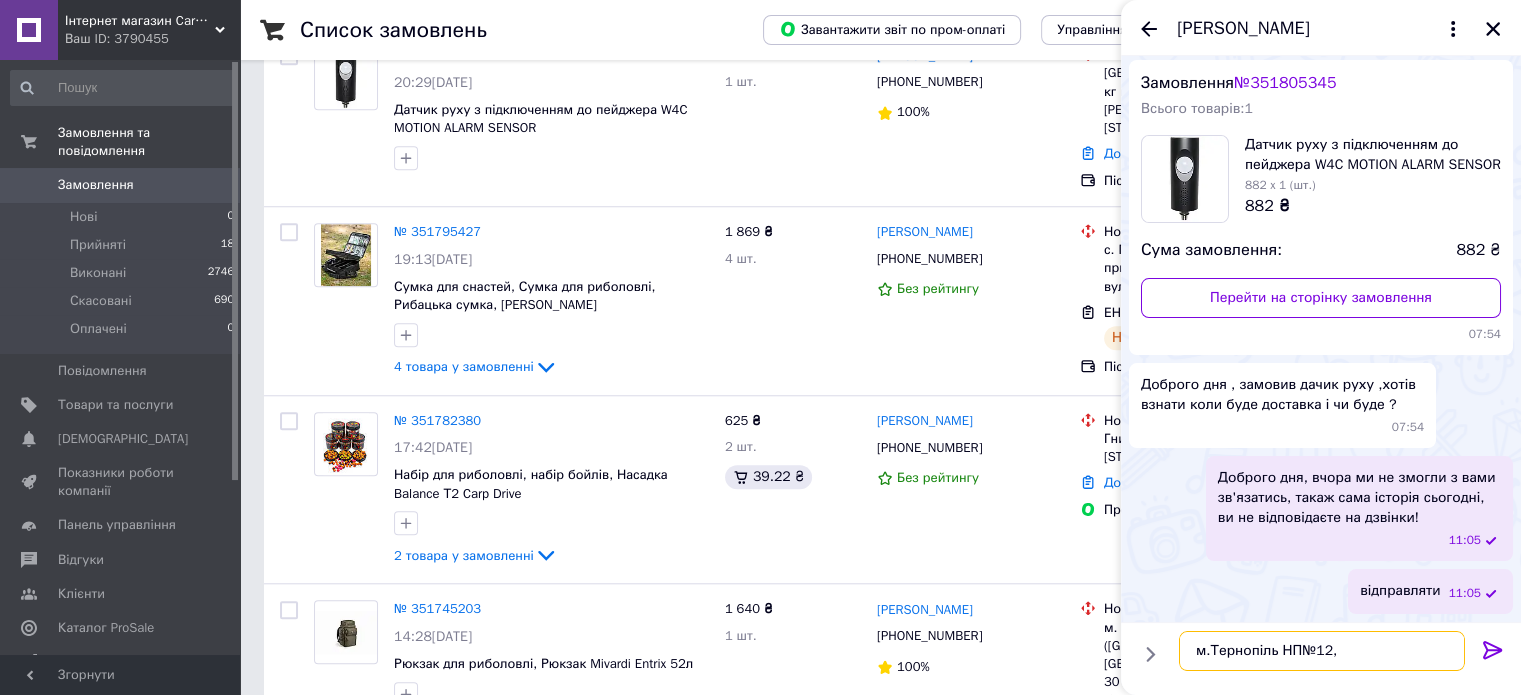 paste on "Микульський Валерій" 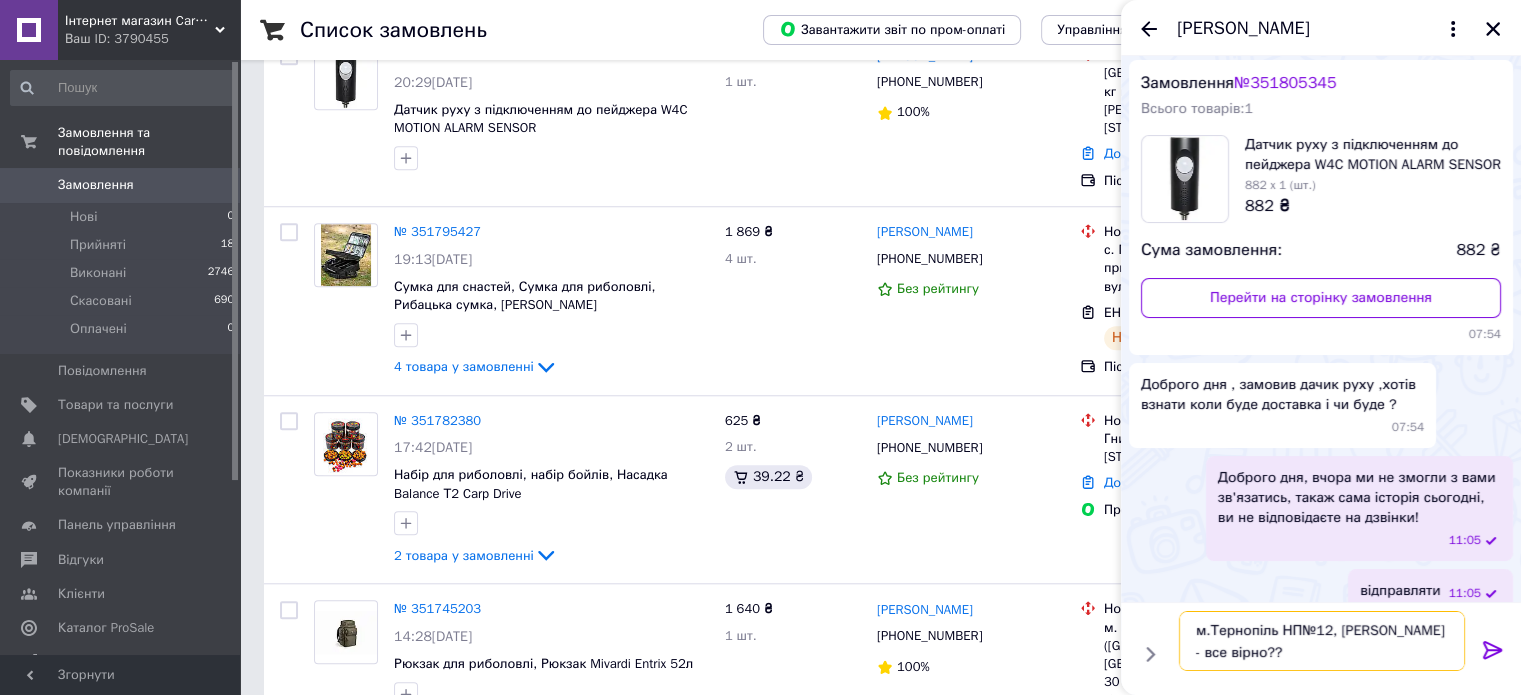 type on "м.Тернопіль НП№12, Микульський Валерій   - все вірно???" 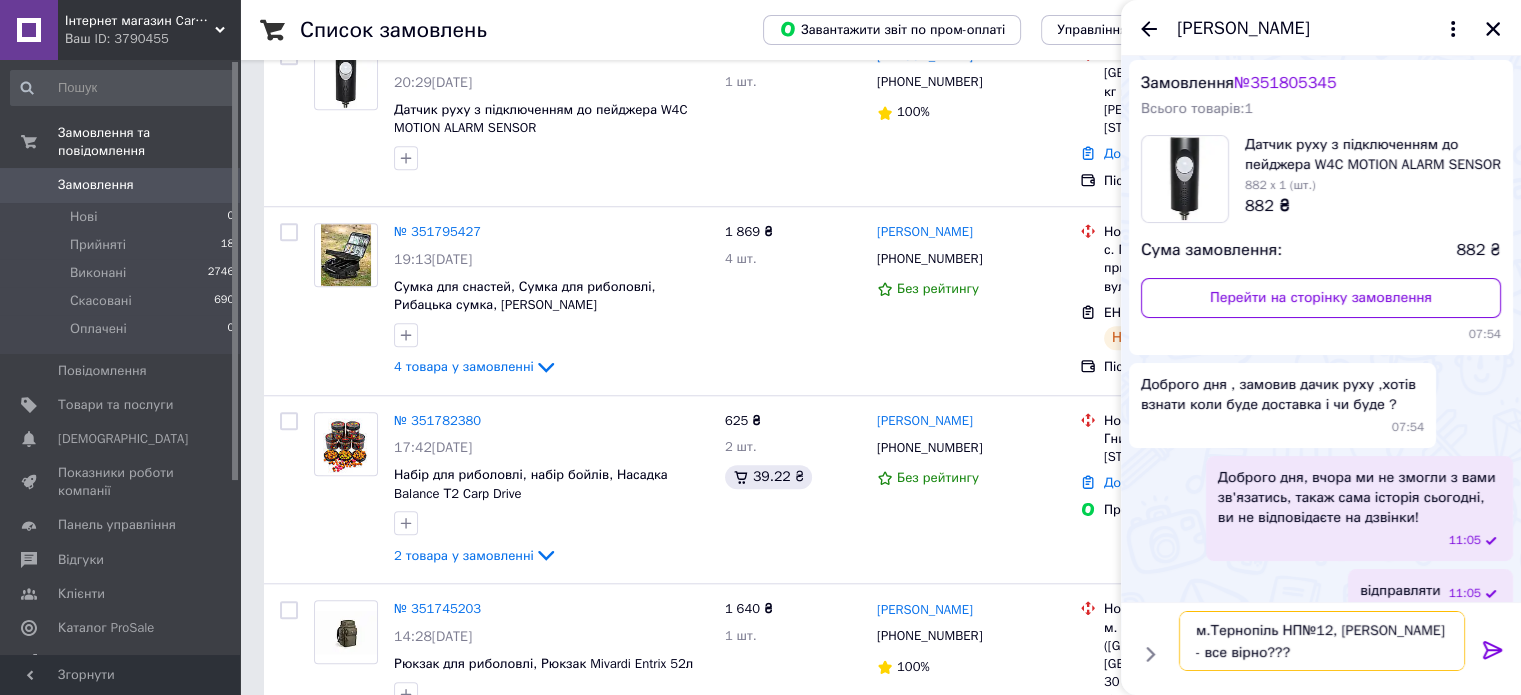 type 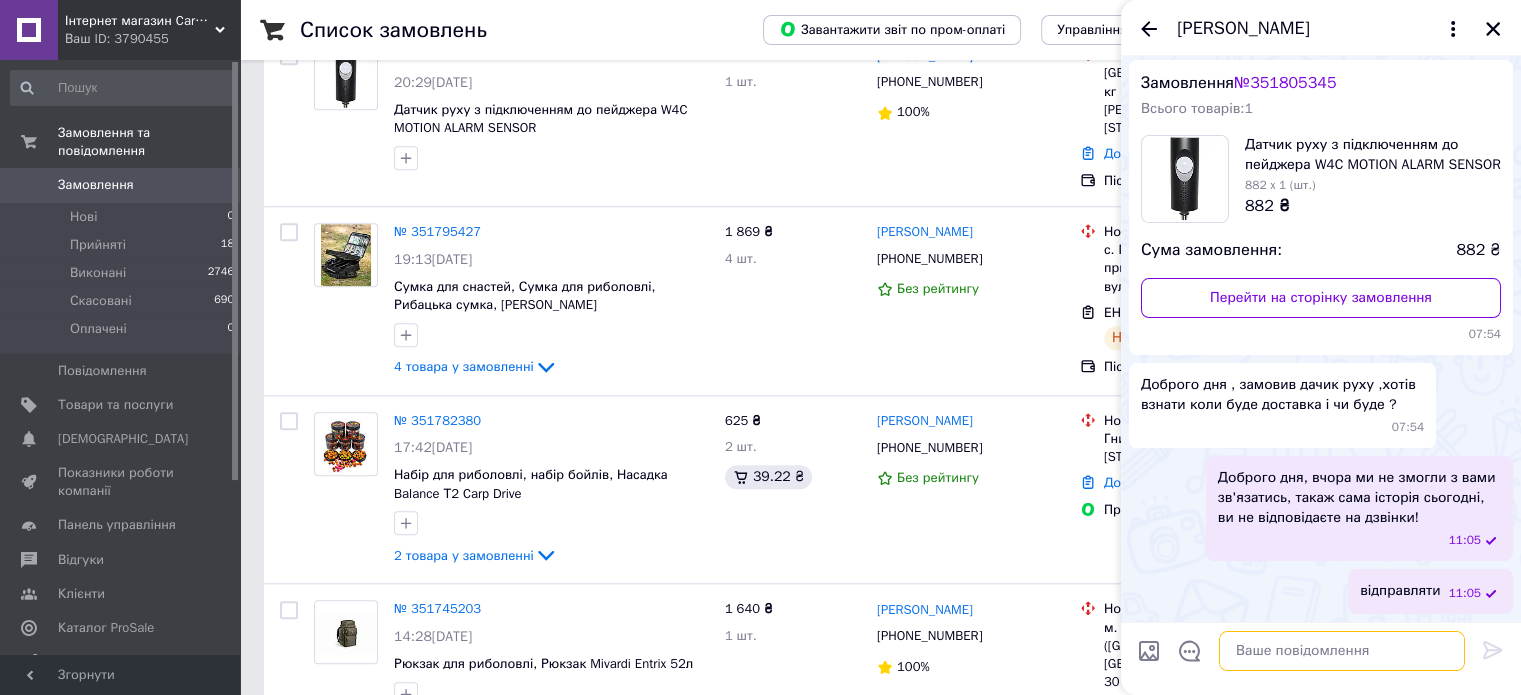 scroll, scrollTop: 140, scrollLeft: 0, axis: vertical 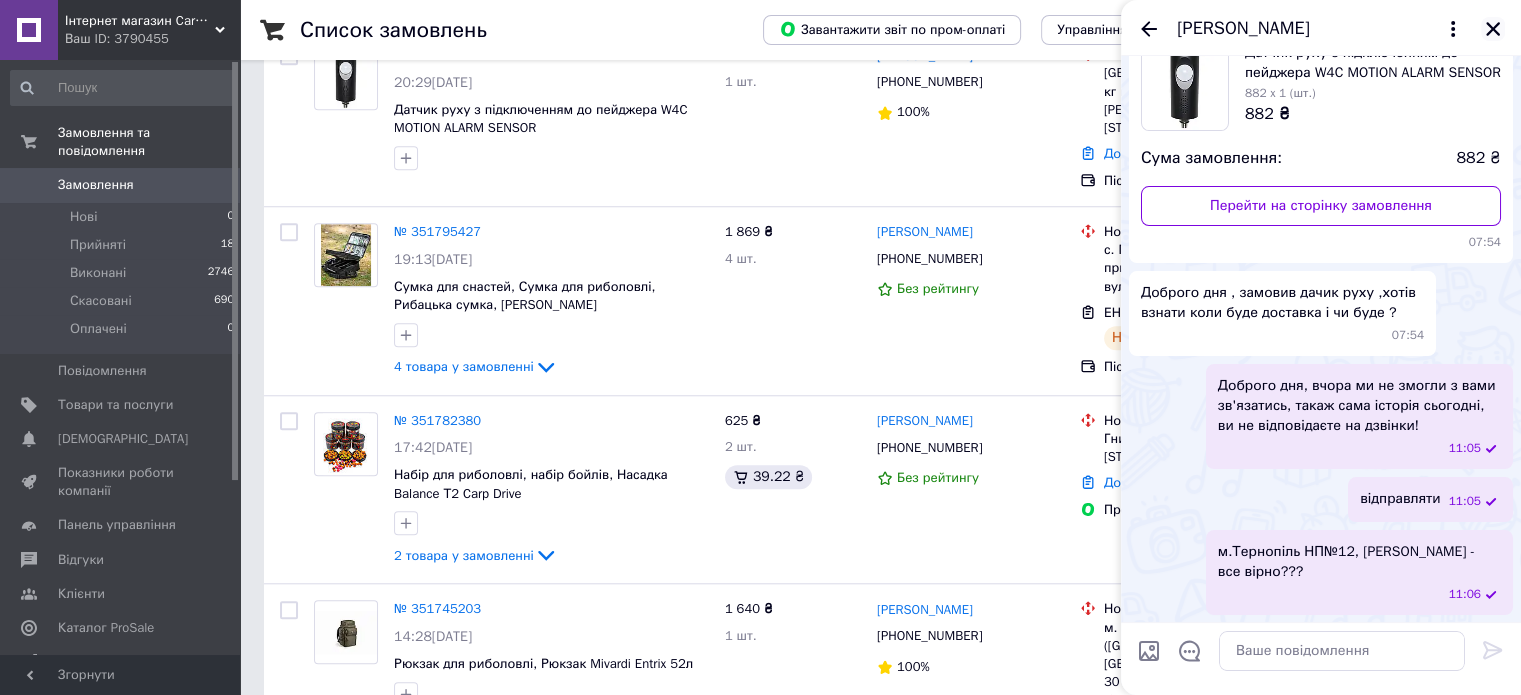 click 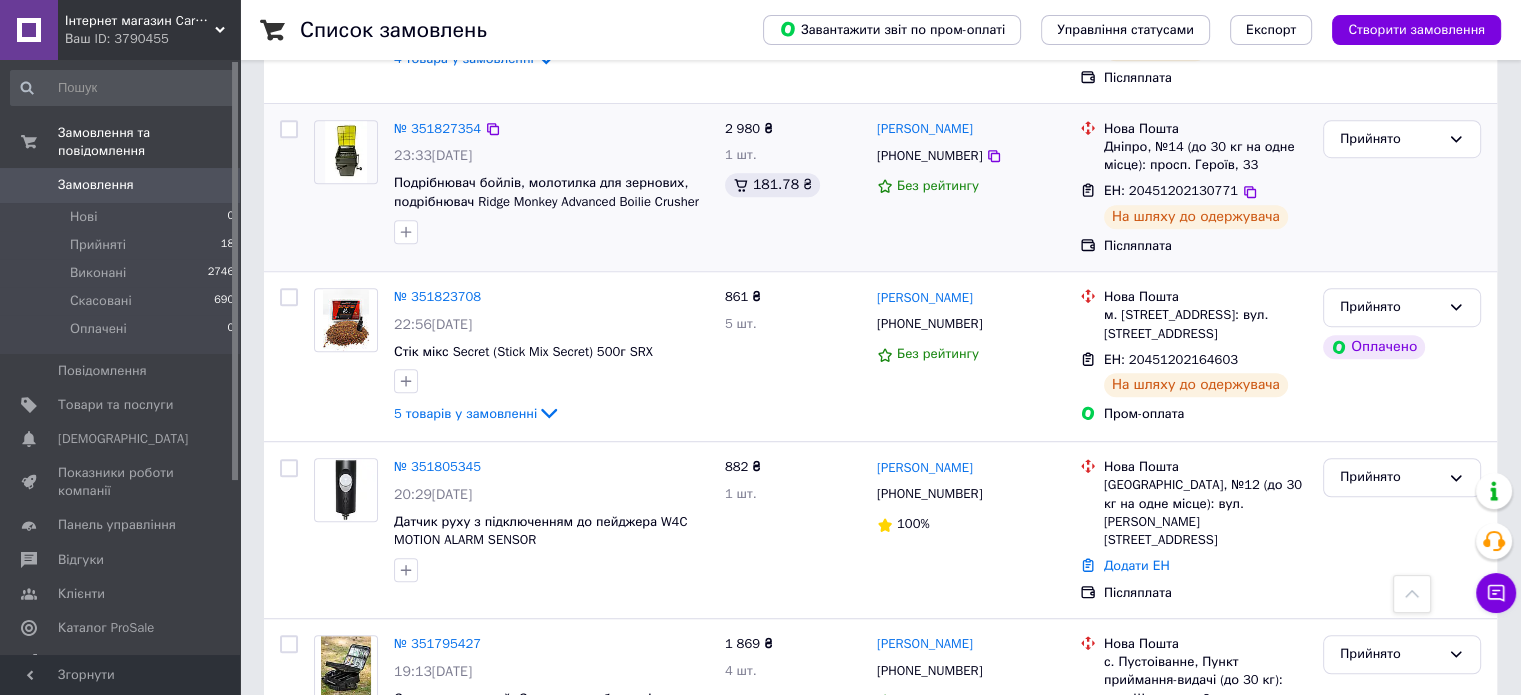 scroll, scrollTop: 1300, scrollLeft: 0, axis: vertical 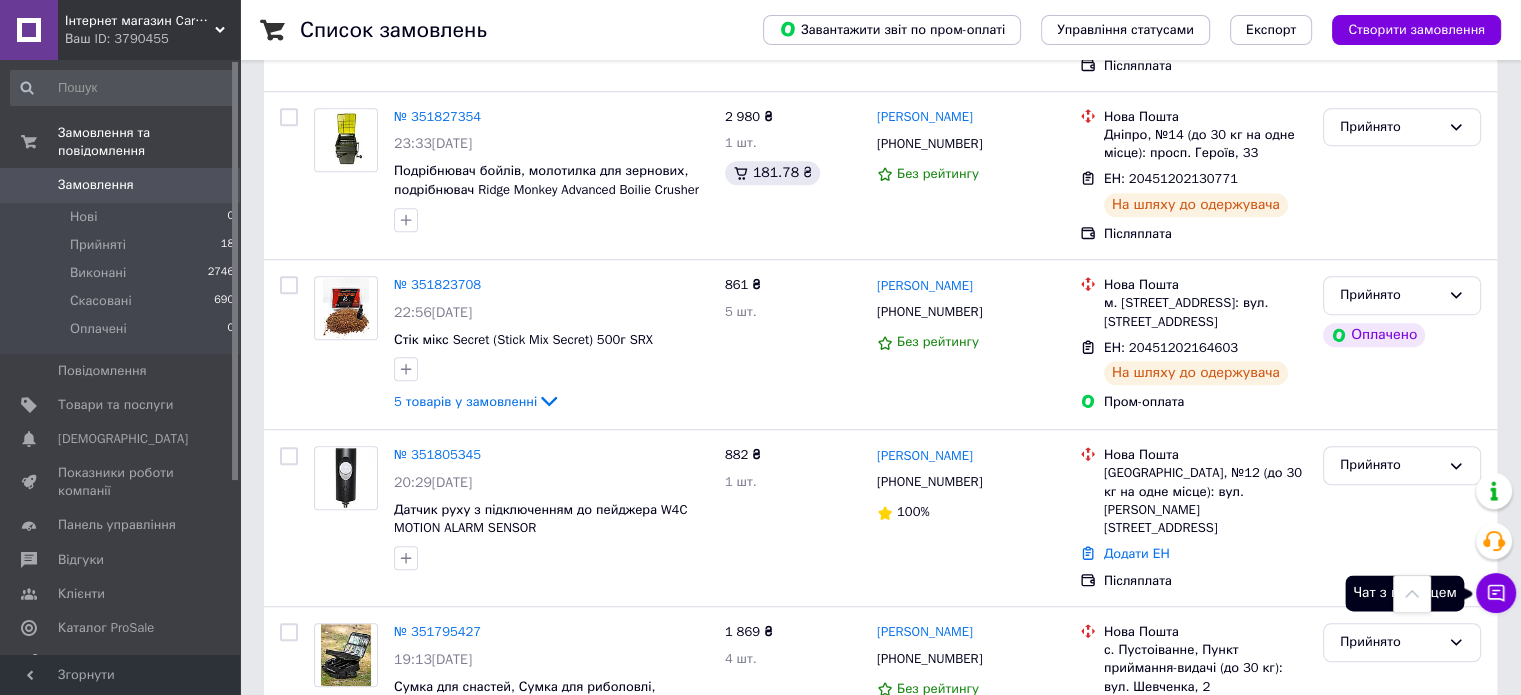 click on "Чат з покупцем" at bounding box center [1496, 593] 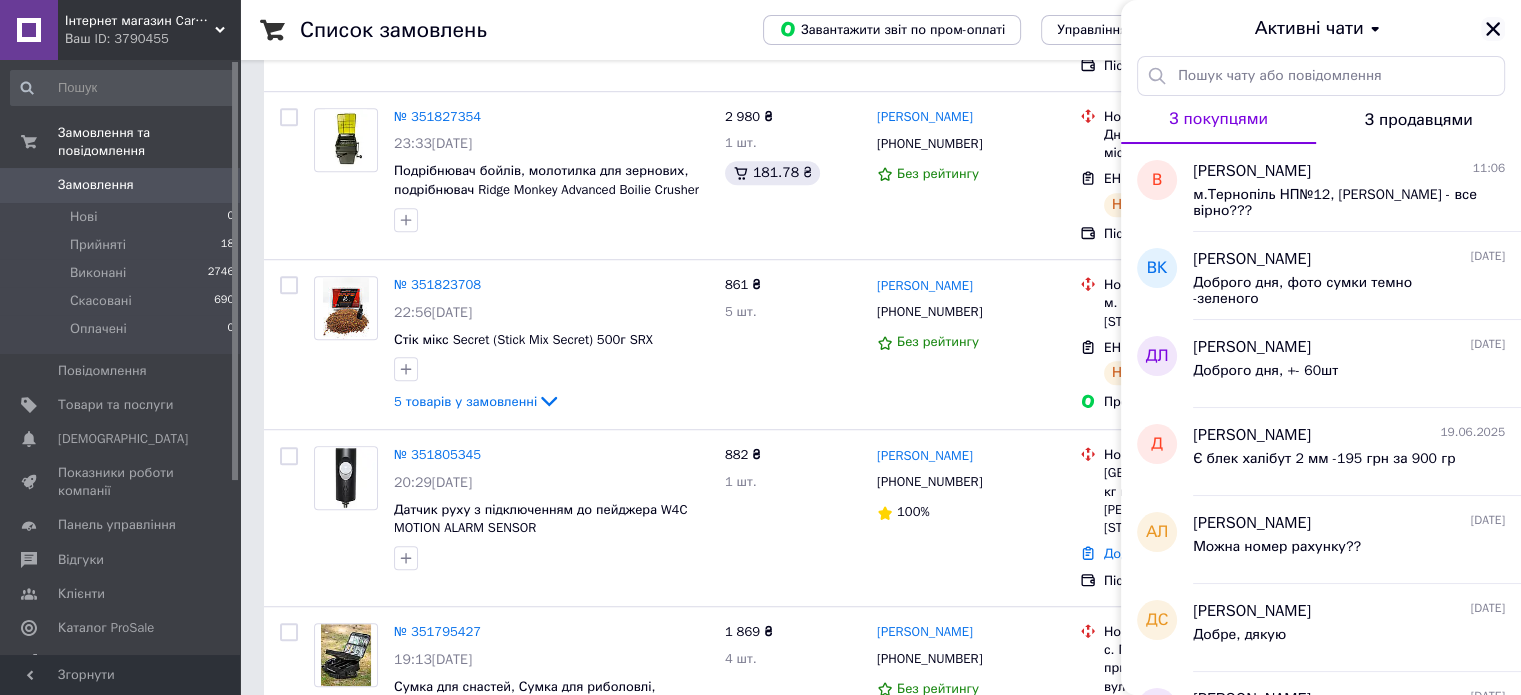 click 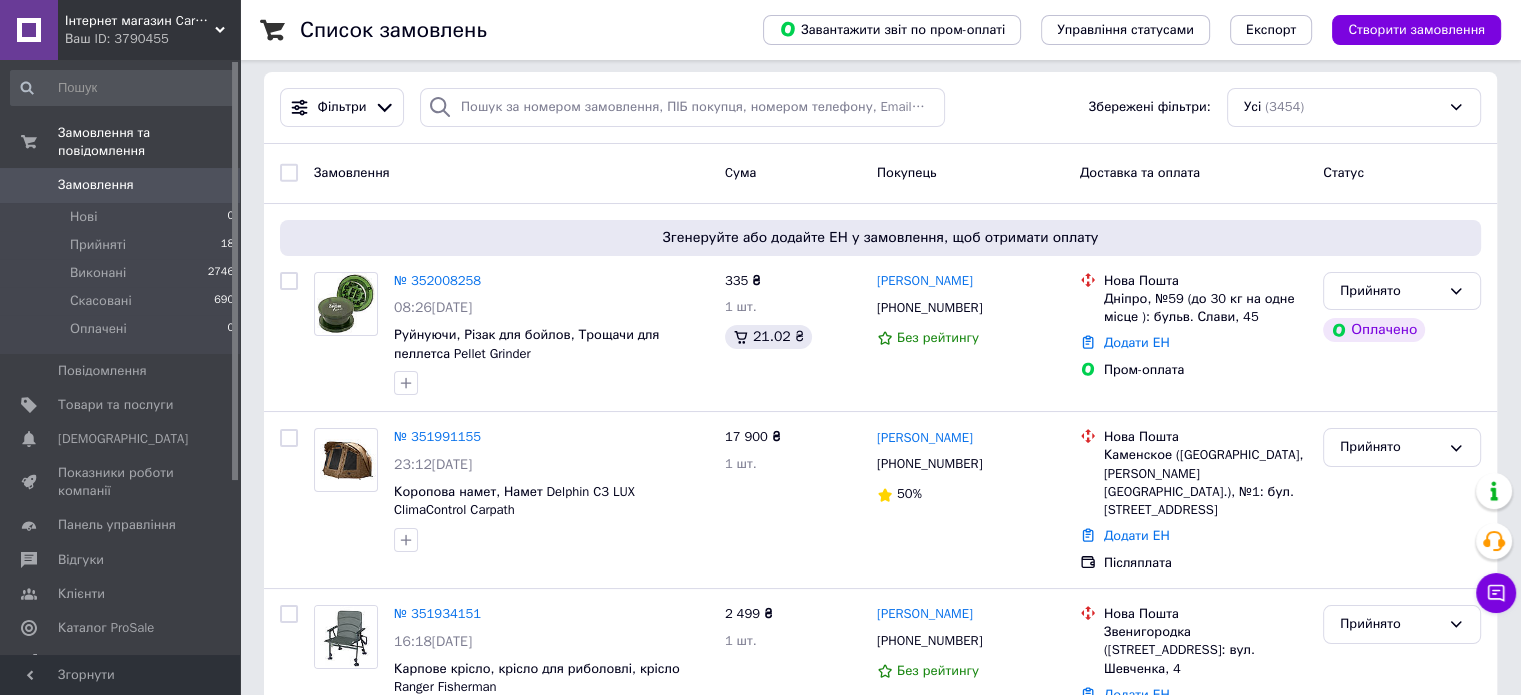 scroll, scrollTop: 0, scrollLeft: 0, axis: both 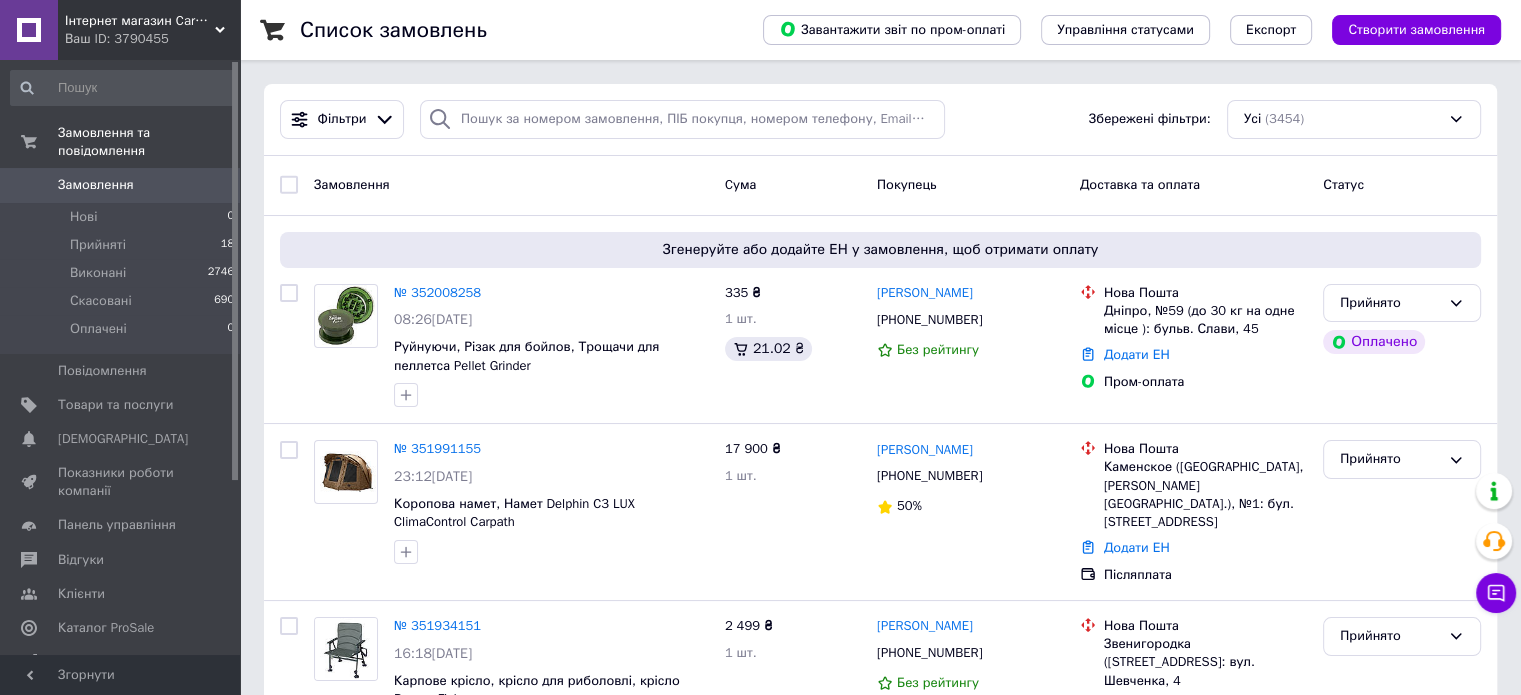 click on "Інтернет магазин Carp  life" at bounding box center [140, 21] 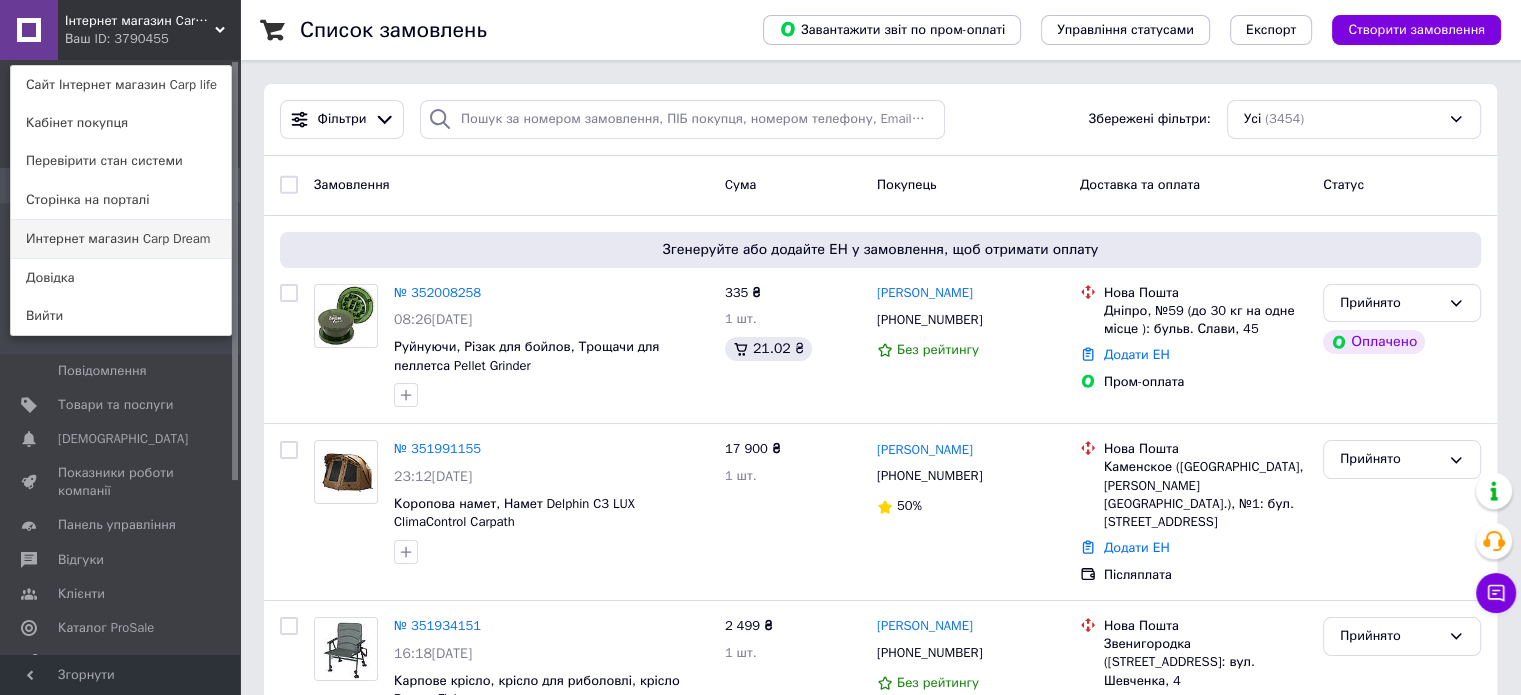 click on "Интернет магазин Carp Dream" at bounding box center [121, 239] 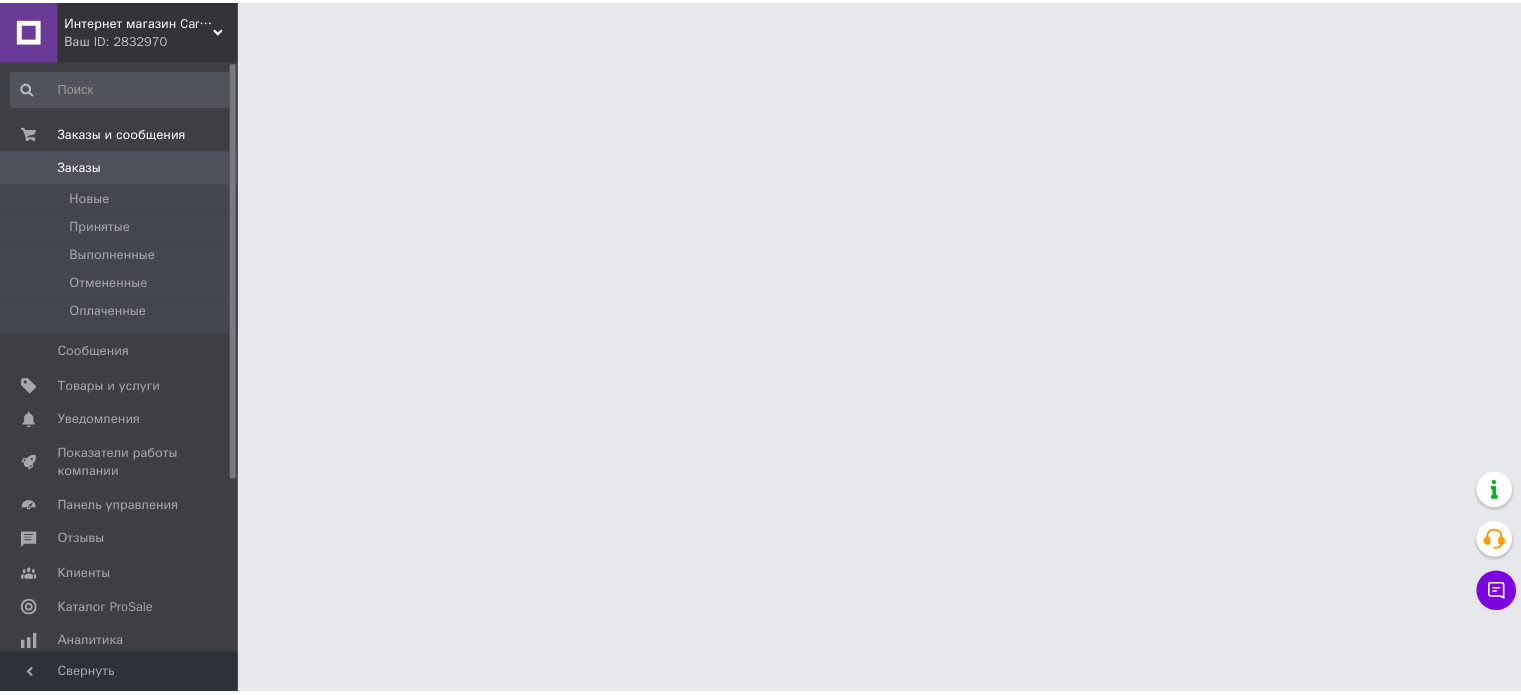scroll, scrollTop: 0, scrollLeft: 0, axis: both 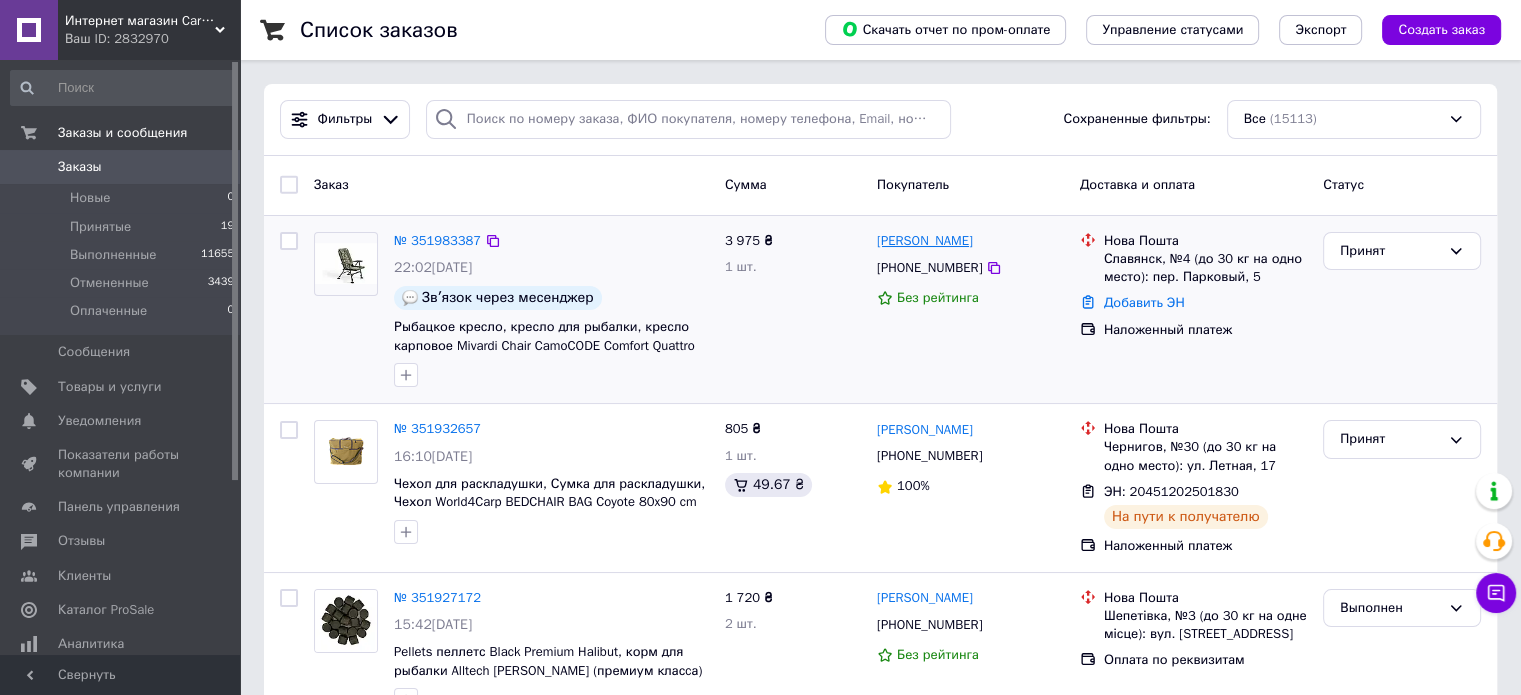click on "Денис Загоруй" at bounding box center [925, 241] 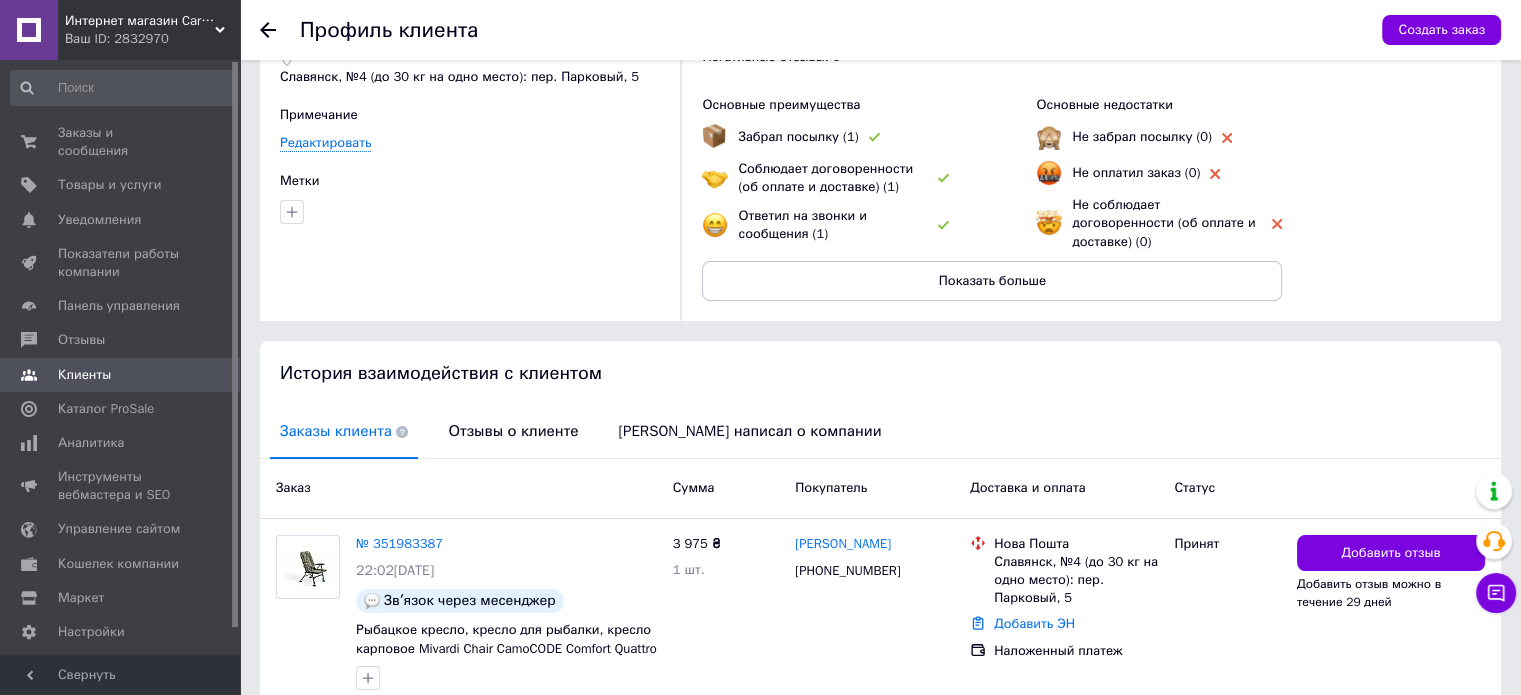 scroll, scrollTop: 196, scrollLeft: 0, axis: vertical 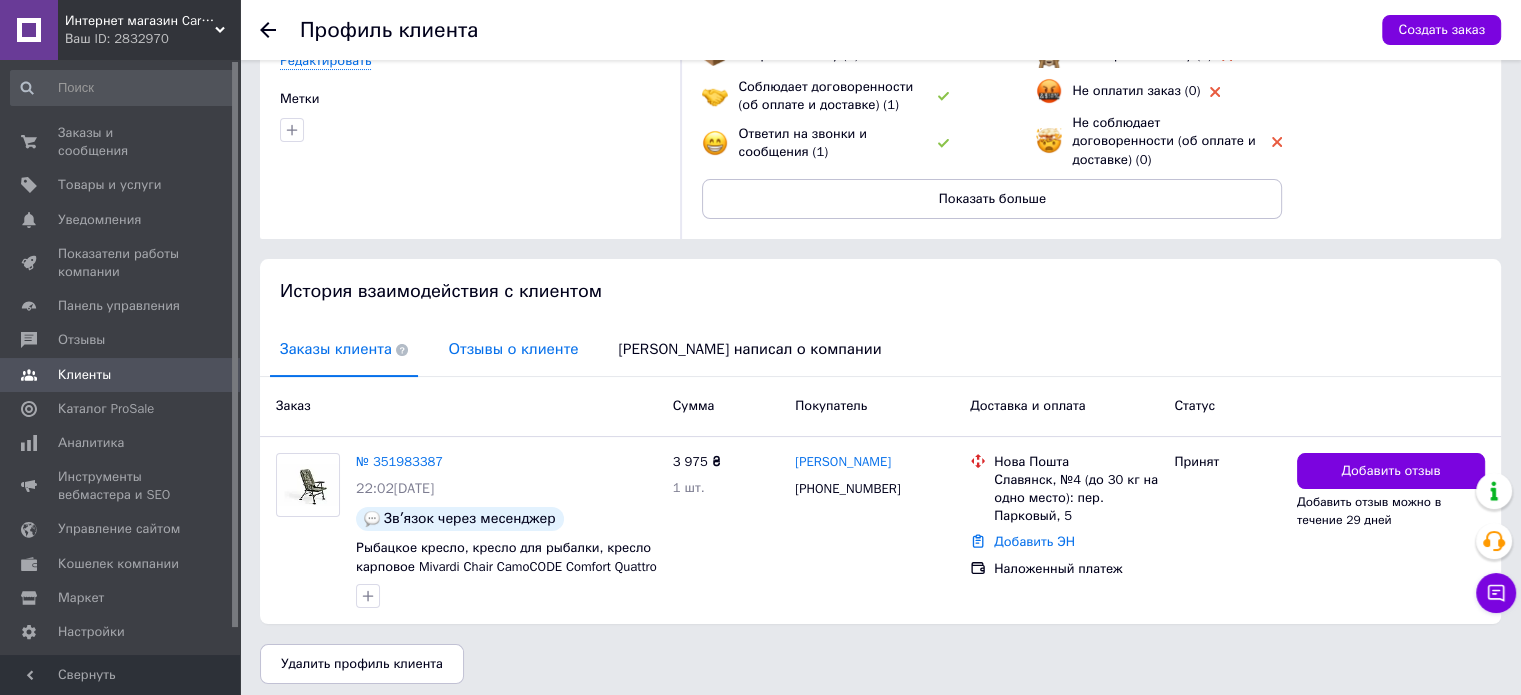 click on "Отзывы о клиенте" at bounding box center (513, 349) 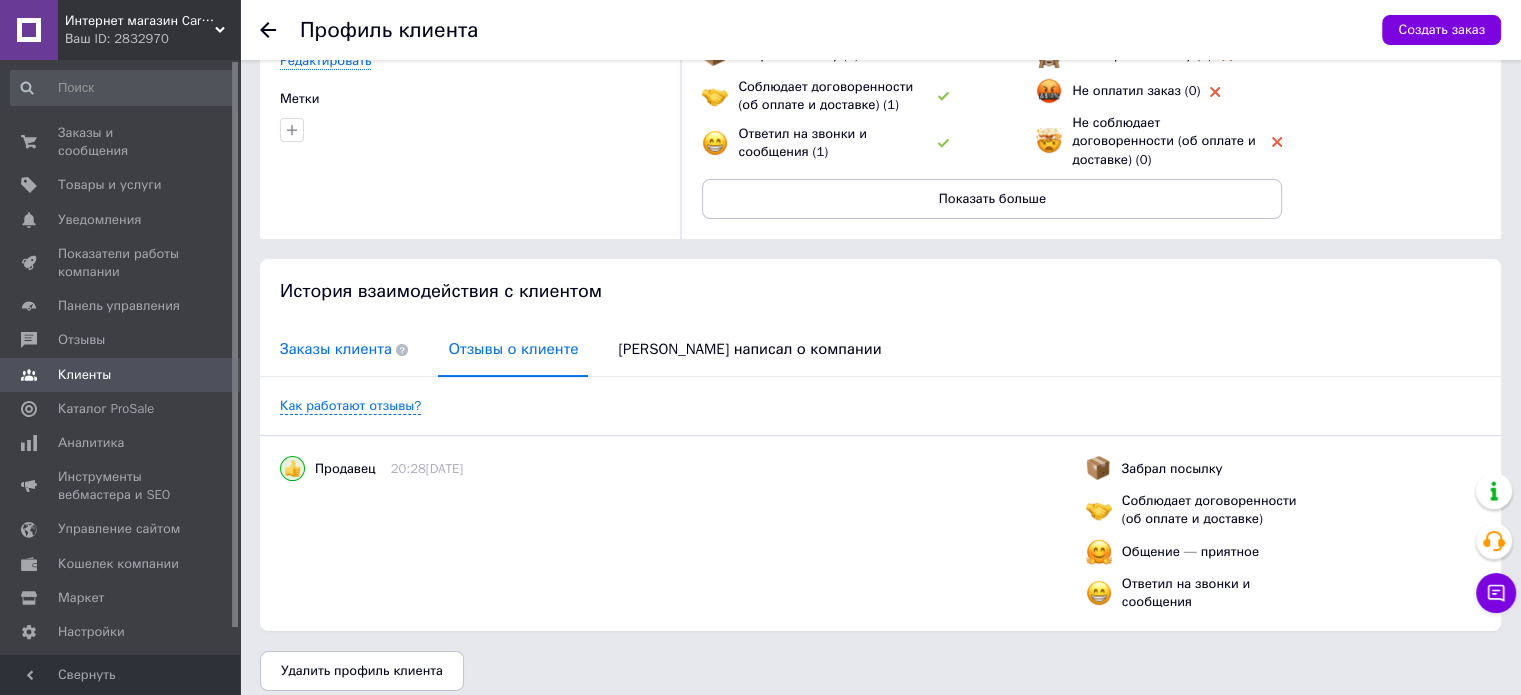 click on "Заказы клиента" at bounding box center (344, 349) 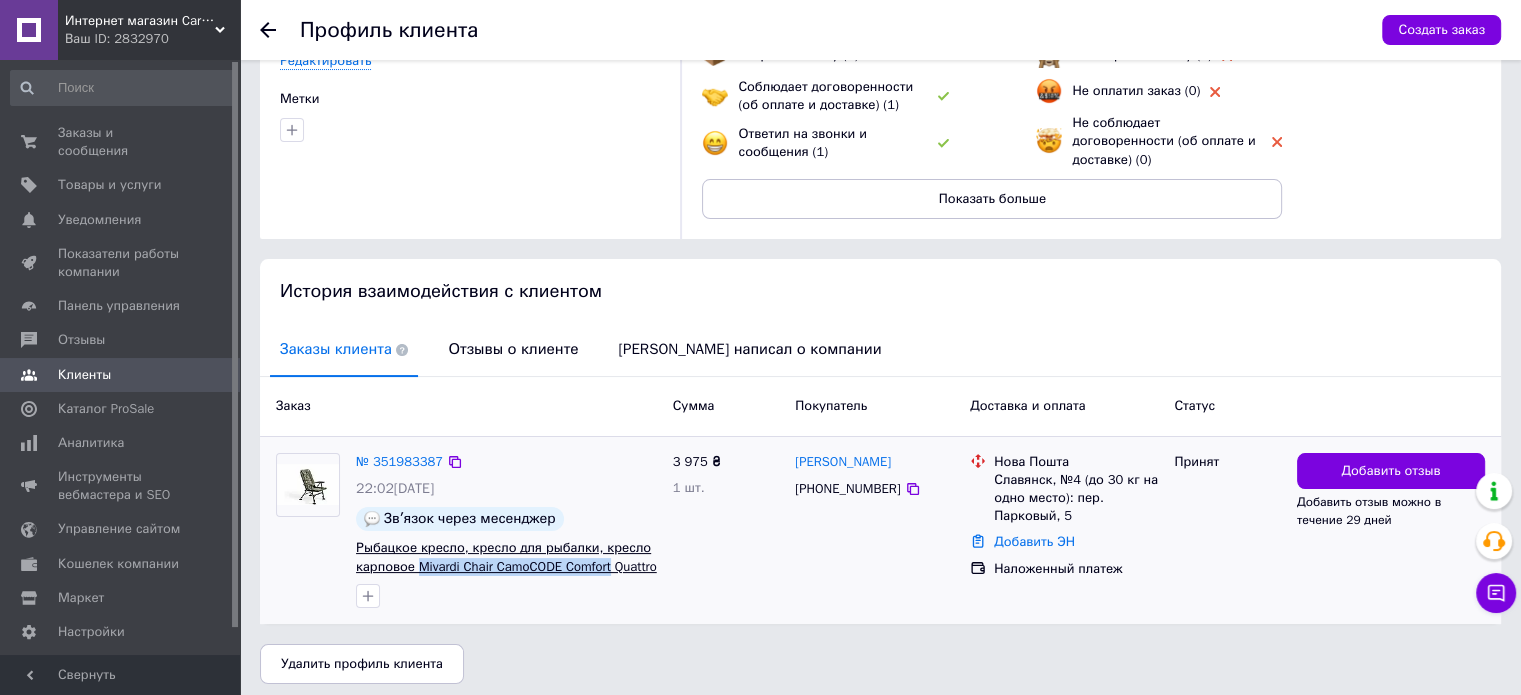 drag, startPoint x: 620, startPoint y: 549, endPoint x: 415, endPoint y: 562, distance: 205.41179 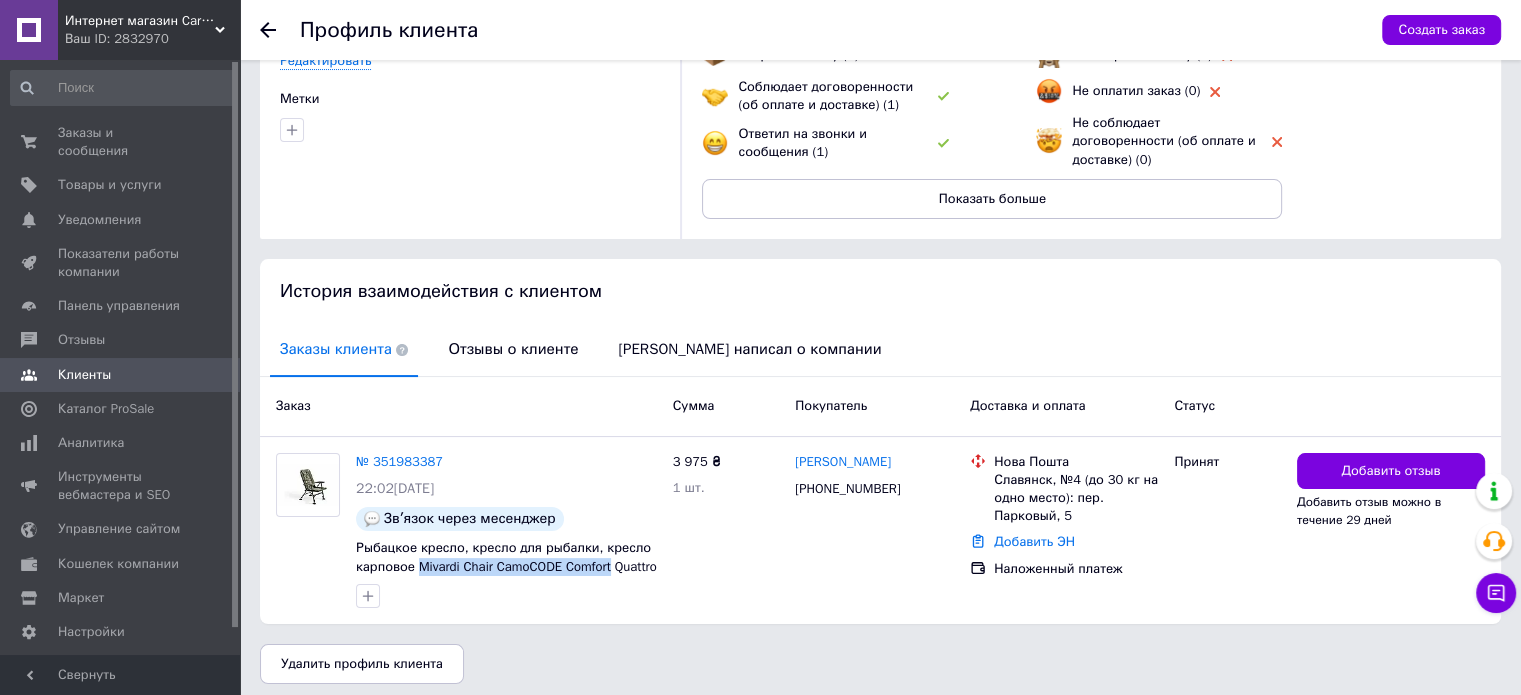 copy on "Mivardi Chair CamoCODE Comfort" 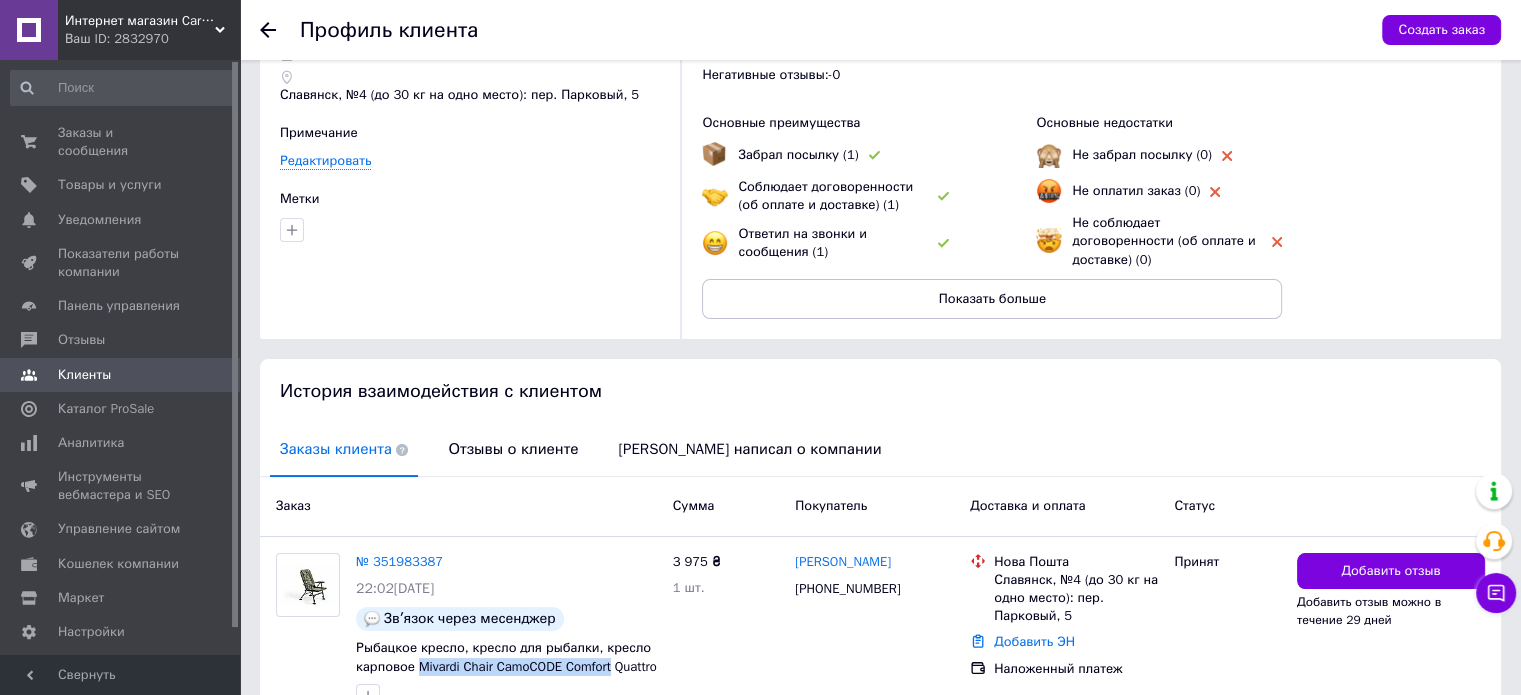 scroll, scrollTop: 0, scrollLeft: 0, axis: both 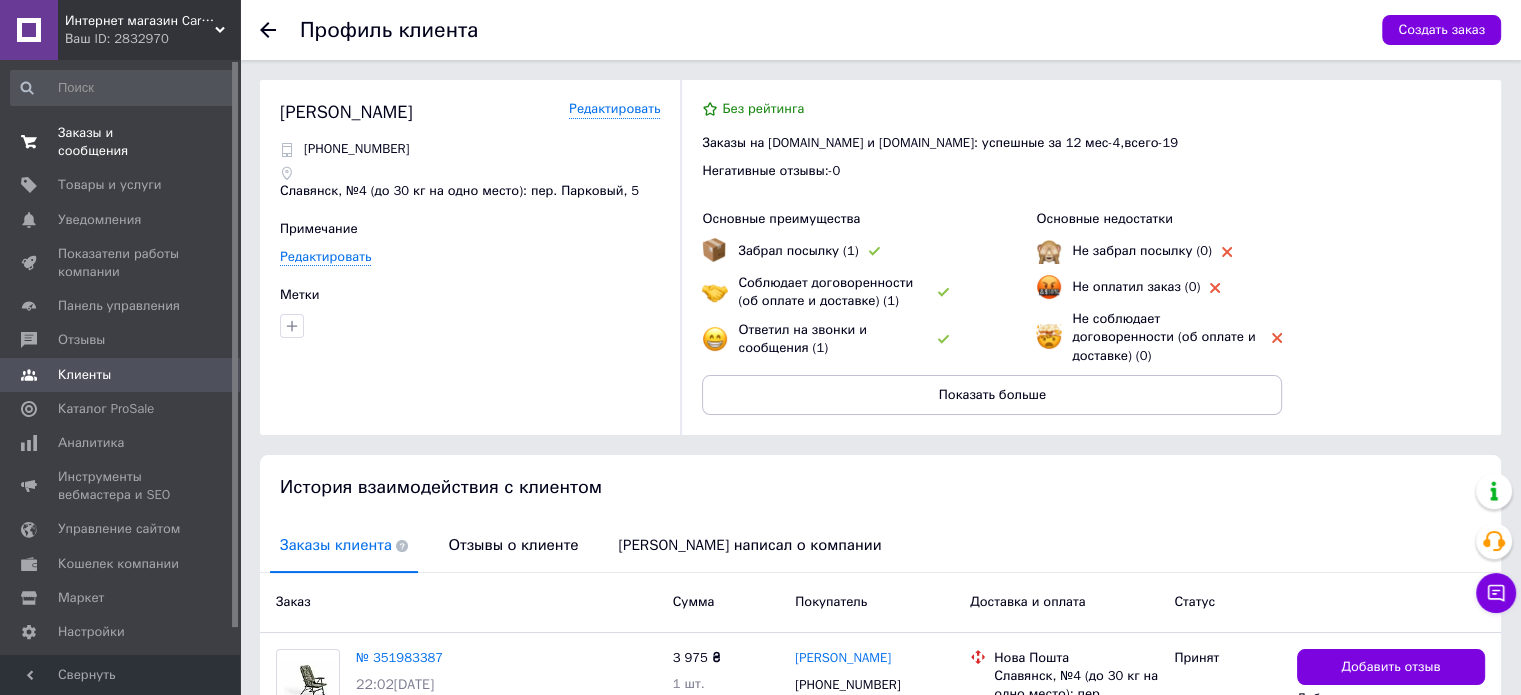 click on "Заказы и сообщения" at bounding box center (121, 142) 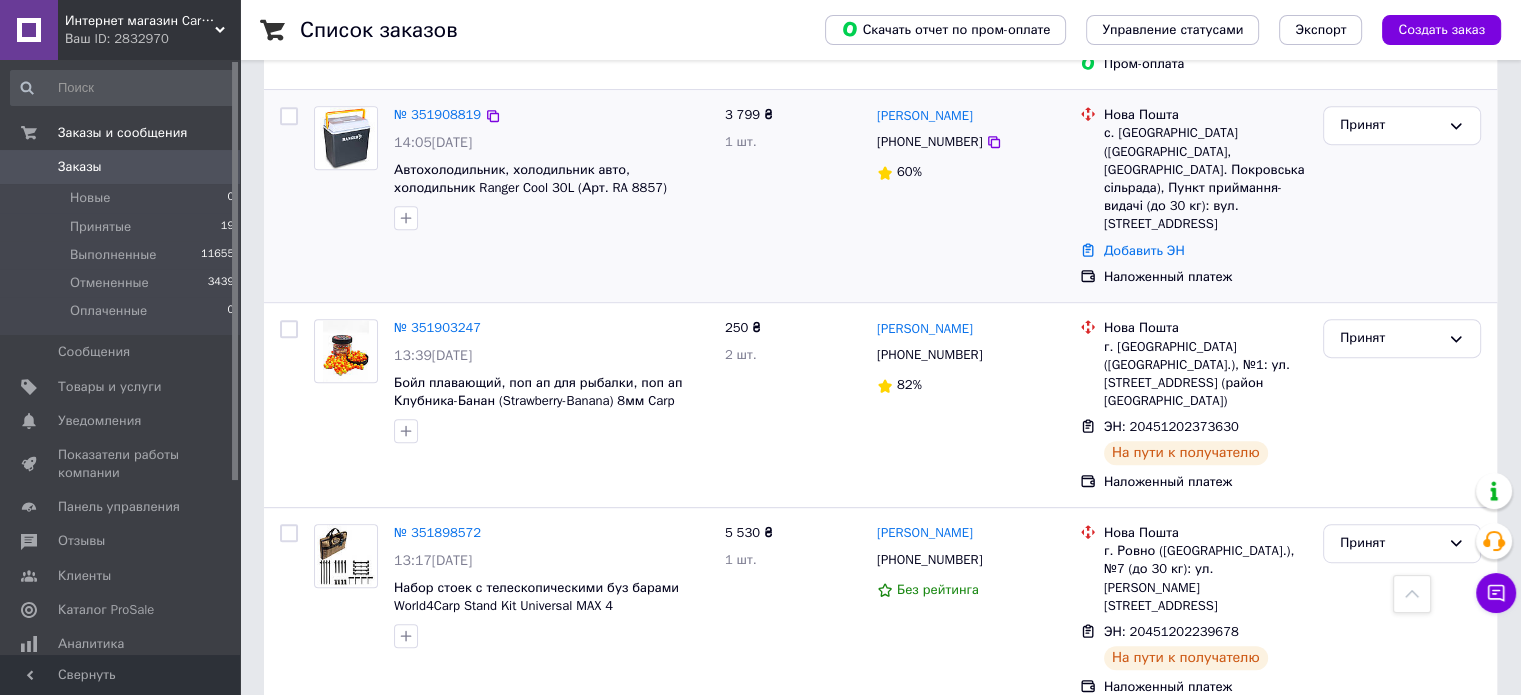 scroll, scrollTop: 900, scrollLeft: 0, axis: vertical 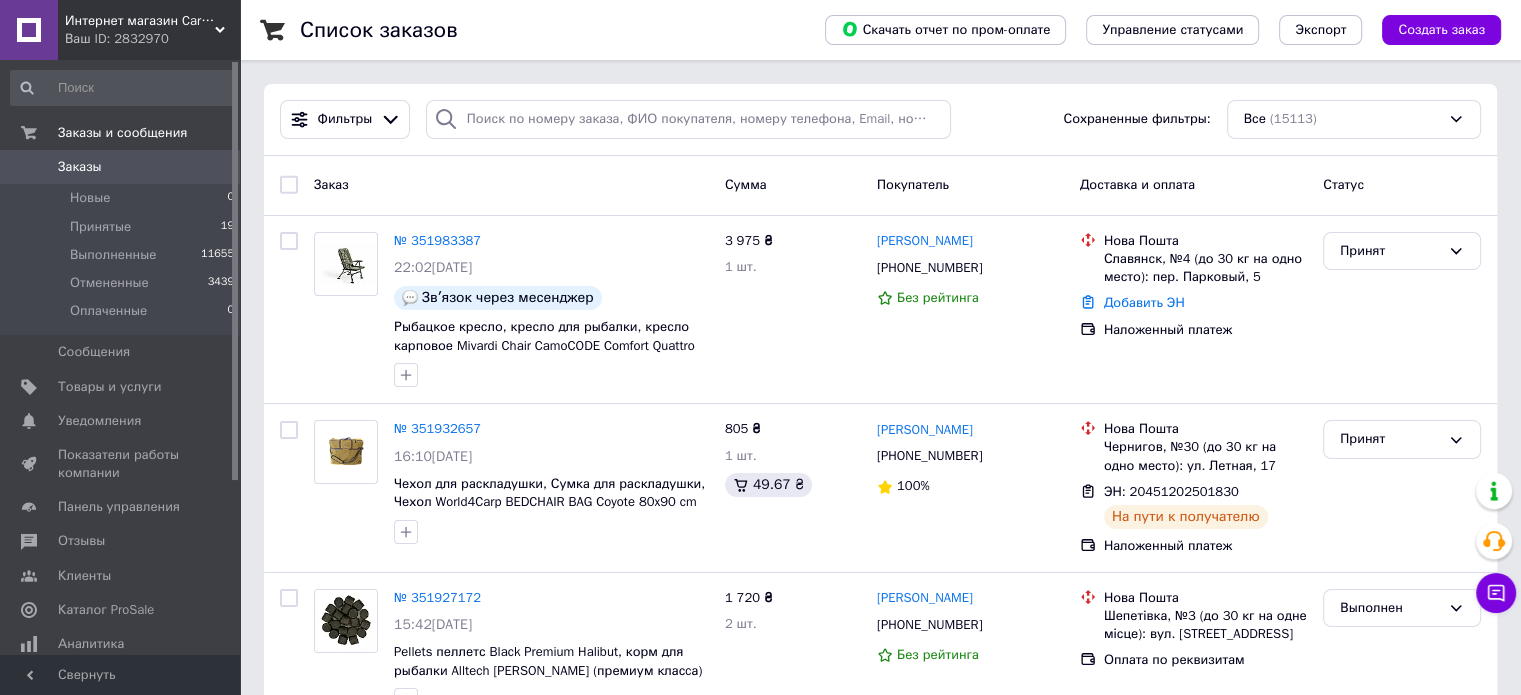 click on "Интернет магазин Carp Dream" at bounding box center (140, 21) 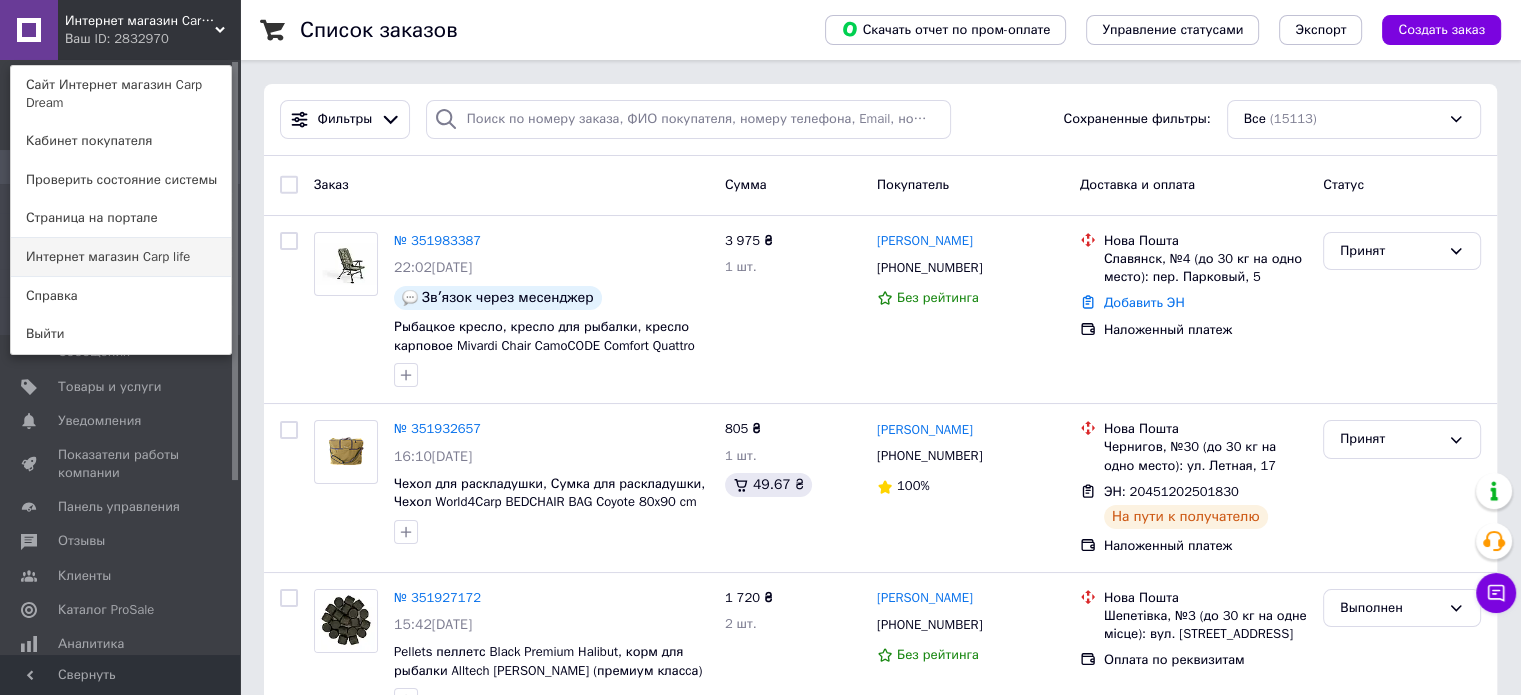 click on "Интернет магазин Carp life" at bounding box center [121, 257] 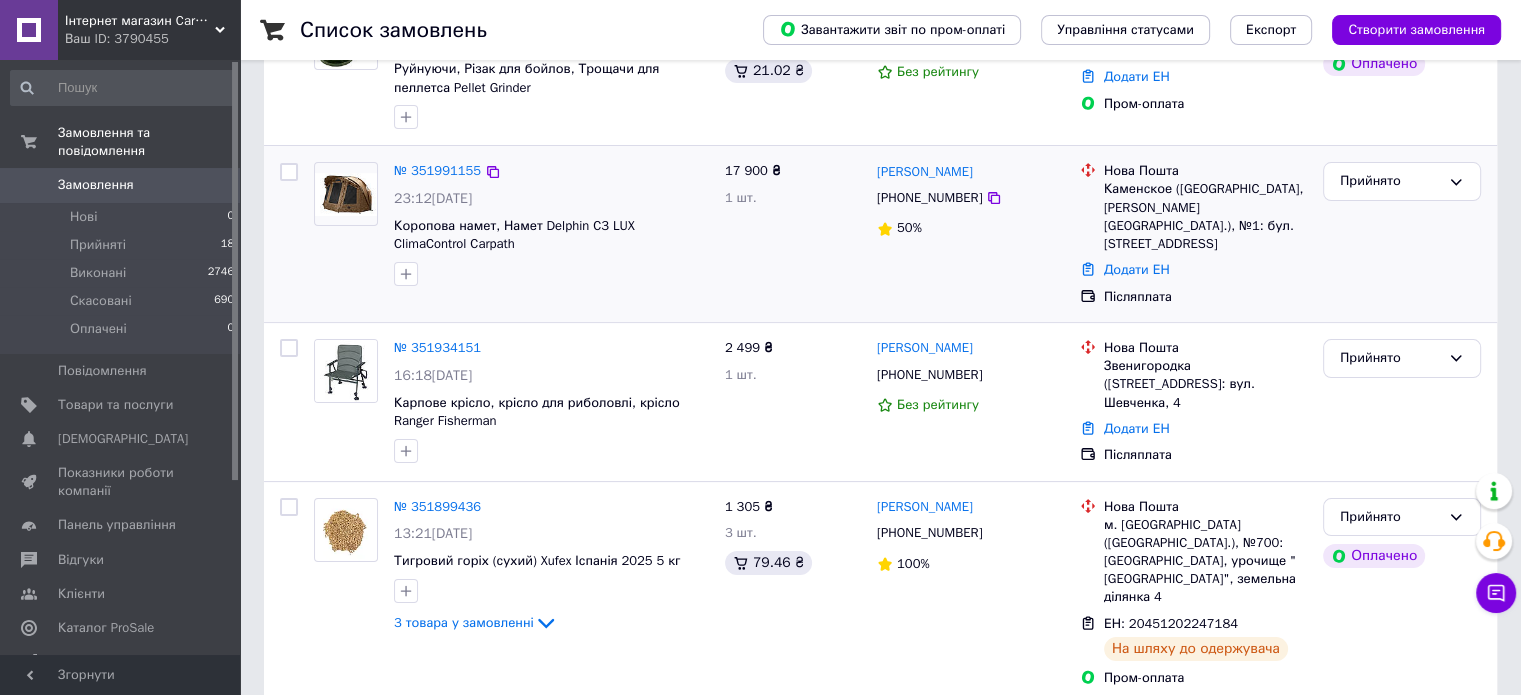 scroll, scrollTop: 300, scrollLeft: 0, axis: vertical 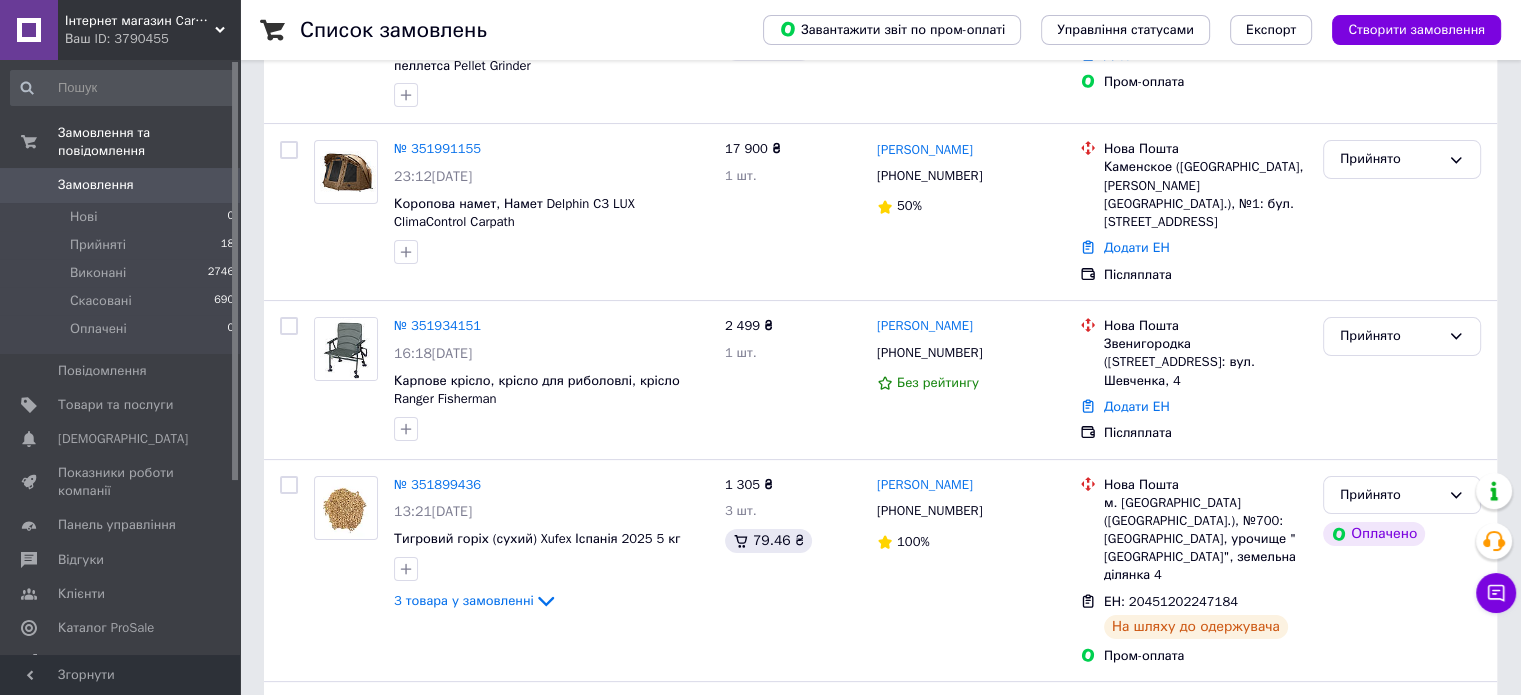 click on "Ваш ID: 3790455" at bounding box center [152, 39] 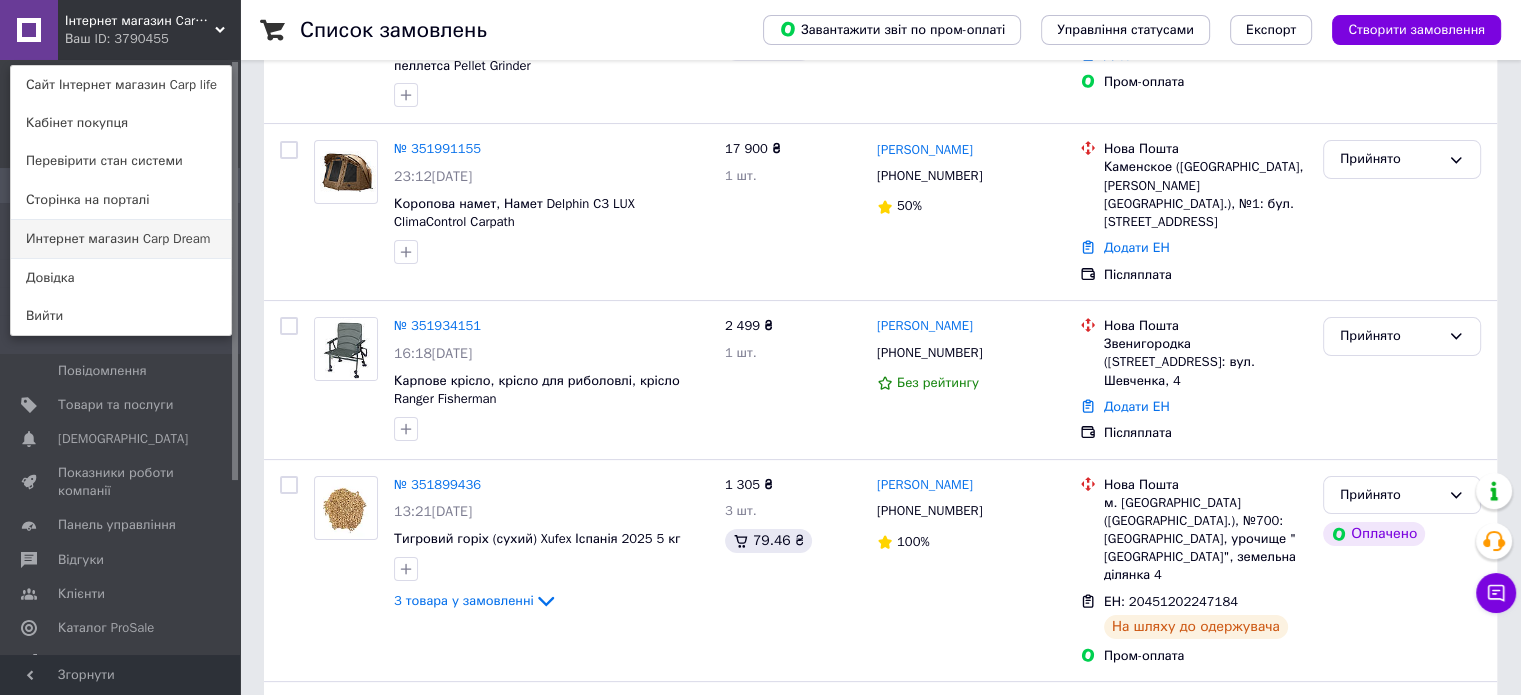 click on "Интернет магазин Carp Dream" at bounding box center [121, 239] 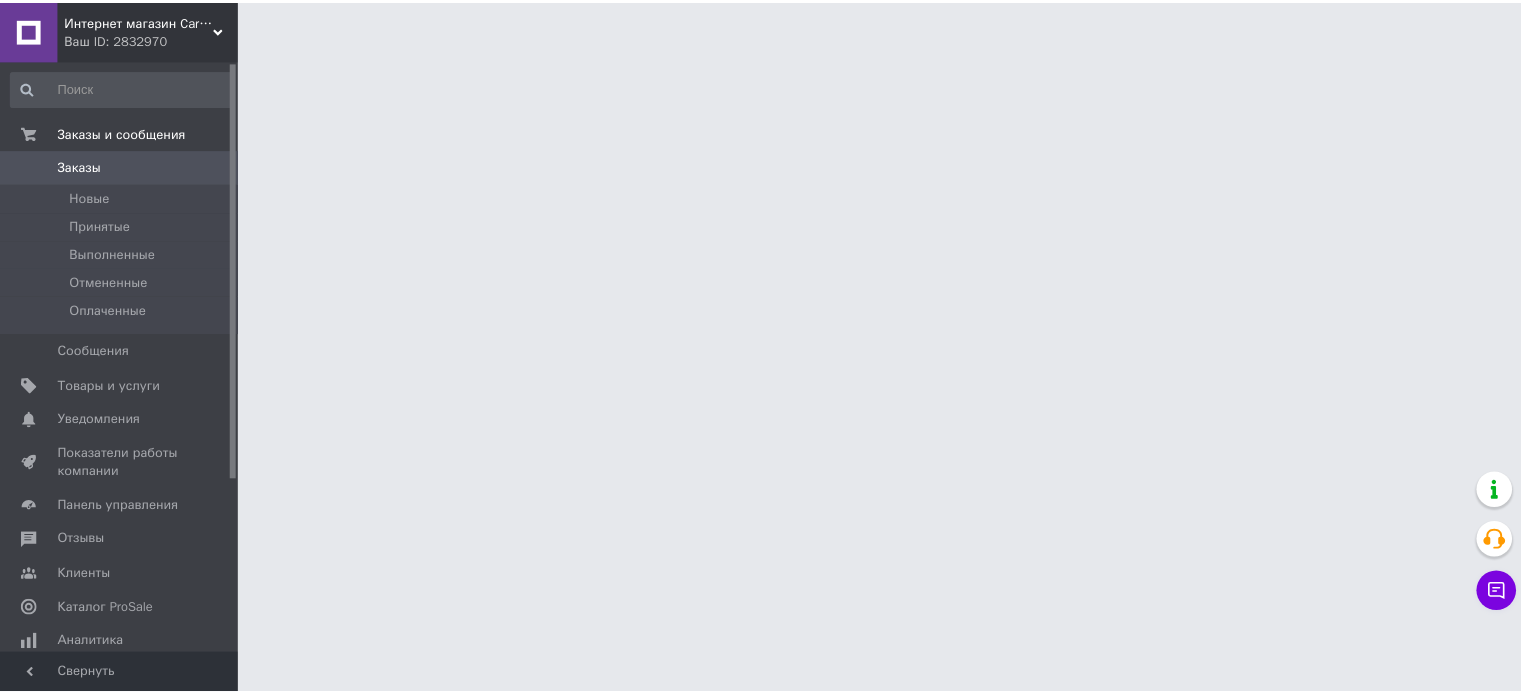 scroll, scrollTop: 0, scrollLeft: 0, axis: both 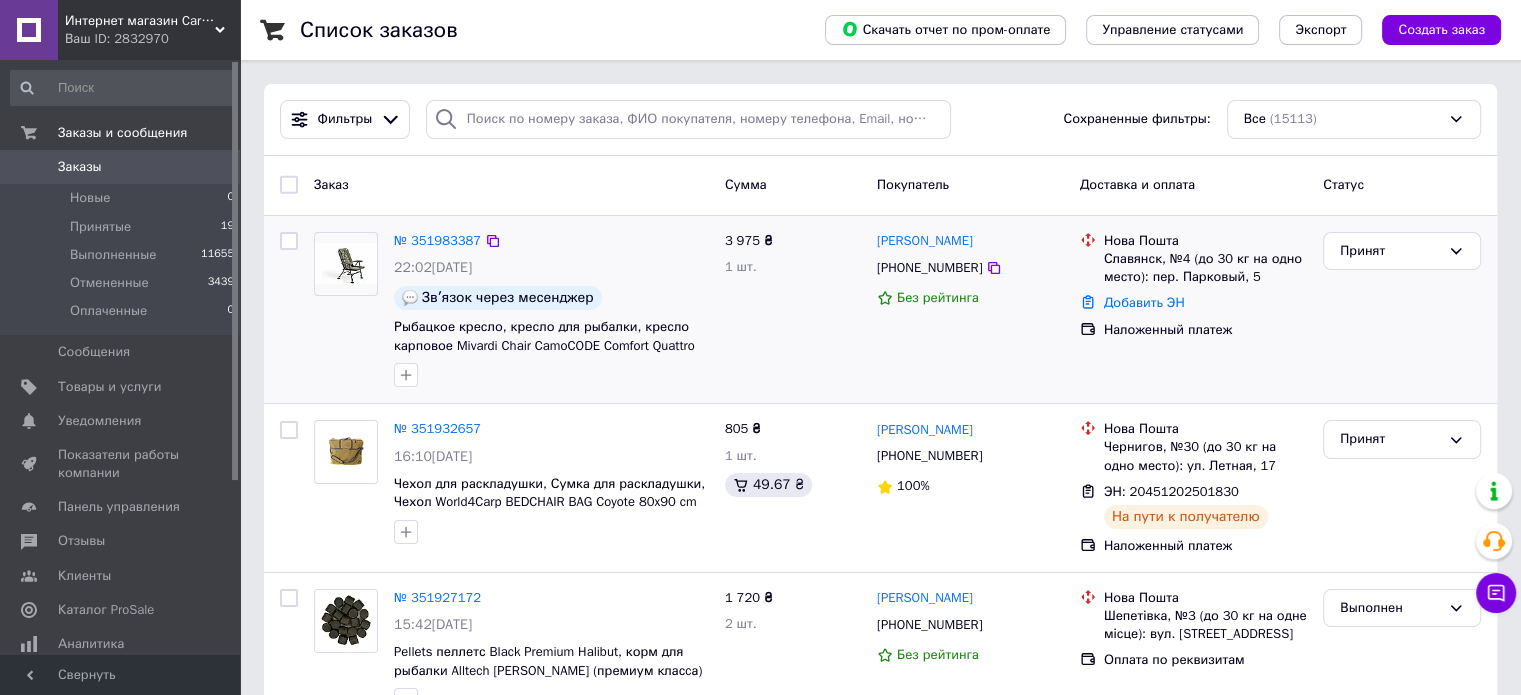 click on "Славянск, №4 (до 30 кг на одно место): пер. Парковый, 5" at bounding box center [1205, 268] 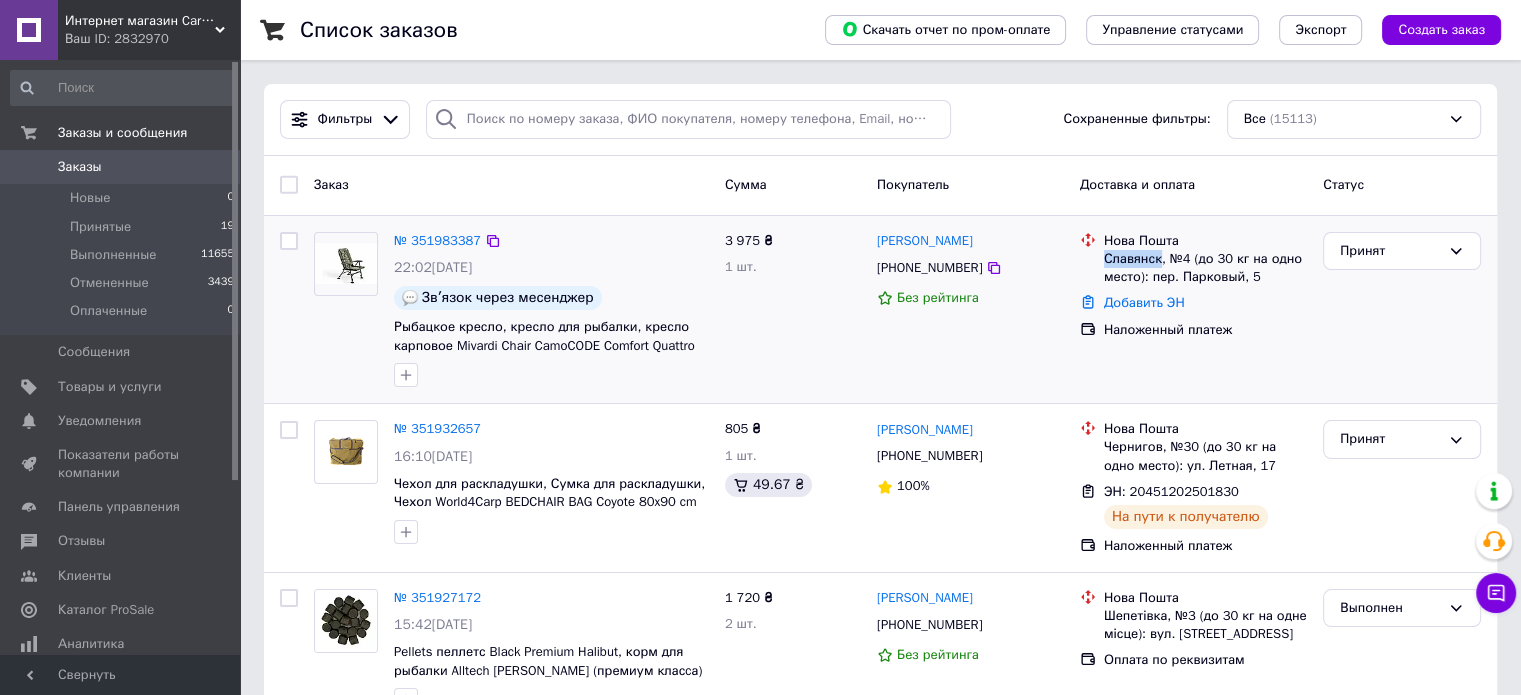 click on "Славянск, №4 (до 30 кг на одно место): пер. Парковый, 5" at bounding box center (1205, 268) 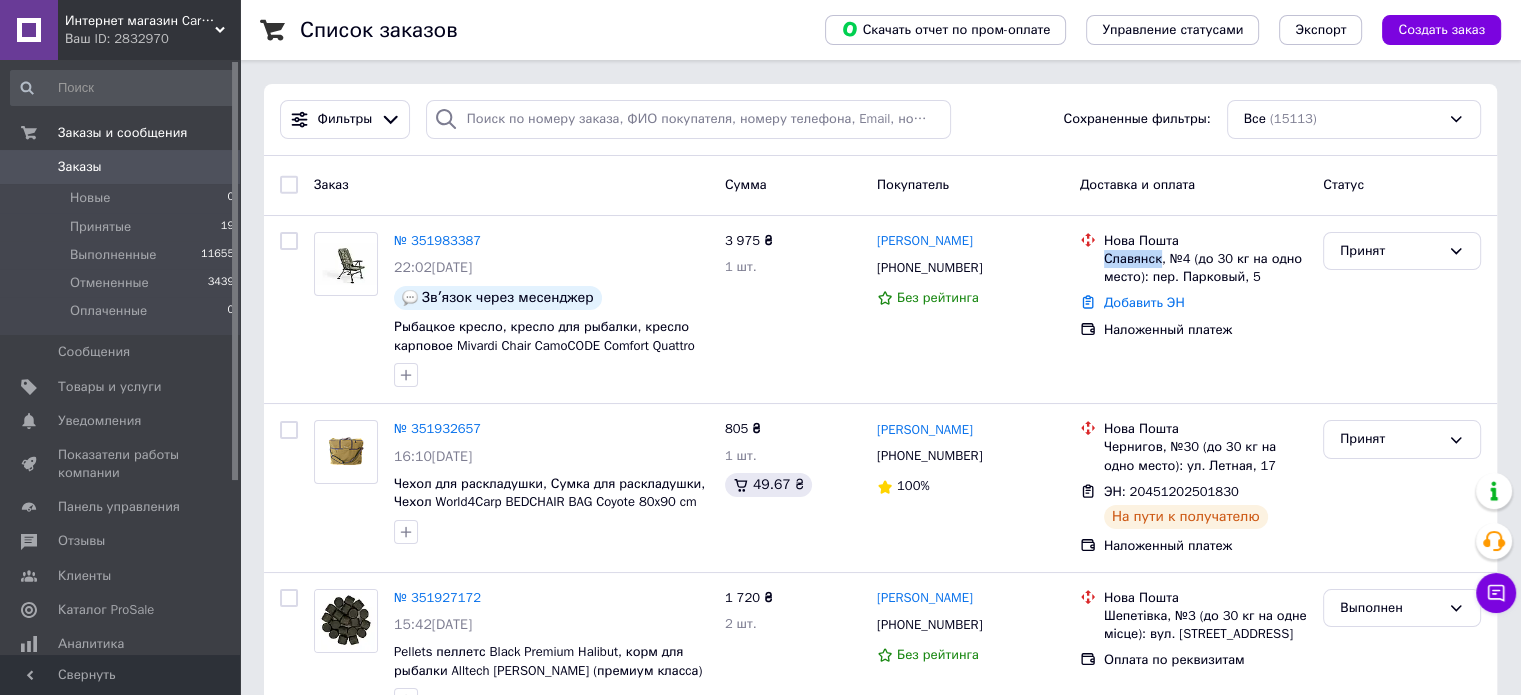 copy on "Славянск" 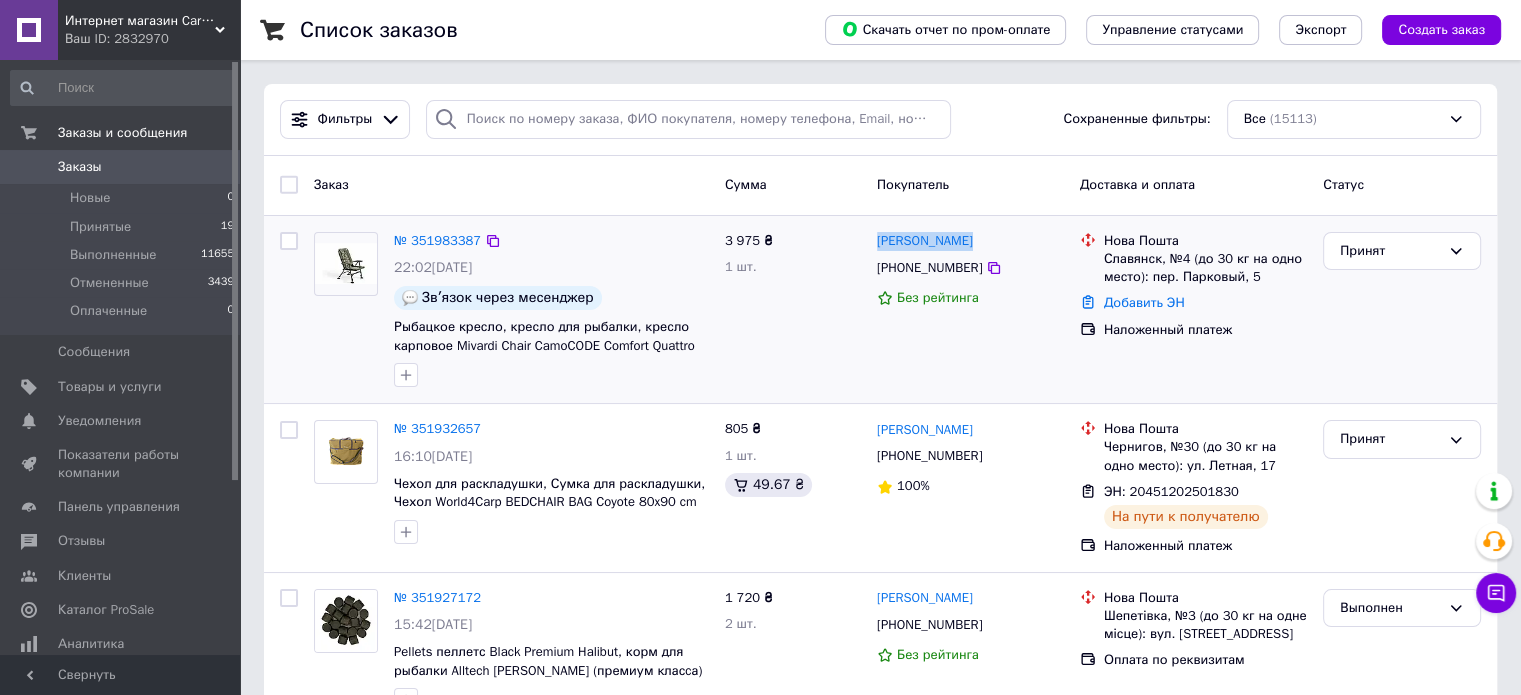 drag, startPoint x: 972, startPoint y: 236, endPoint x: 874, endPoint y: 239, distance: 98.045906 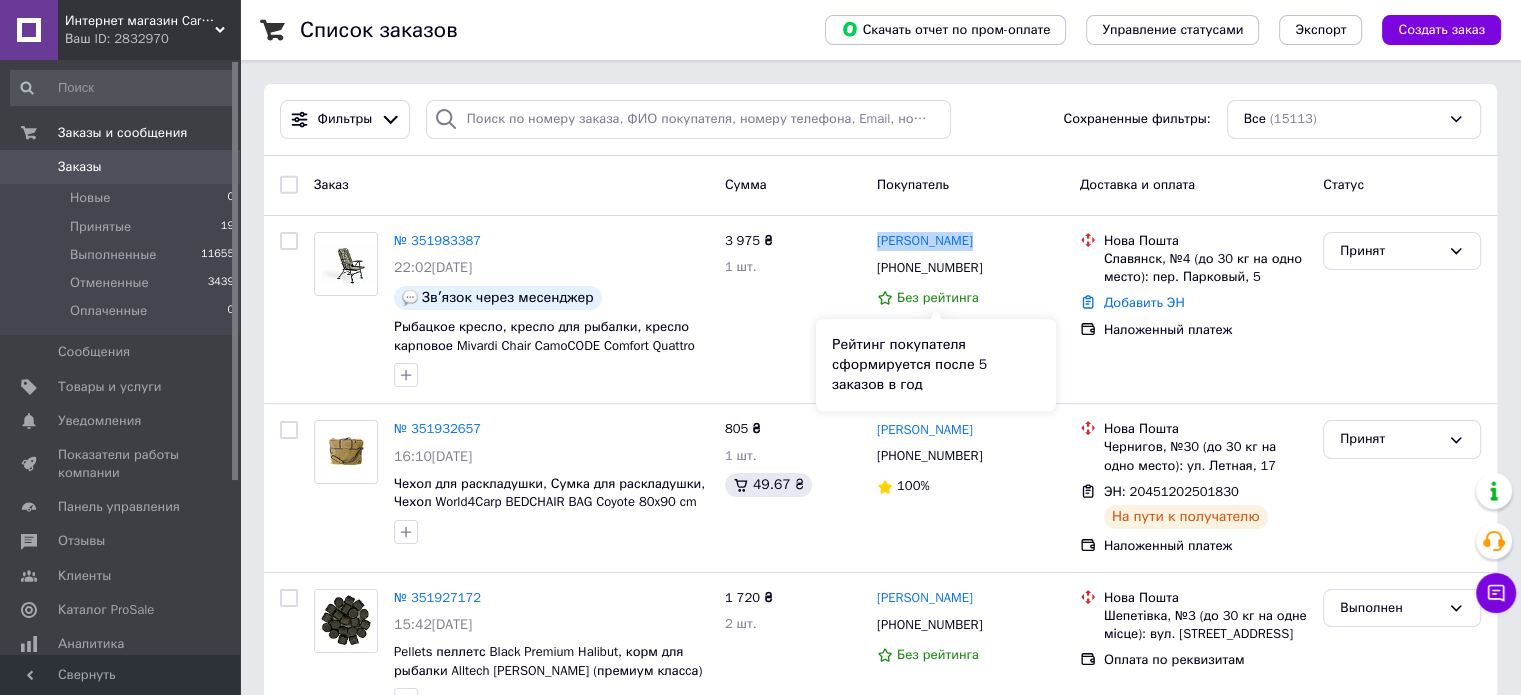 copy on "Денис Загоруй" 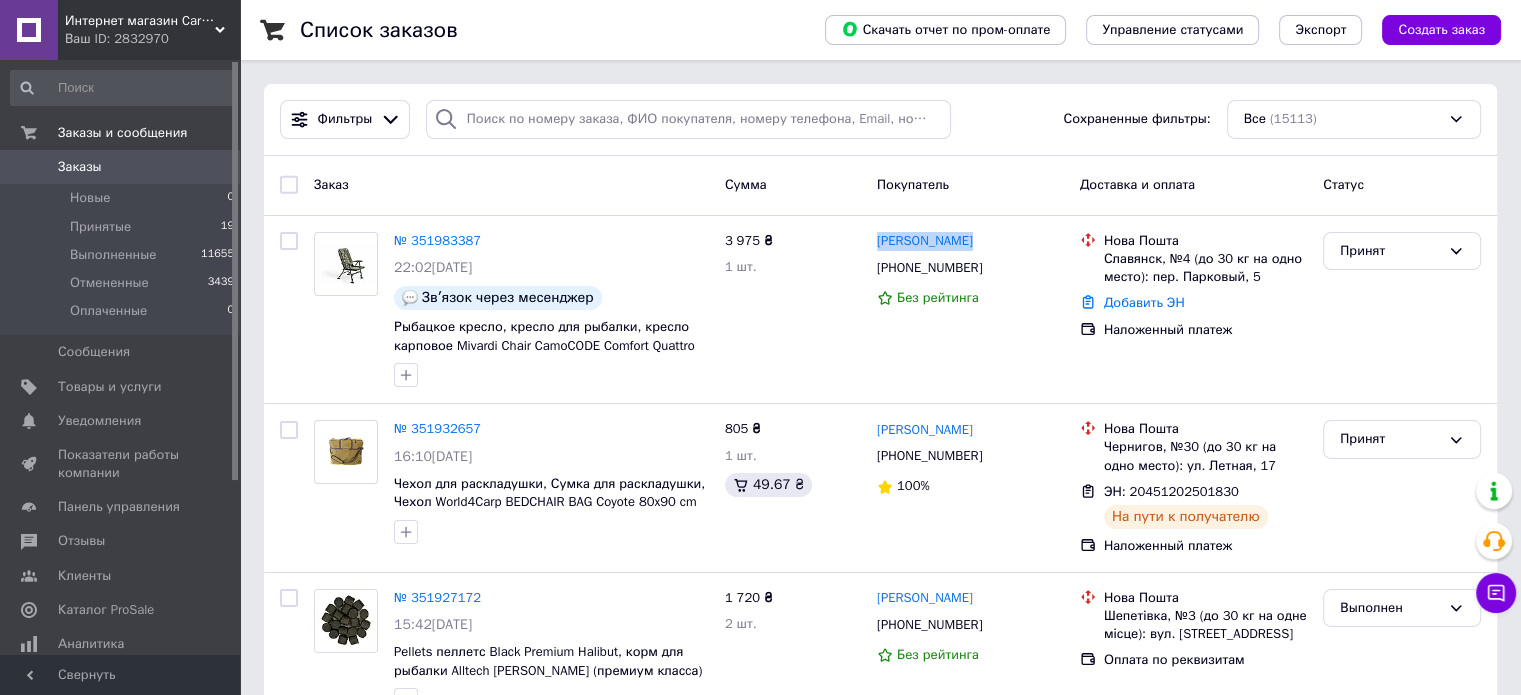 click on "Ваш ID: 2832970" at bounding box center [152, 39] 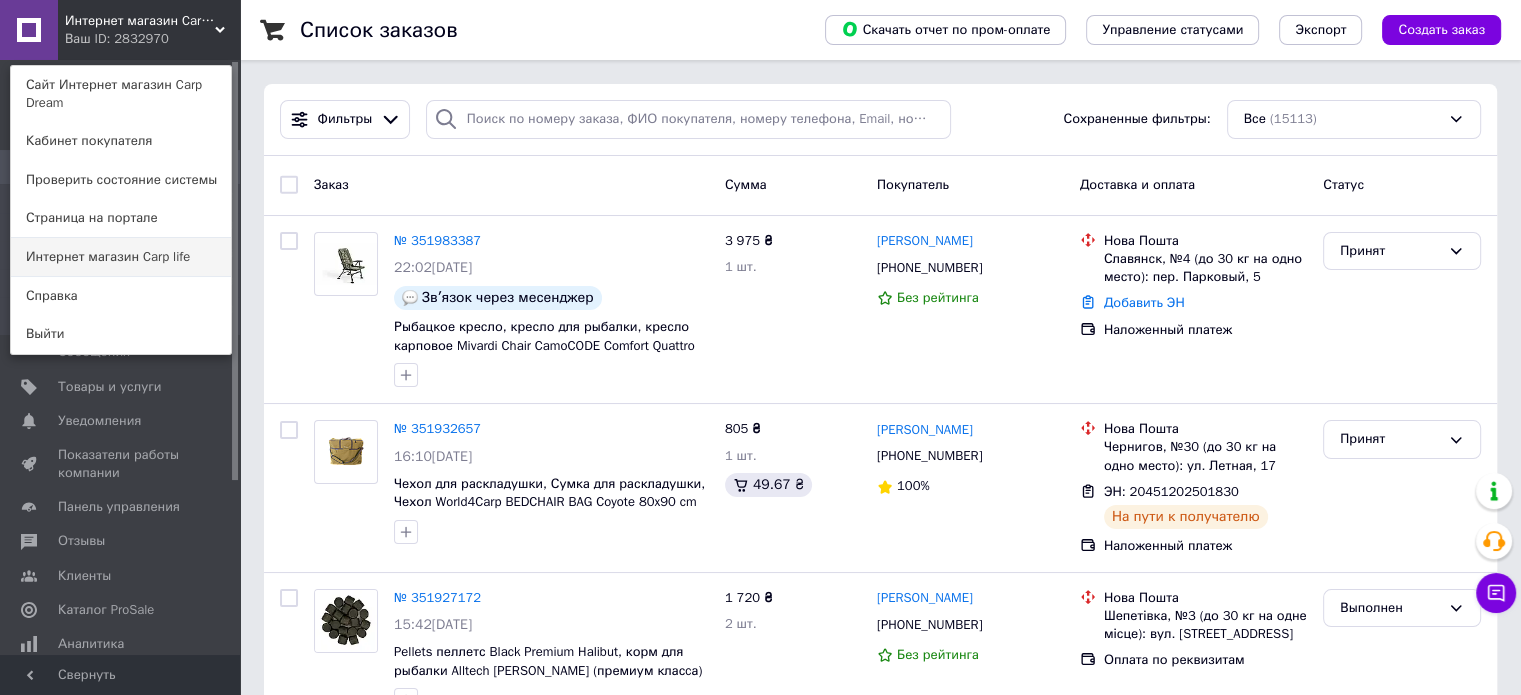 click on "Интернет магазин Carp life" at bounding box center (121, 257) 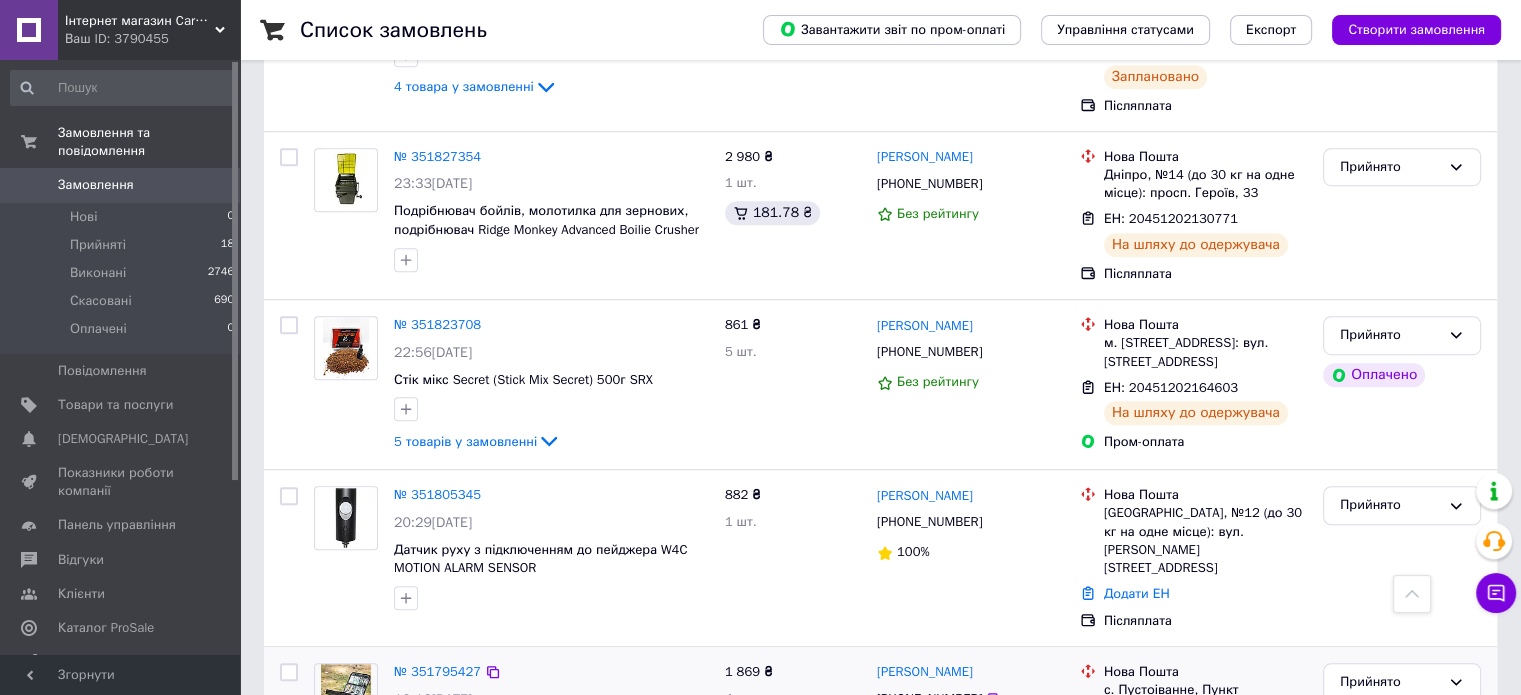 scroll, scrollTop: 1500, scrollLeft: 0, axis: vertical 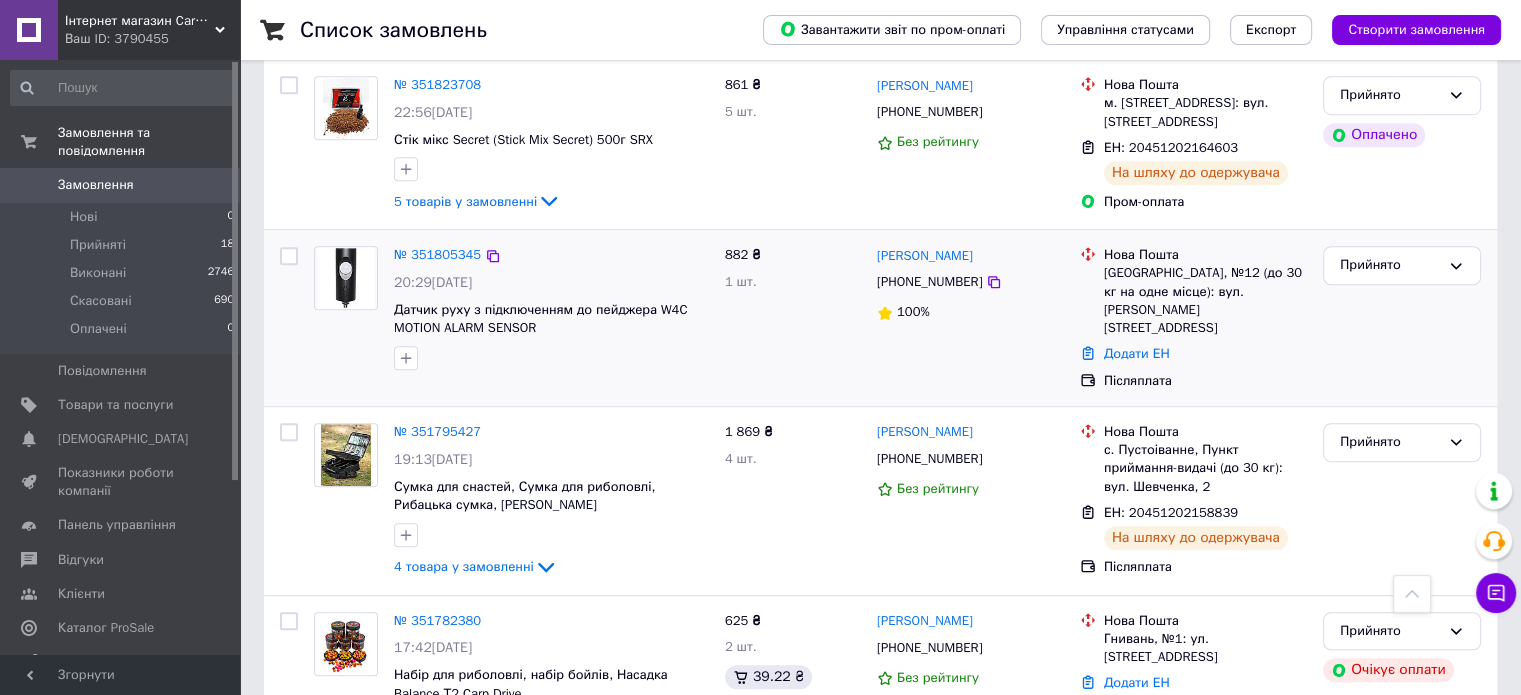 drag, startPoint x: 875, startPoint y: 182, endPoint x: 1007, endPoint y: 185, distance: 132.03409 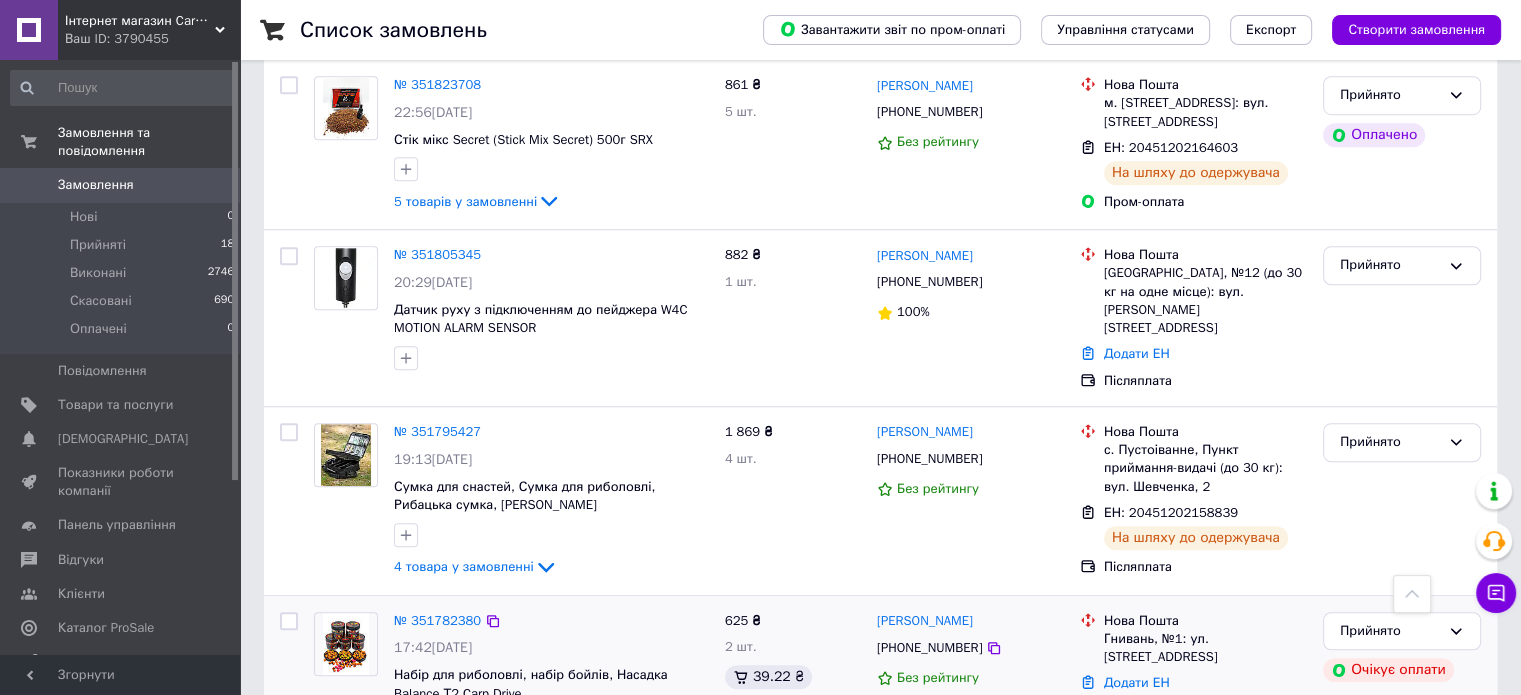 copy on "Микульський Валерій" 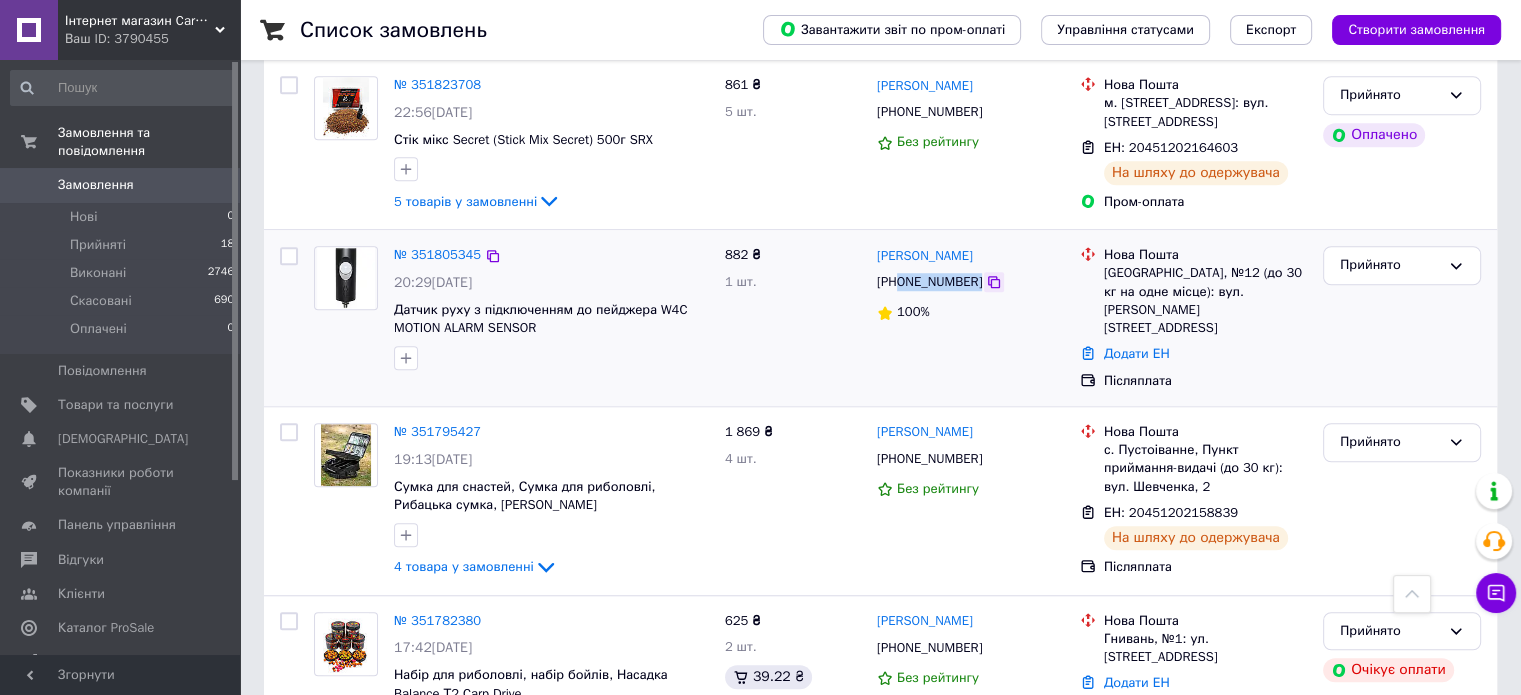 drag, startPoint x: 898, startPoint y: 211, endPoint x: 971, endPoint y: 210, distance: 73.00685 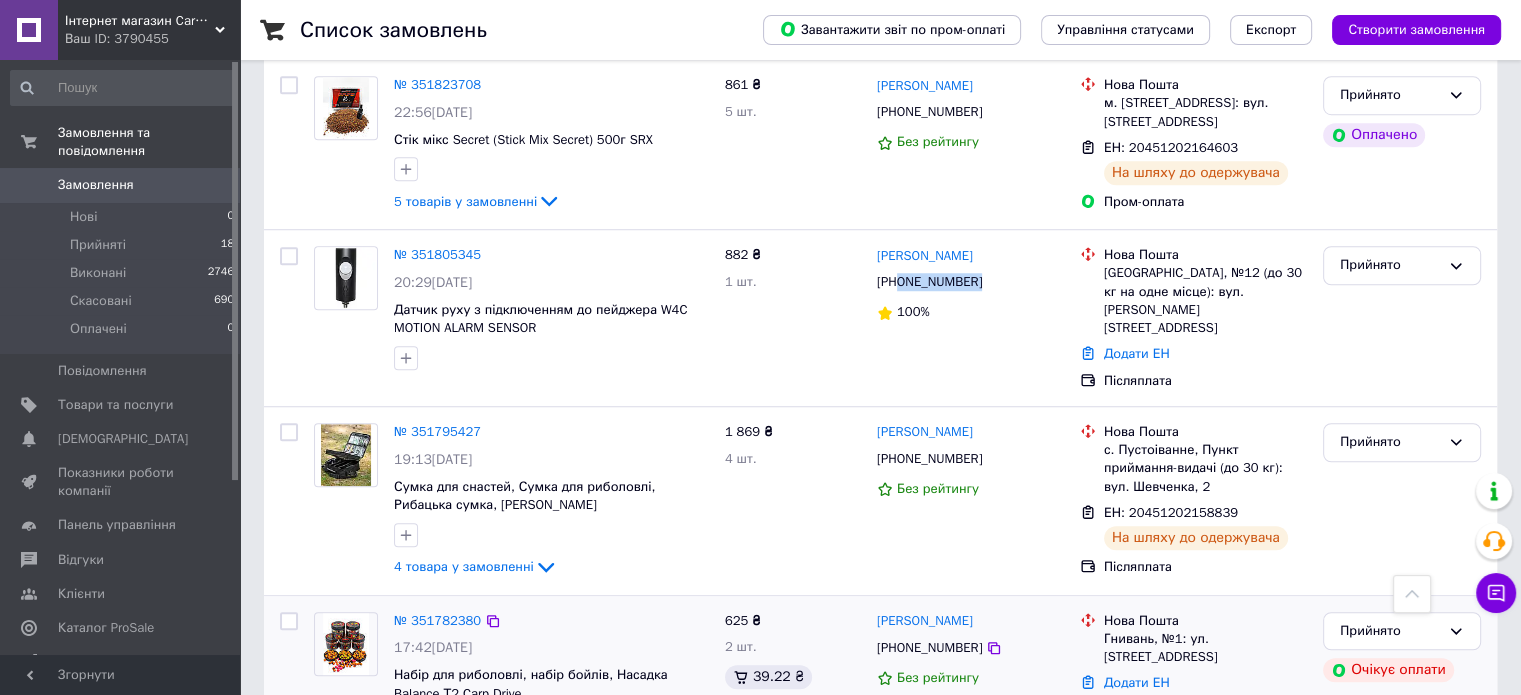 copy on "0973068910" 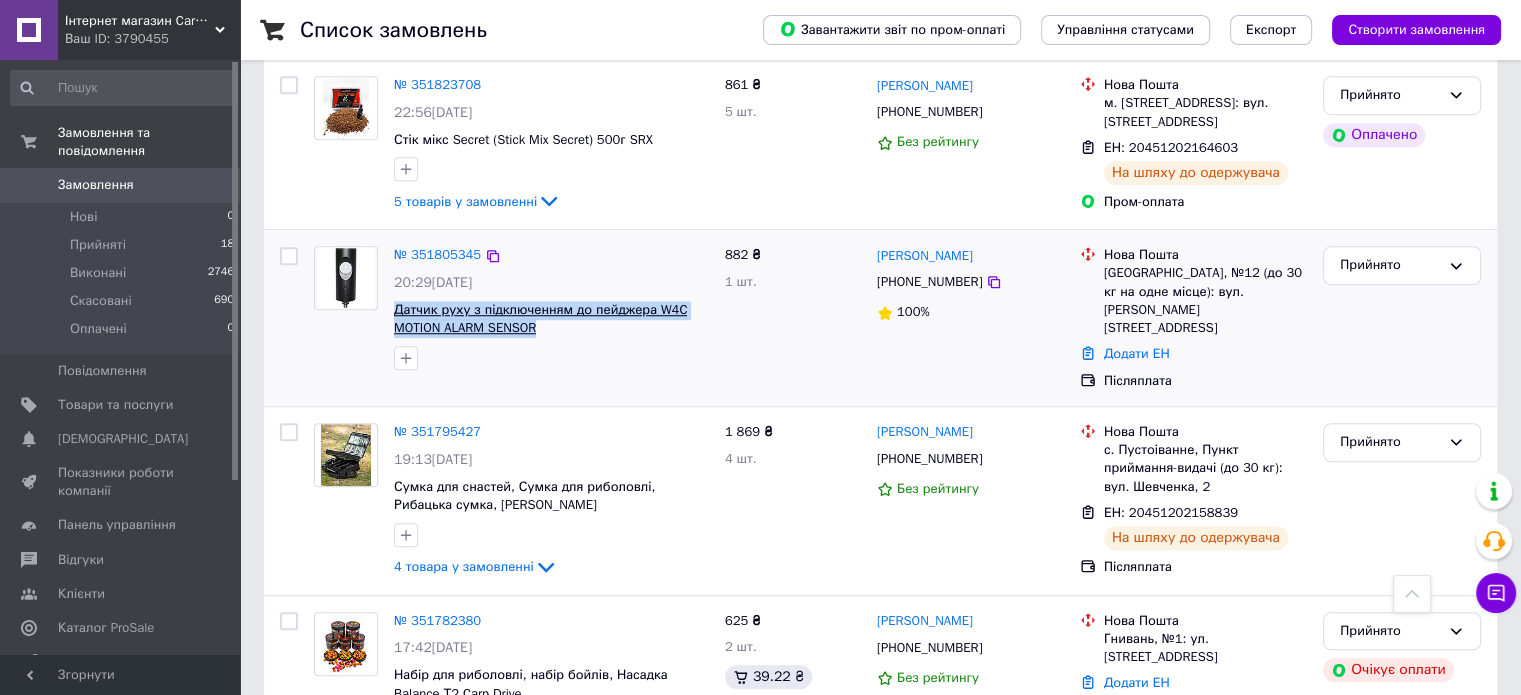 drag, startPoint x: 558, startPoint y: 252, endPoint x: 394, endPoint y: 243, distance: 164.24677 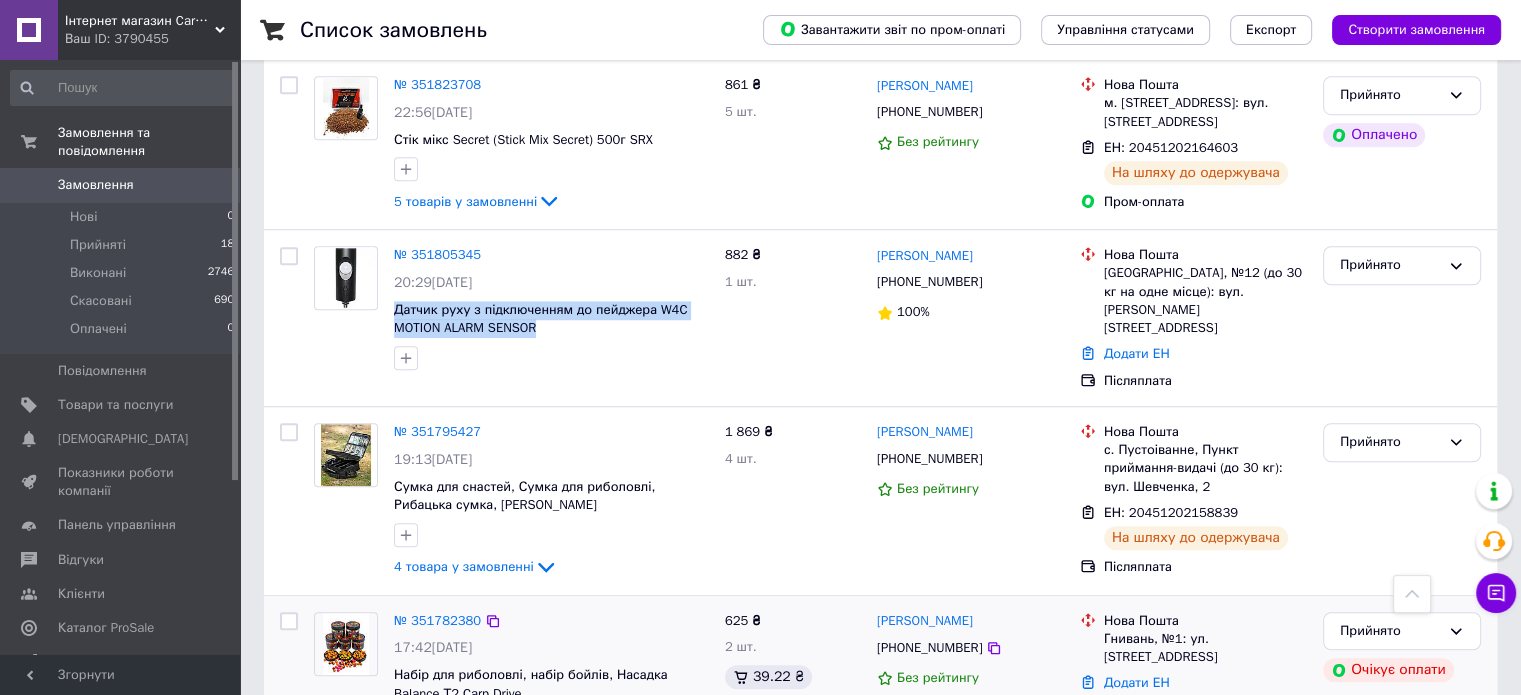 copy on "Датчик руху з підключенням до пейджера W4C MOTION ALARM SENSOR" 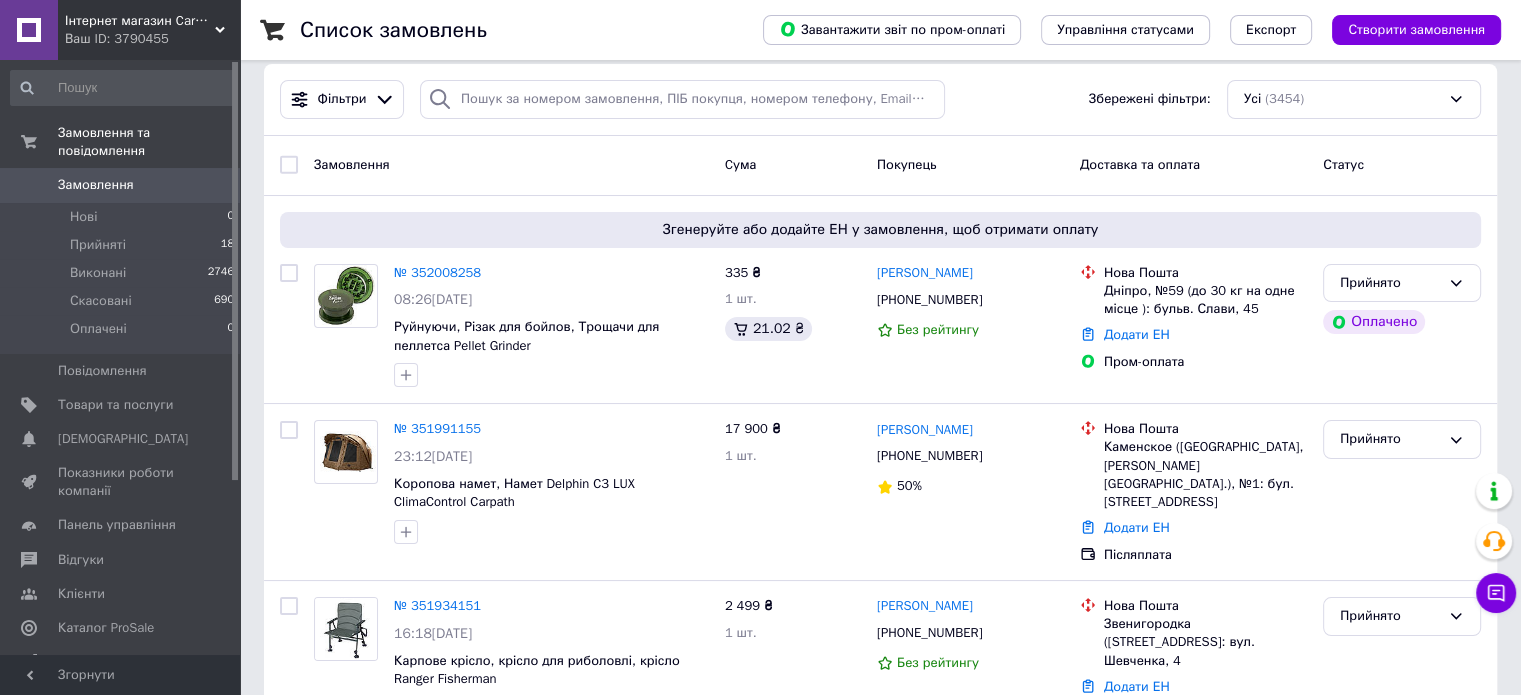 scroll, scrollTop: 0, scrollLeft: 0, axis: both 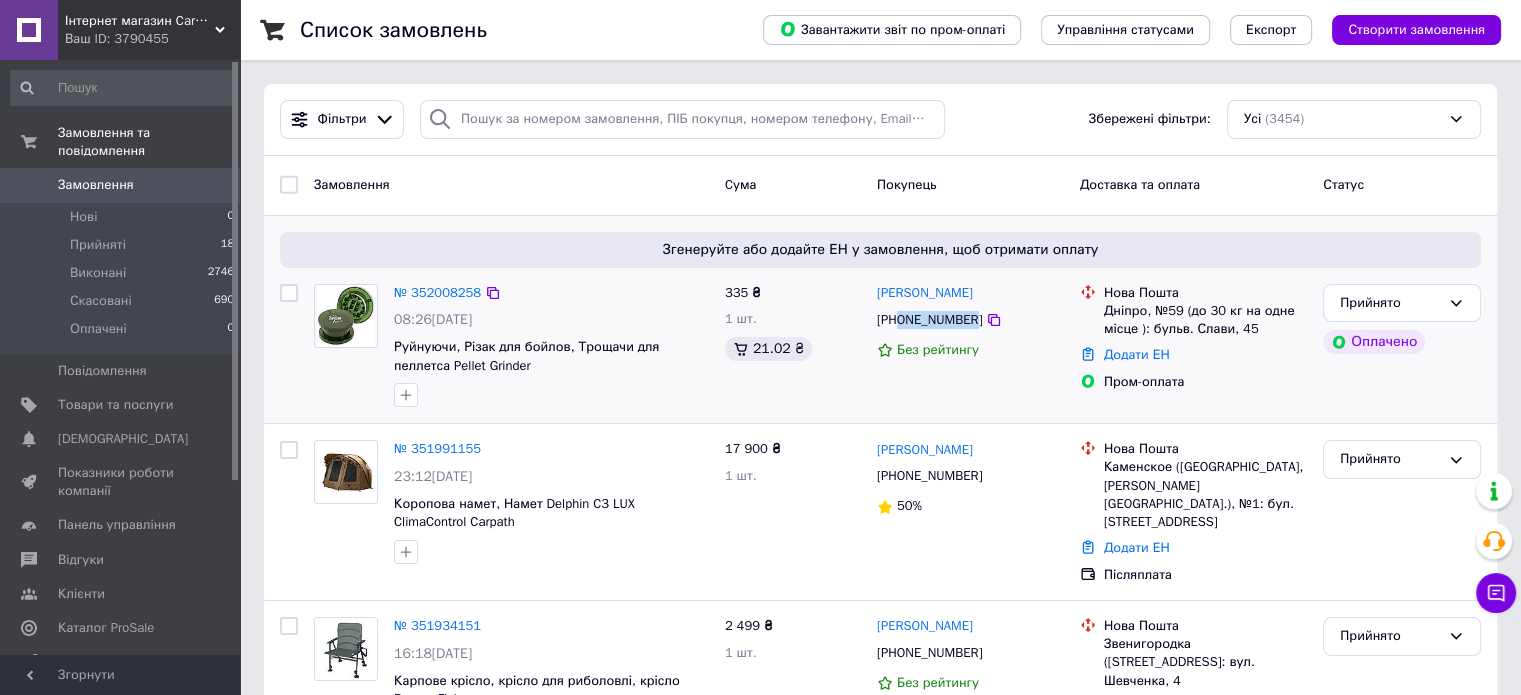 drag, startPoint x: 905, startPoint y: 321, endPoint x: 969, endPoint y: 327, distance: 64.28063 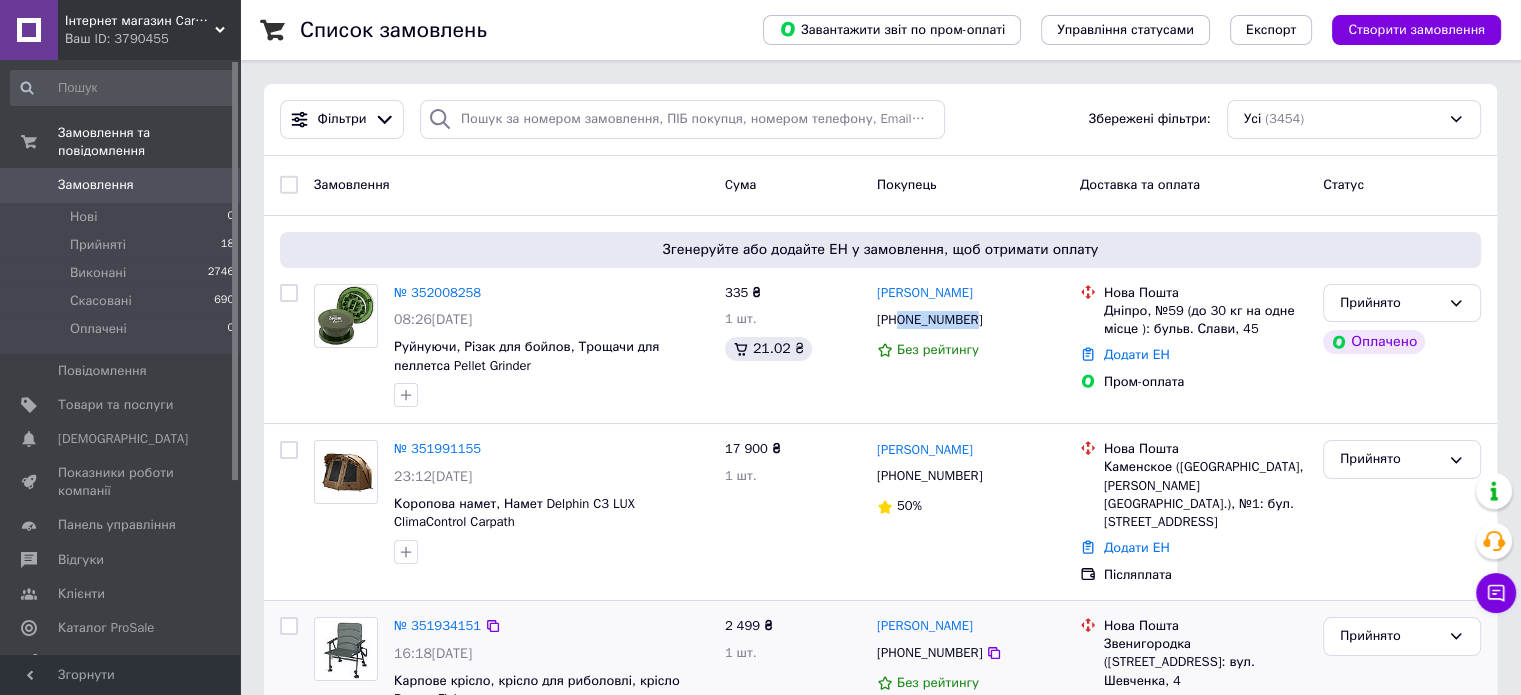 copy on "0676445004" 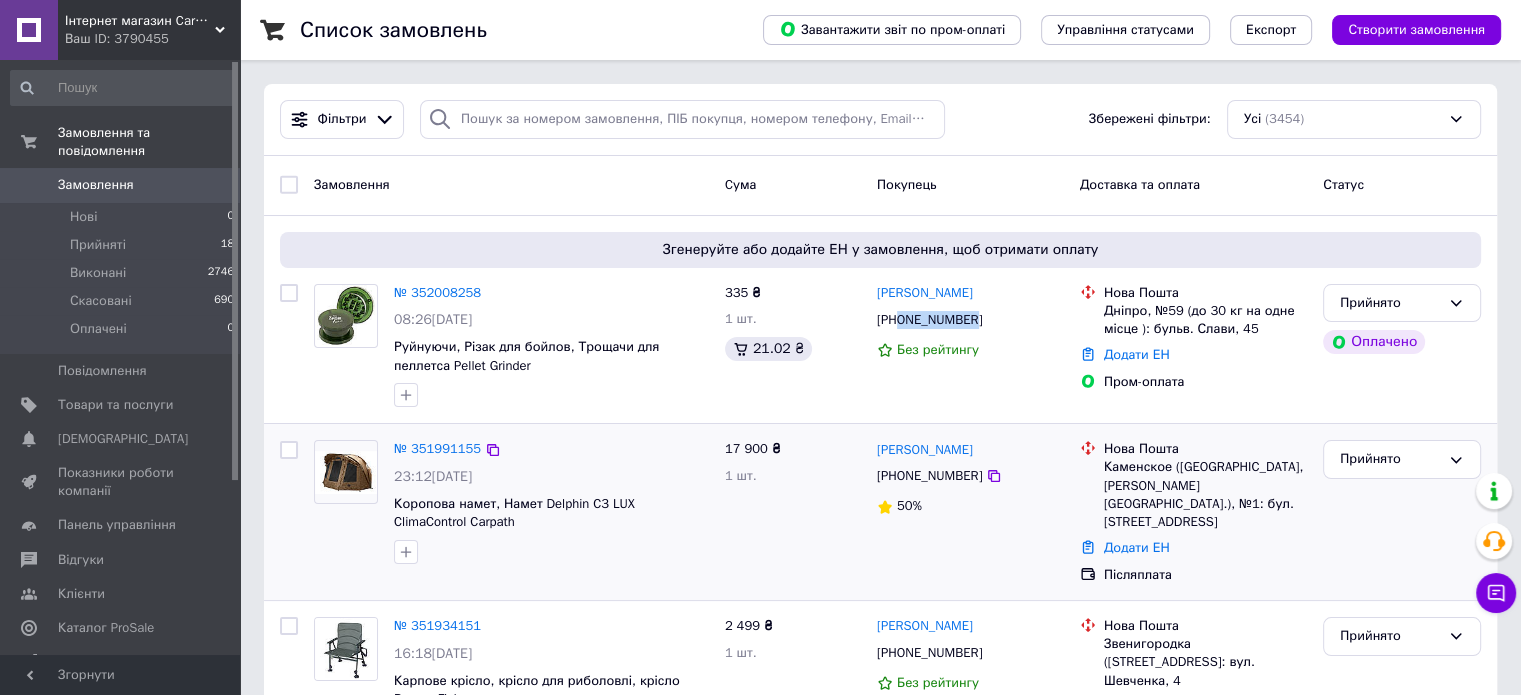 copy on "0676445004" 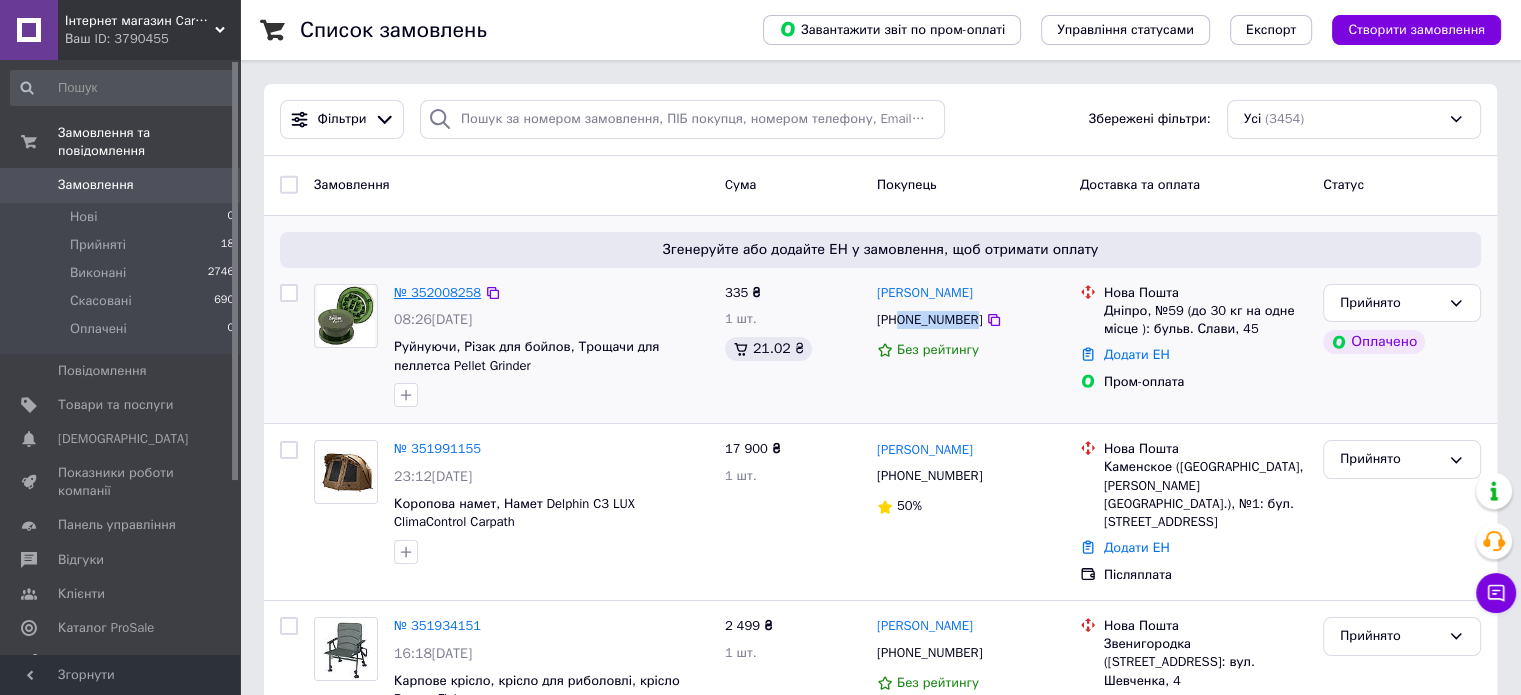 click on "№ 352008258" at bounding box center [437, 292] 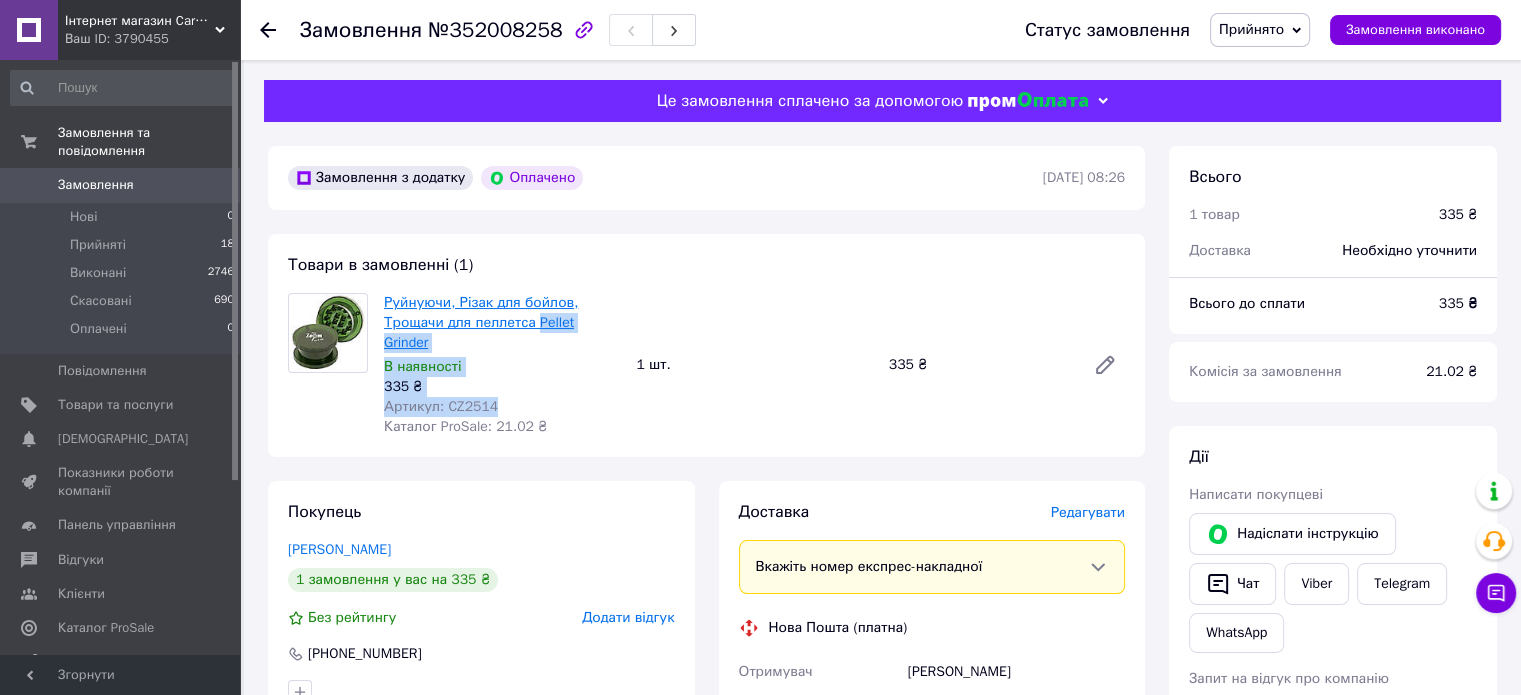 drag, startPoint x: 500, startPoint y: 383, endPoint x: 535, endPoint y: 327, distance: 66.037865 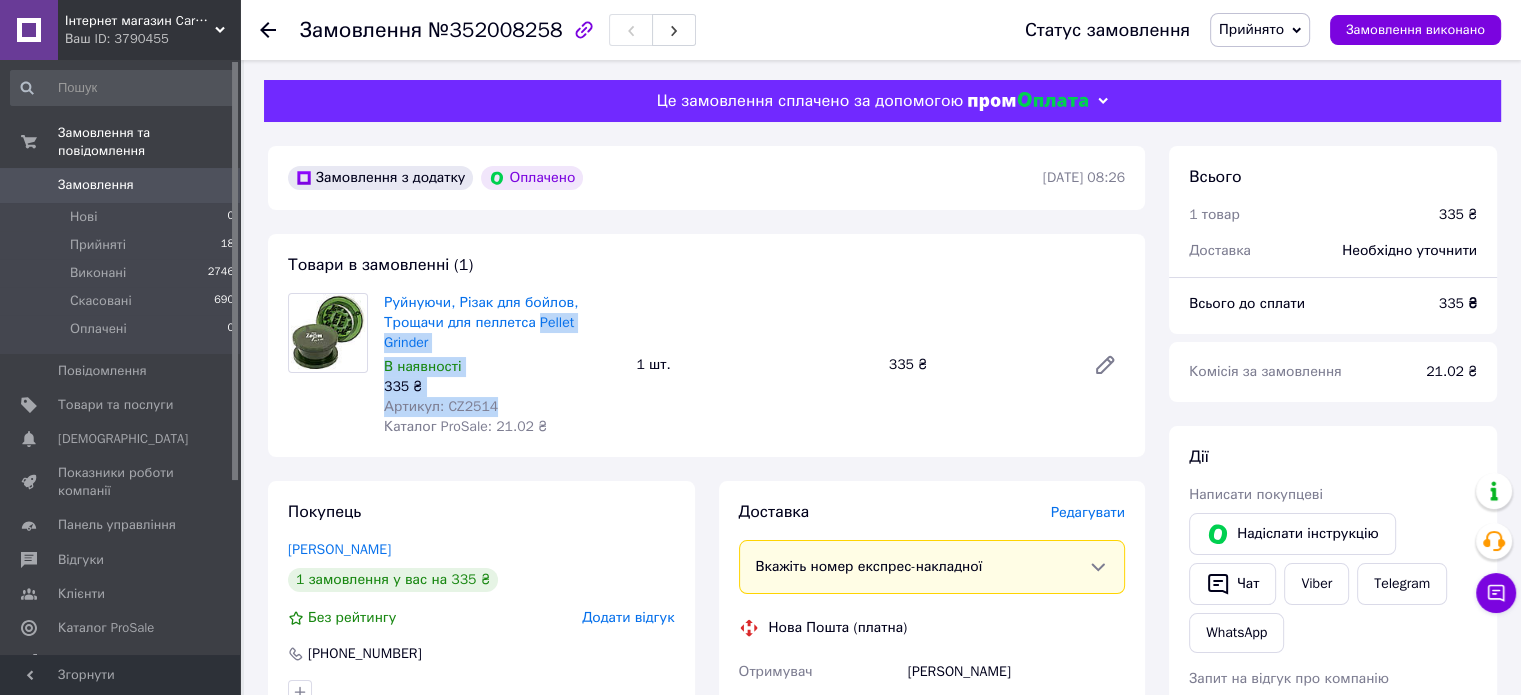 copy on "Pellet Grinder В наявності 335 ₴ Артикул: CZ2514" 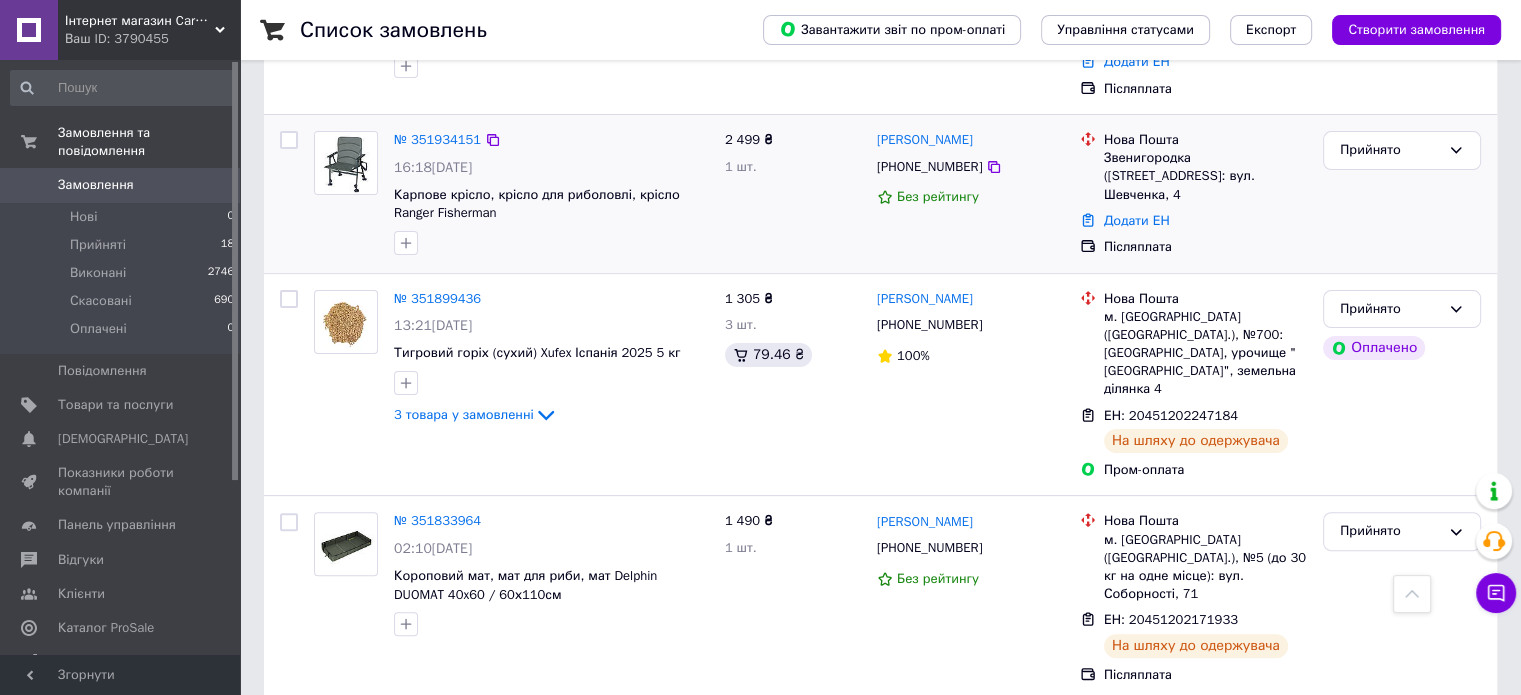 scroll, scrollTop: 500, scrollLeft: 0, axis: vertical 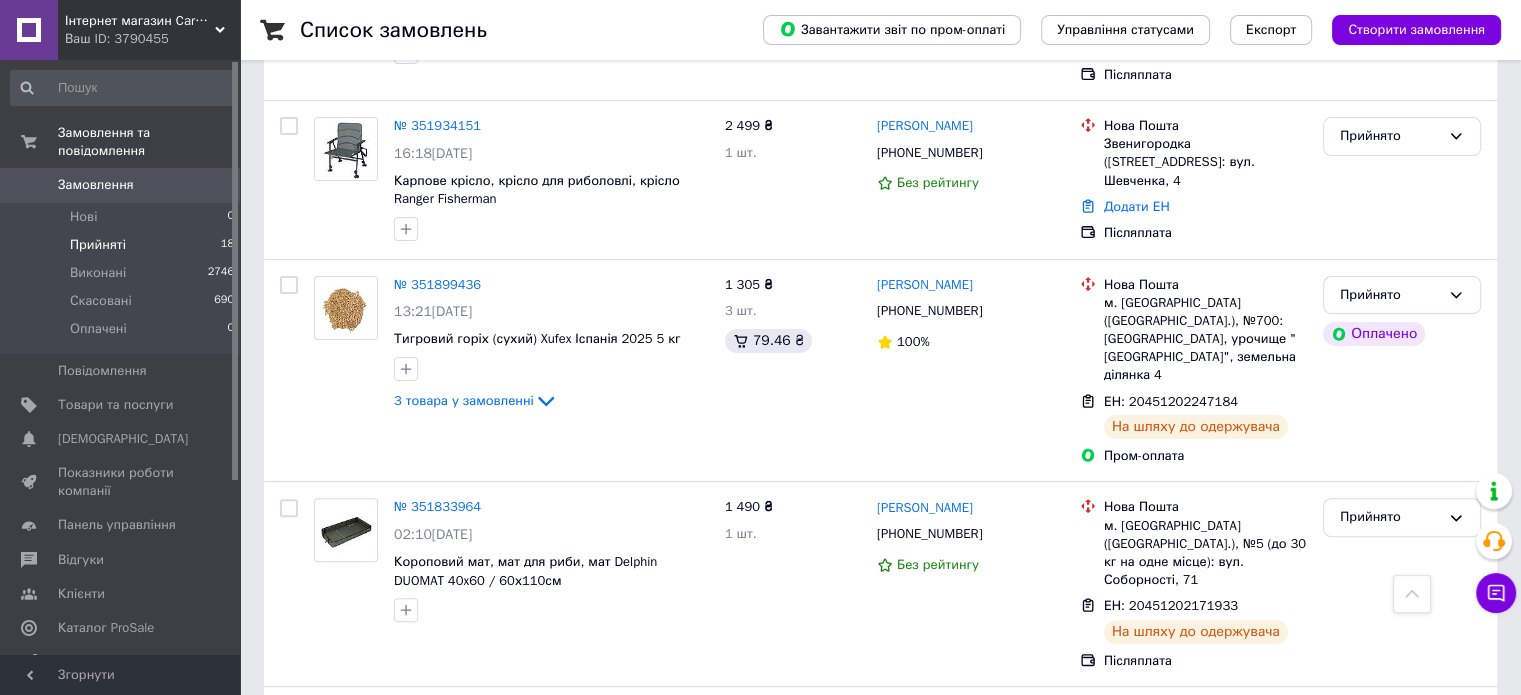 click on "Прийняті 18" at bounding box center [123, 245] 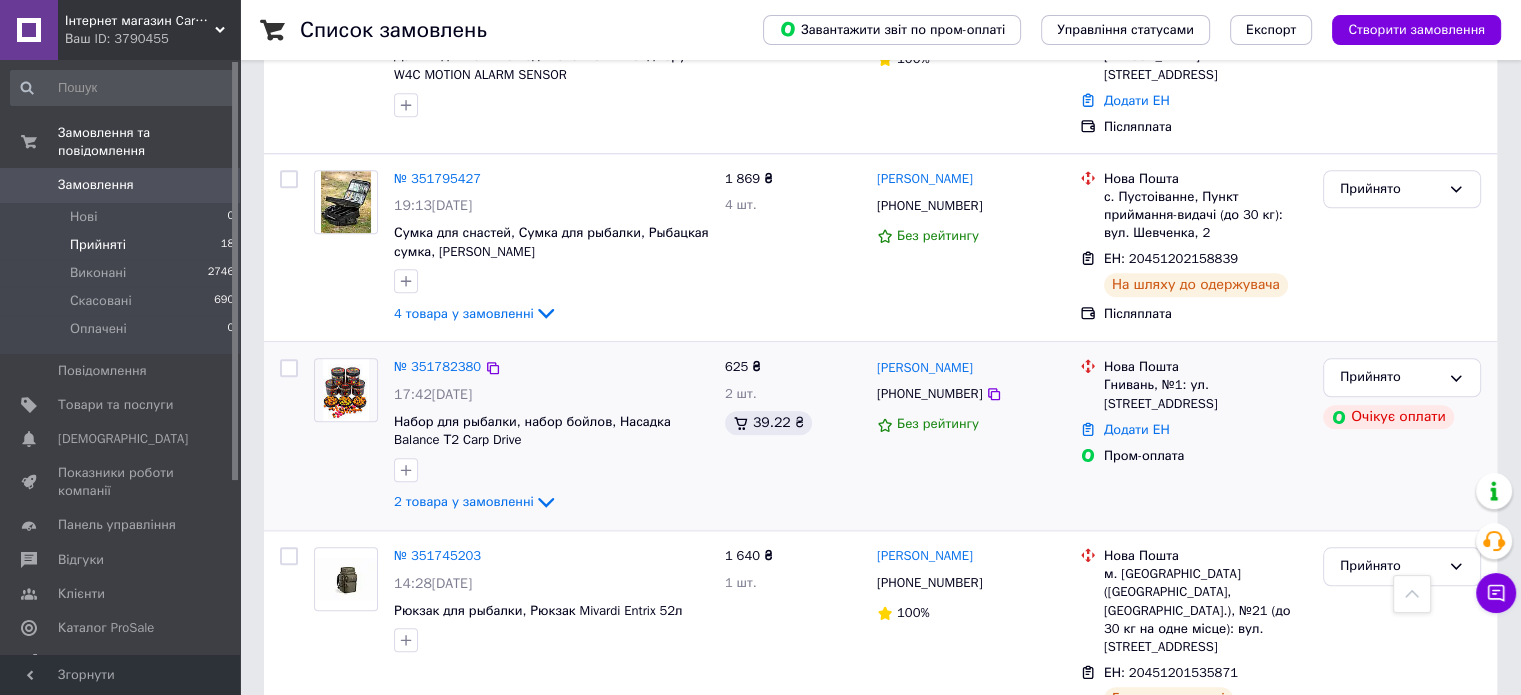 scroll, scrollTop: 1827, scrollLeft: 0, axis: vertical 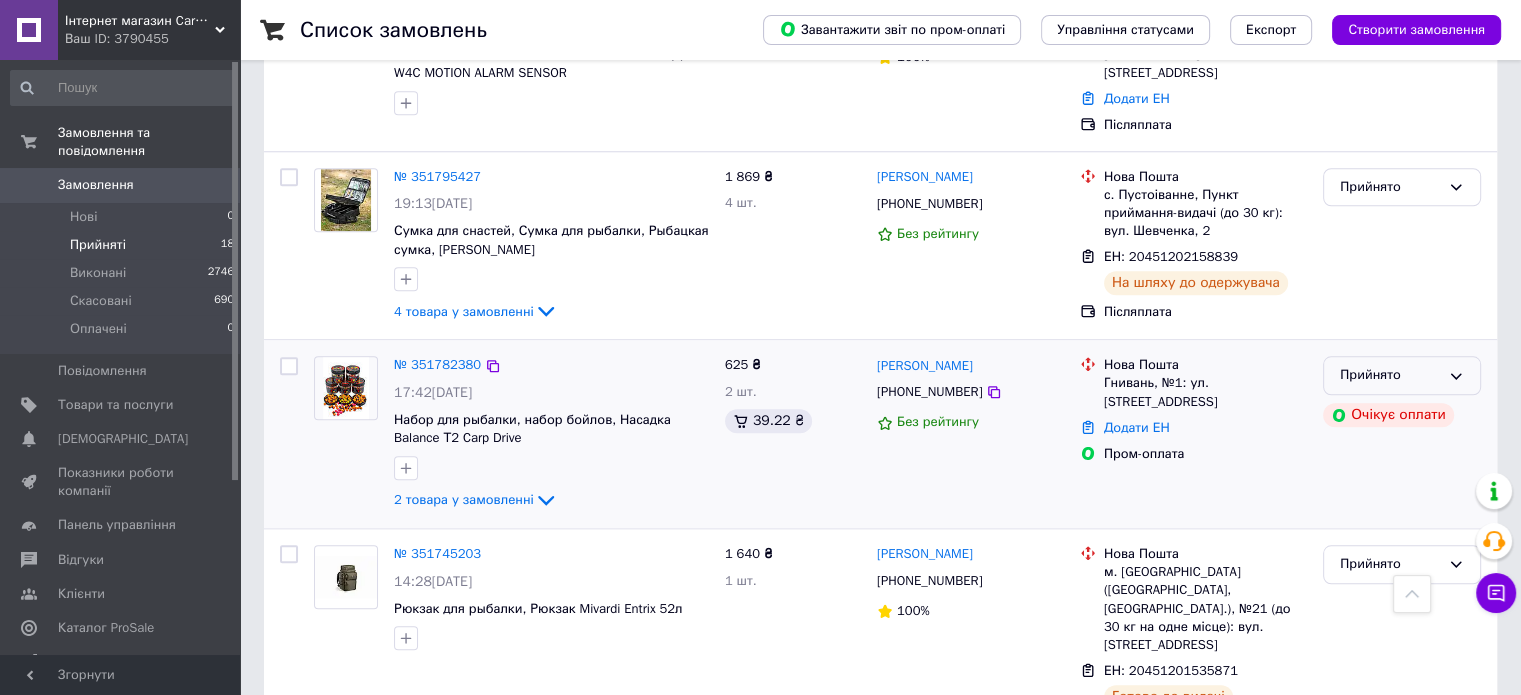 click on "Прийнято" at bounding box center [1390, 375] 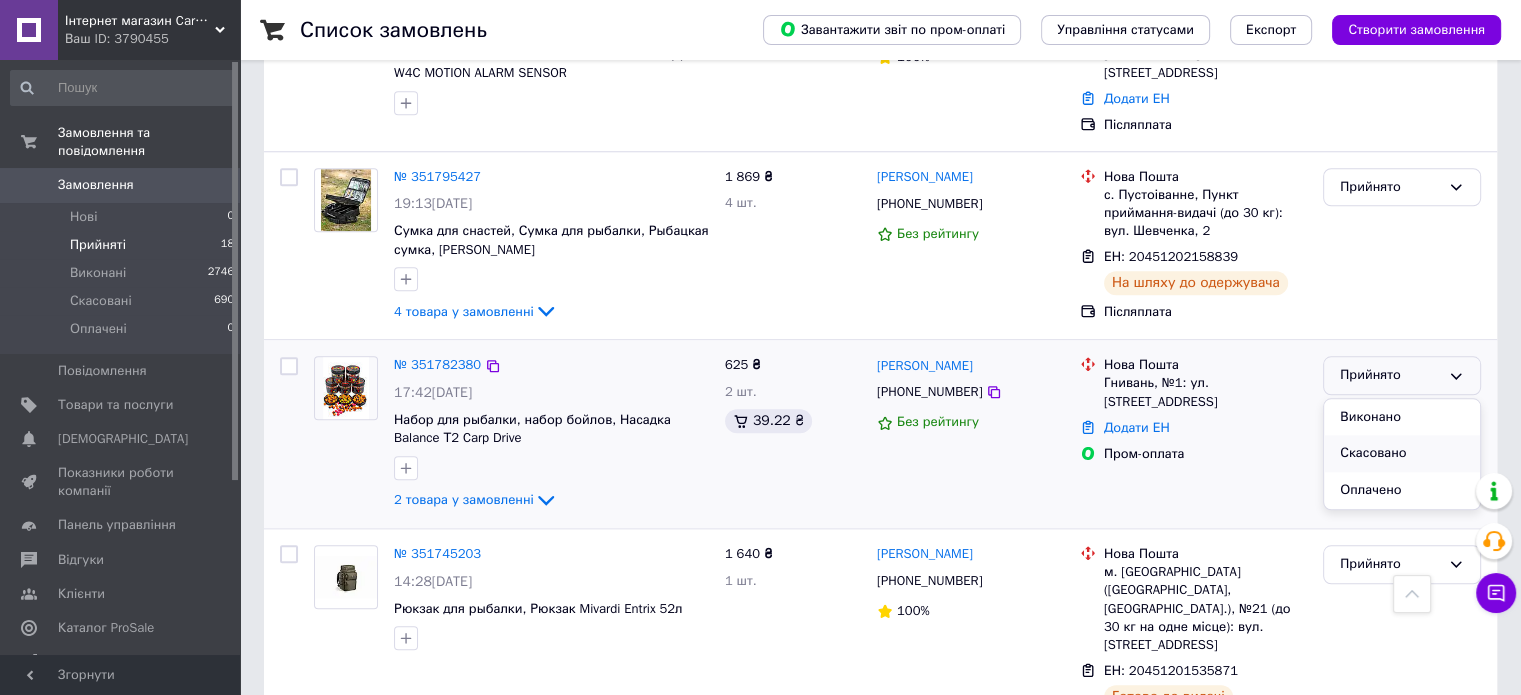 click on "Скасовано" at bounding box center (1402, 453) 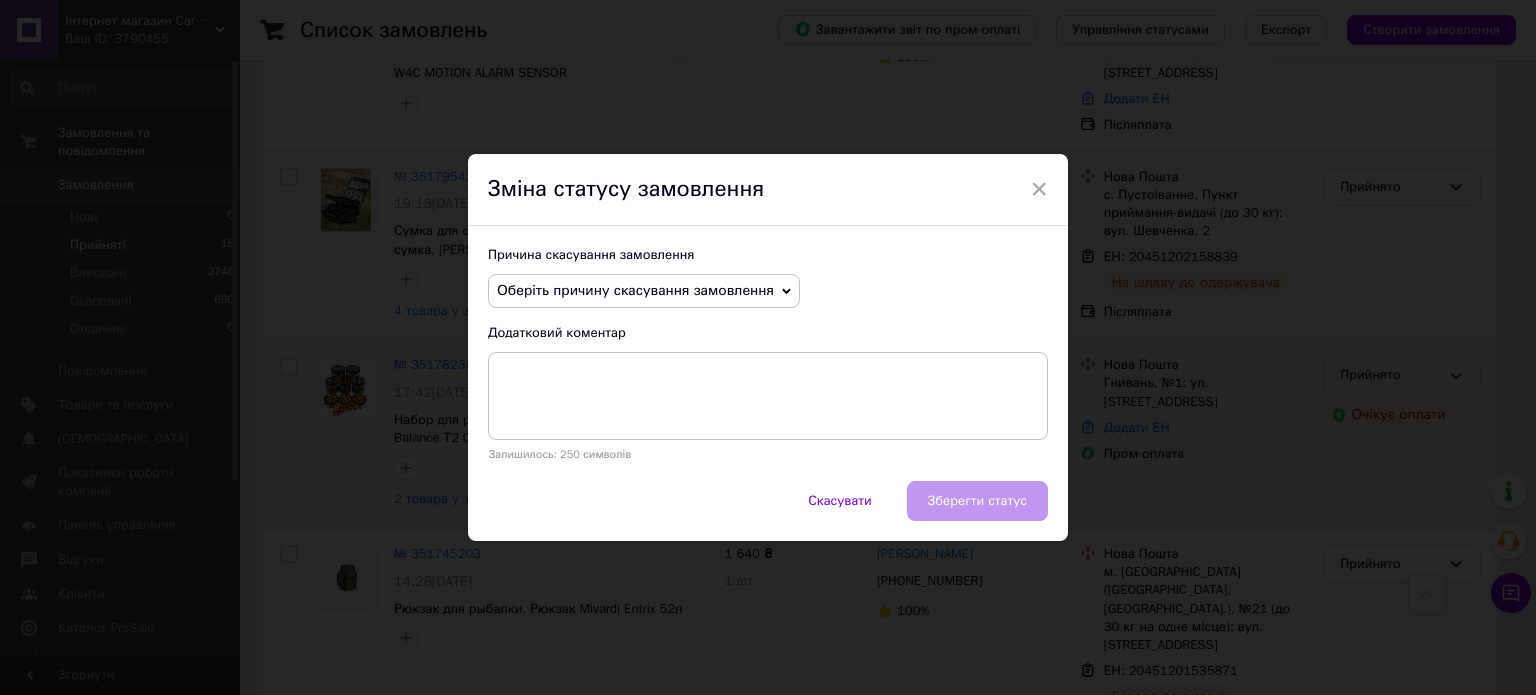click on "Оберіть причину скасування замовлення" at bounding box center (635, 290) 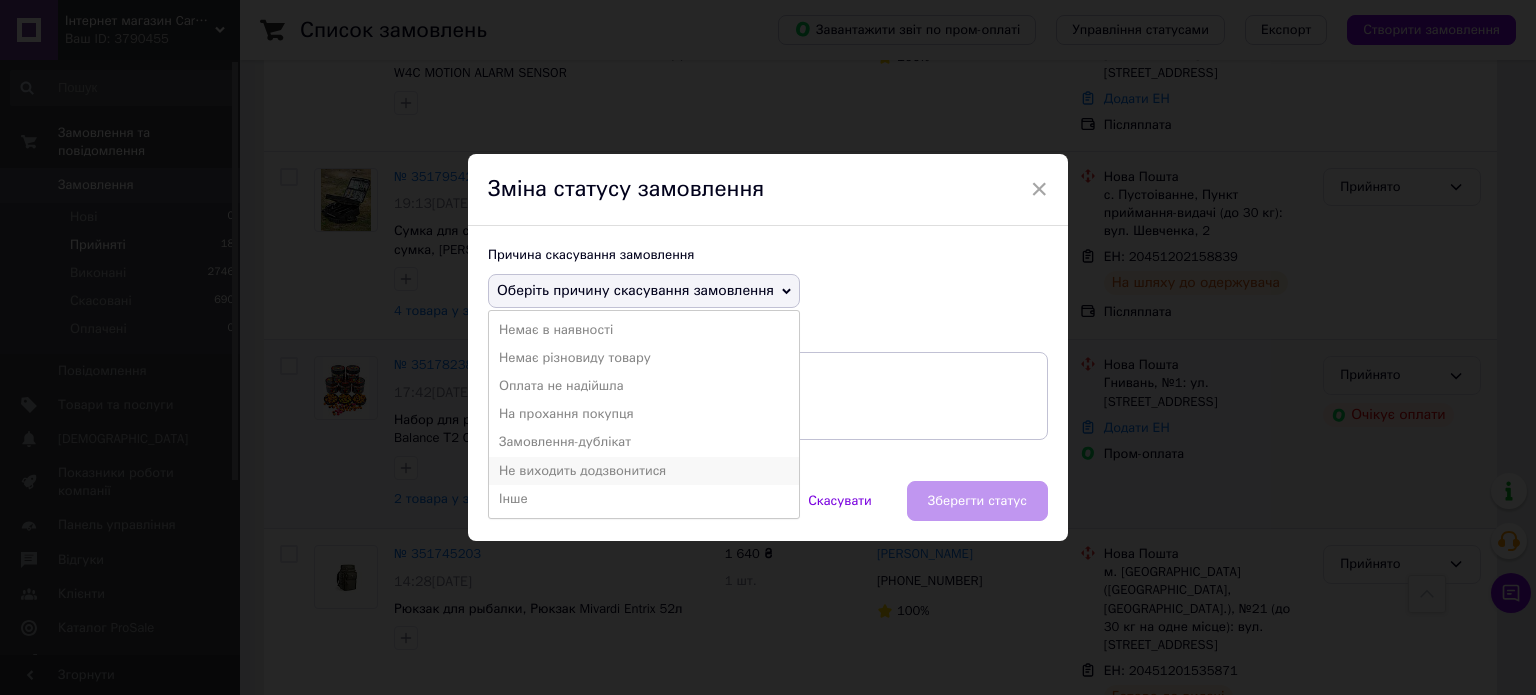 click on "Не виходить додзвонитися" at bounding box center (644, 471) 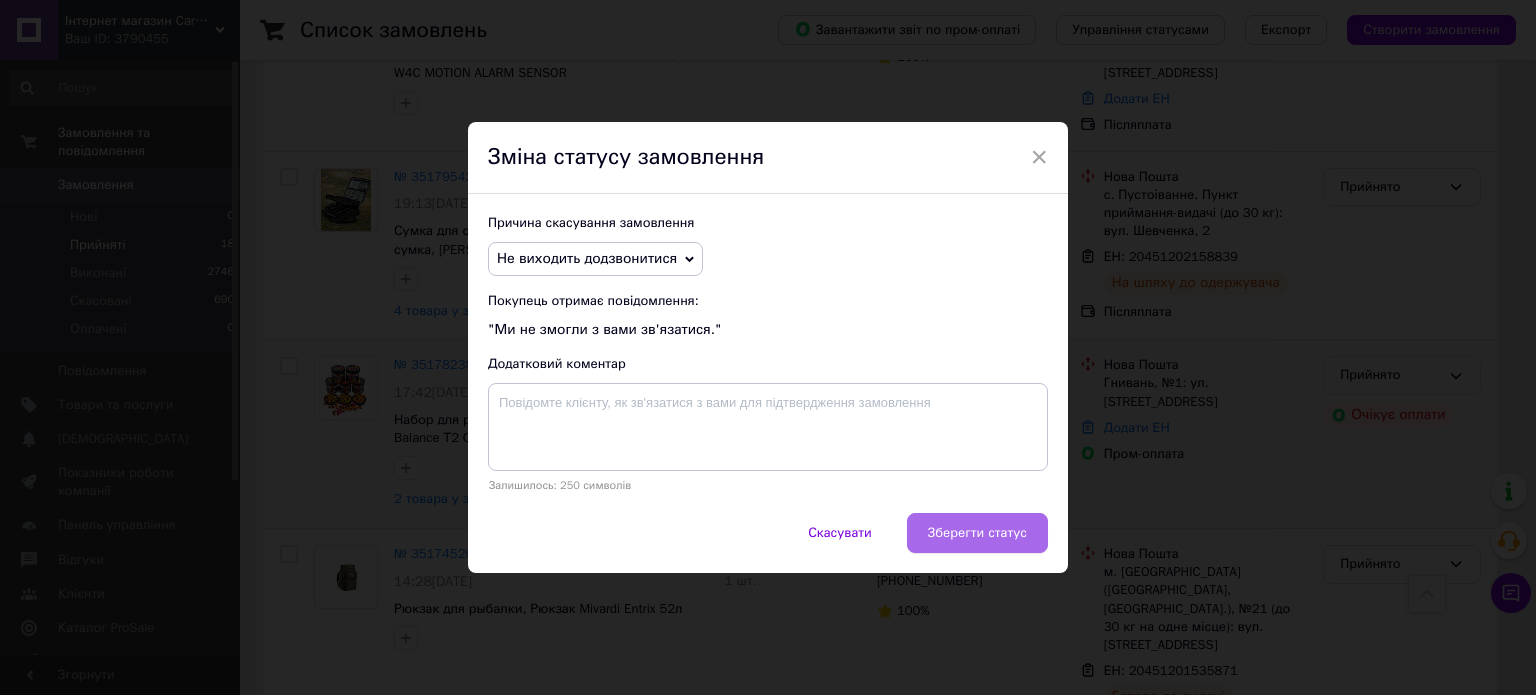 click on "Зберегти статус" at bounding box center [977, 533] 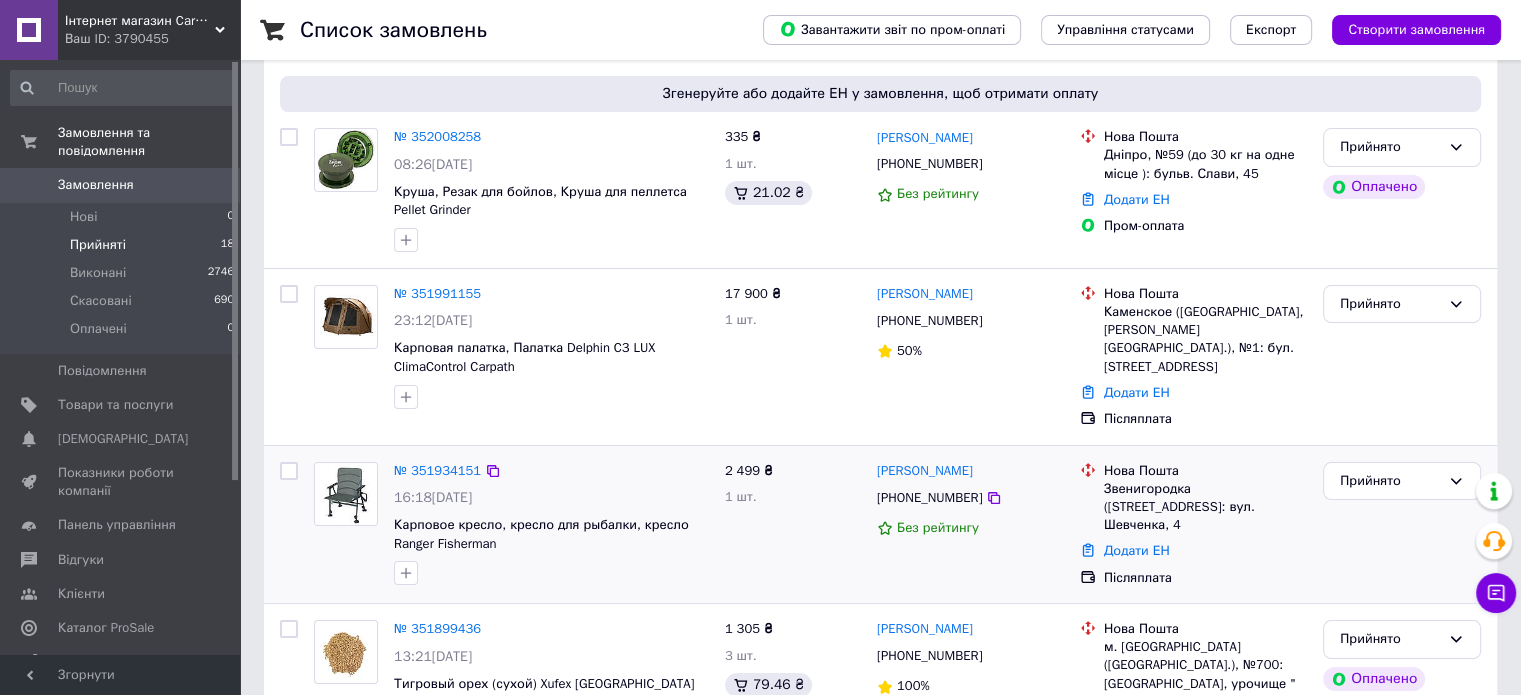 scroll, scrollTop: 127, scrollLeft: 0, axis: vertical 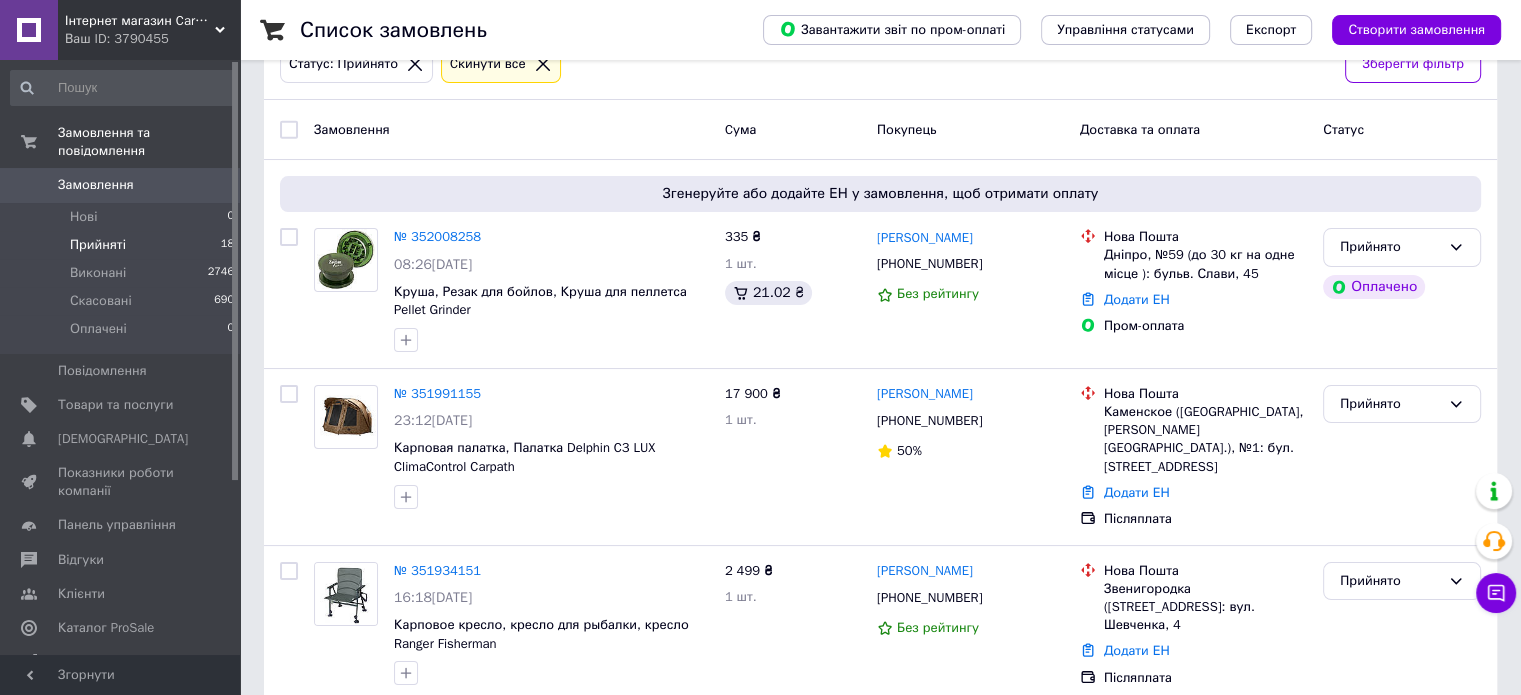 click on "Ваш ID: 3790455" at bounding box center (152, 39) 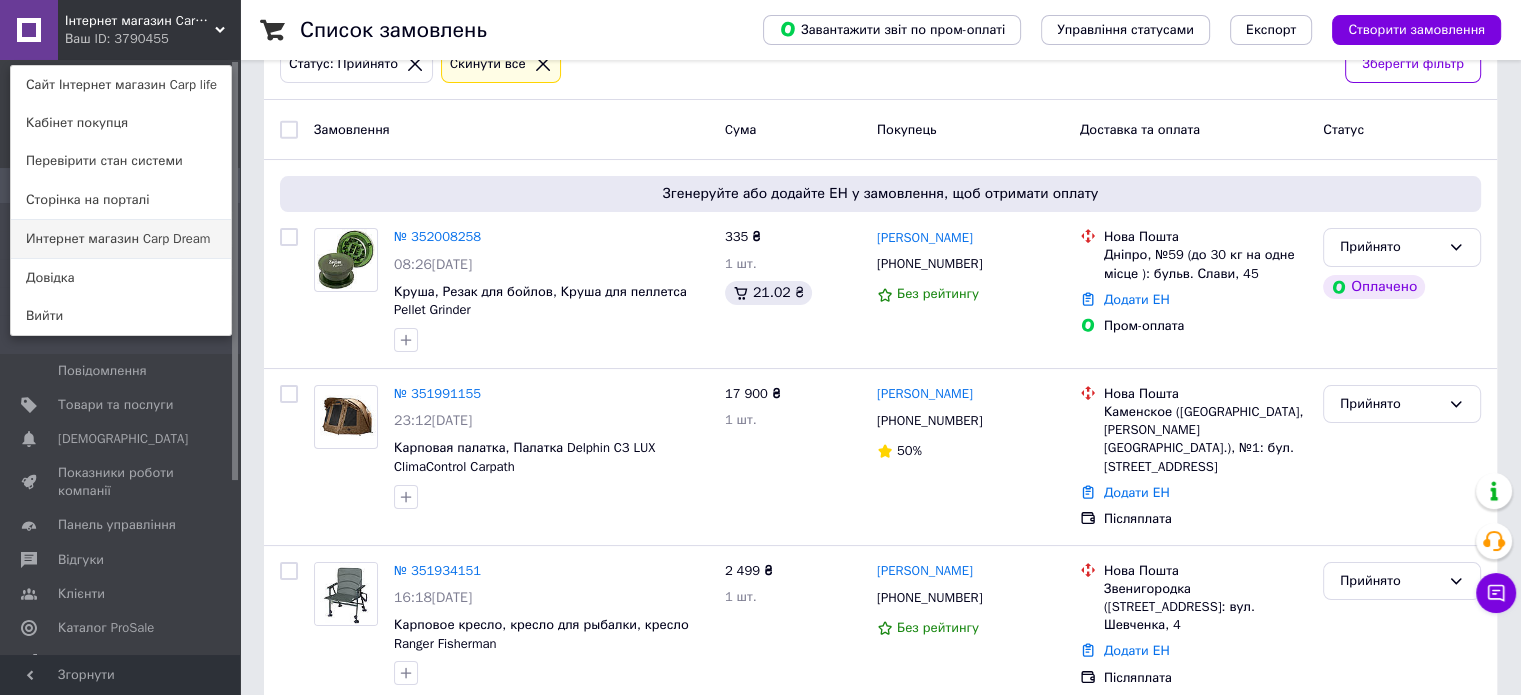 click on "Интернет магазин Carp Dream" at bounding box center (121, 239) 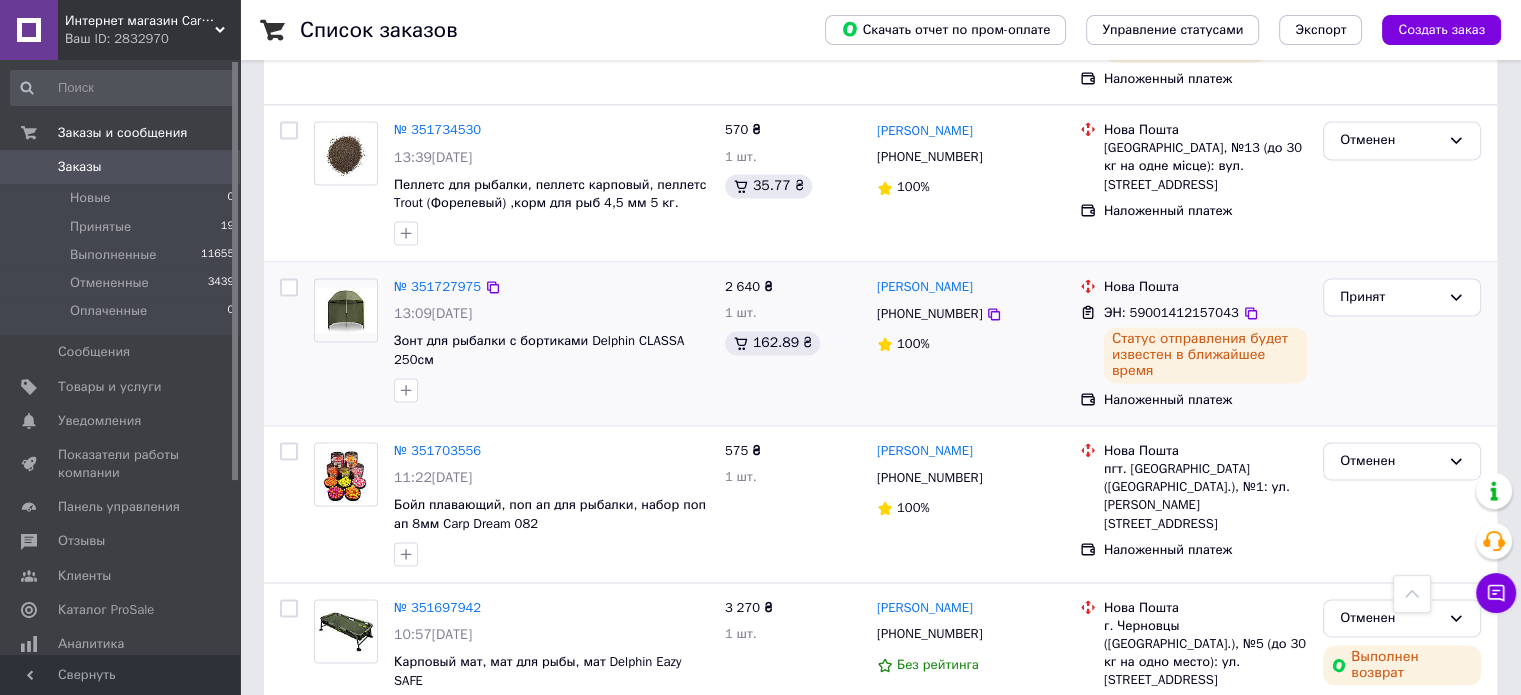 scroll, scrollTop: 3100, scrollLeft: 0, axis: vertical 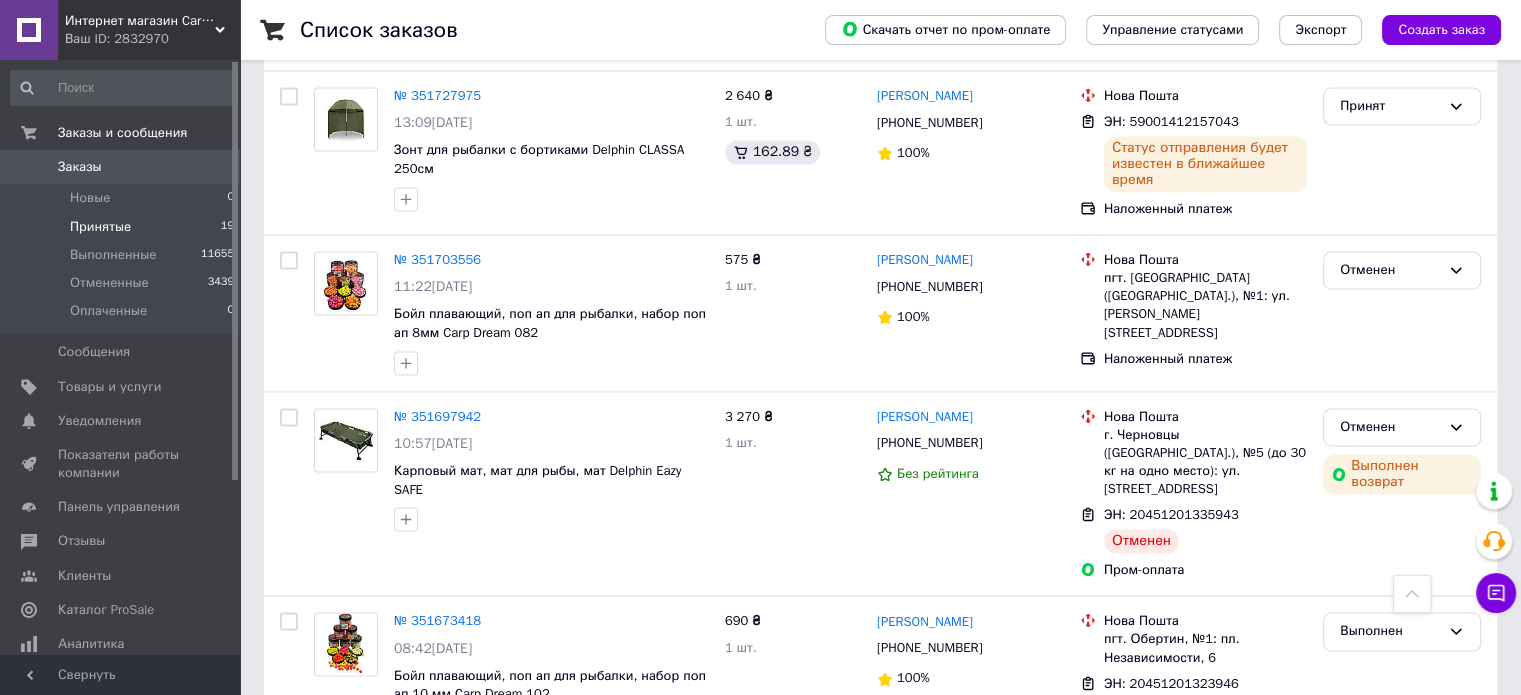 click on "Принятые" at bounding box center [100, 227] 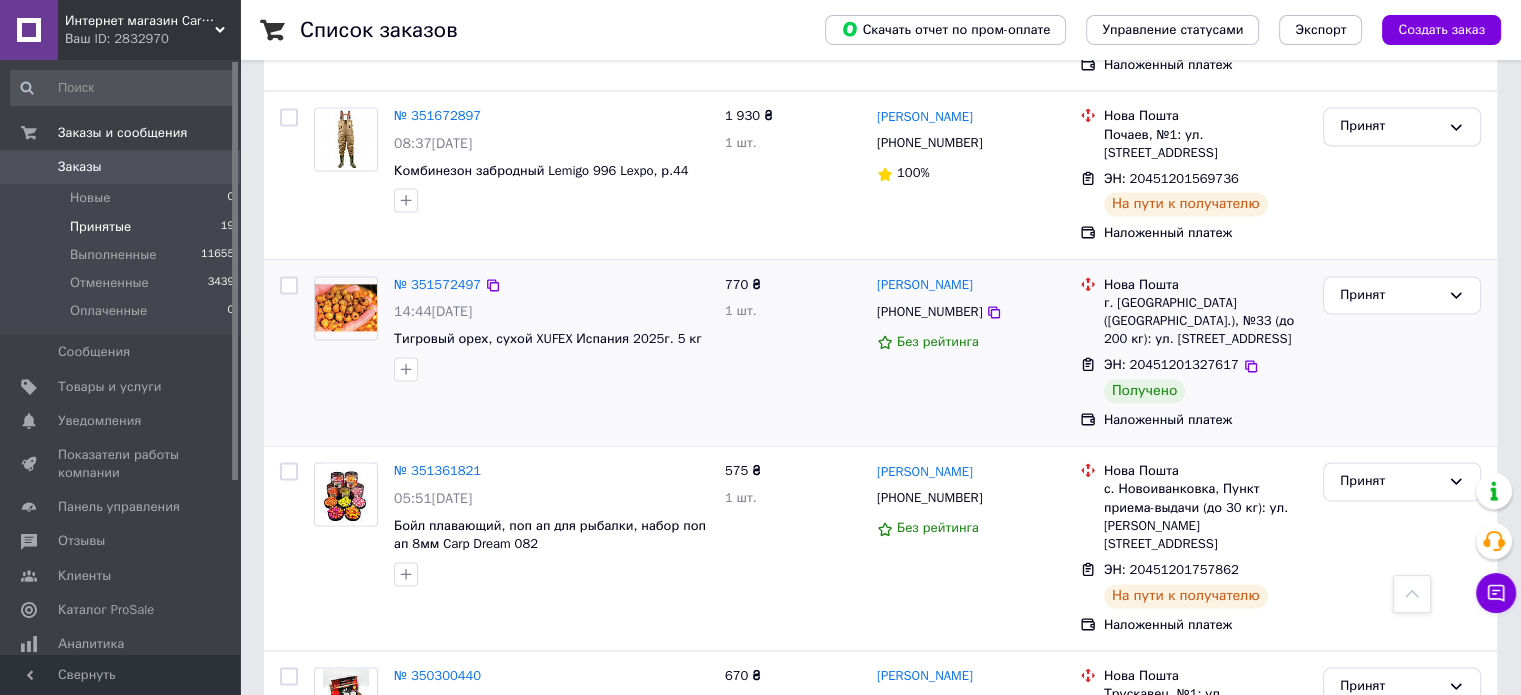 scroll, scrollTop: 2705, scrollLeft: 0, axis: vertical 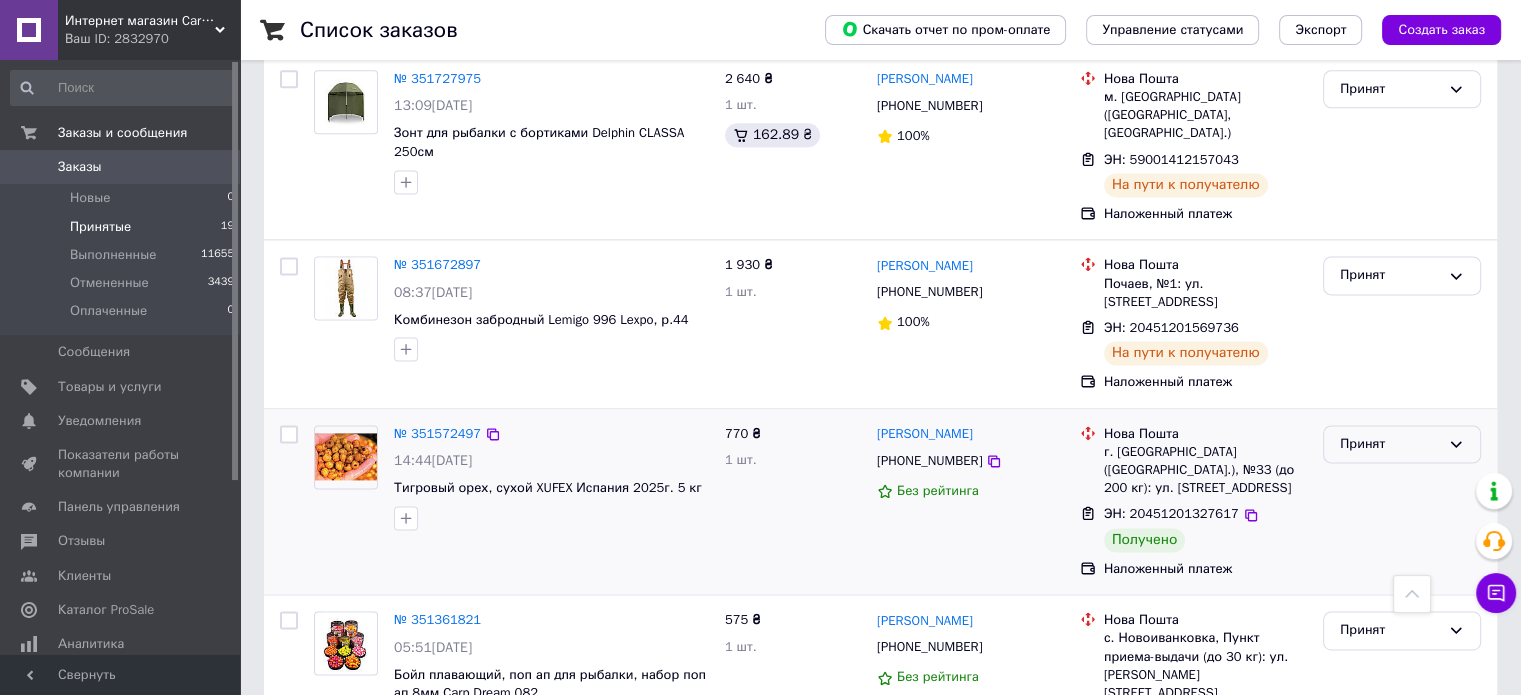 click on "Принят" at bounding box center [1390, 444] 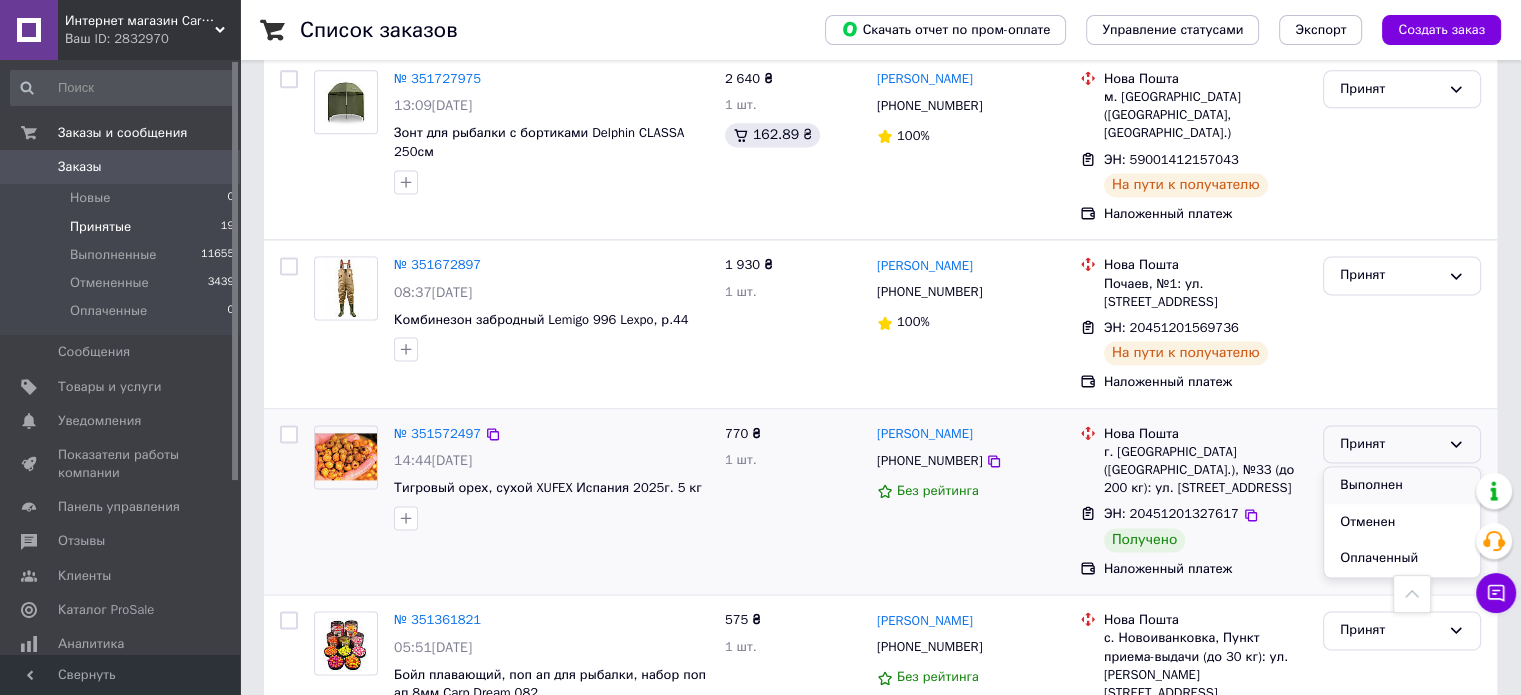 click on "Выполнен" at bounding box center (1402, 485) 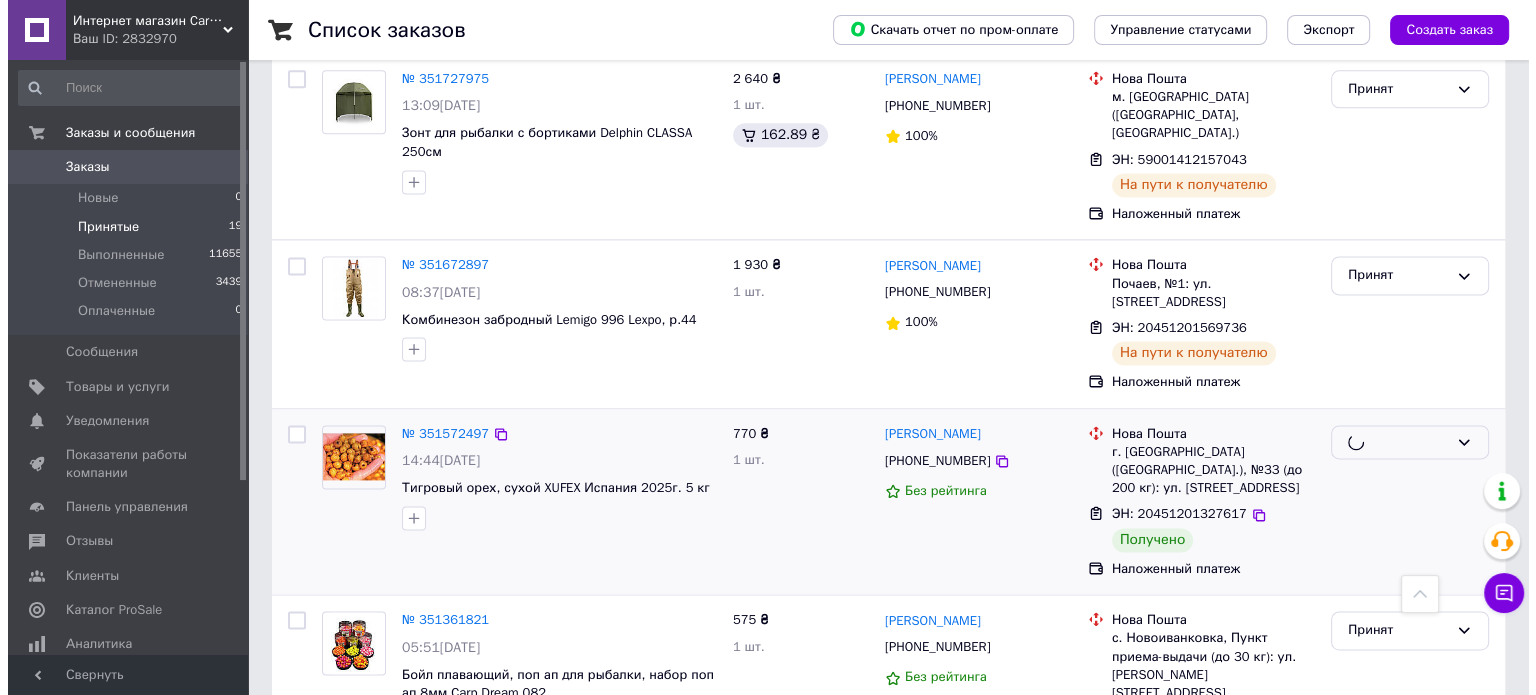 scroll, scrollTop: 3005, scrollLeft: 0, axis: vertical 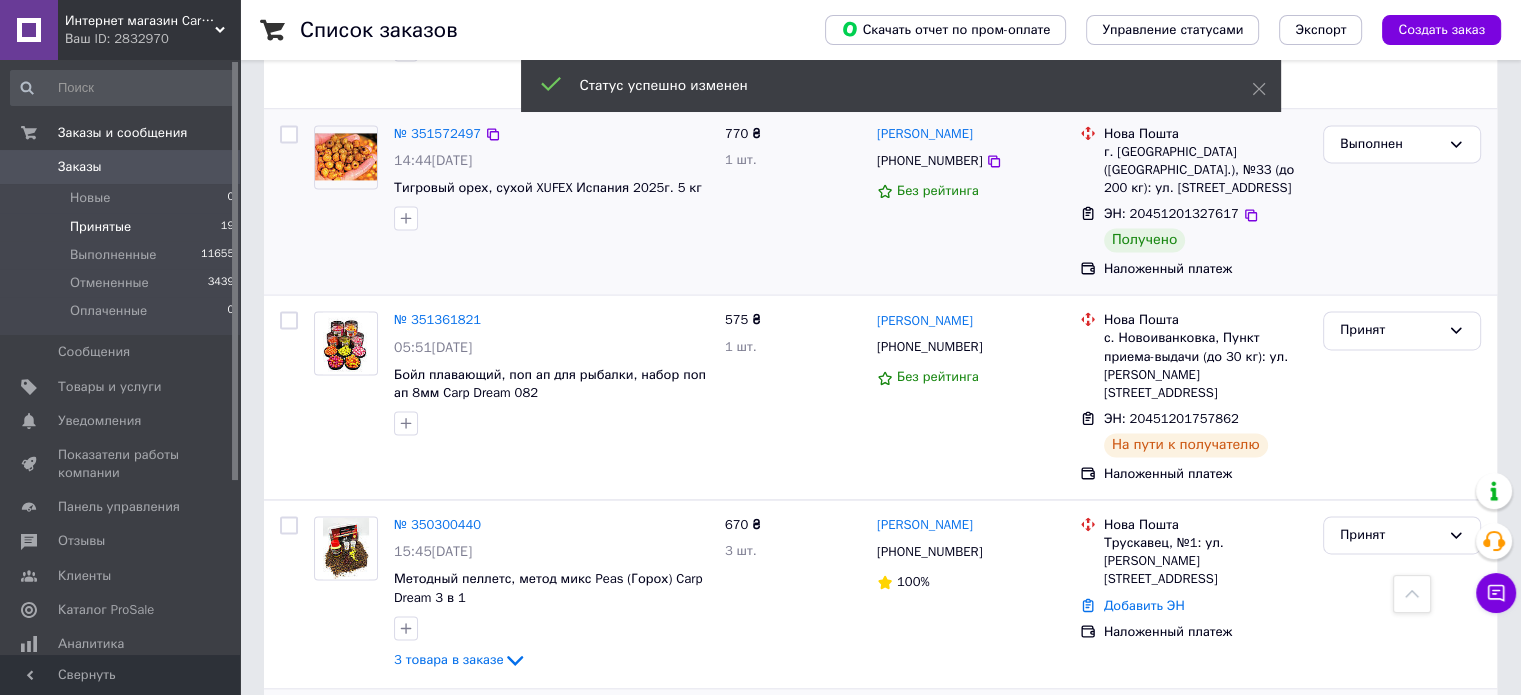 click on "Принят" at bounding box center (1390, 724) 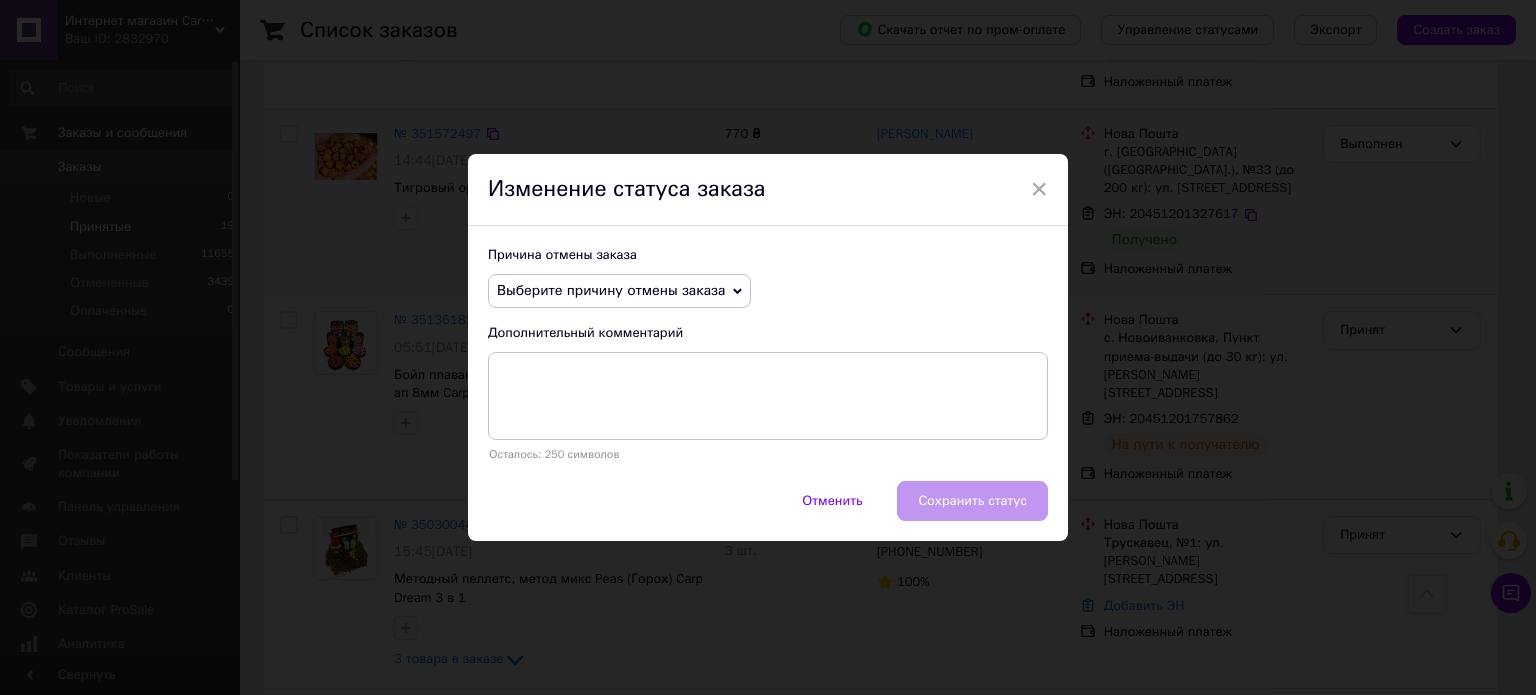 click on "Выберите причину отмены заказа" at bounding box center [611, 290] 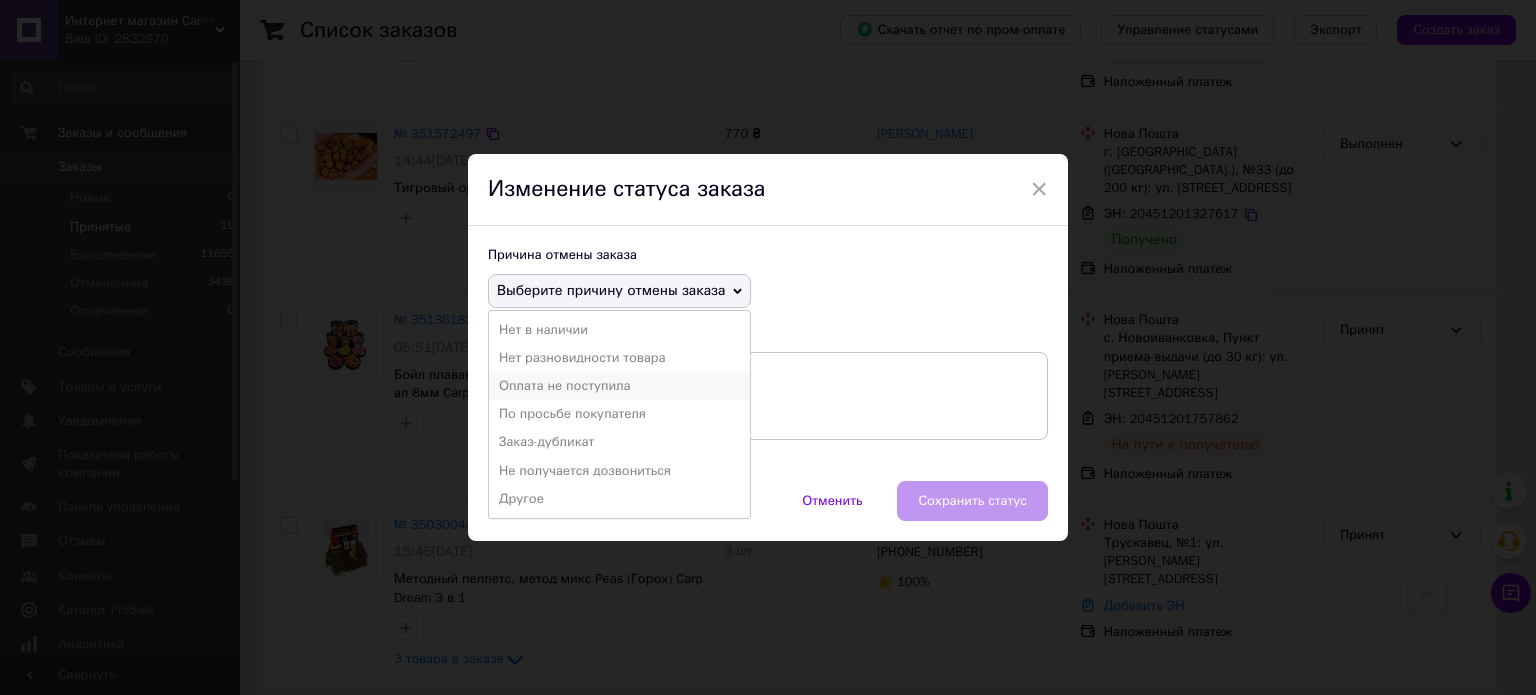 click on "Оплата не поступила" at bounding box center [619, 386] 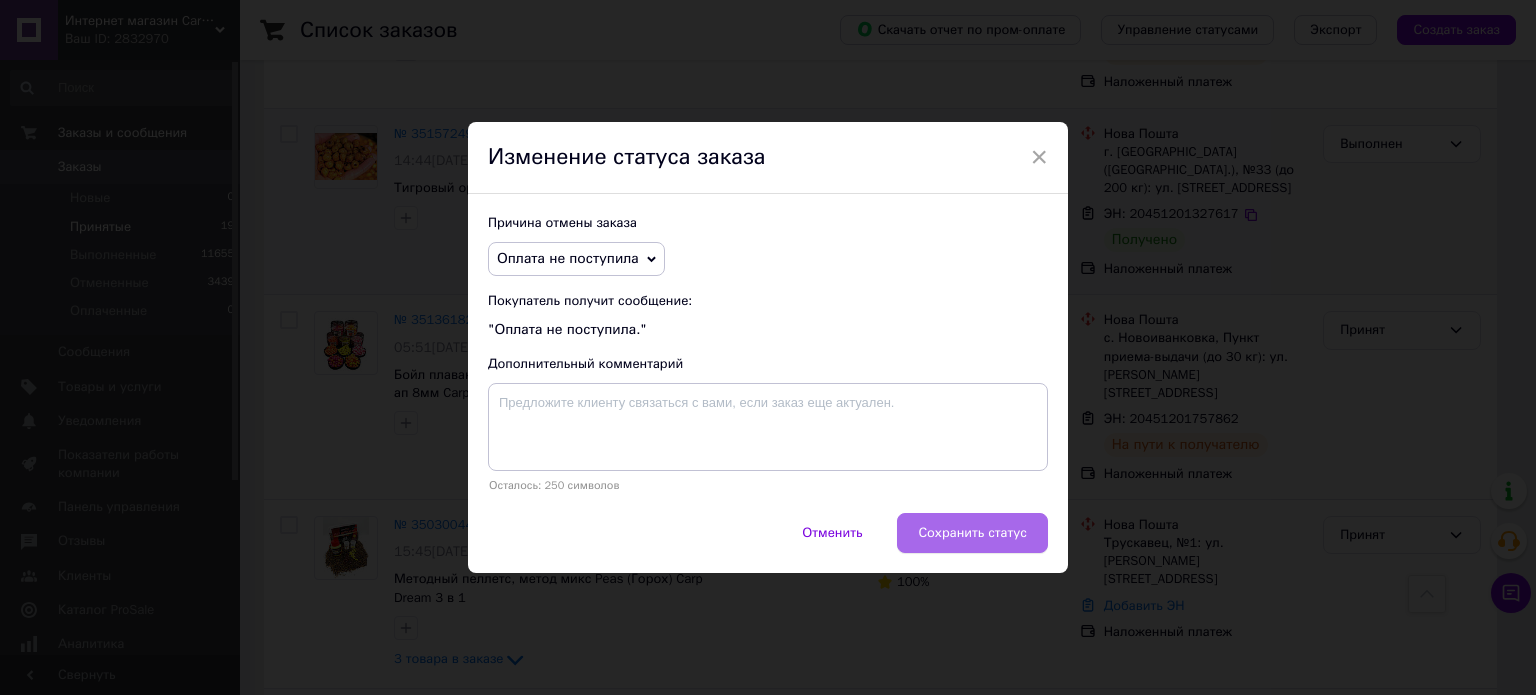click on "Сохранить статус" at bounding box center [972, 533] 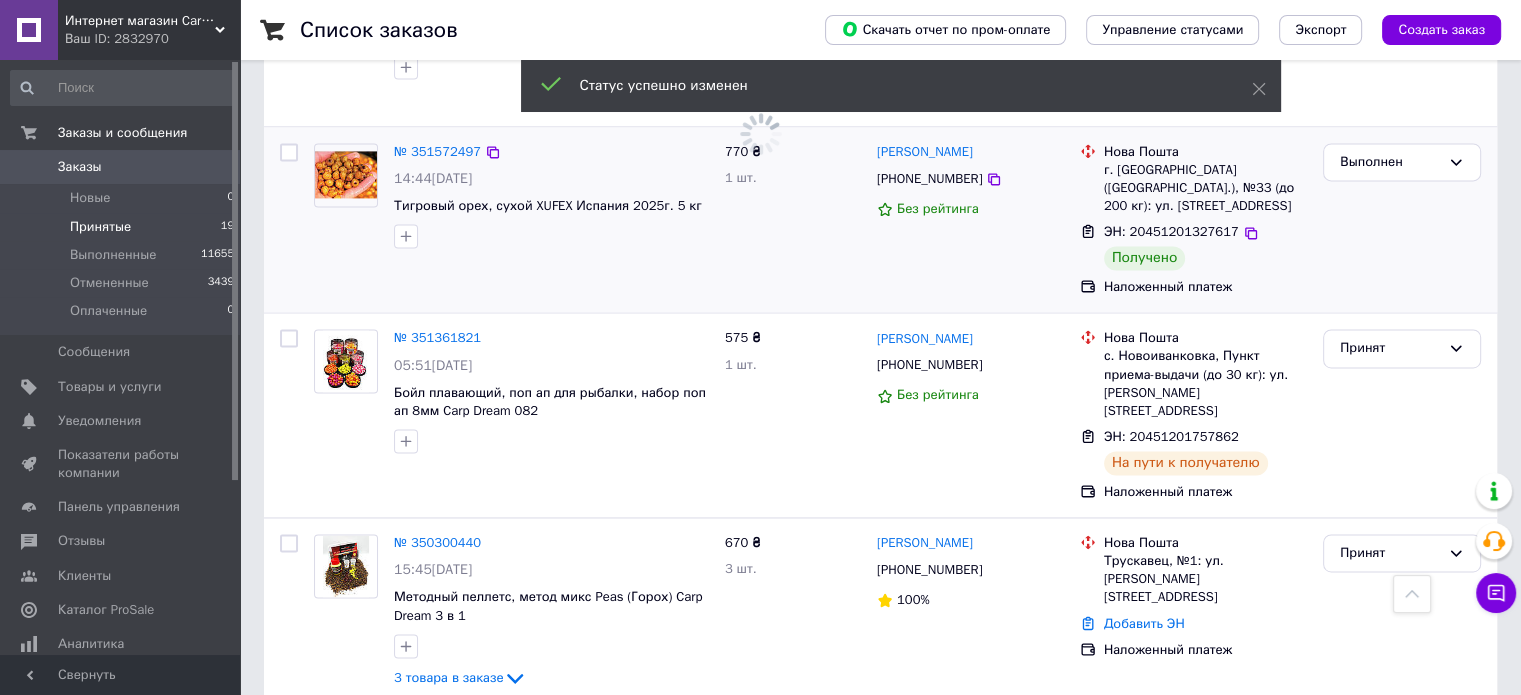 scroll, scrollTop: 2800, scrollLeft: 0, axis: vertical 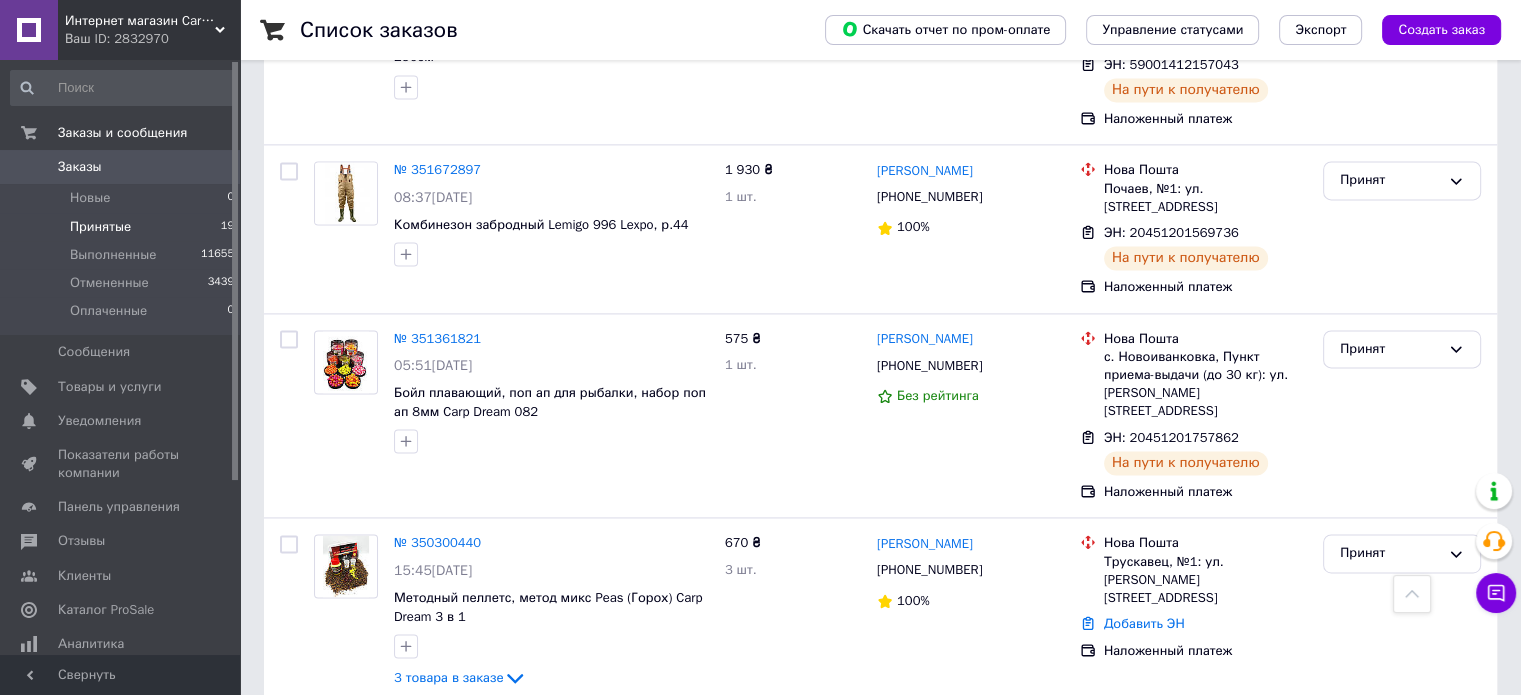 click on "[PERSON_NAME]" at bounding box center [925, 732] 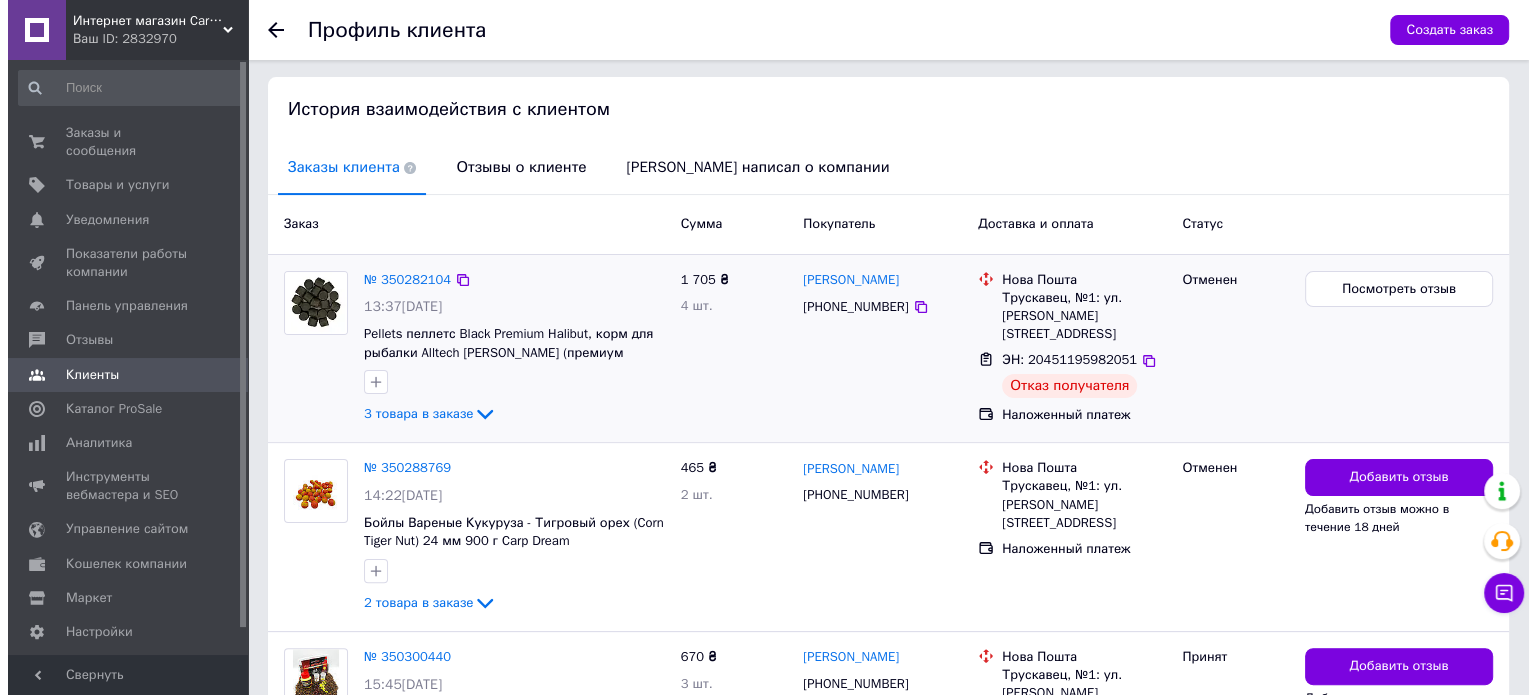 scroll, scrollTop: 500, scrollLeft: 0, axis: vertical 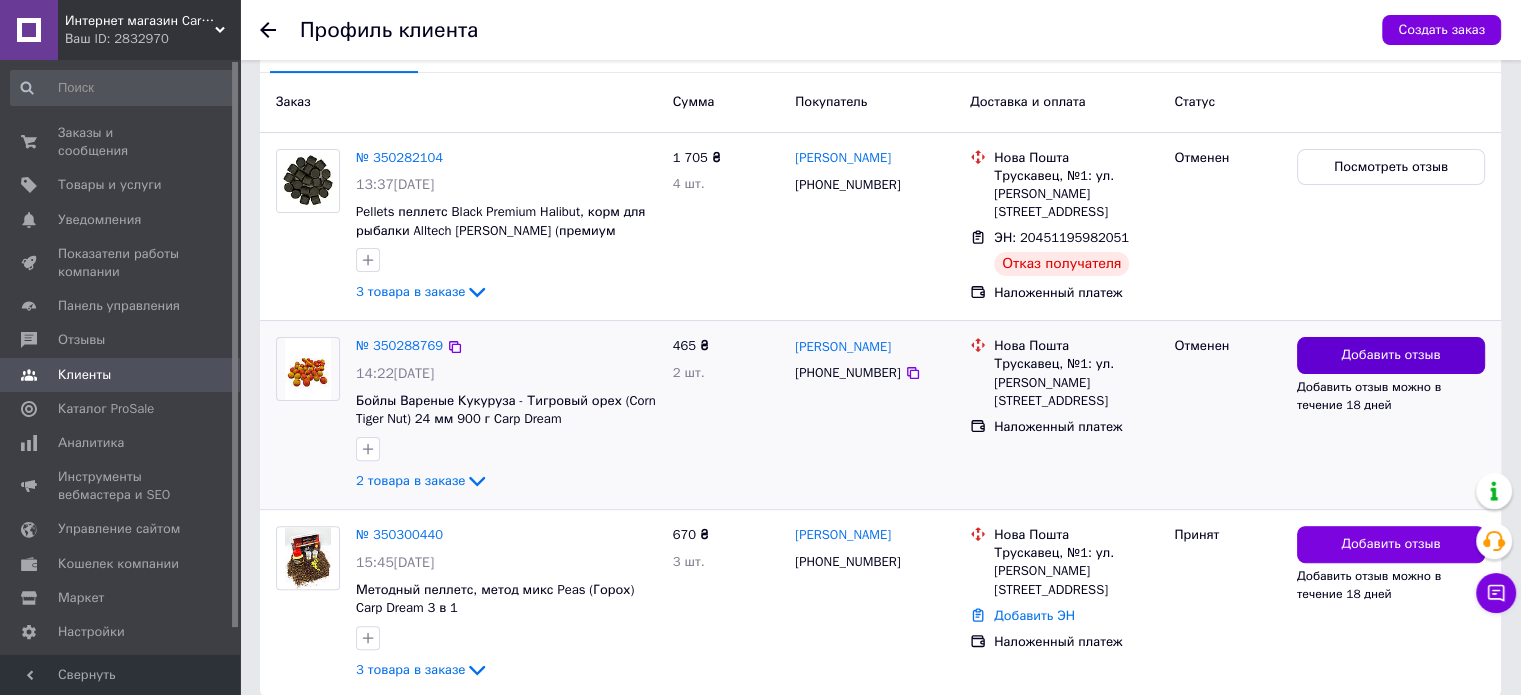click on "Добавить отзыв" at bounding box center [1390, 355] 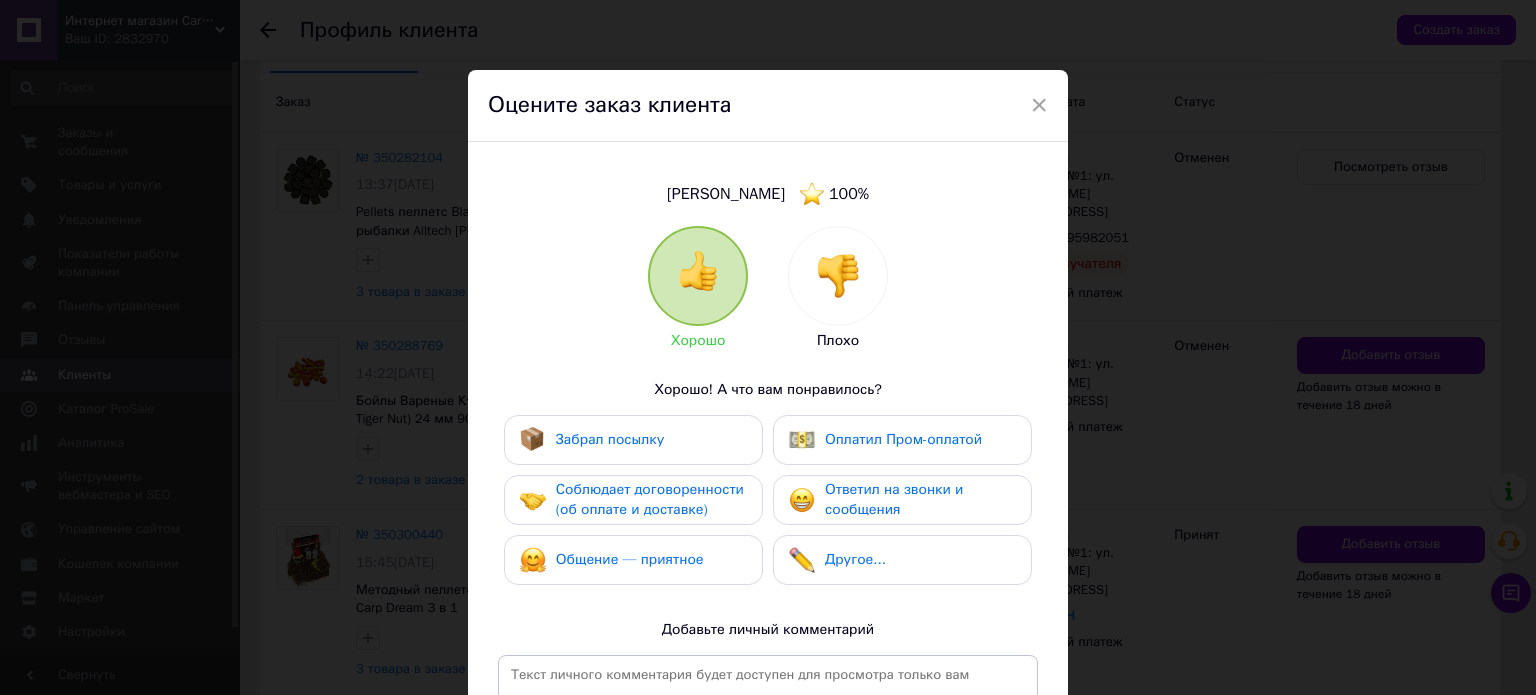 click at bounding box center [838, 276] 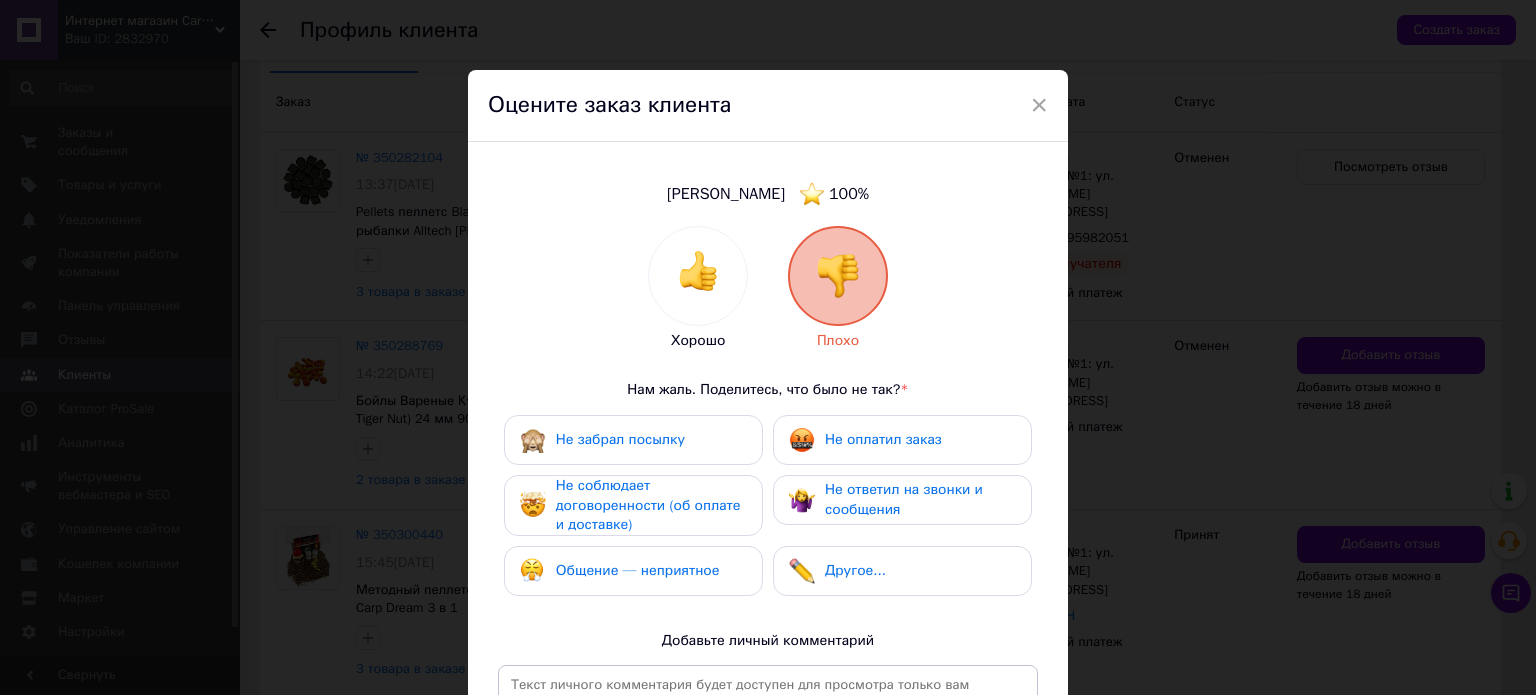 click on "Не забрал посылку" at bounding box center [620, 439] 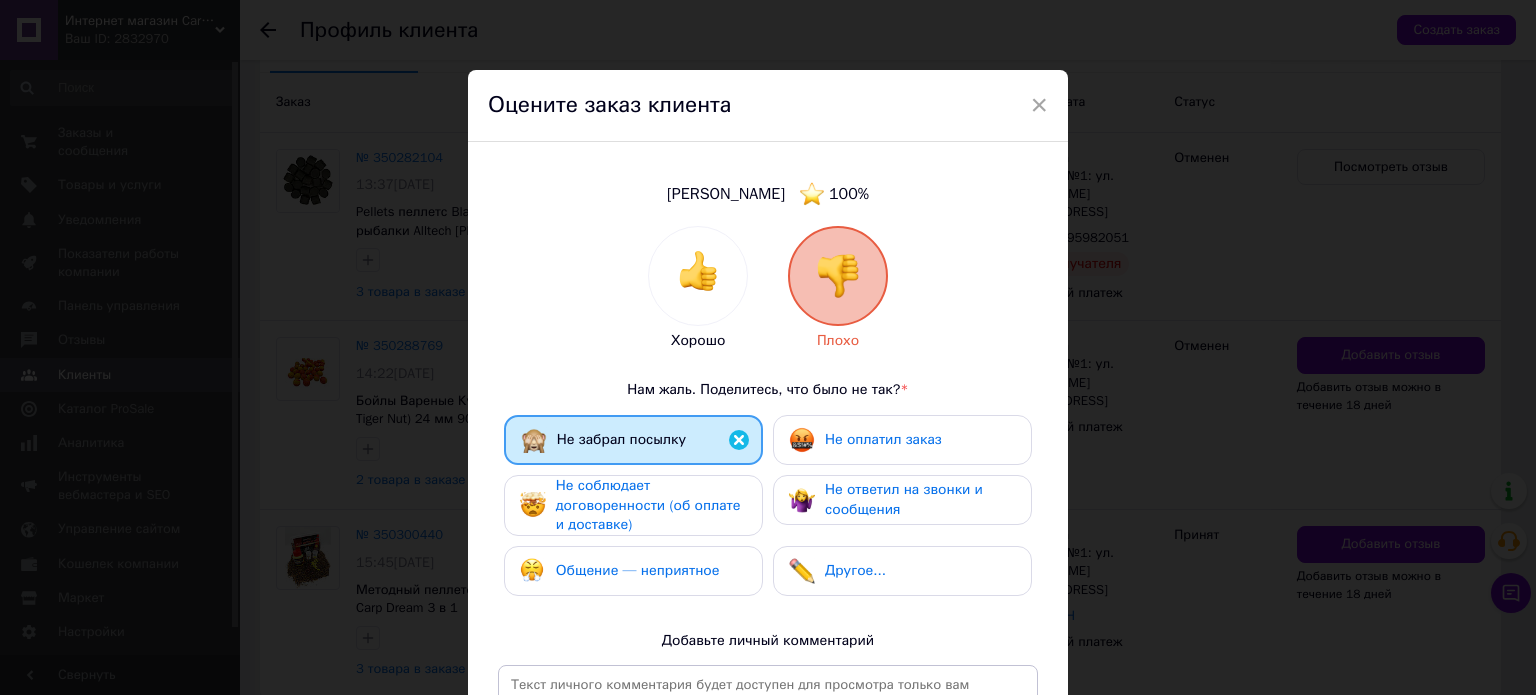 click on "Не оплатил заказ" at bounding box center [883, 439] 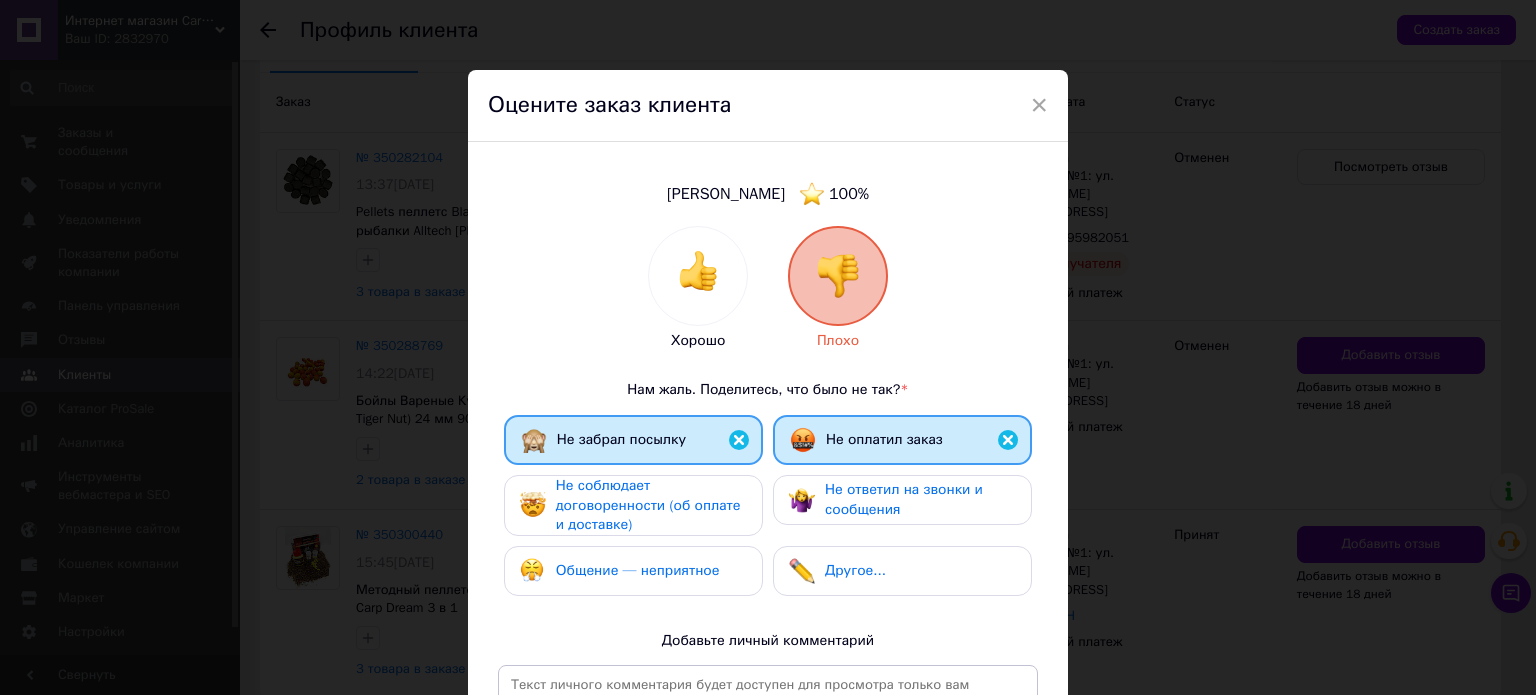 click on "Не соблюдает договоренности (об оплате и доставке)" at bounding box center [648, 505] 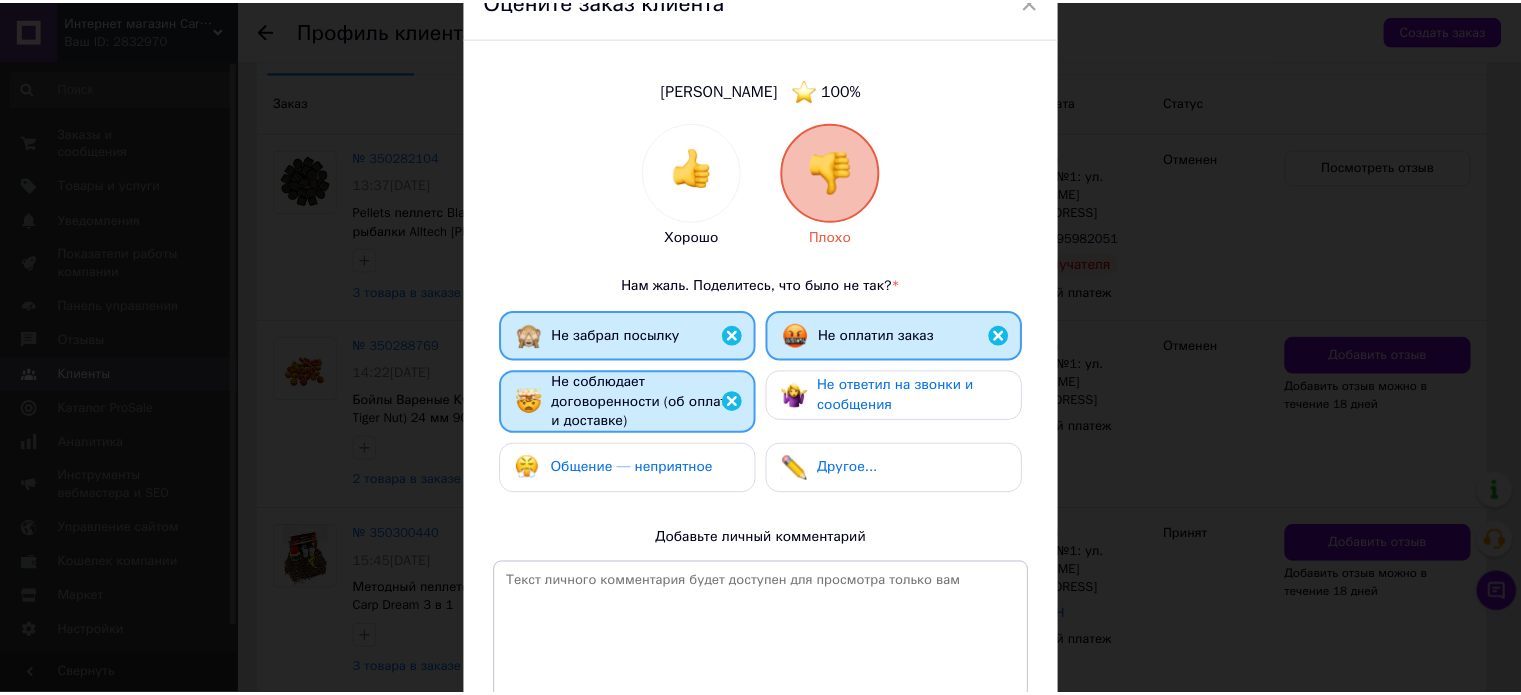 scroll, scrollTop: 300, scrollLeft: 0, axis: vertical 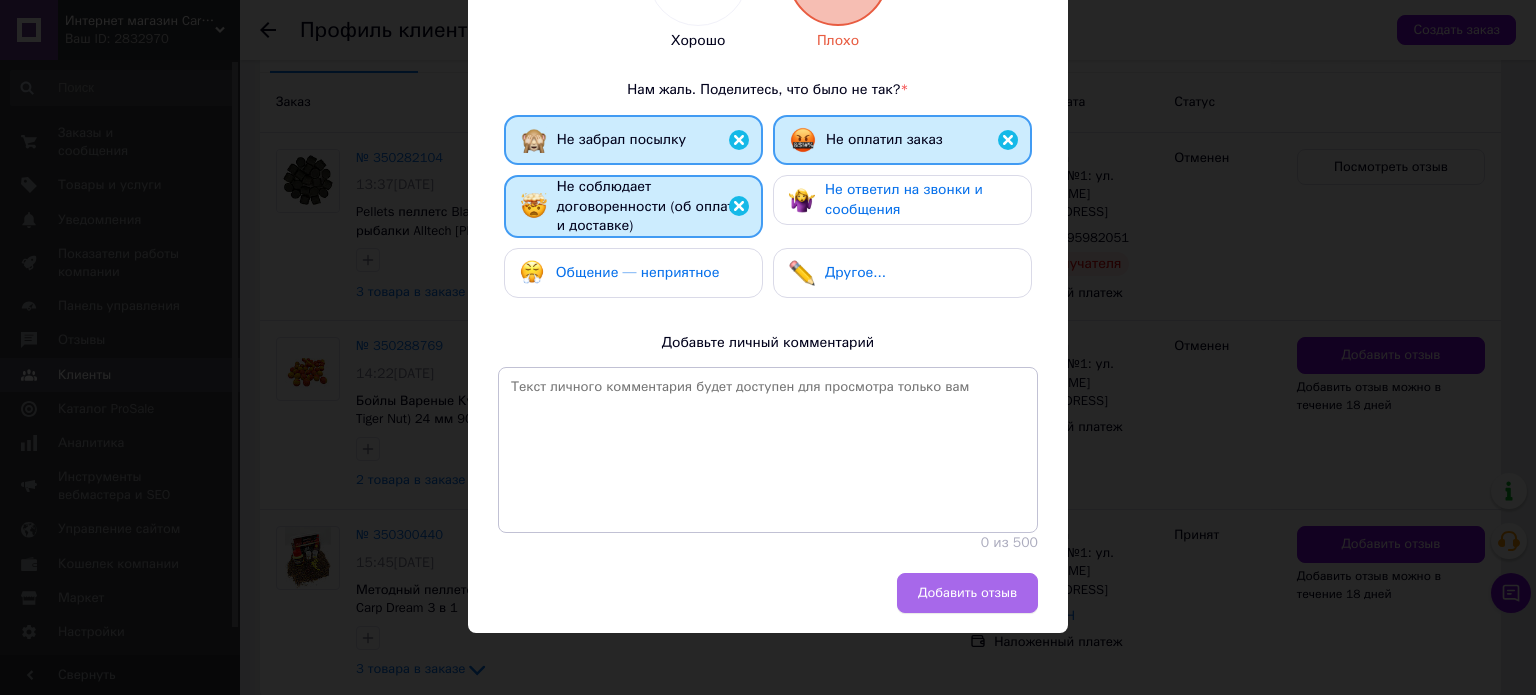 click on "Добавить отзыв" at bounding box center [967, 593] 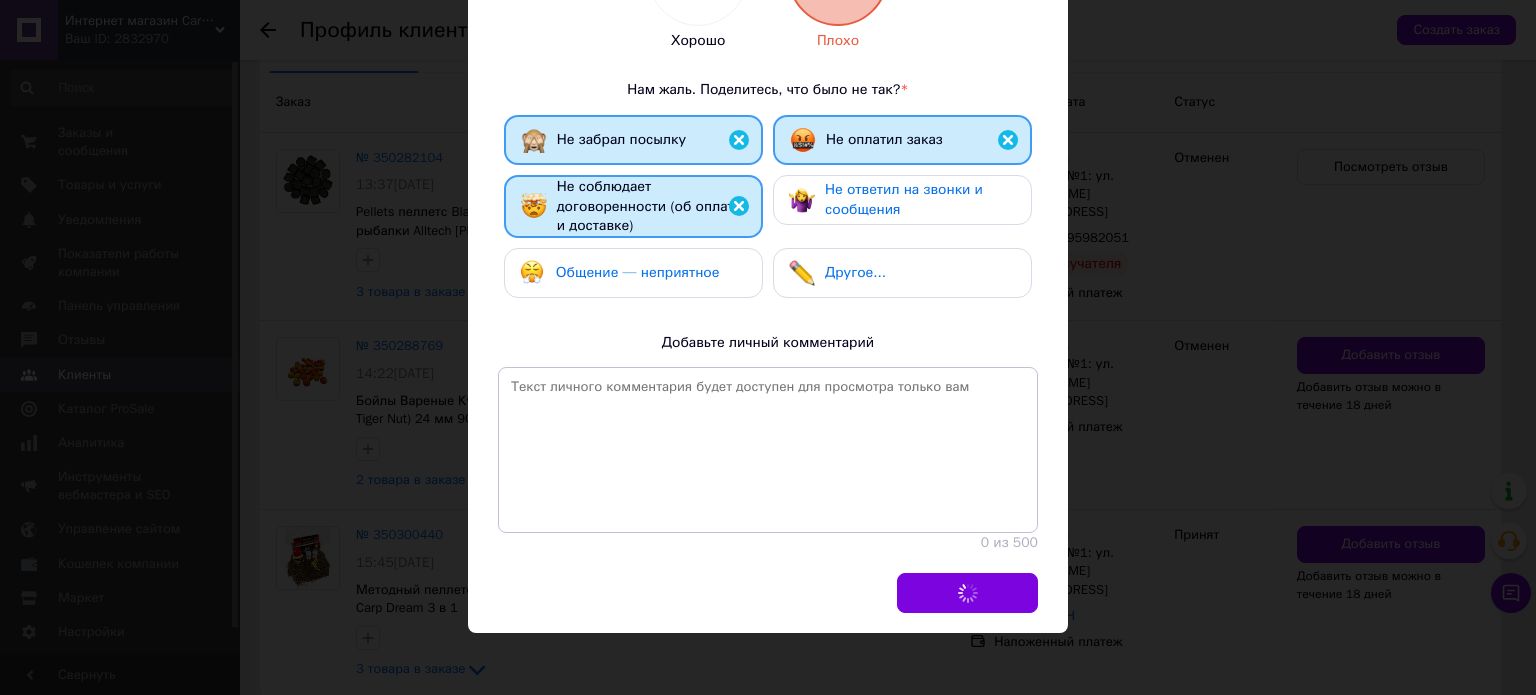 click on "Добавить отзыв" at bounding box center (763, 593) 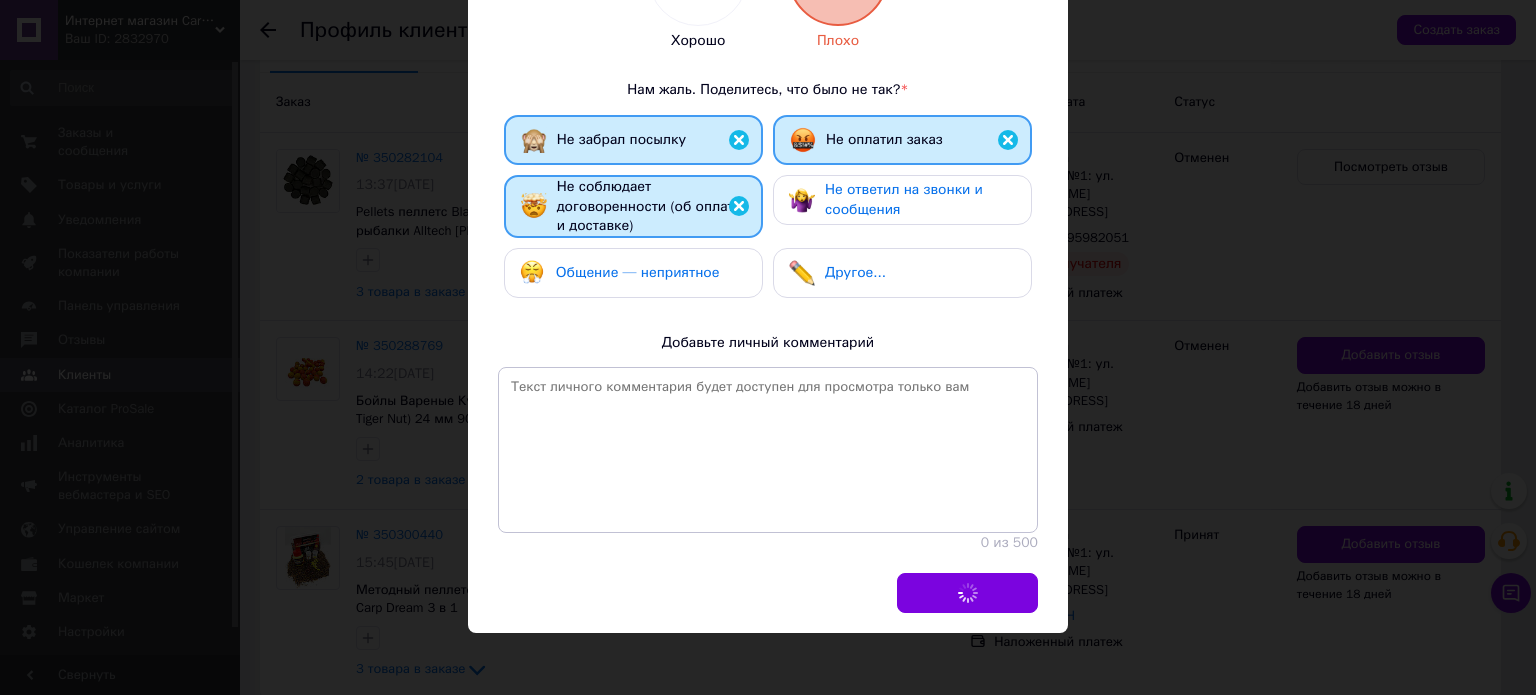 click on "Добавить отзыв" at bounding box center [763, 593] 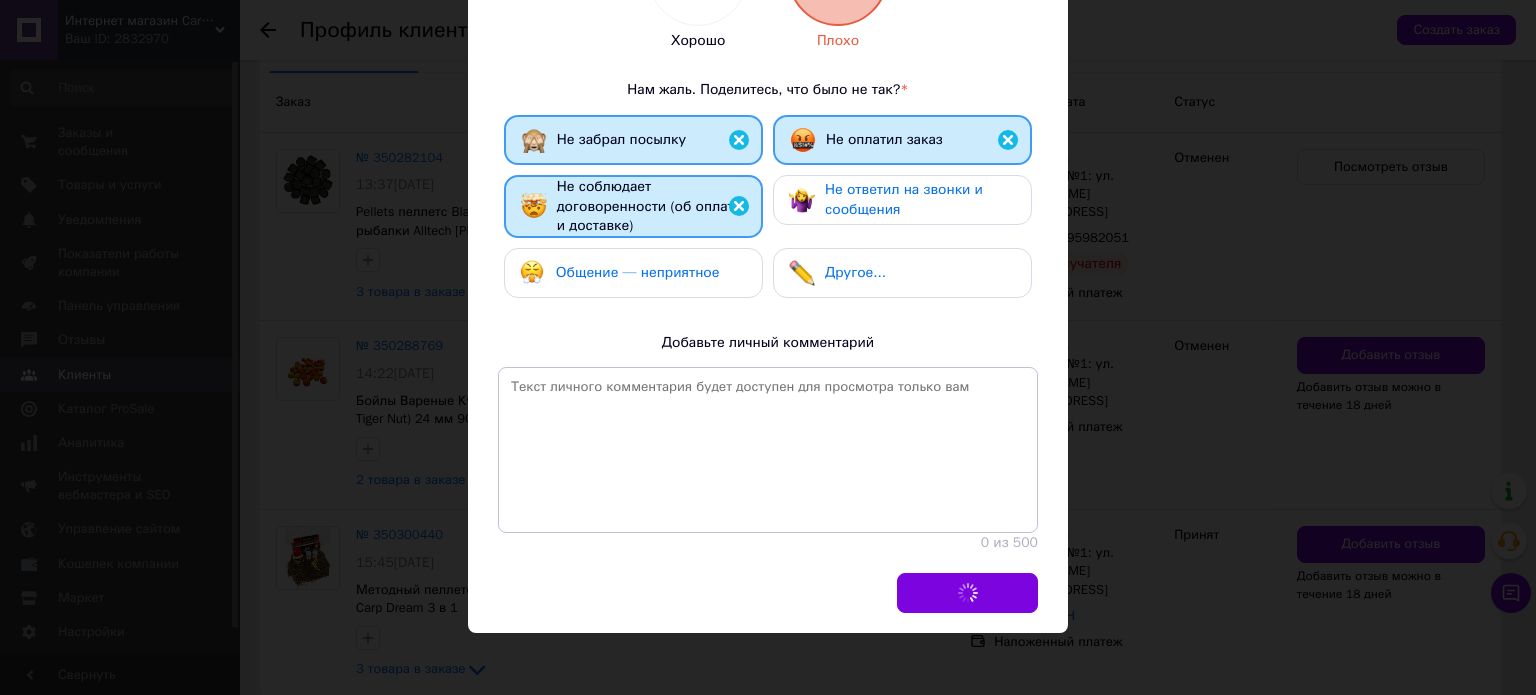 click on "× Оцените заказ клиента Проников Олександр 100 % Хорошо Плохо Нам жаль. Поделитесь, что было не так?  * Не забрал посылку Не оплатил заказ Не соблюдает договоренности (об оплате и доставке) Не ответил на звонки и сообщения Общение — неприятное Другое... Добавьте личный комментарий 0   из   500 Добавить отзыв" at bounding box center [768, 347] 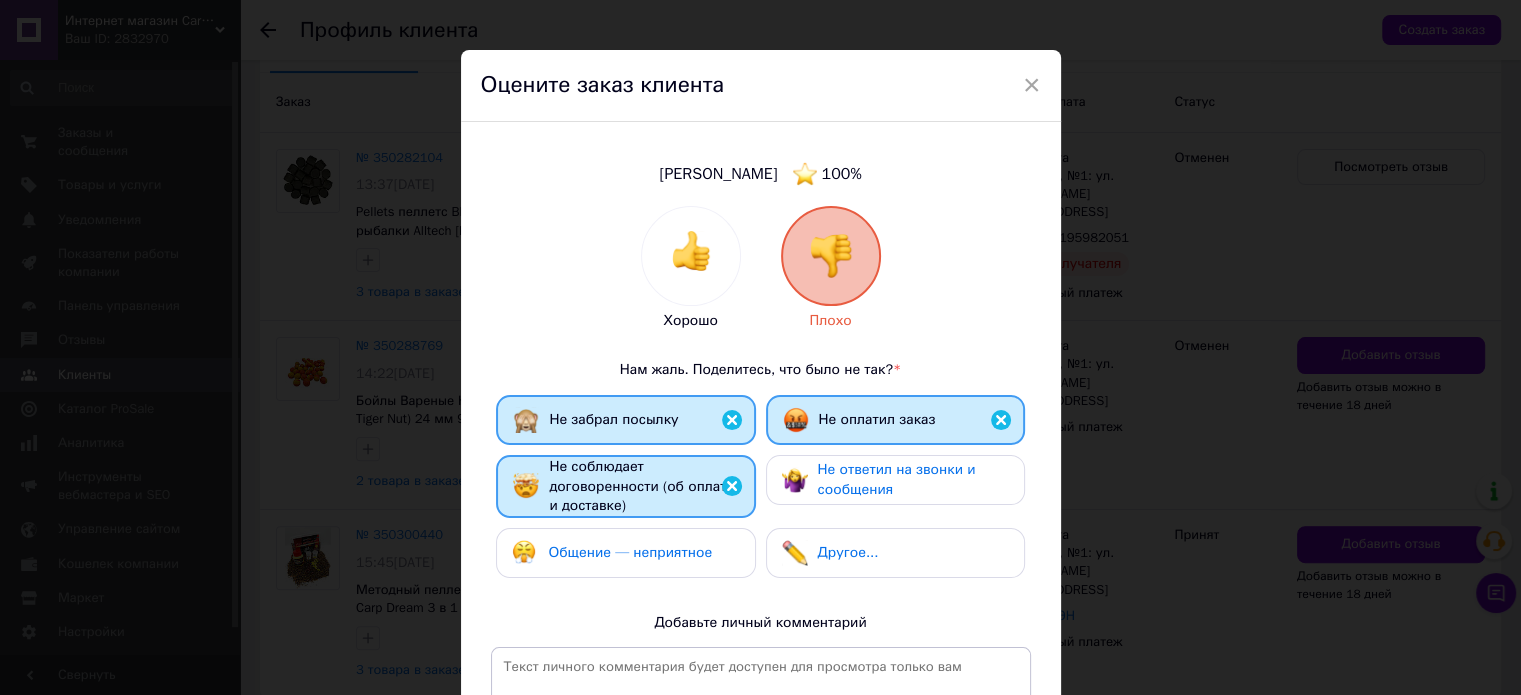 scroll, scrollTop: 0, scrollLeft: 0, axis: both 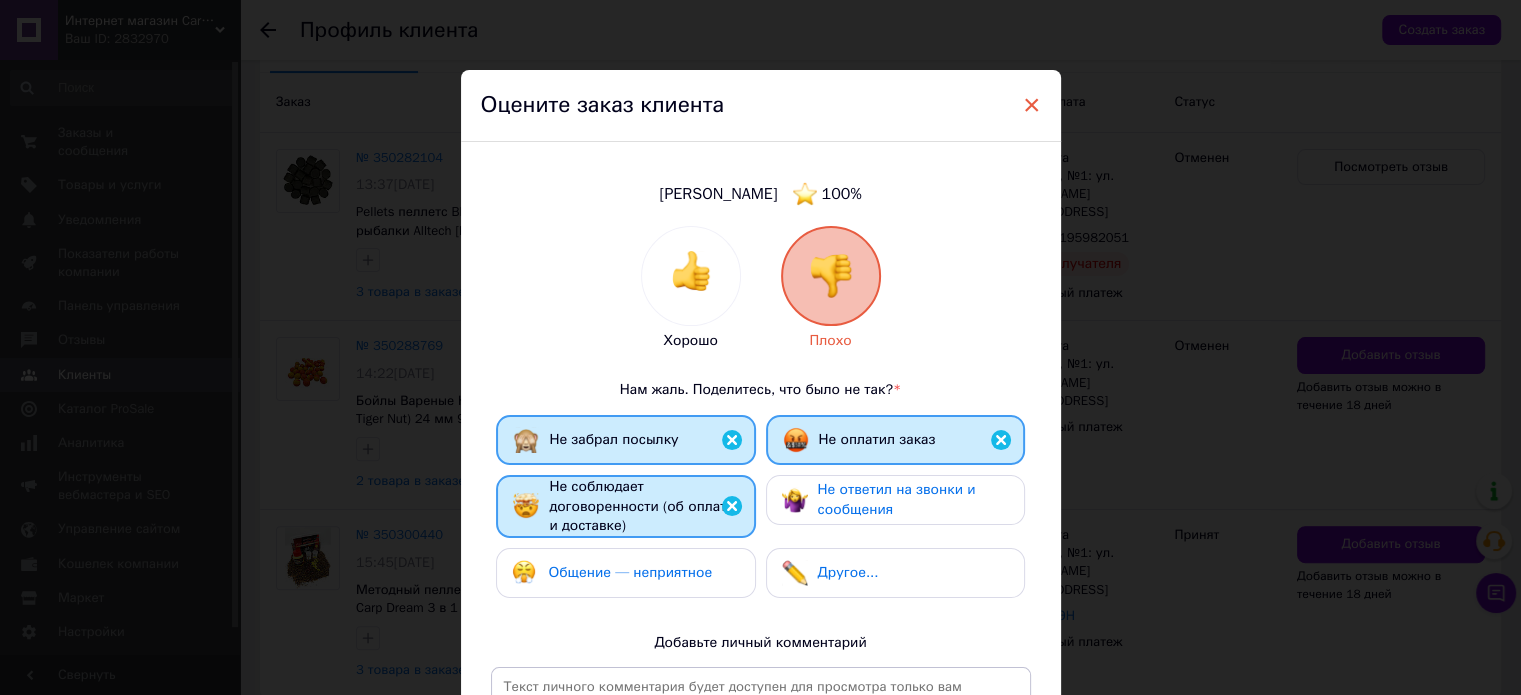 click on "×" at bounding box center [1032, 105] 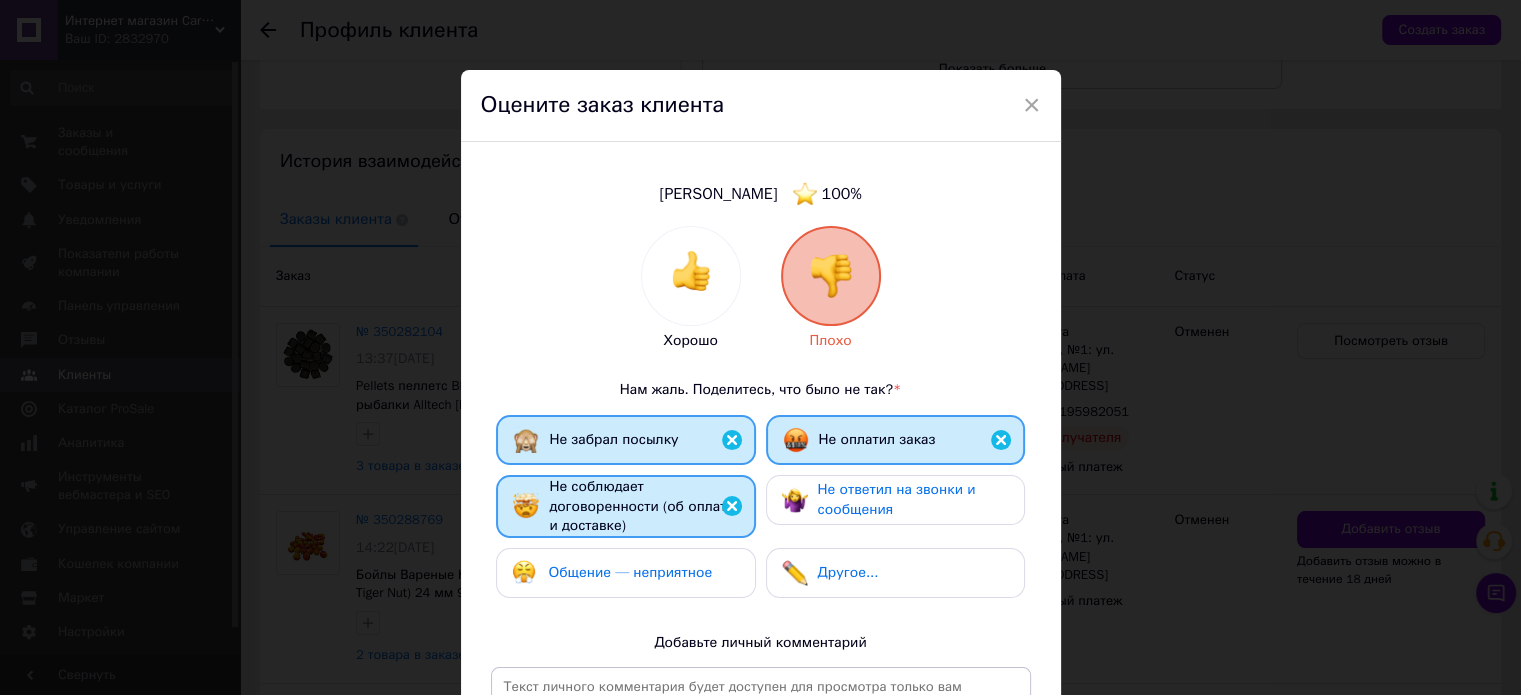 scroll, scrollTop: 0, scrollLeft: 0, axis: both 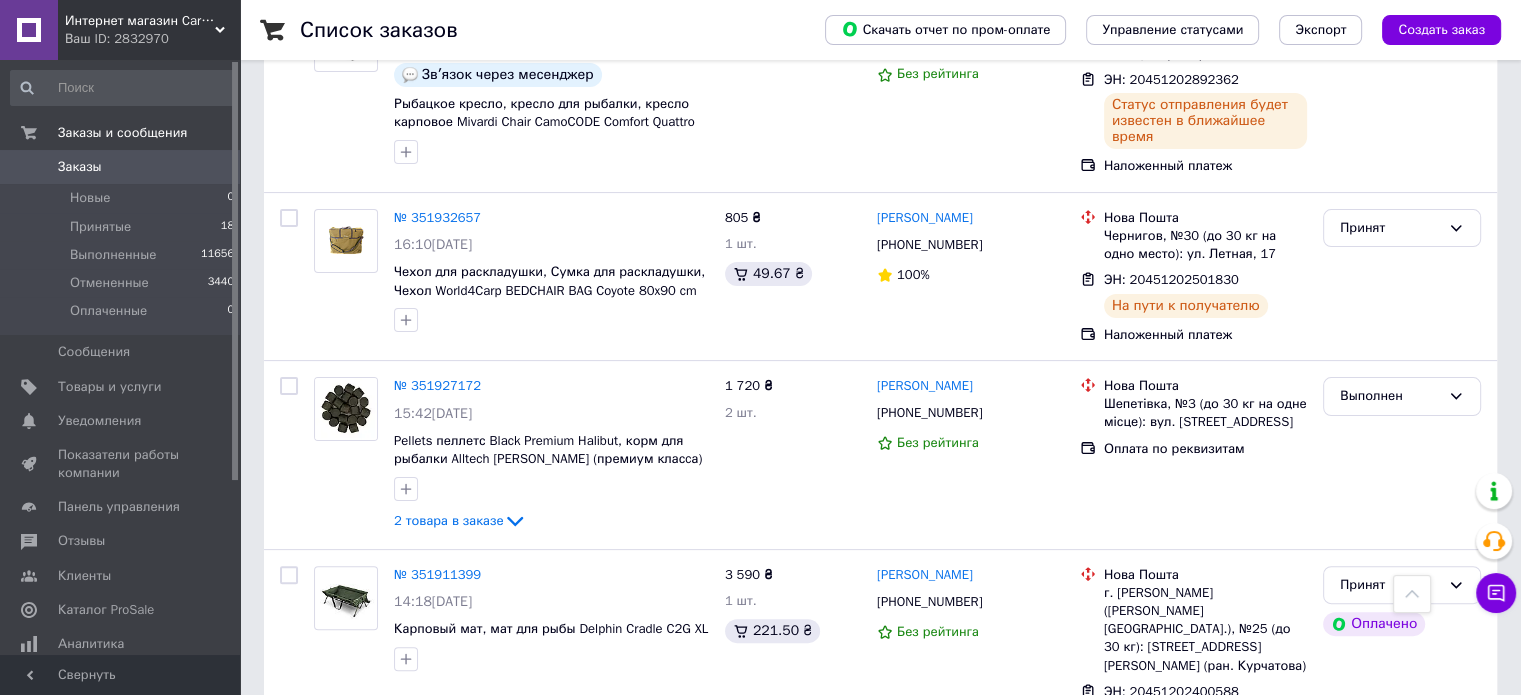 click on "Интернет магазин Carp Dream" at bounding box center [140, 21] 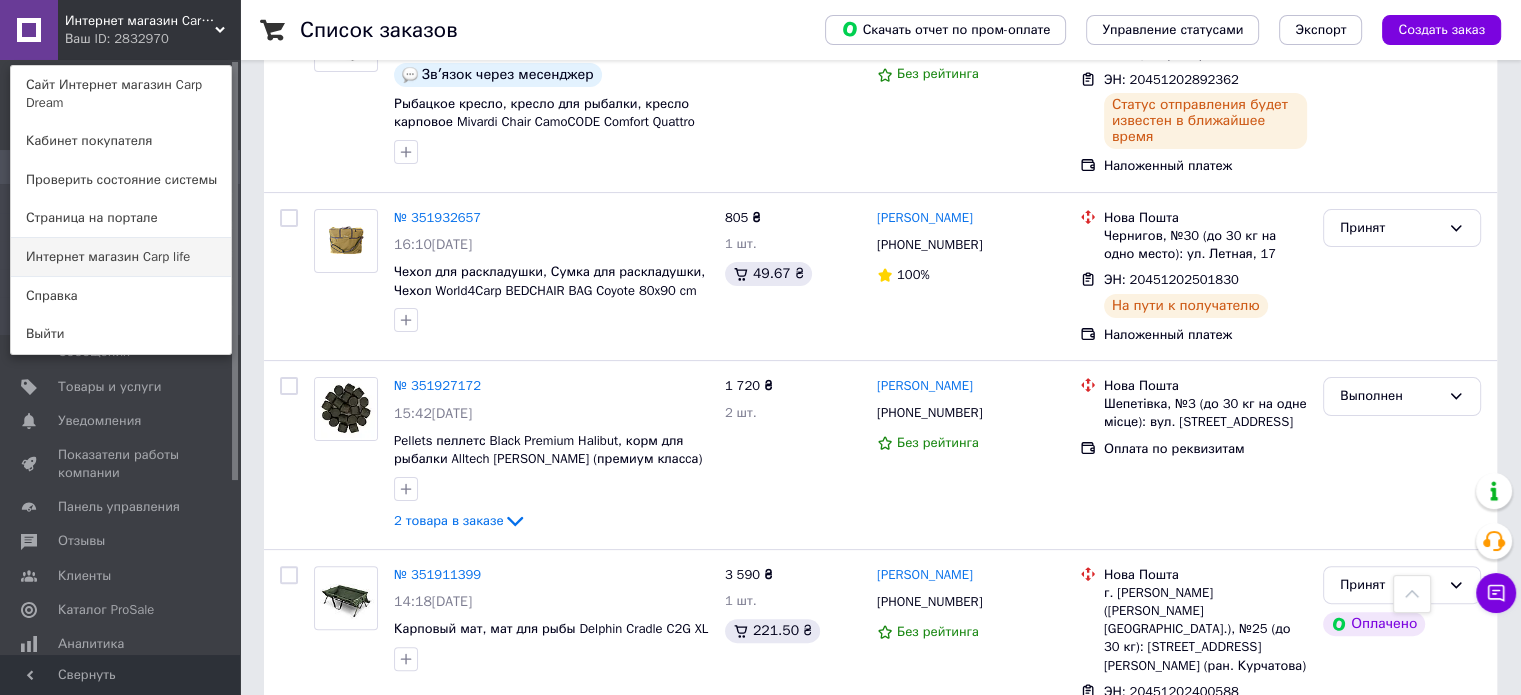 click on "Интернет магазин Carp life" at bounding box center [121, 257] 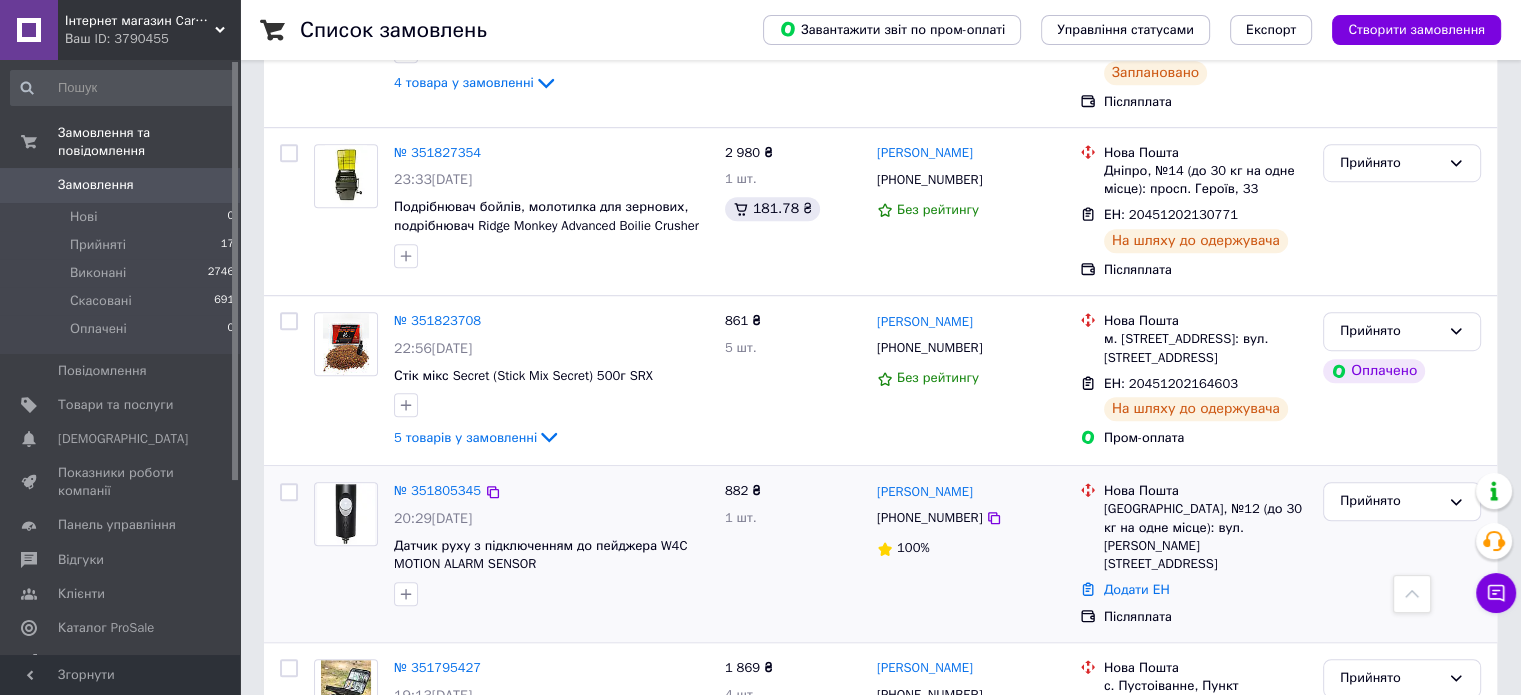 scroll, scrollTop: 1400, scrollLeft: 0, axis: vertical 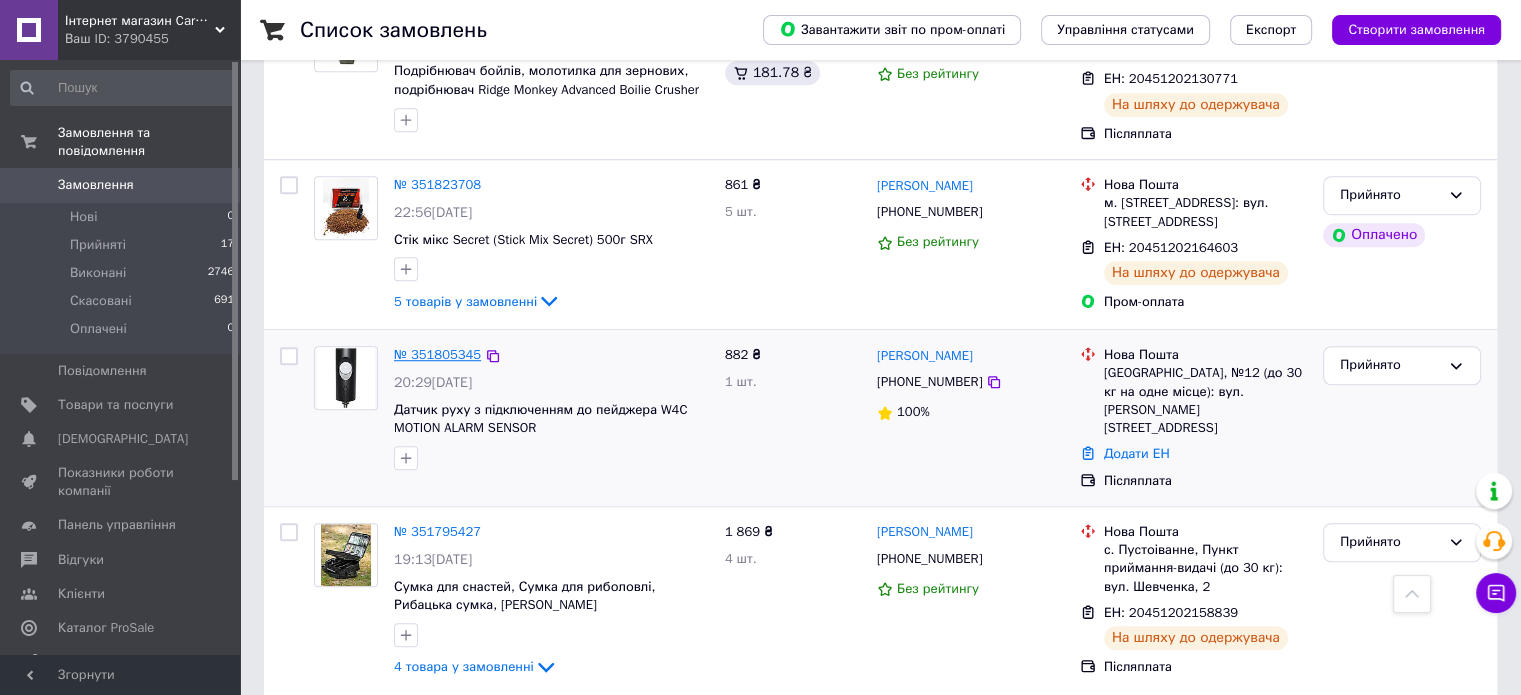 click on "№ 351805345" at bounding box center (437, 354) 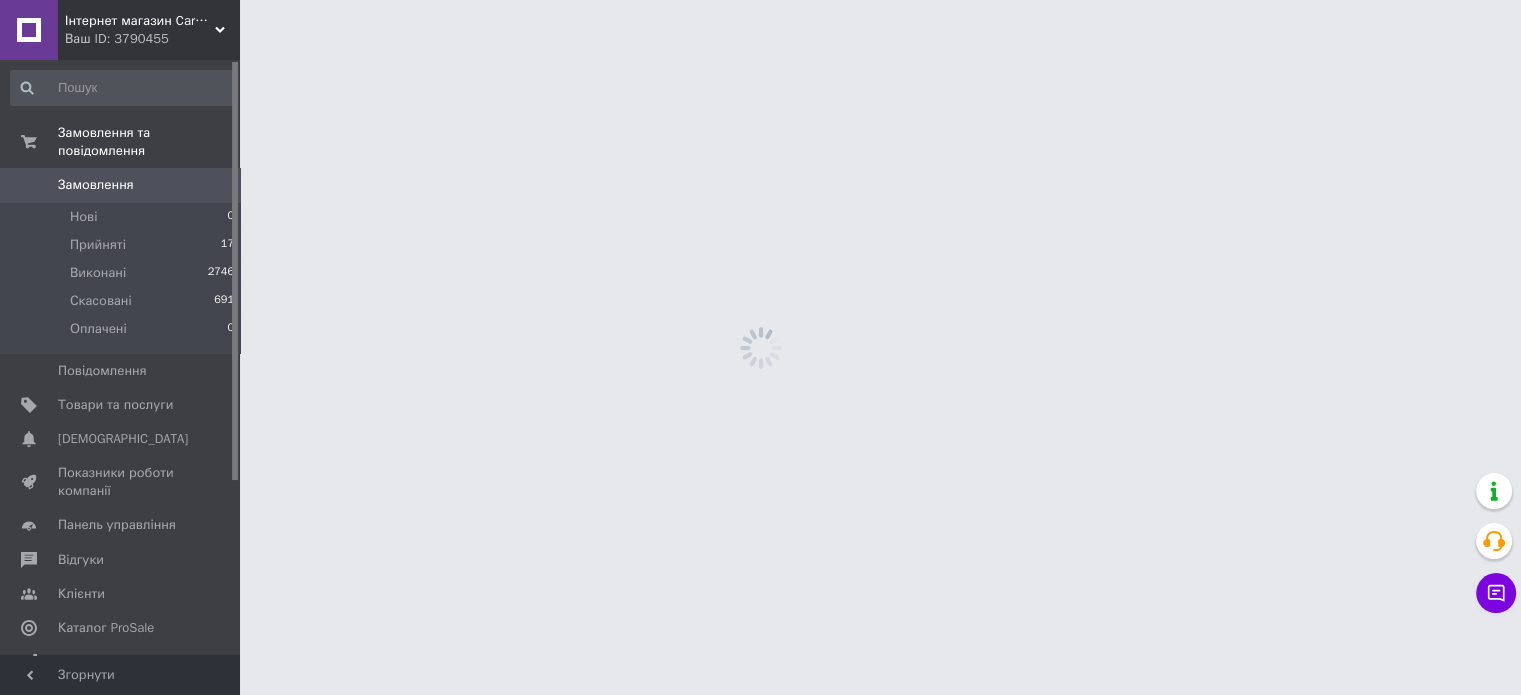 scroll, scrollTop: 0, scrollLeft: 0, axis: both 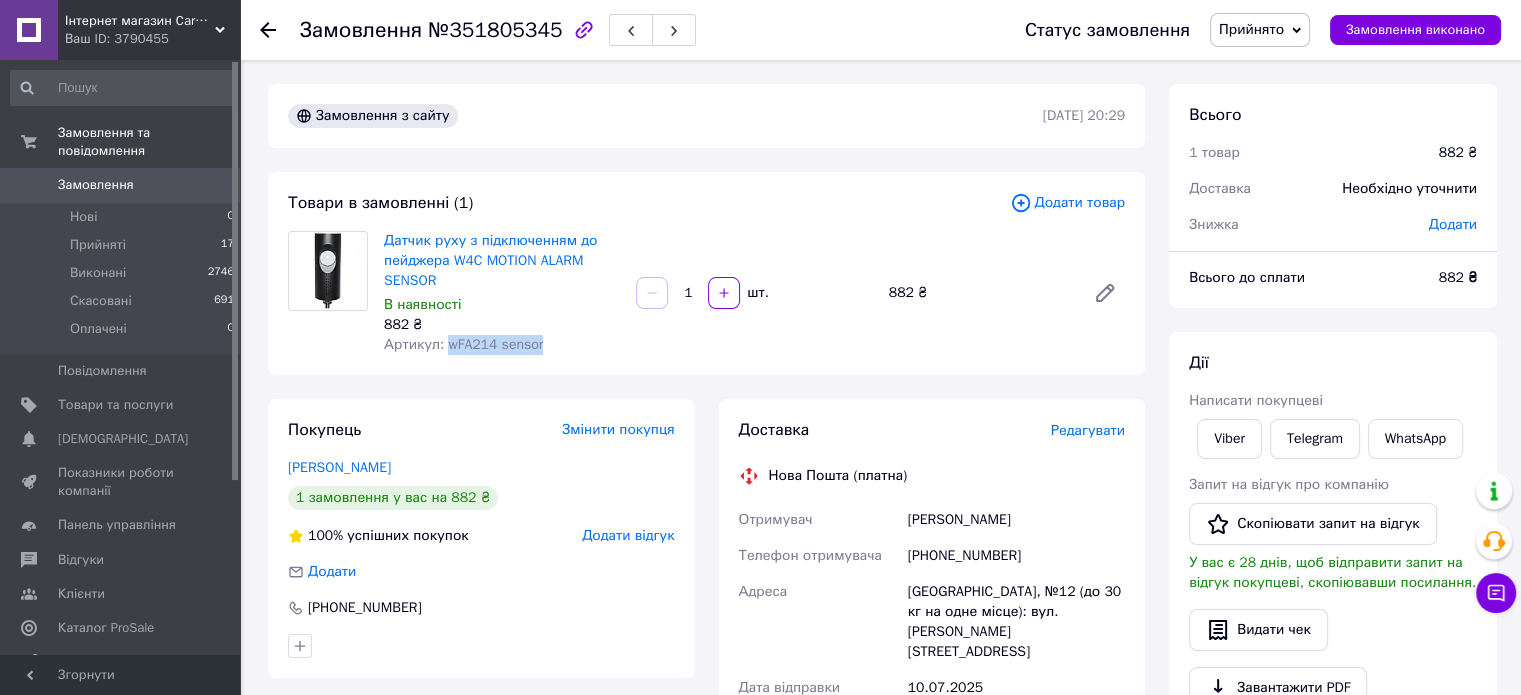 drag, startPoint x: 445, startPoint y: 341, endPoint x: 547, endPoint y: 344, distance: 102.044106 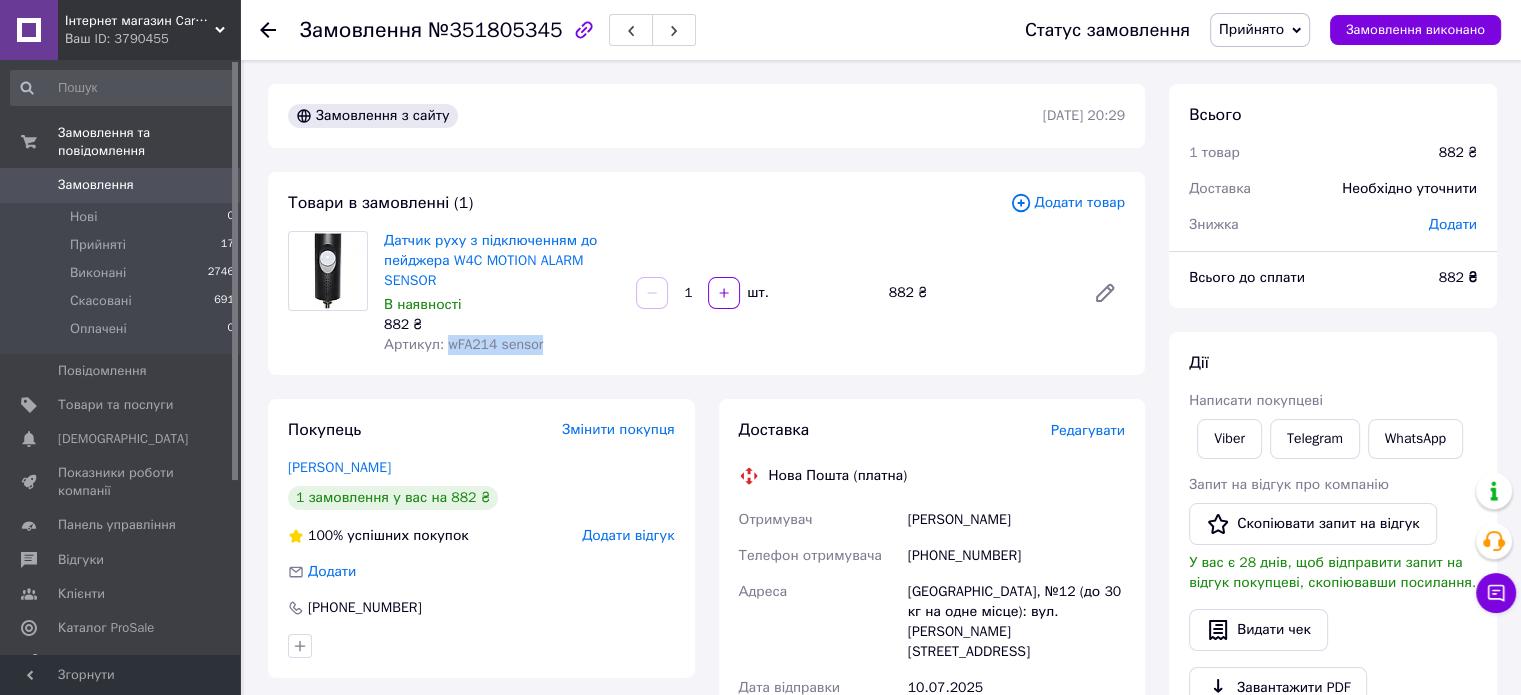 click on "Замовлення" at bounding box center (121, 185) 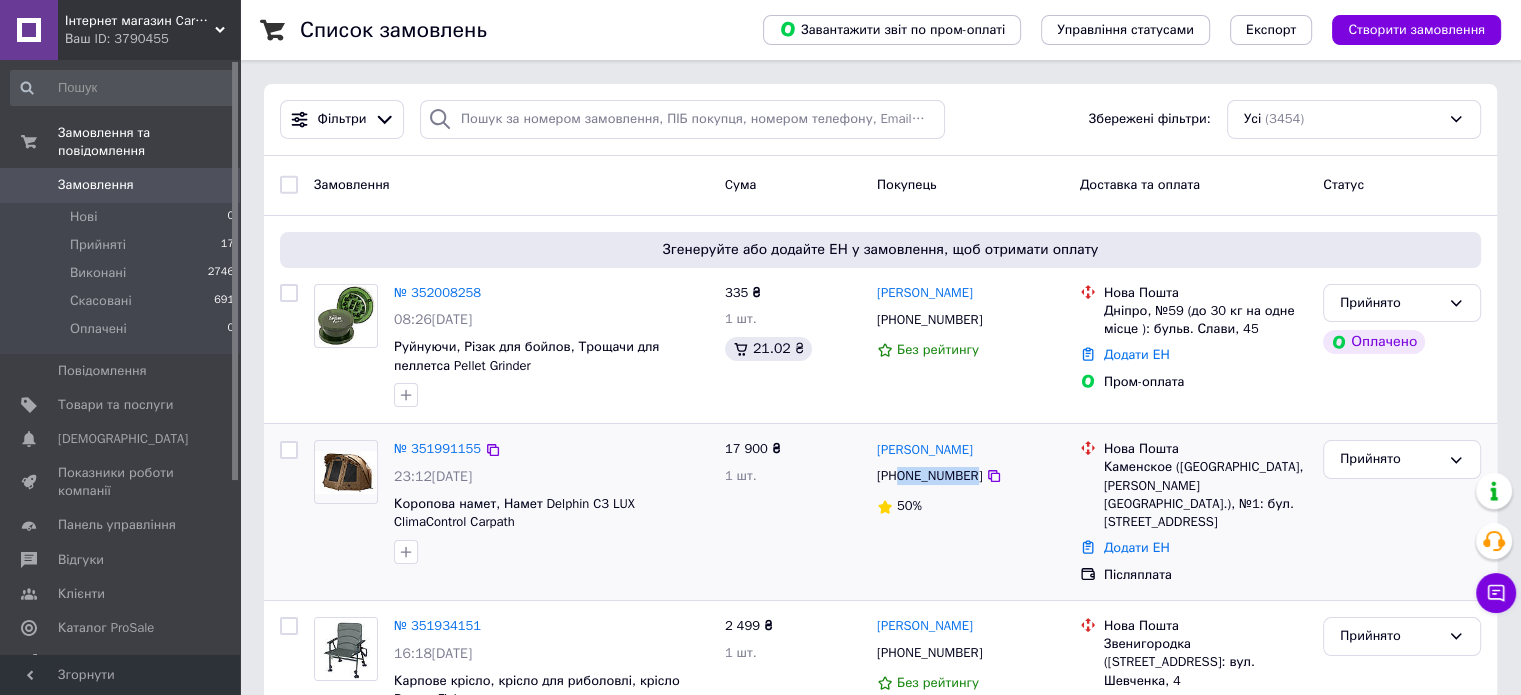 drag, startPoint x: 897, startPoint y: 477, endPoint x: 968, endPoint y: 475, distance: 71.02816 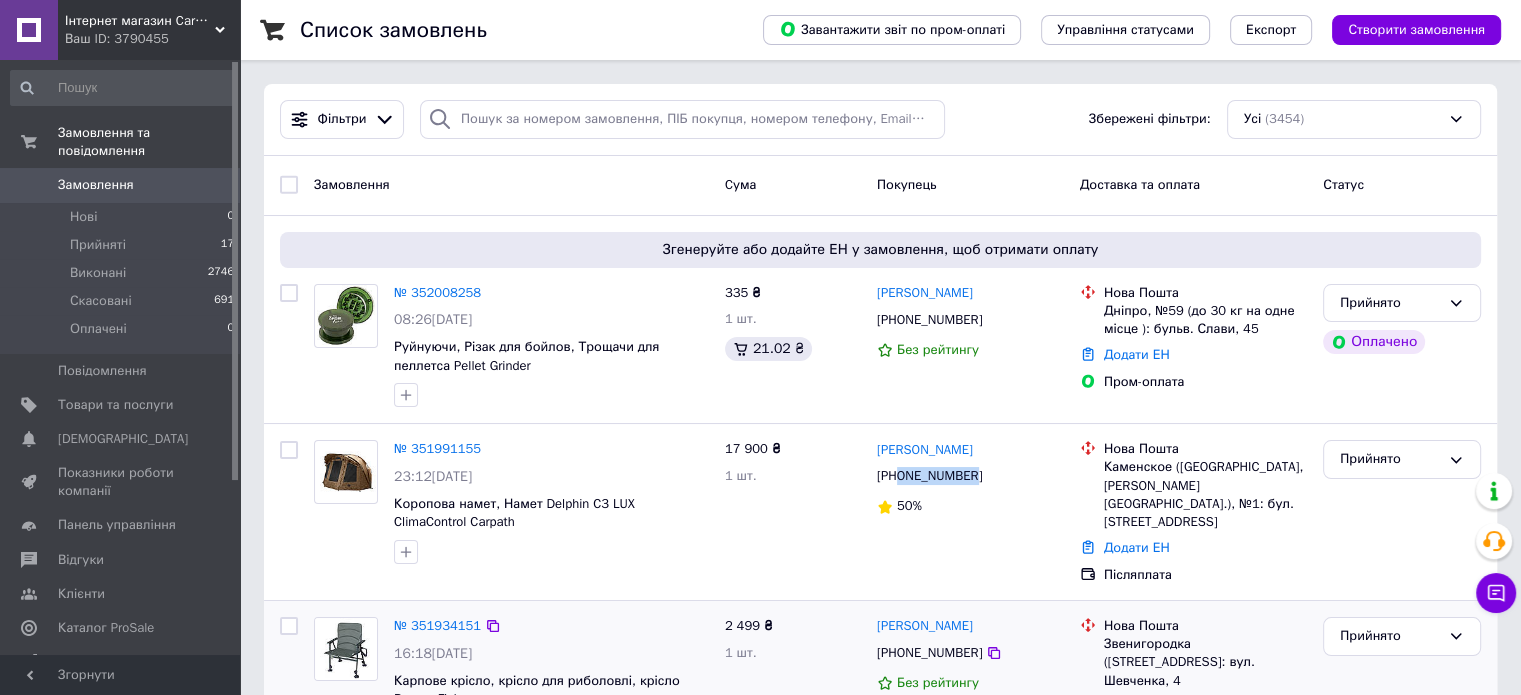 copy on "0980603690" 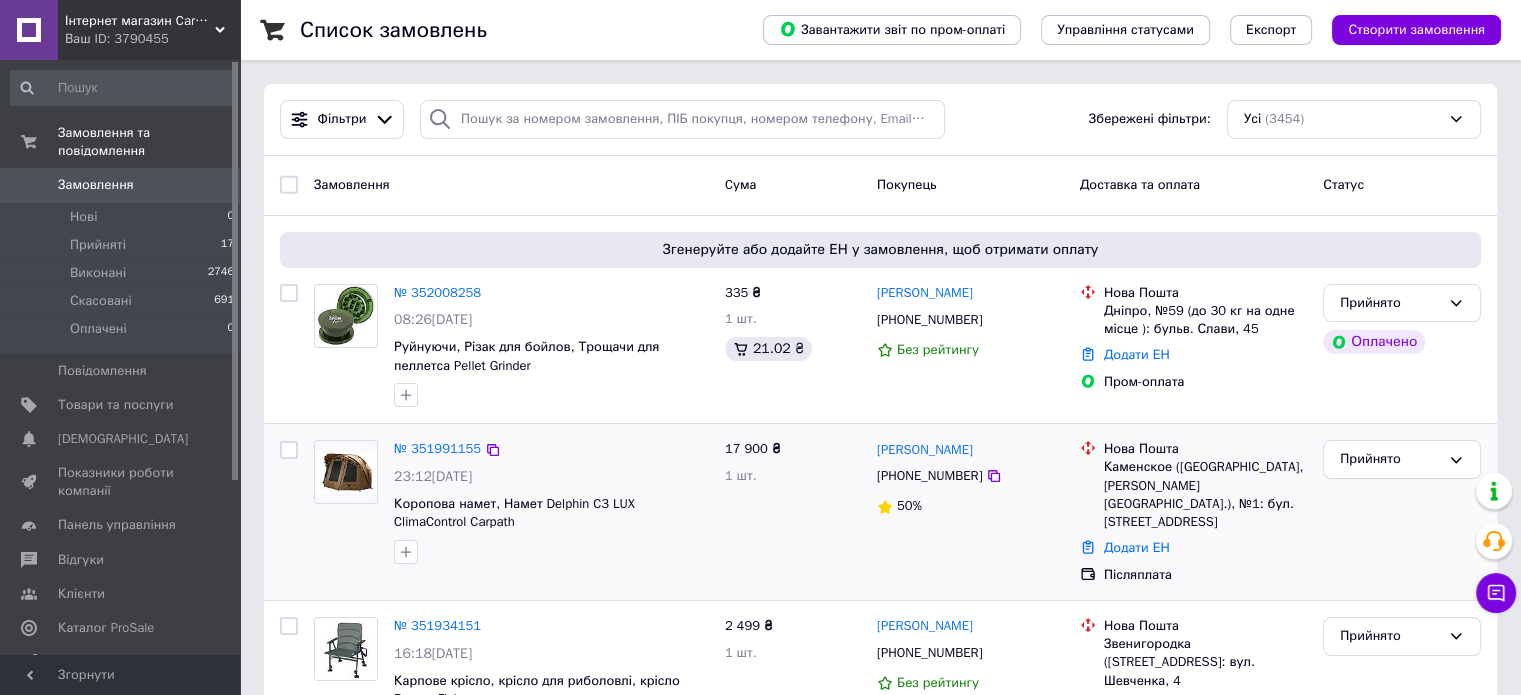 click on "Каменское (Днепропетровская обл., Каменский р-н.), №1: бул. Независимости, 2а" at bounding box center (1205, 494) 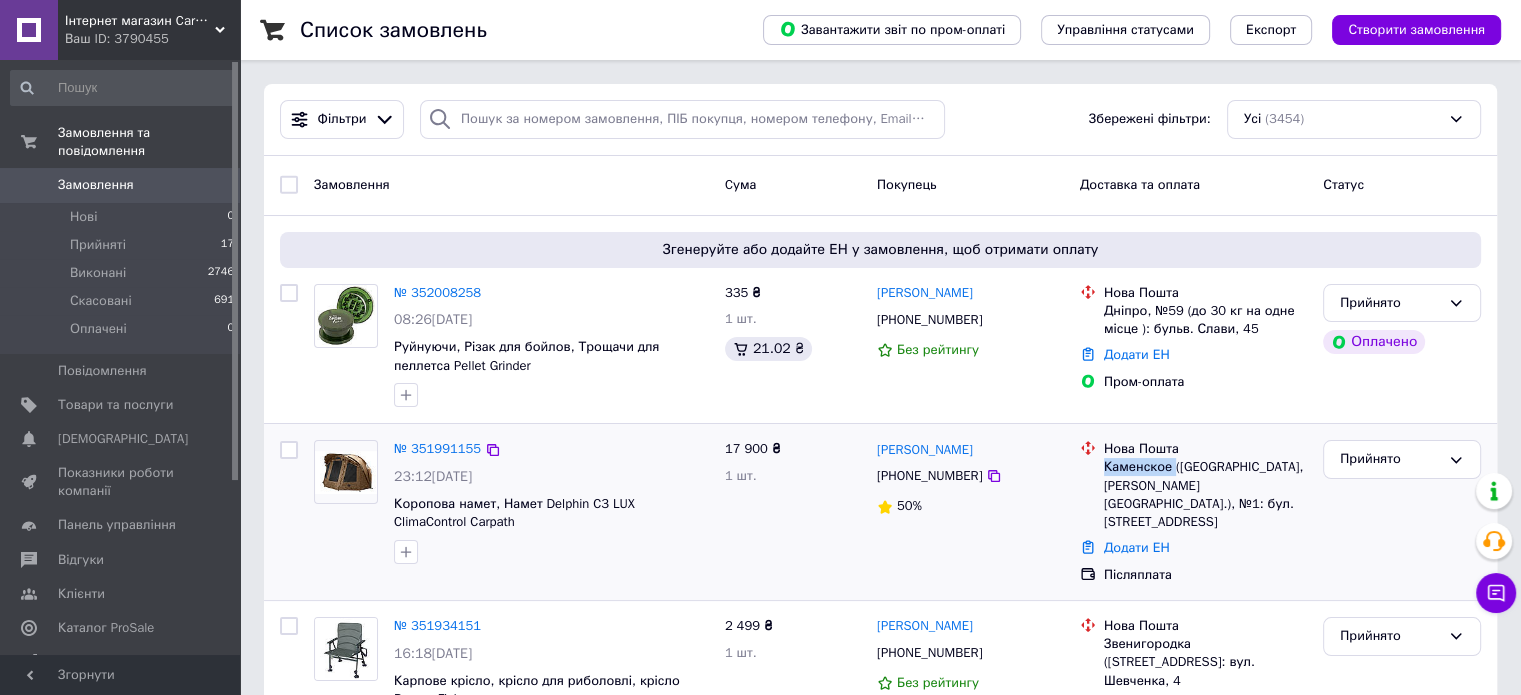 click on "Каменское (Днепропетровская обл., Каменский р-н.), №1: бул. Независимости, 2а" at bounding box center [1205, 494] 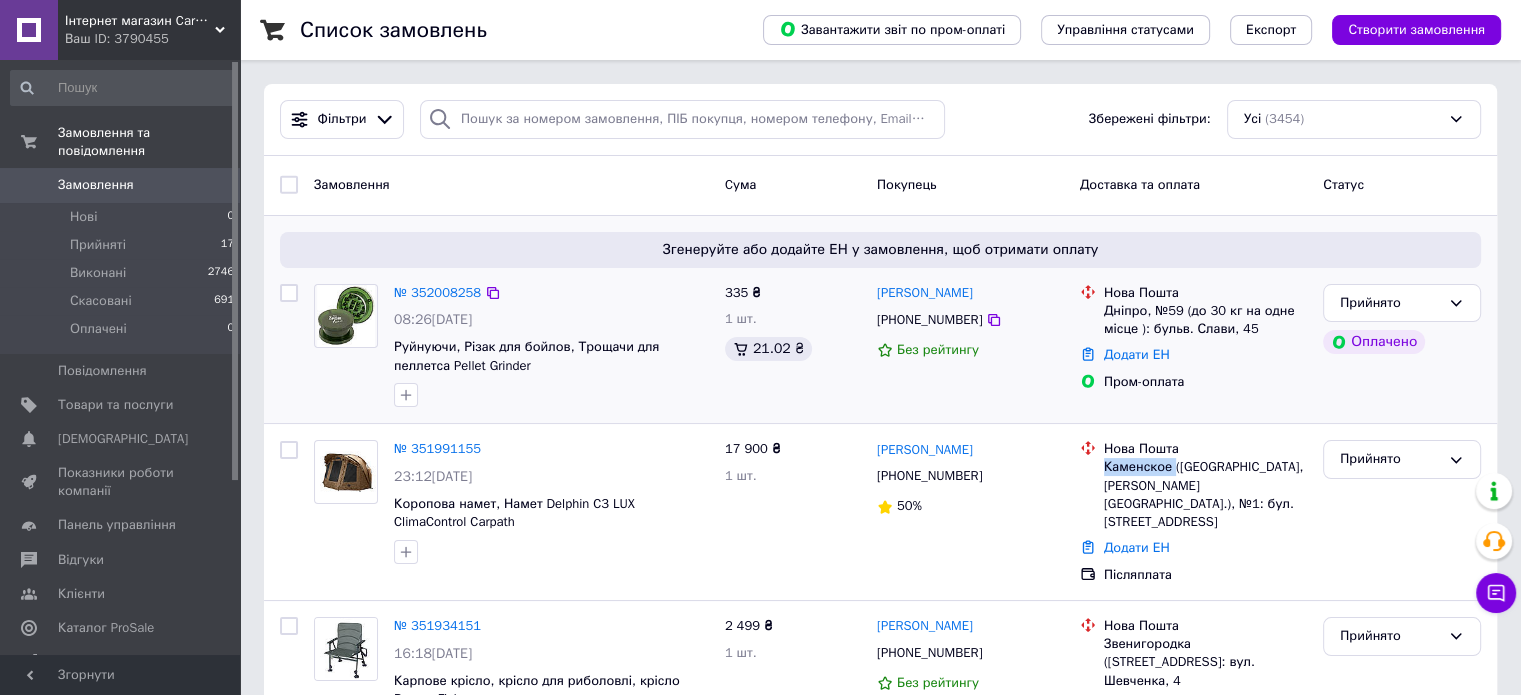 copy on "Каменское" 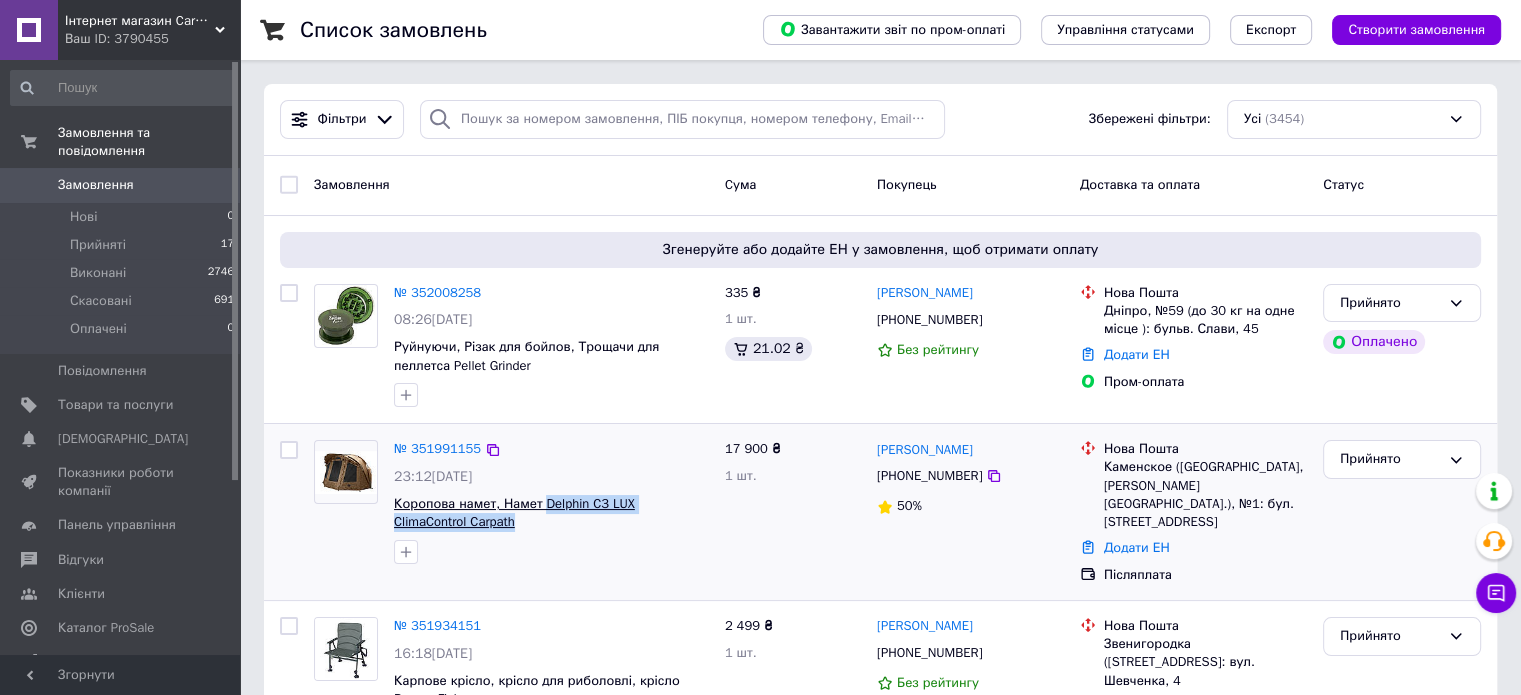 drag, startPoint x: 506, startPoint y: 520, endPoint x: 541, endPoint y: 506, distance: 37.696156 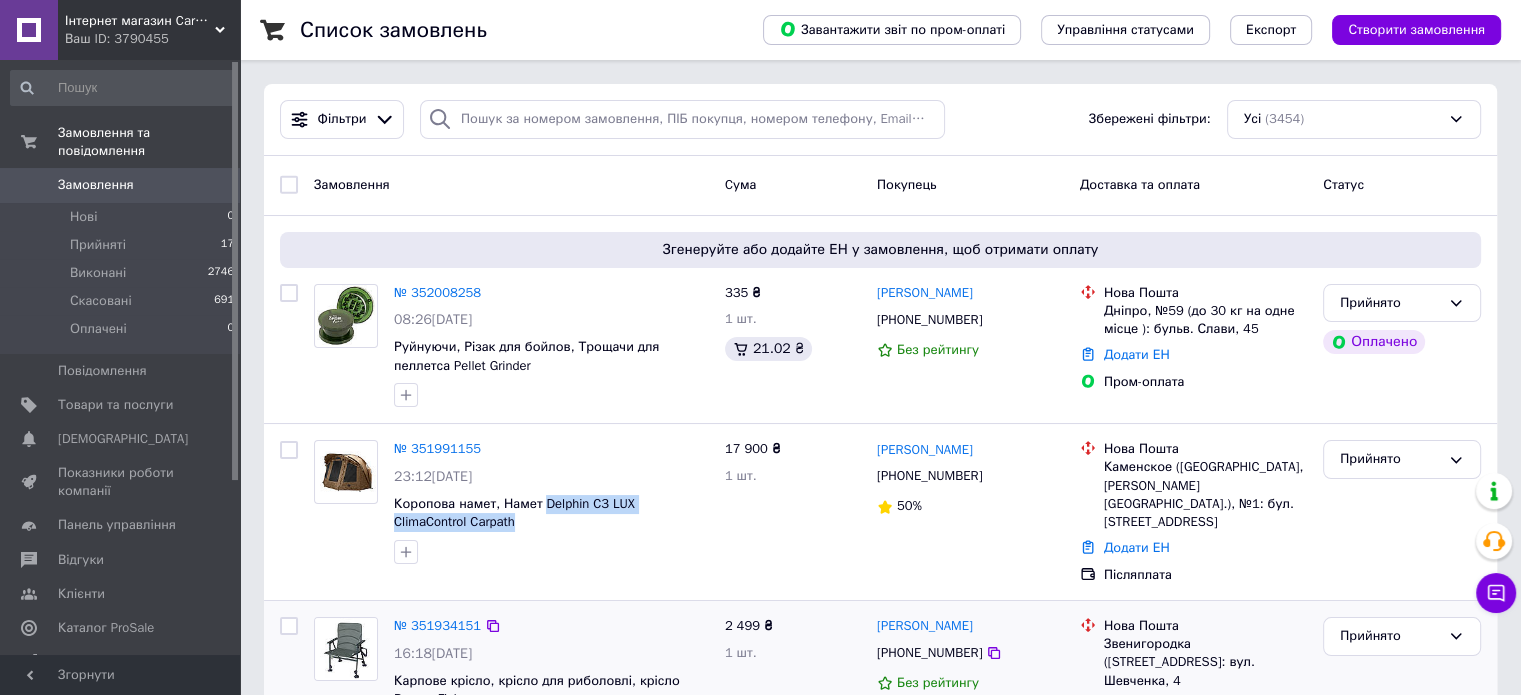 copy on "Delphin C3 LUX ClimaControl Carpath" 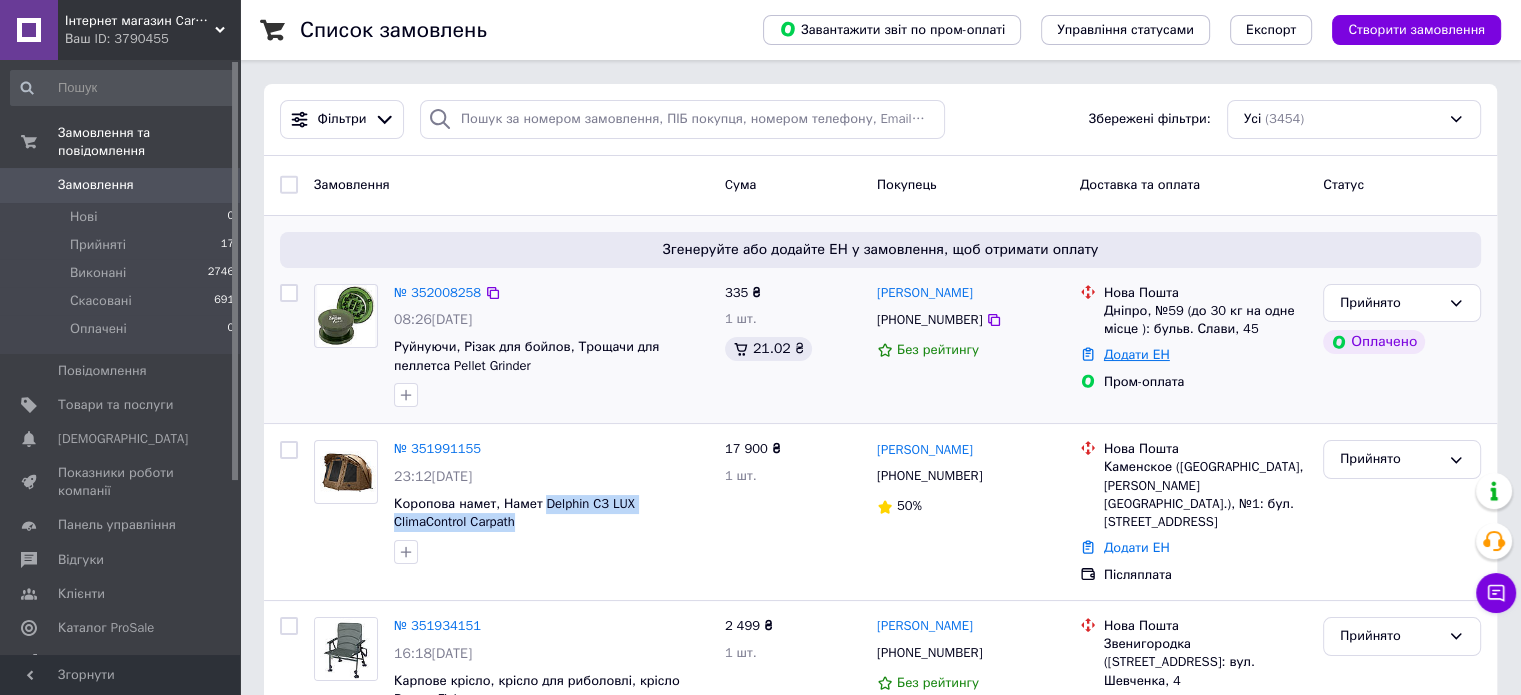click on "Додати ЕН" at bounding box center (1137, 354) 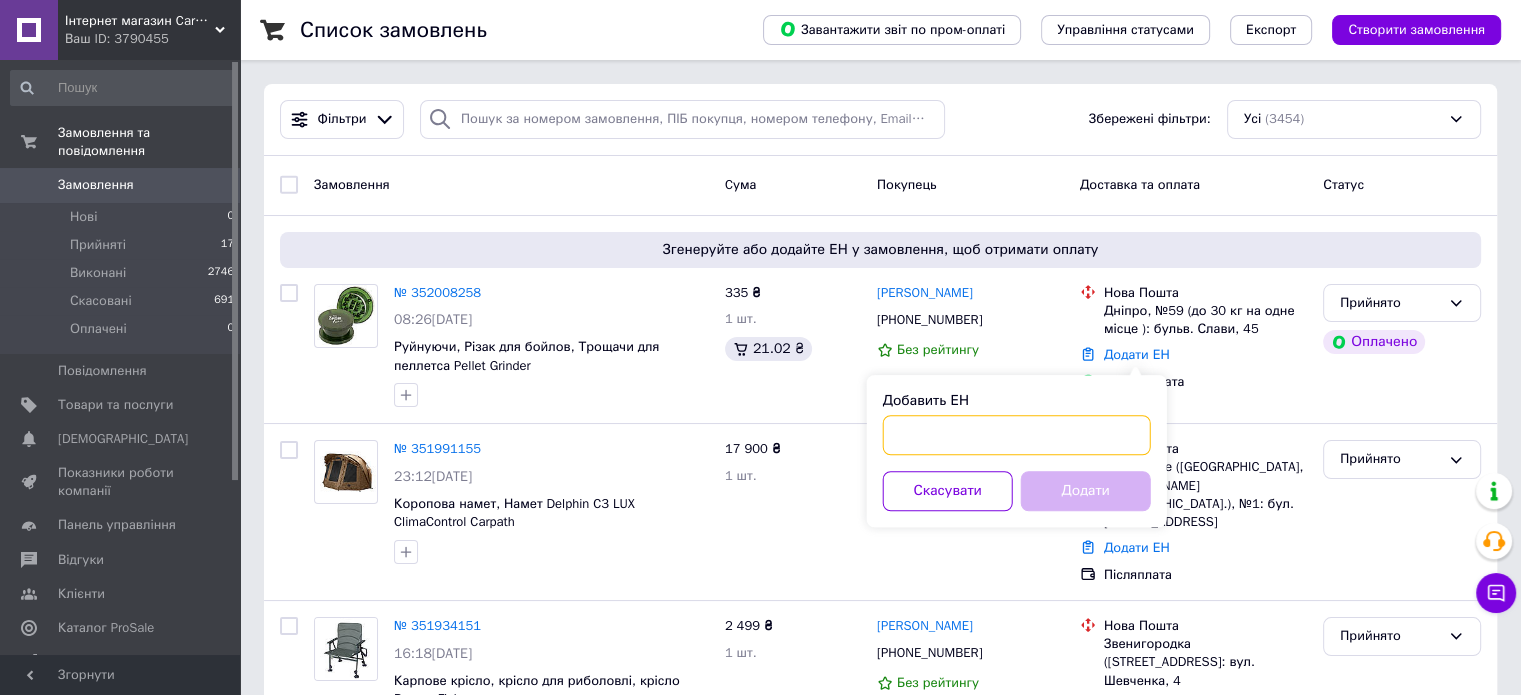 click on "Добавить ЕН" at bounding box center (1017, 435) 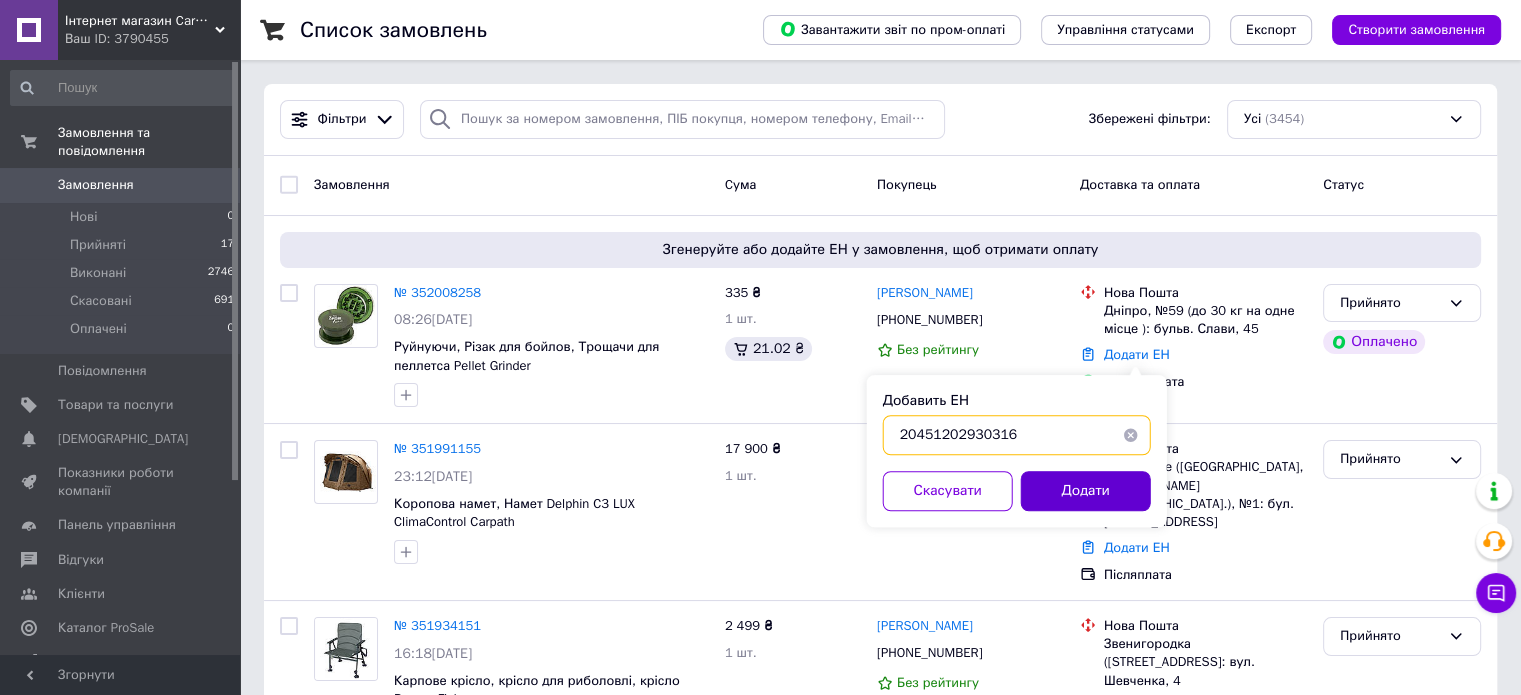 type on "20451202930316" 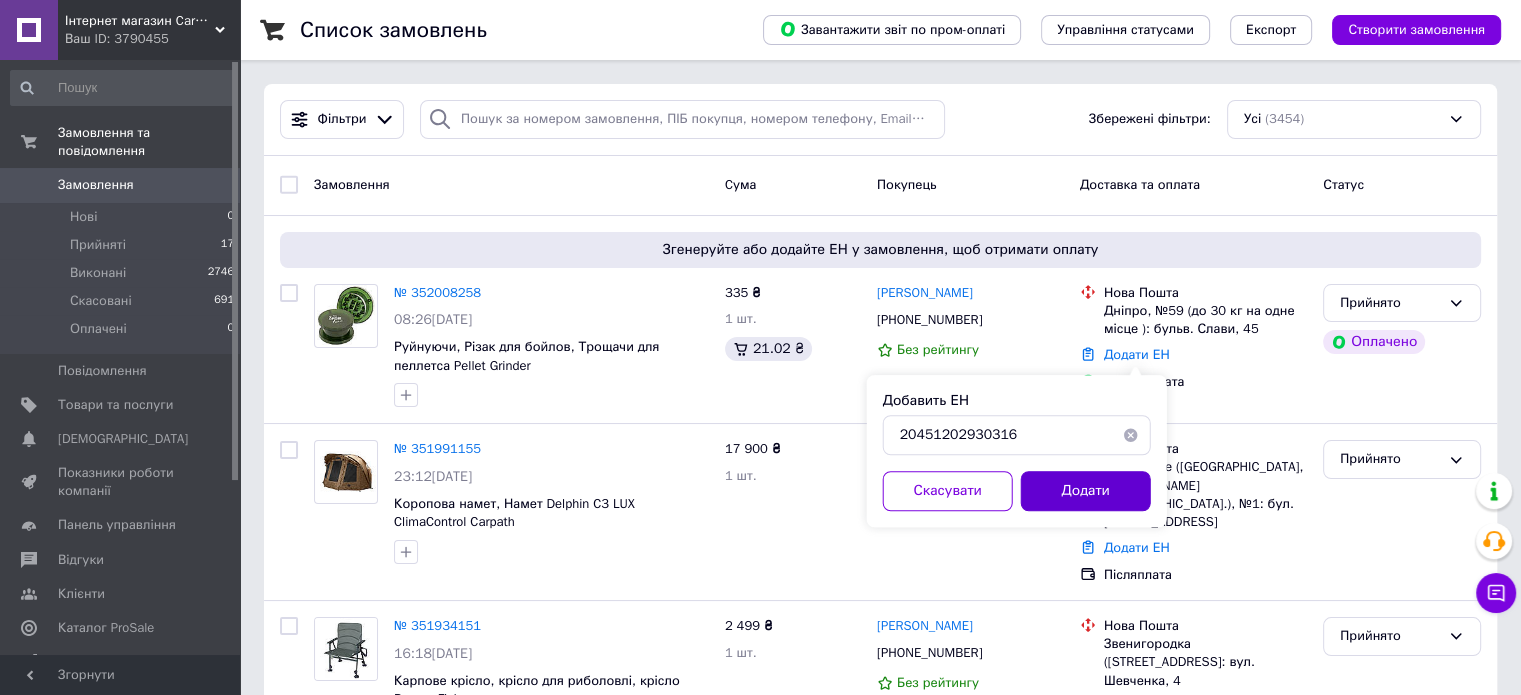click on "Додати" at bounding box center [1086, 491] 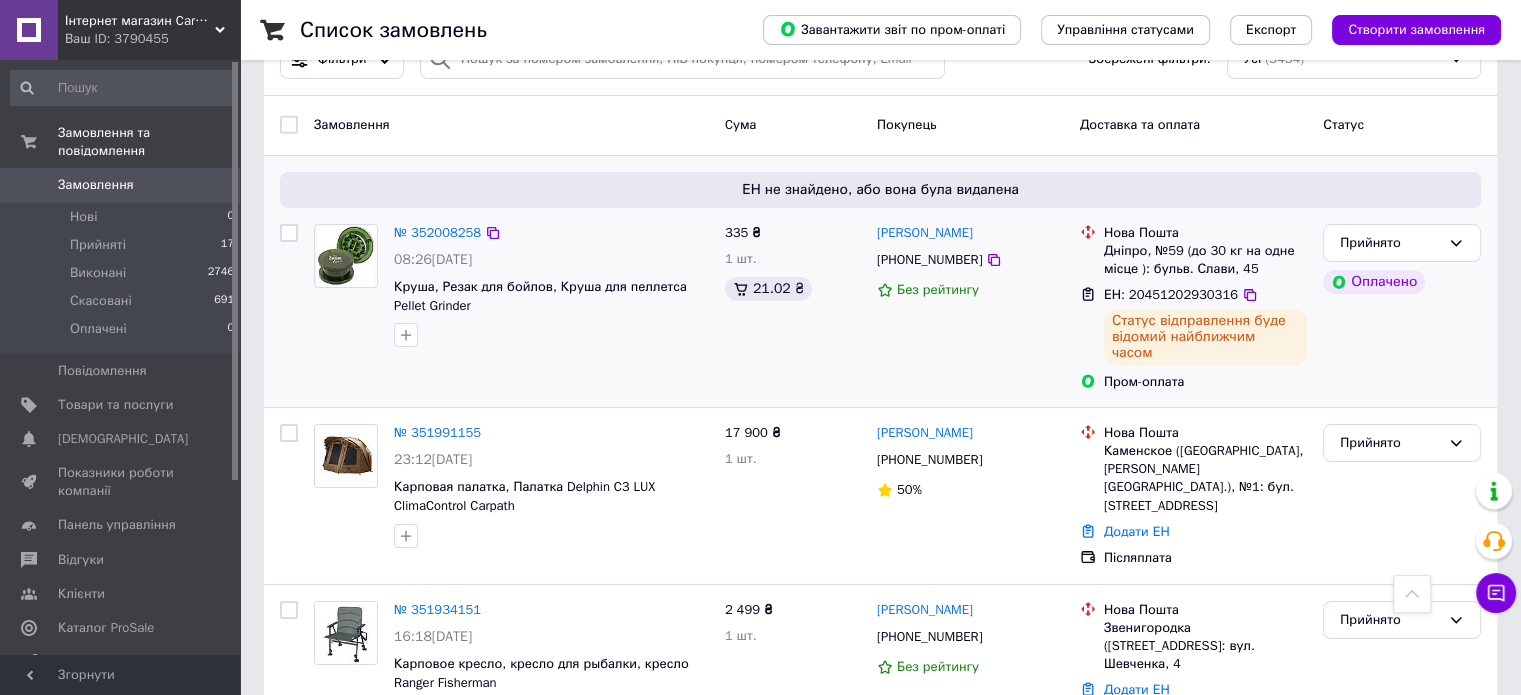 scroll, scrollTop: 0, scrollLeft: 0, axis: both 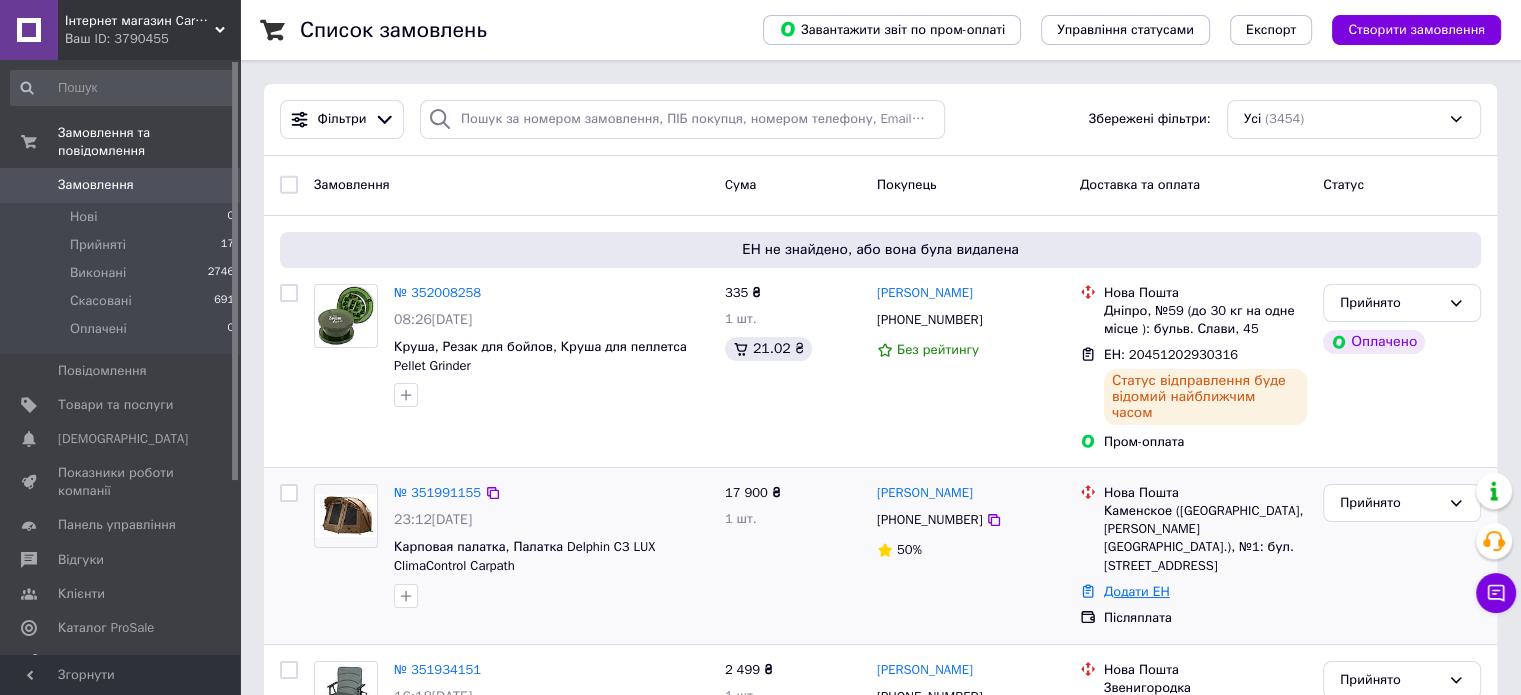 click on "Додати ЕН" at bounding box center (1137, 591) 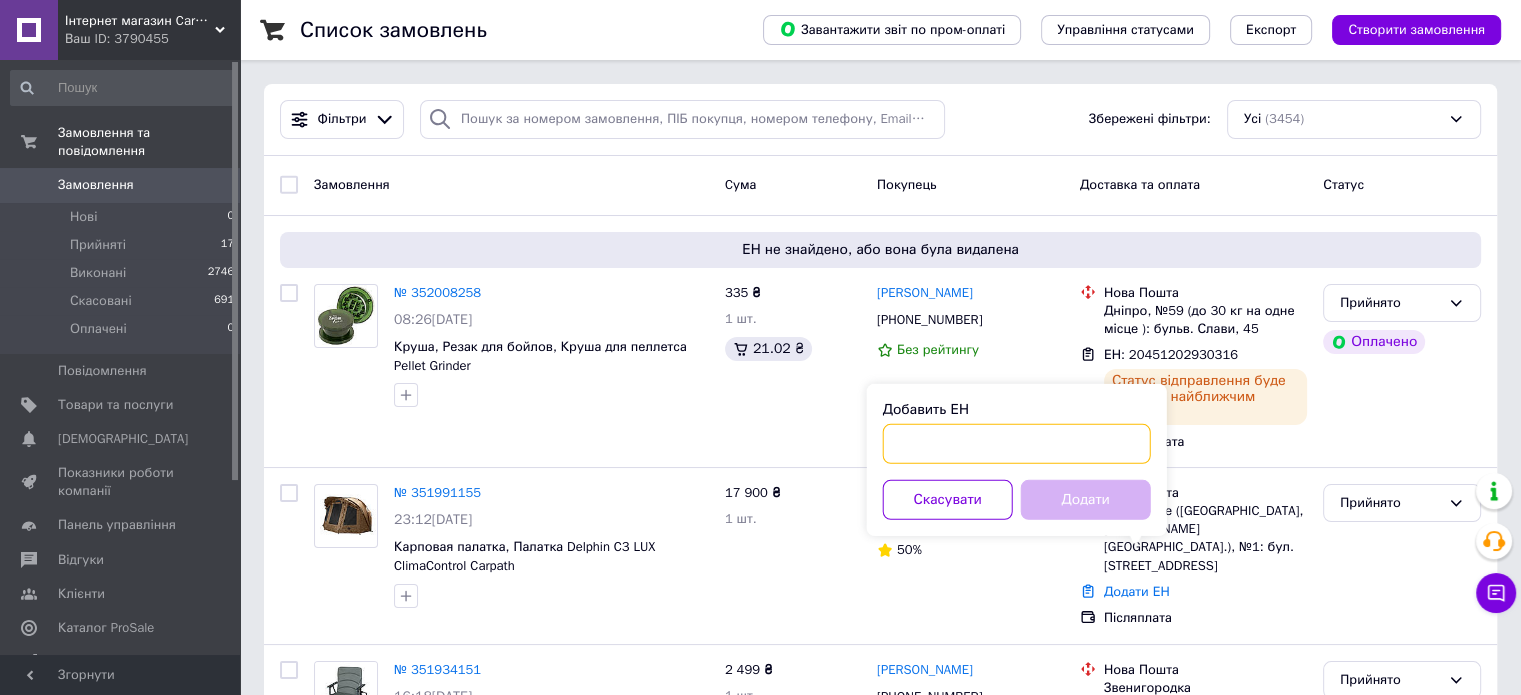 click on "Добавить ЕН" at bounding box center (1017, 444) 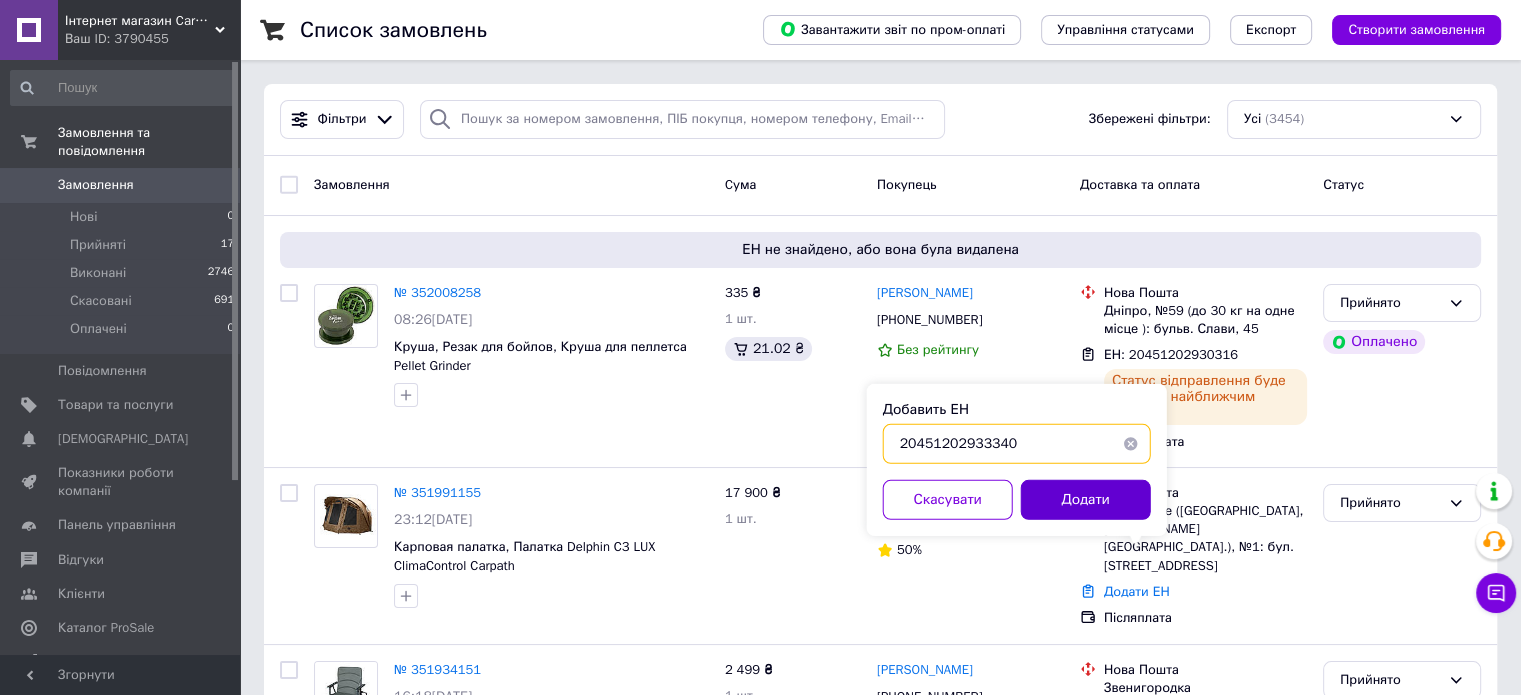 type on "20451202933340" 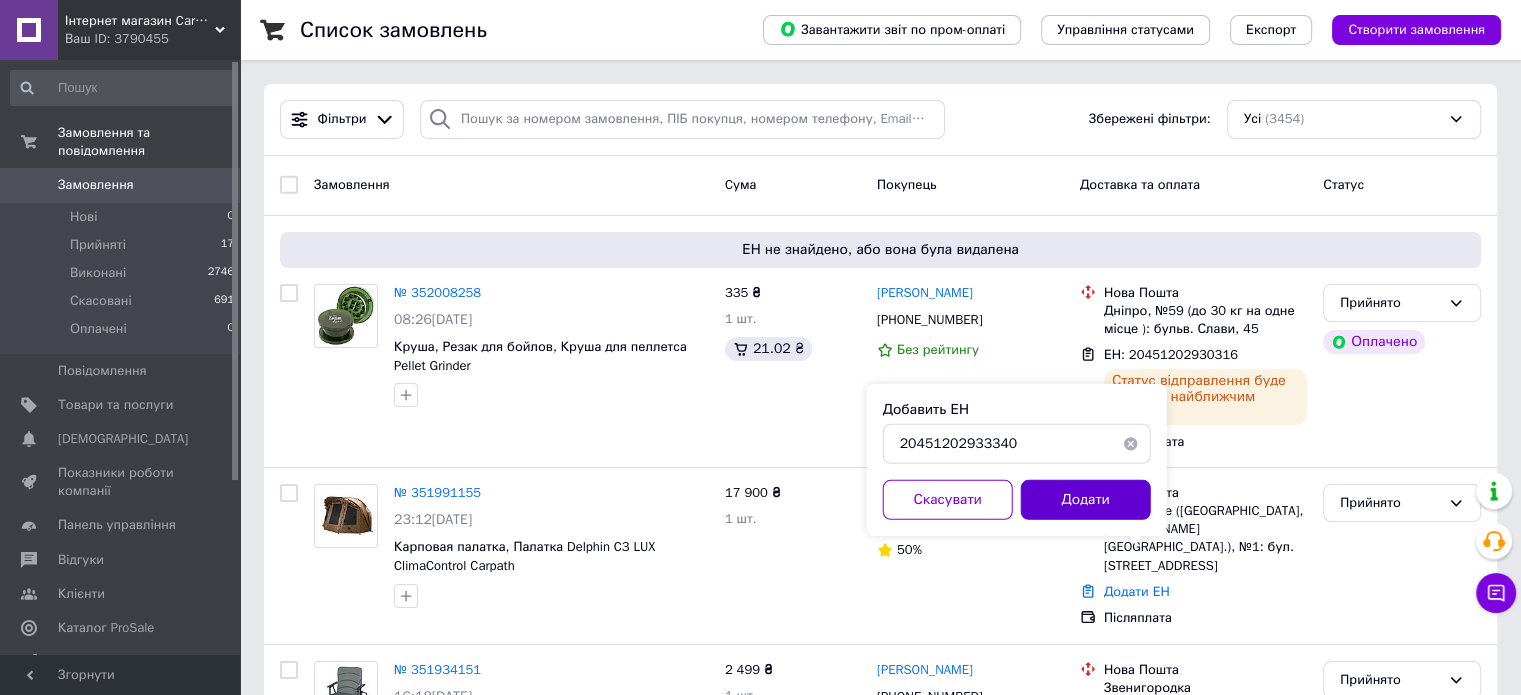 click on "Додати" at bounding box center (1086, 500) 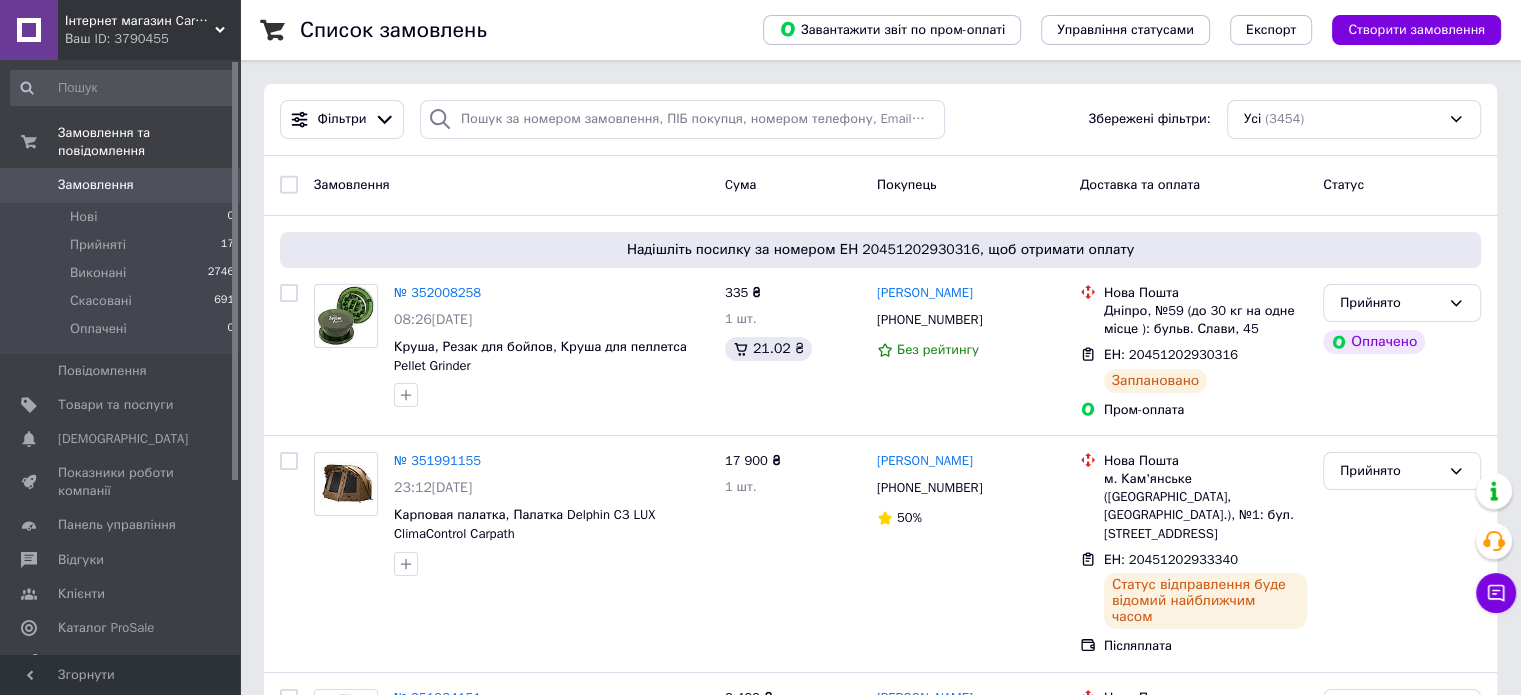 click on "Ваш ID: 3790455" at bounding box center (152, 39) 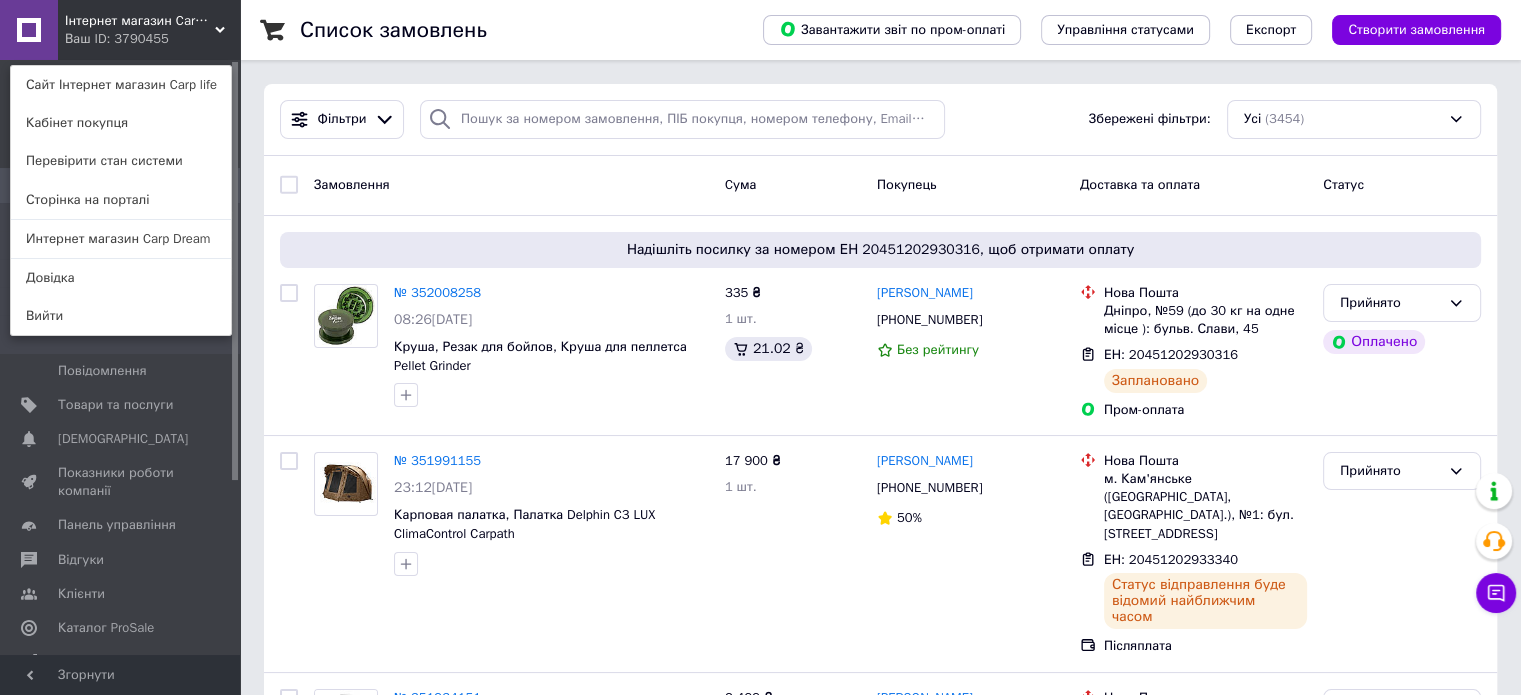 click on "Ваш ID: 3790455" at bounding box center (107, 39) 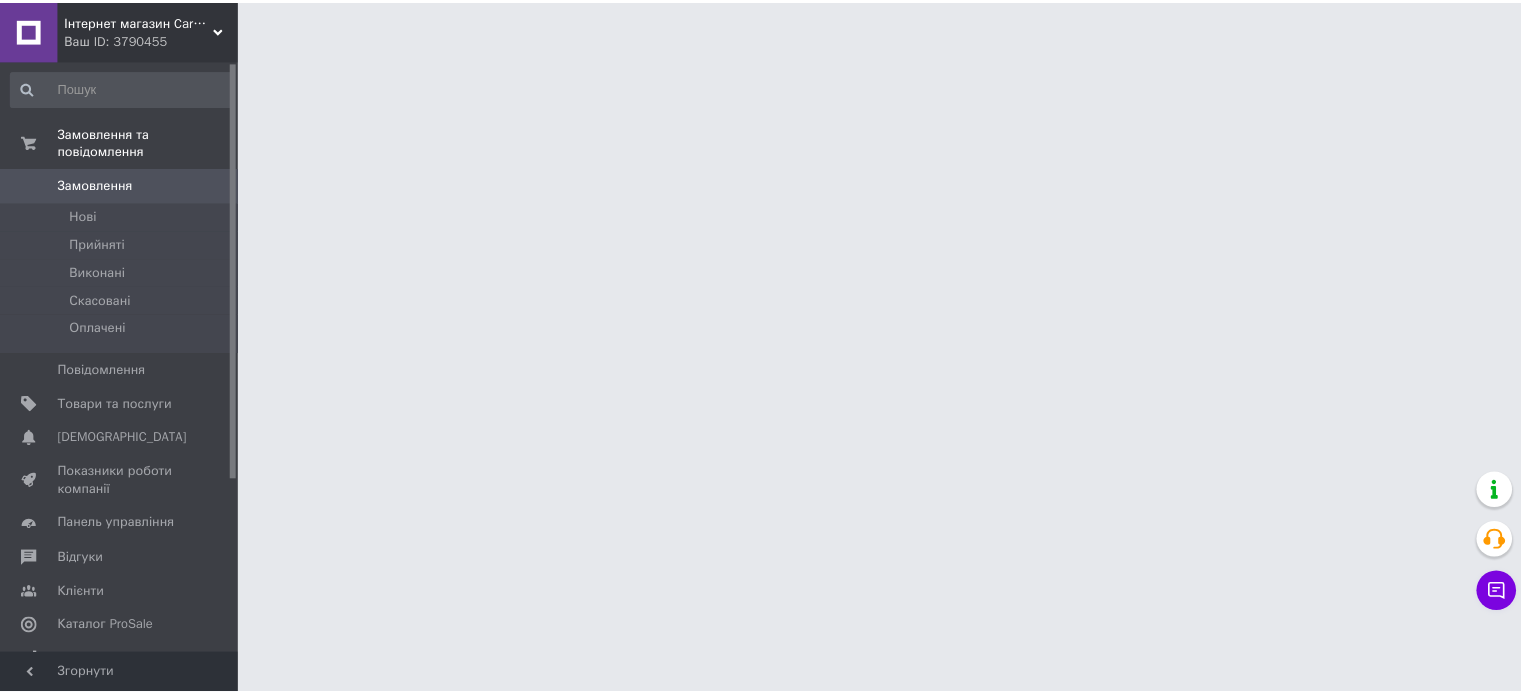 scroll, scrollTop: 0, scrollLeft: 0, axis: both 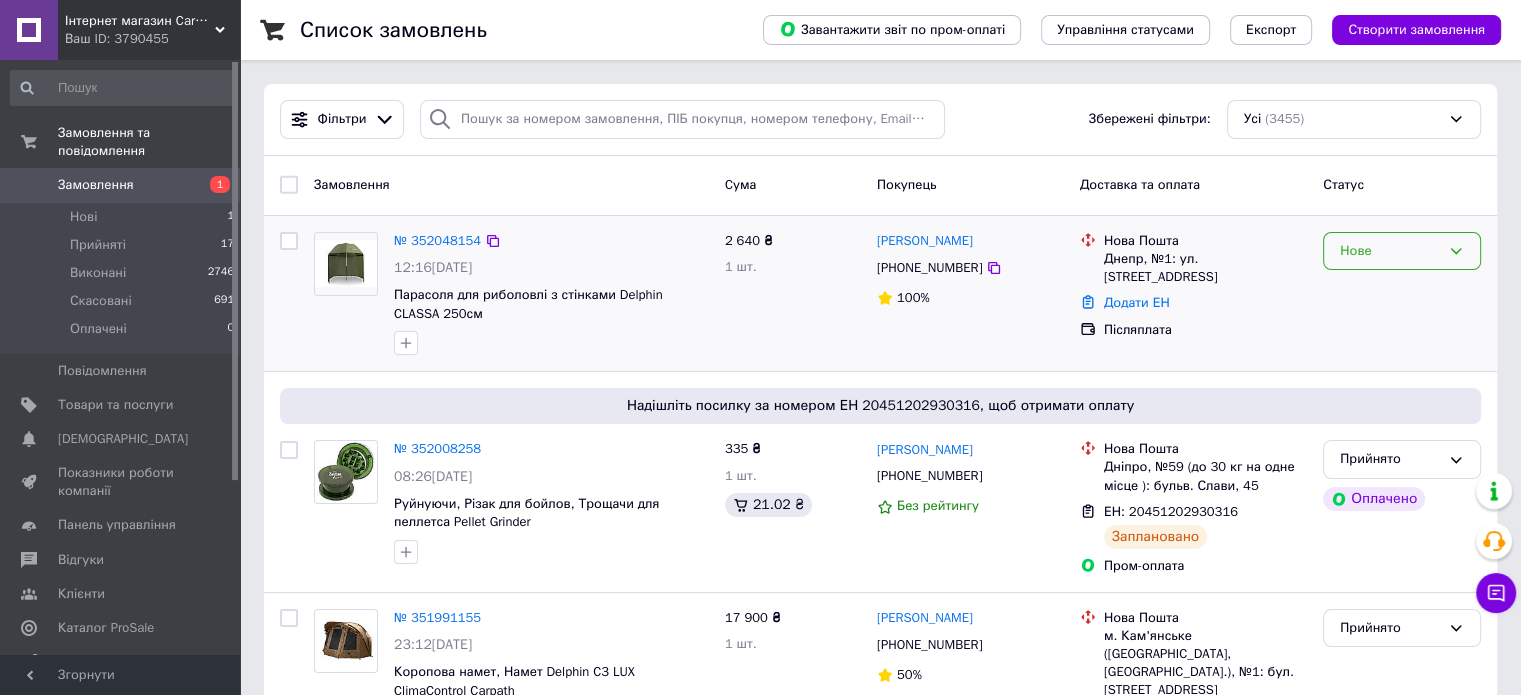 click on "Нове" at bounding box center (1390, 251) 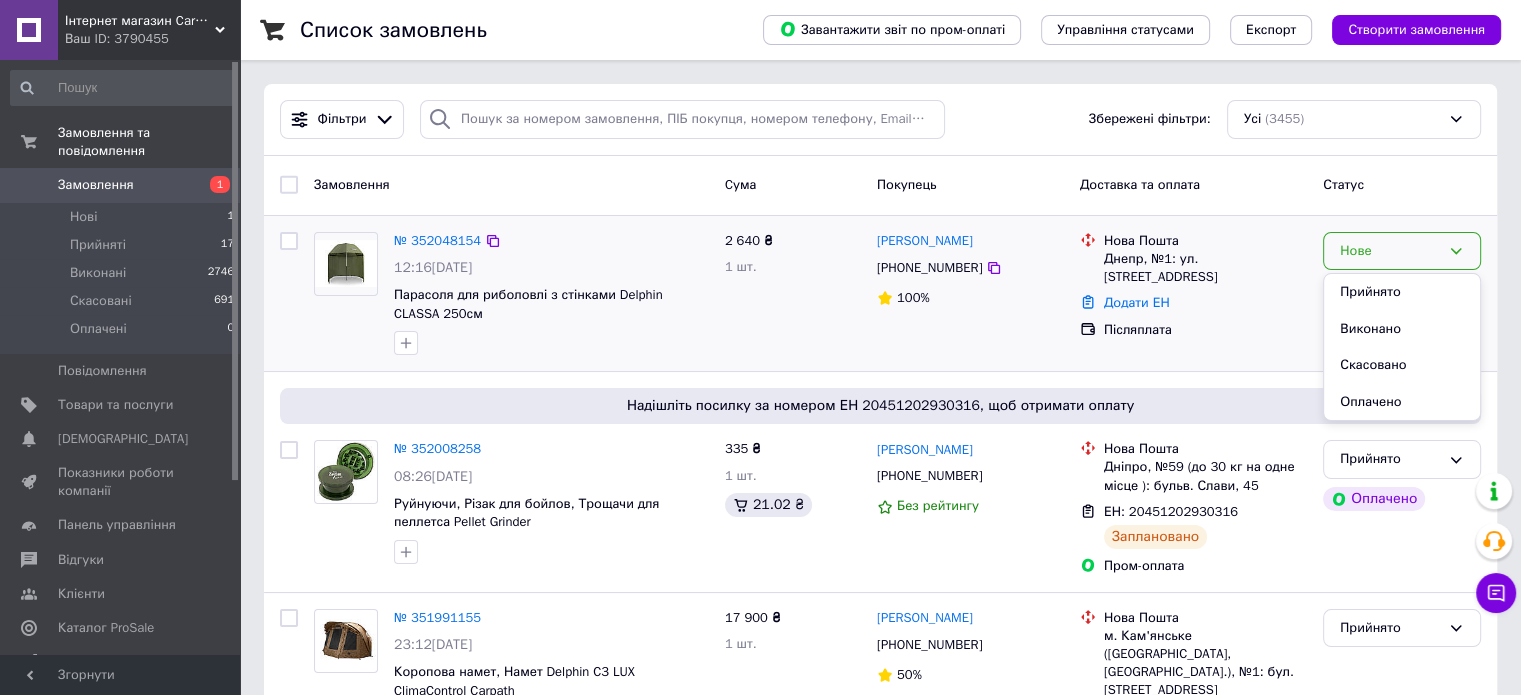 click on "Прийнято" at bounding box center (1402, 292) 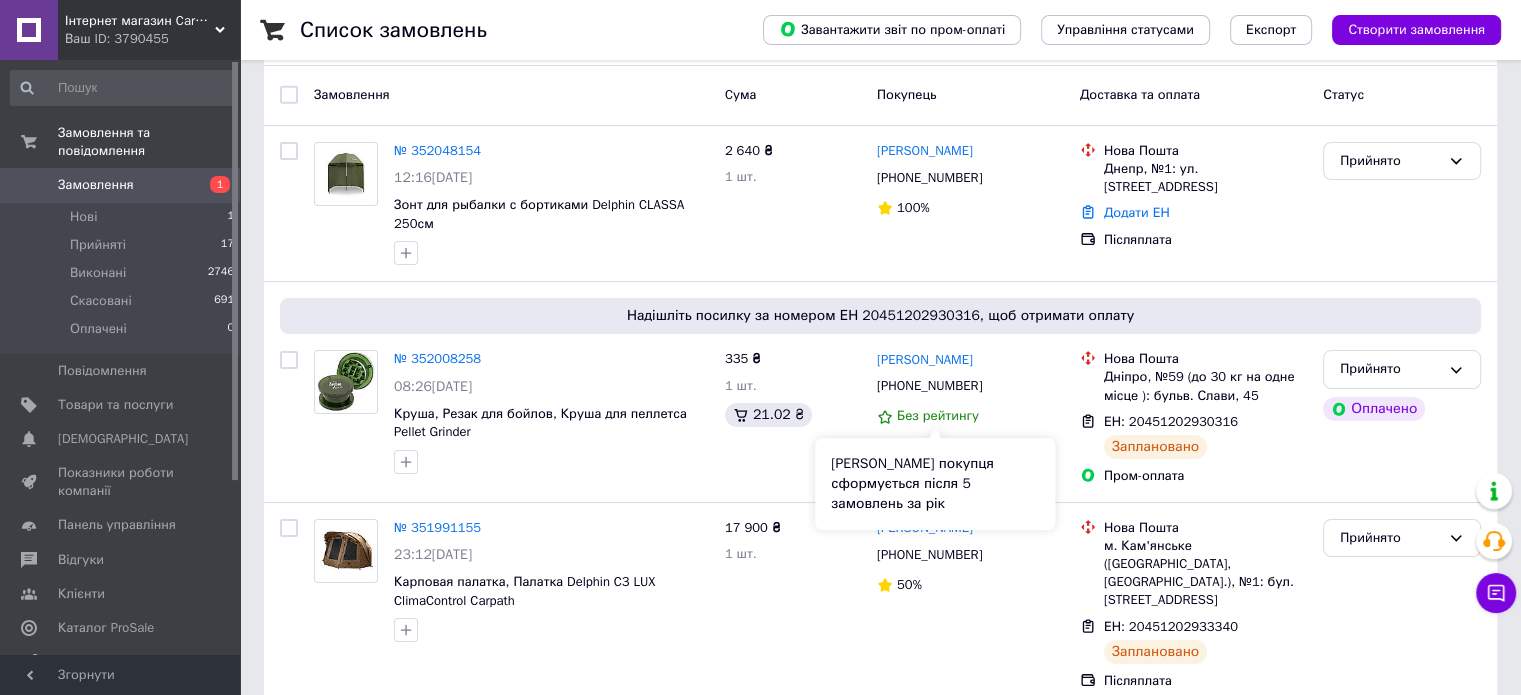 scroll, scrollTop: 0, scrollLeft: 0, axis: both 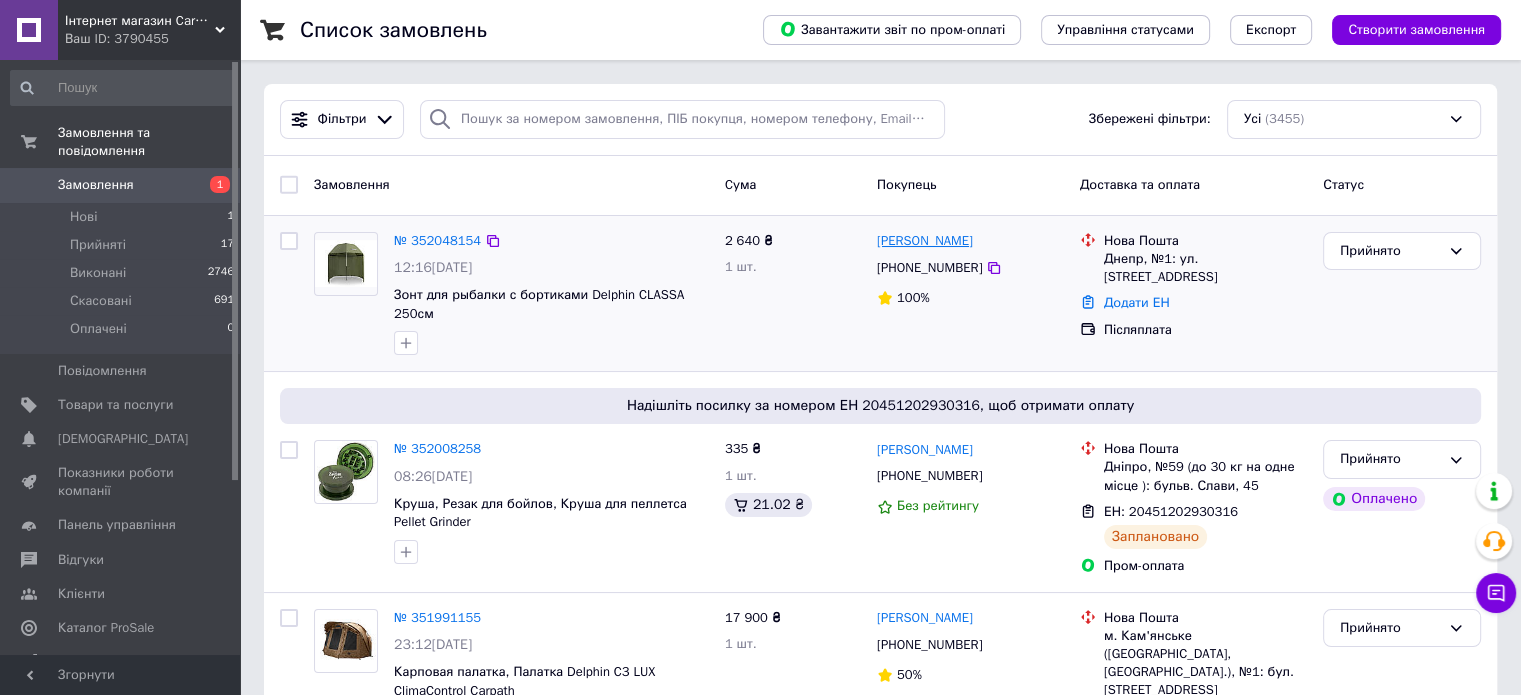 click on "[PERSON_NAME]" at bounding box center (925, 241) 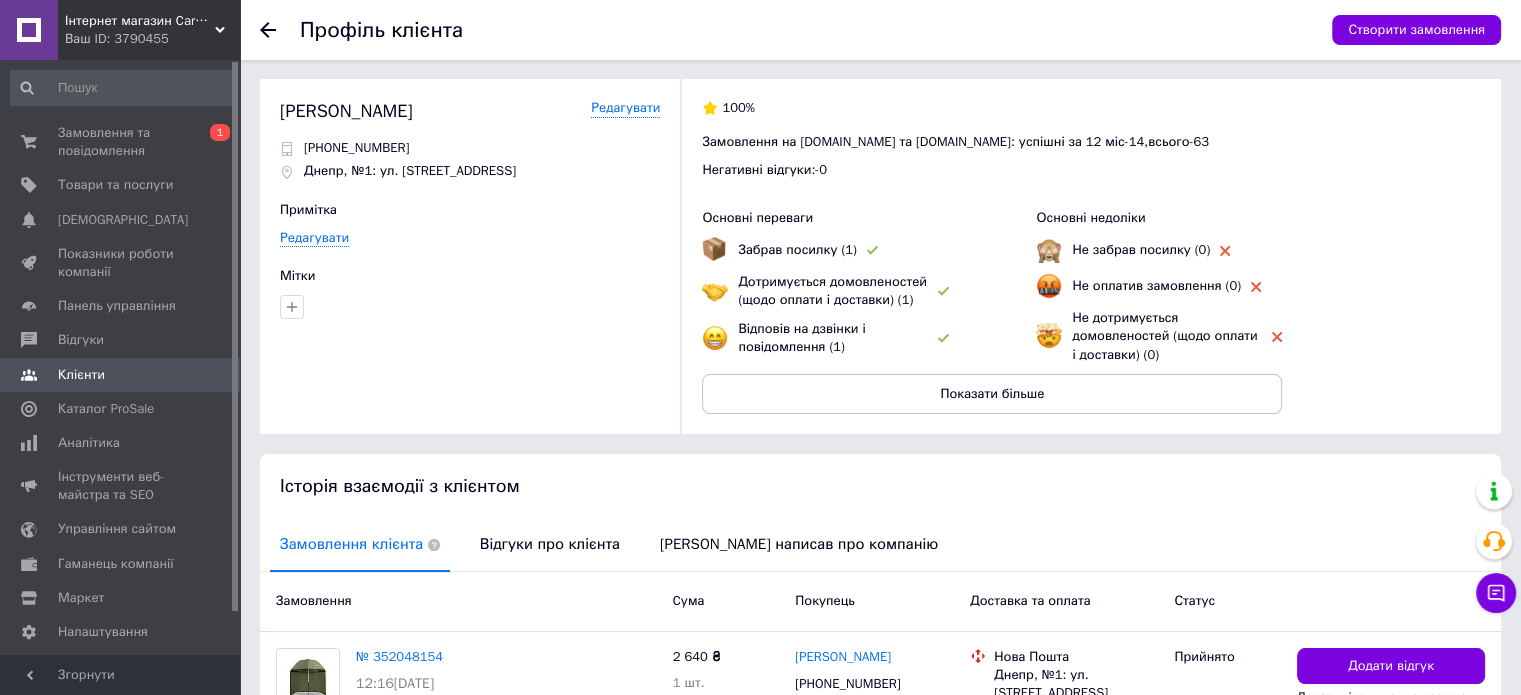 scroll, scrollTop: 172, scrollLeft: 0, axis: vertical 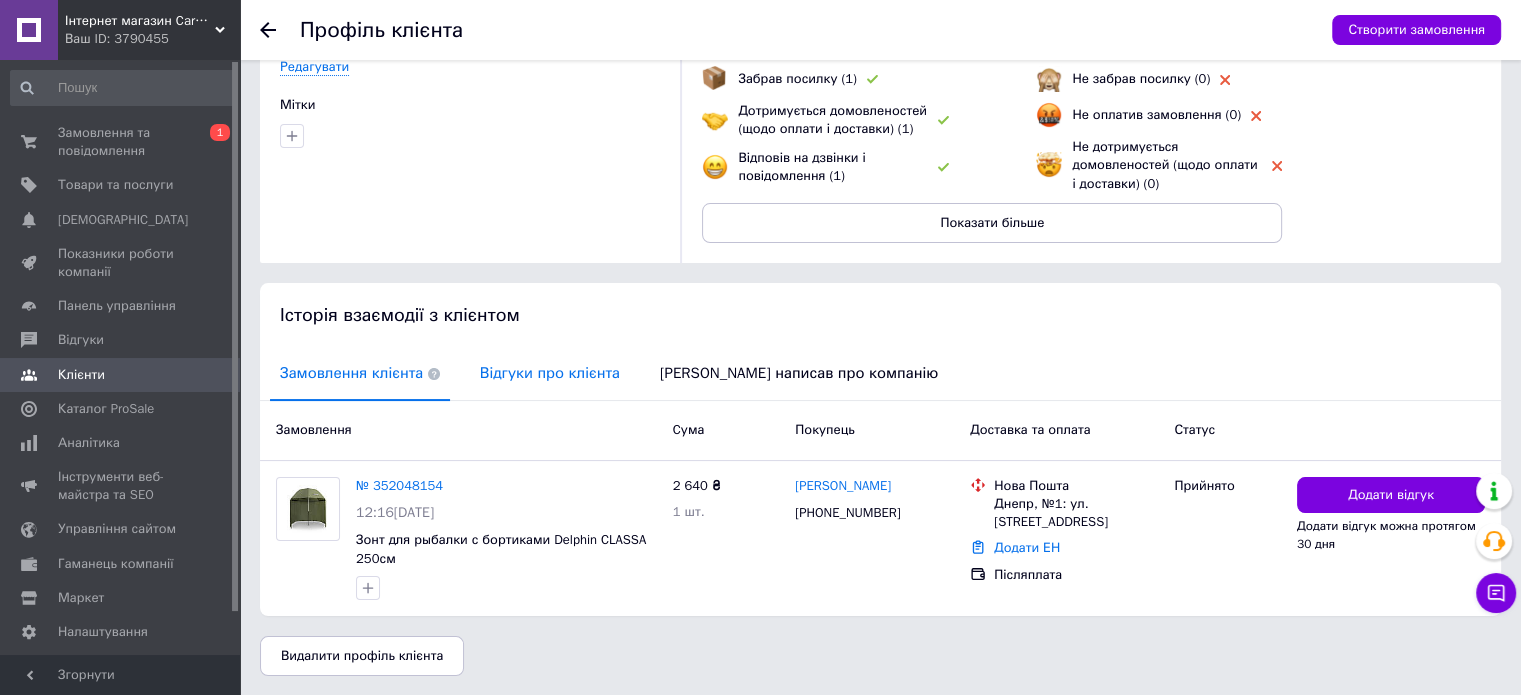 click on "Відгуки про клієнта" at bounding box center [550, 373] 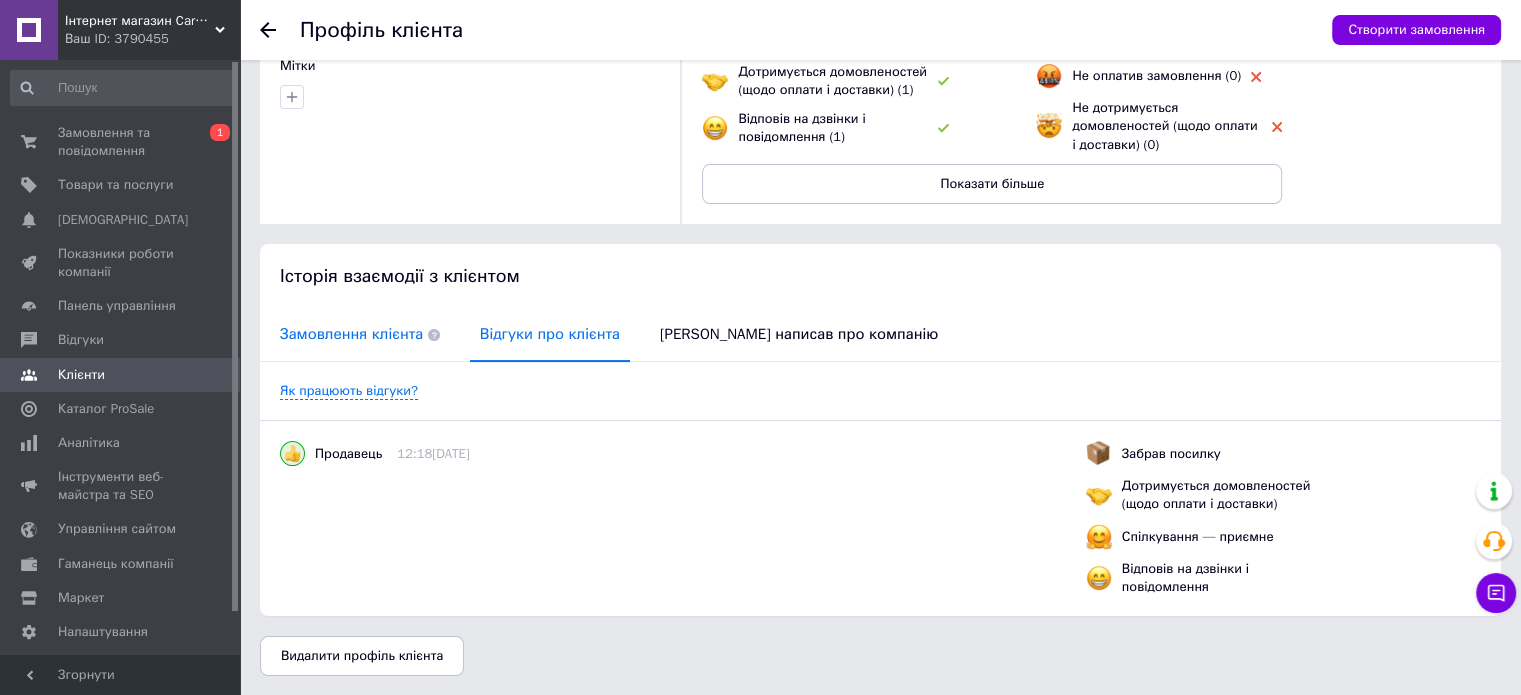 click on "Замовлення клієнта" at bounding box center (360, 334) 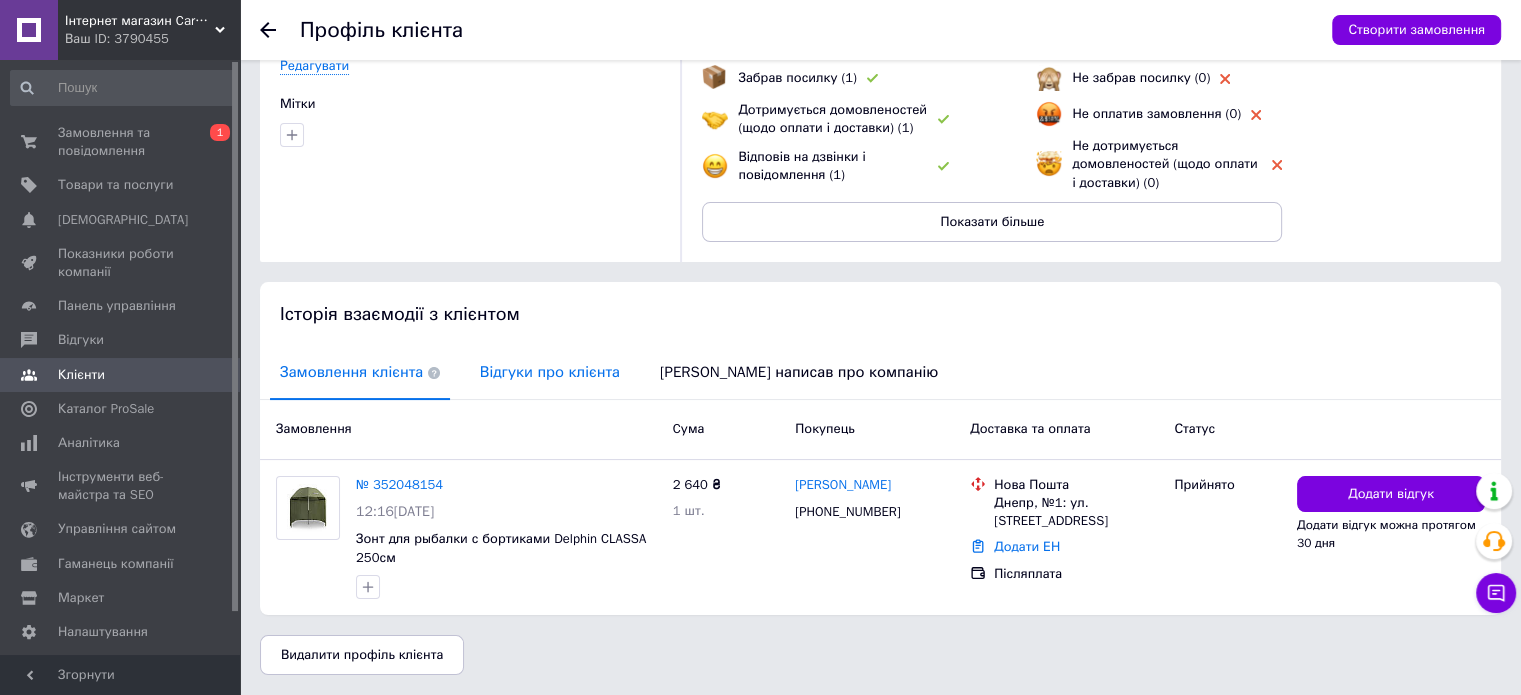 scroll, scrollTop: 172, scrollLeft: 0, axis: vertical 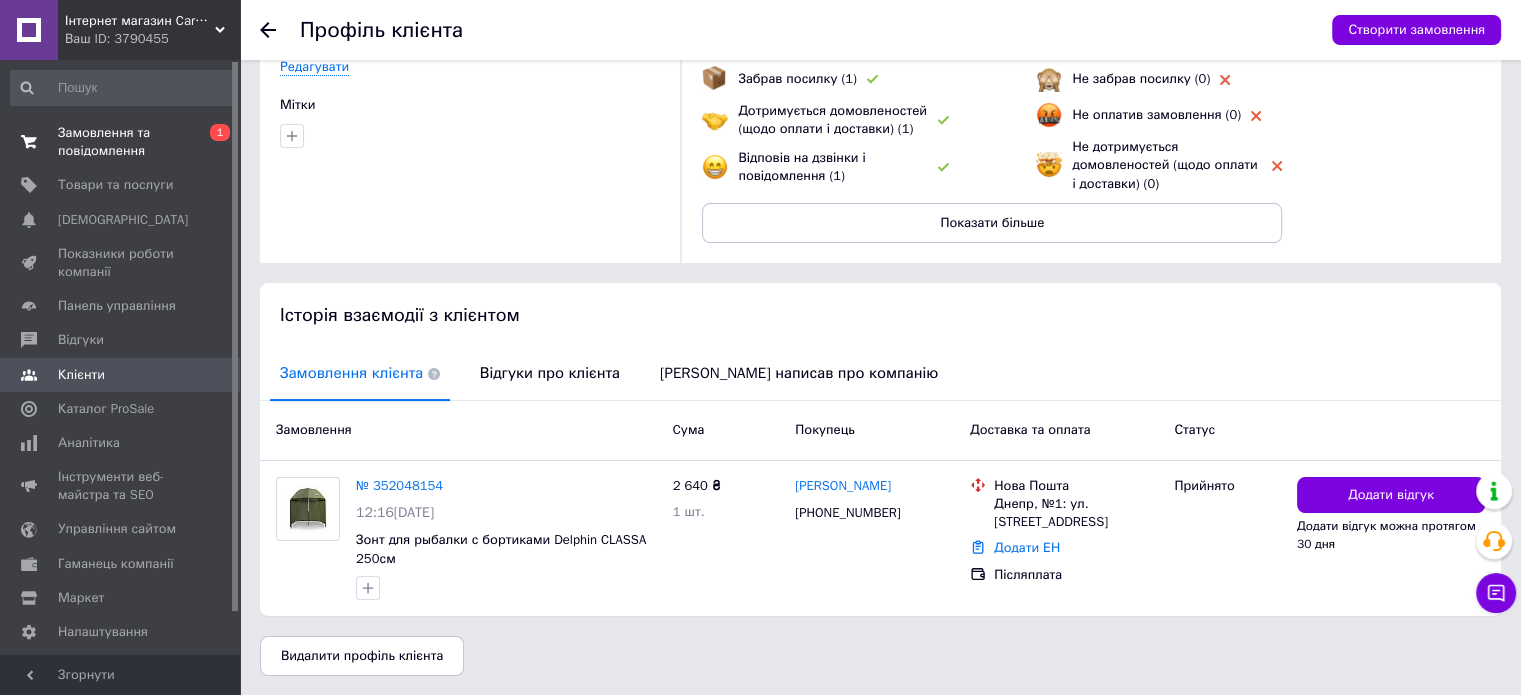 click on "Замовлення та повідомлення" at bounding box center [121, 142] 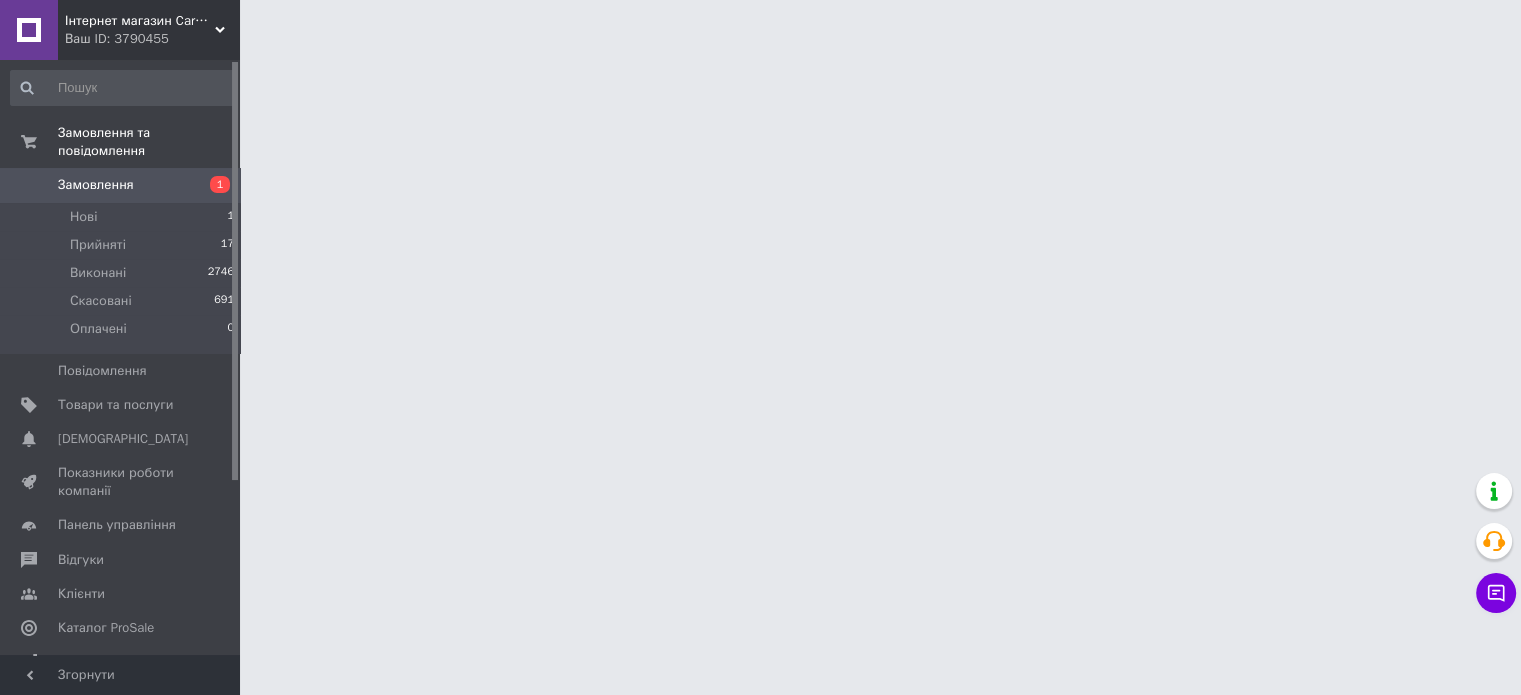 scroll, scrollTop: 0, scrollLeft: 0, axis: both 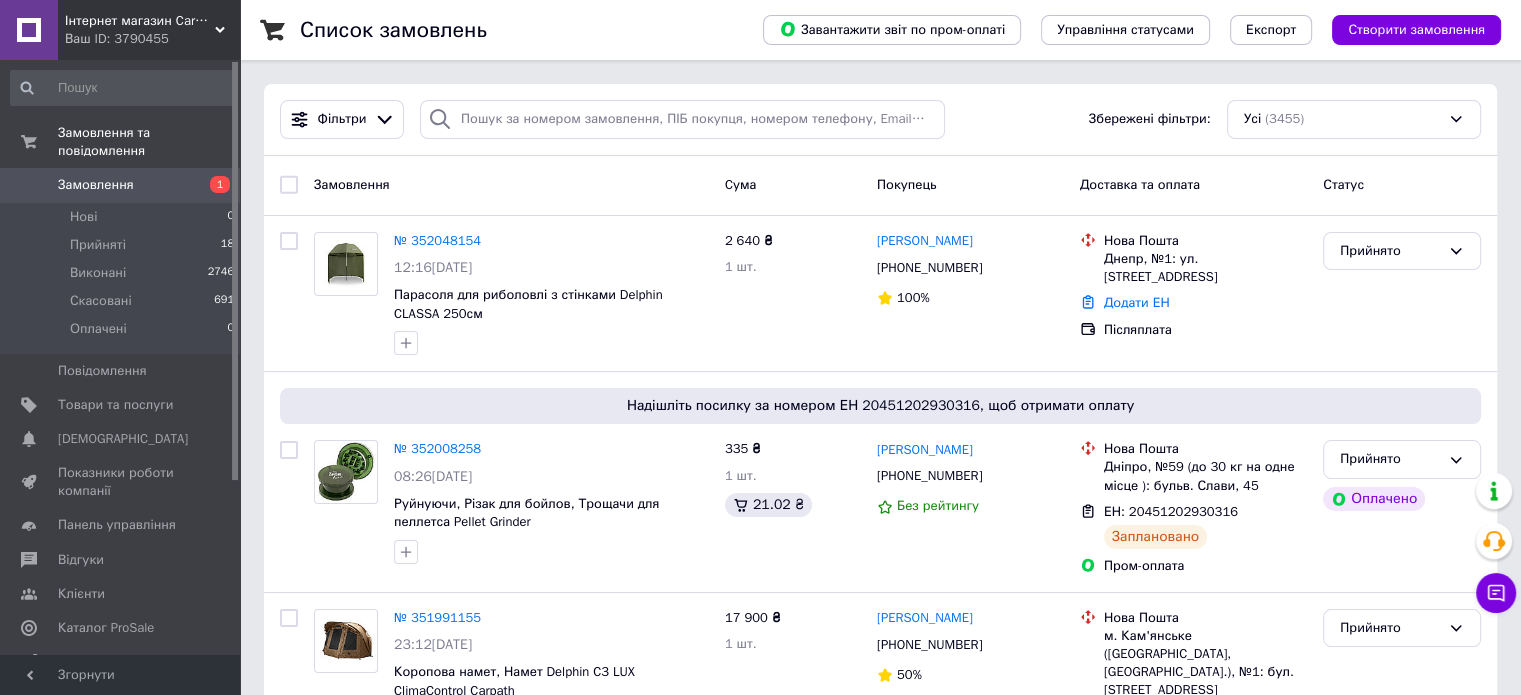 click on "Інтернет магазин Carp  life Ваш ID: 3790455" at bounding box center (149, 30) 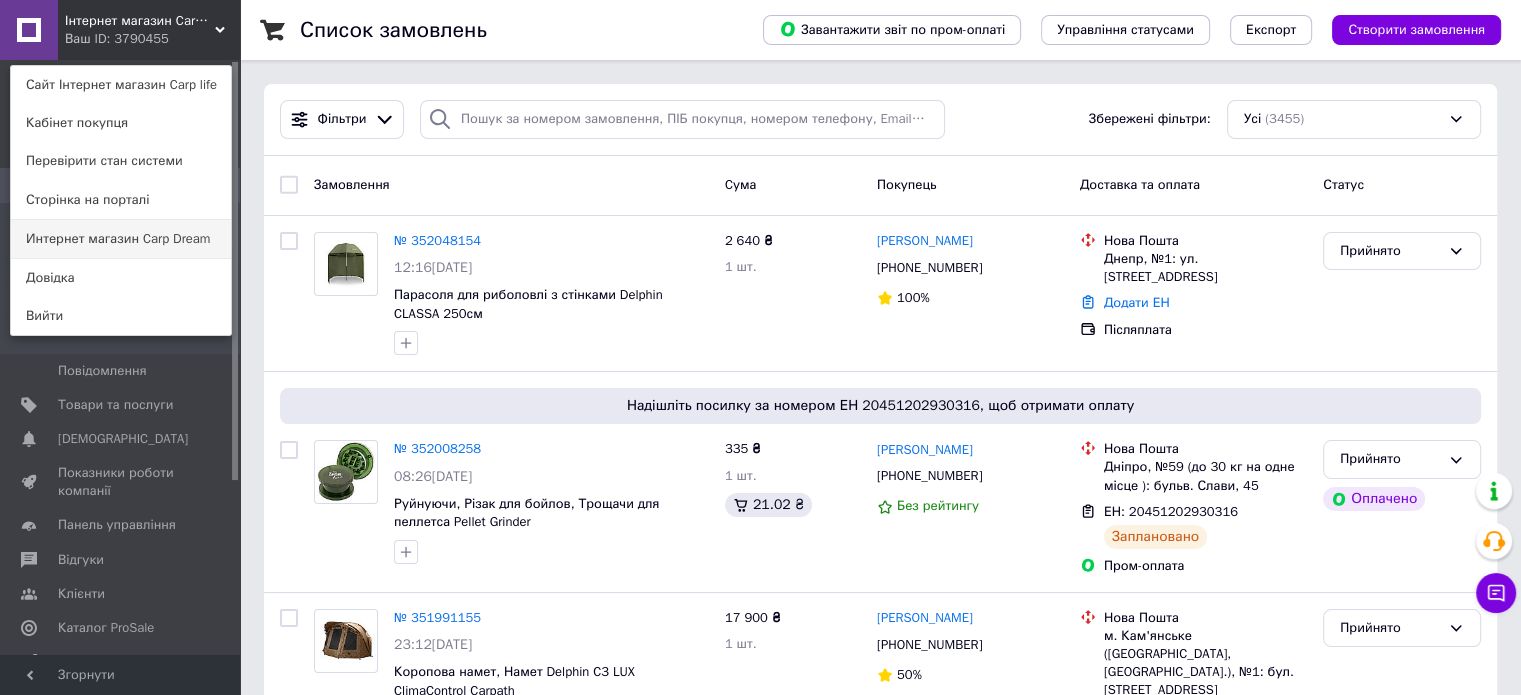 click on "Интернет магазин Carp Dream" at bounding box center [121, 239] 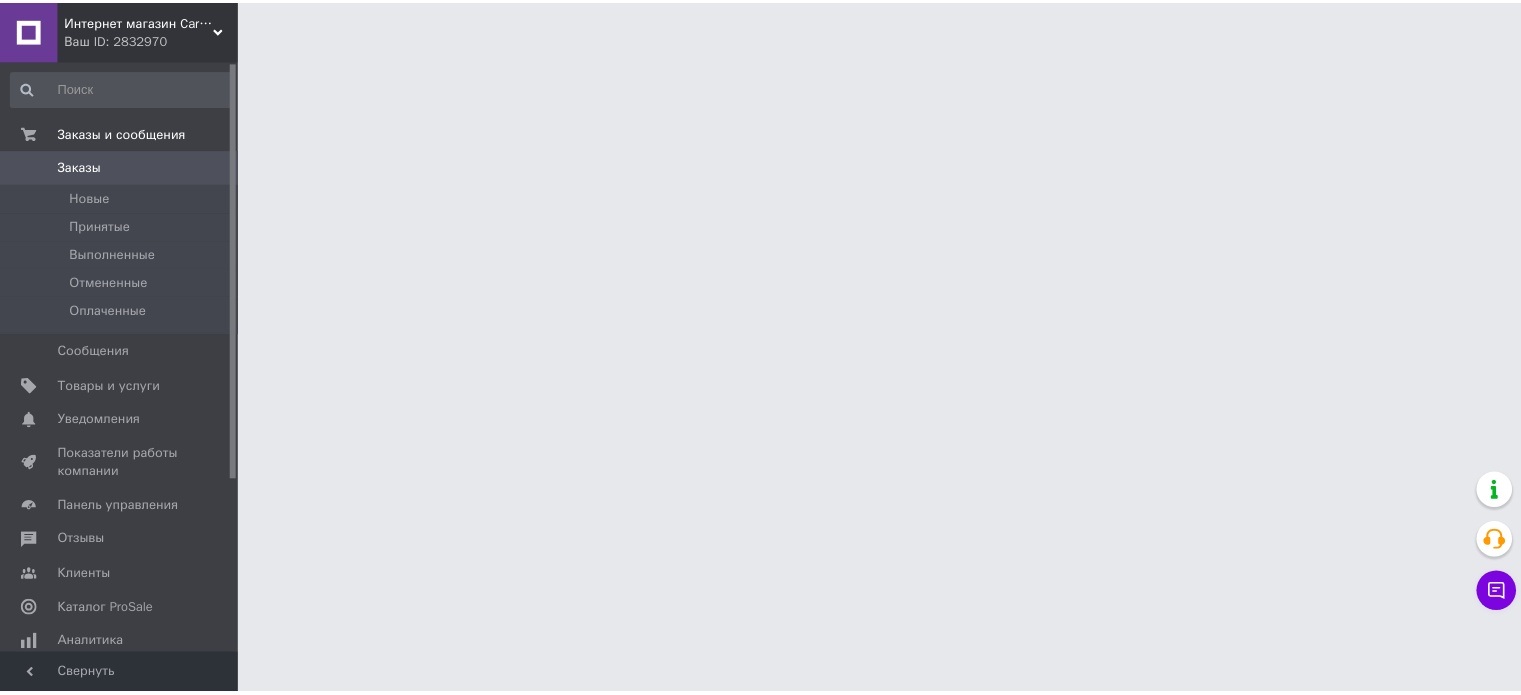 scroll, scrollTop: 0, scrollLeft: 0, axis: both 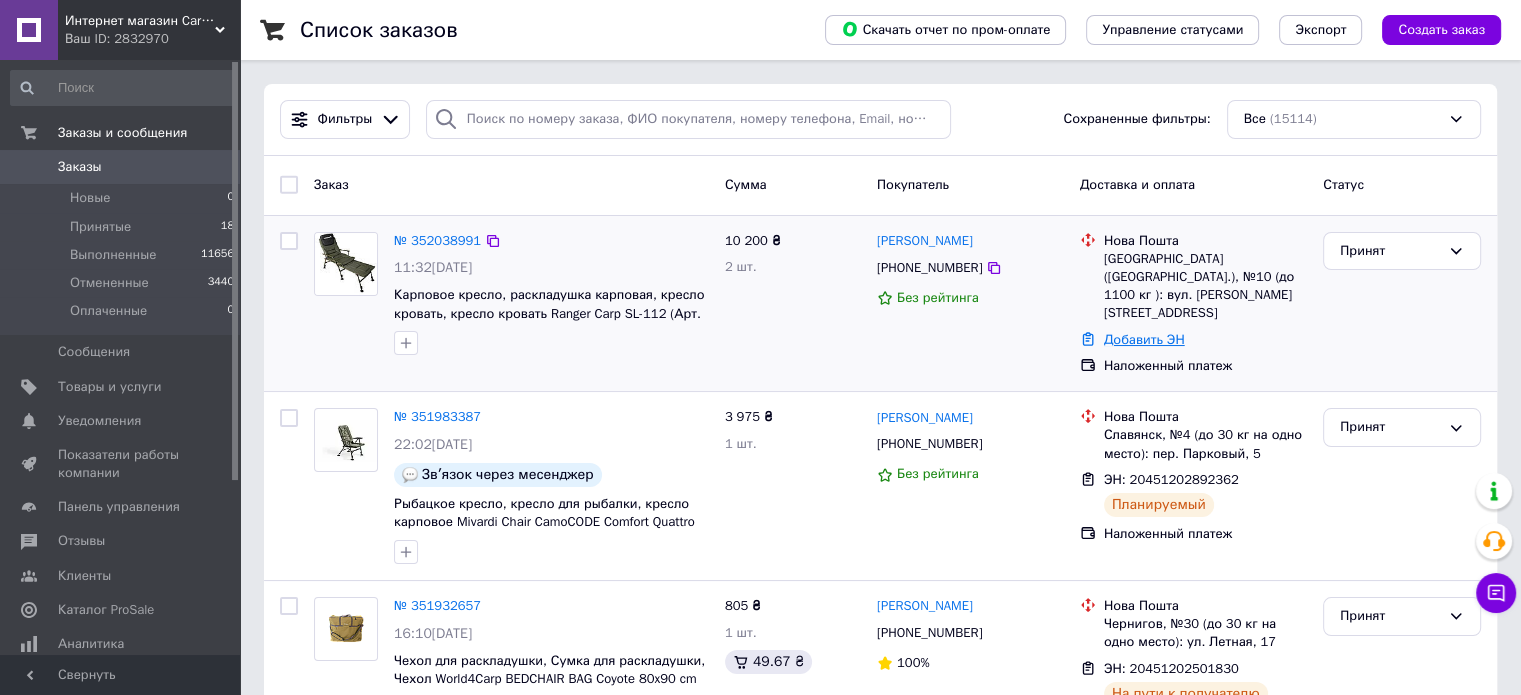 click on "Добавить ЭН" at bounding box center (1144, 339) 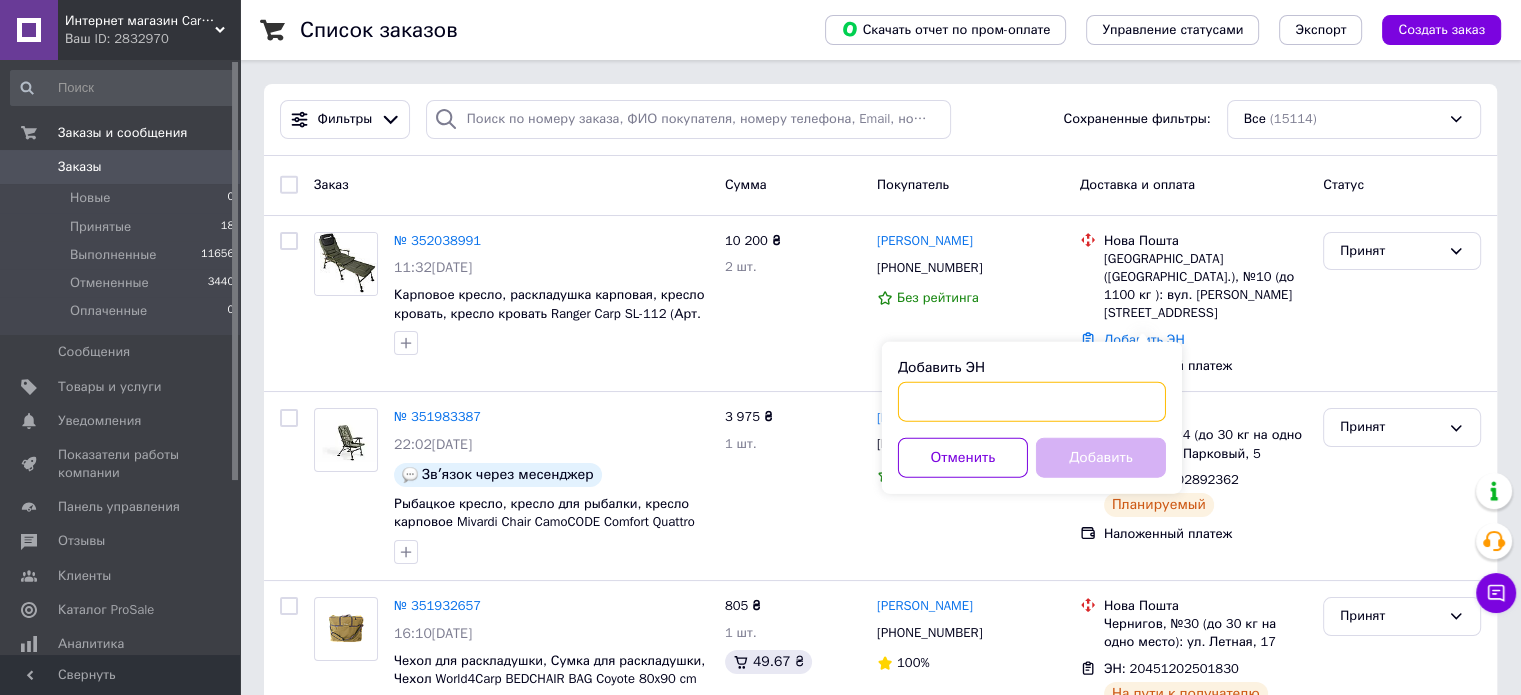 click on "Добавить ЭН" at bounding box center [1032, 402] 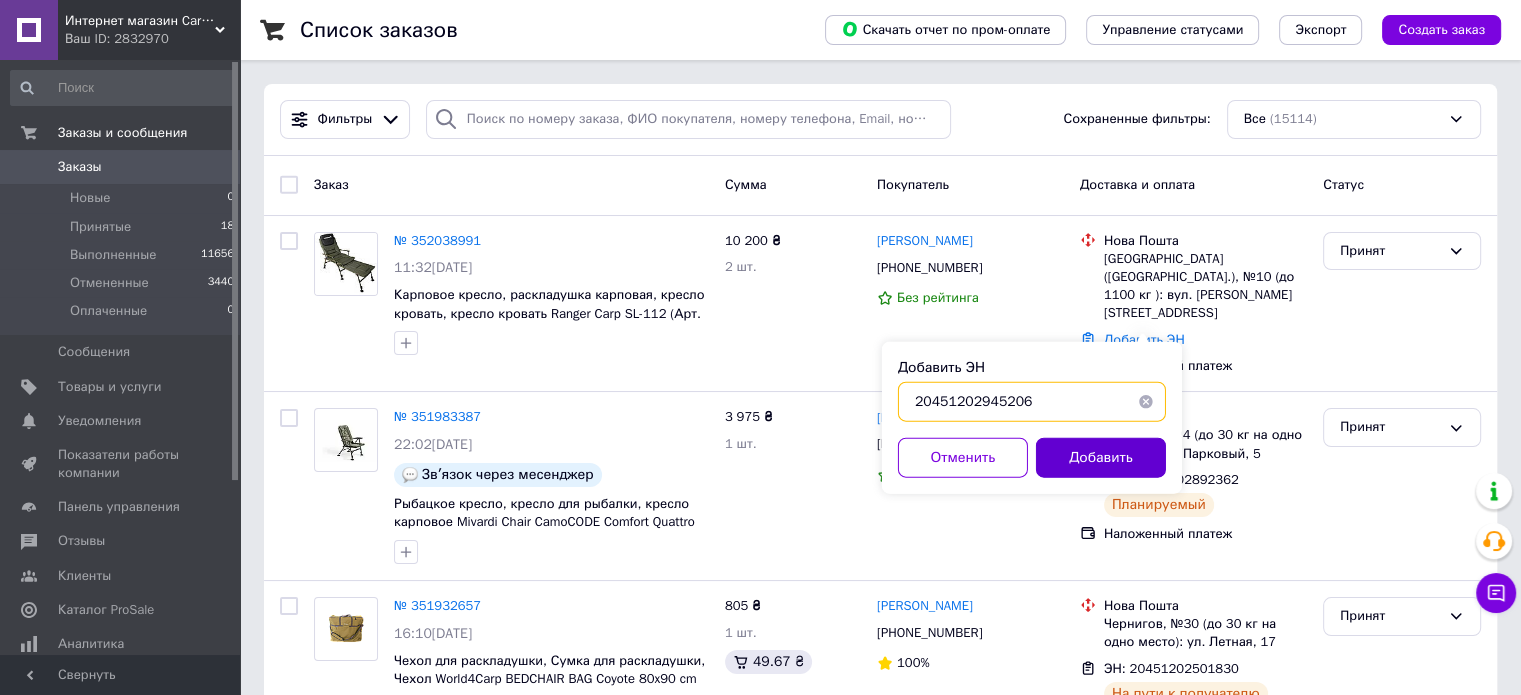 type on "20451202945206" 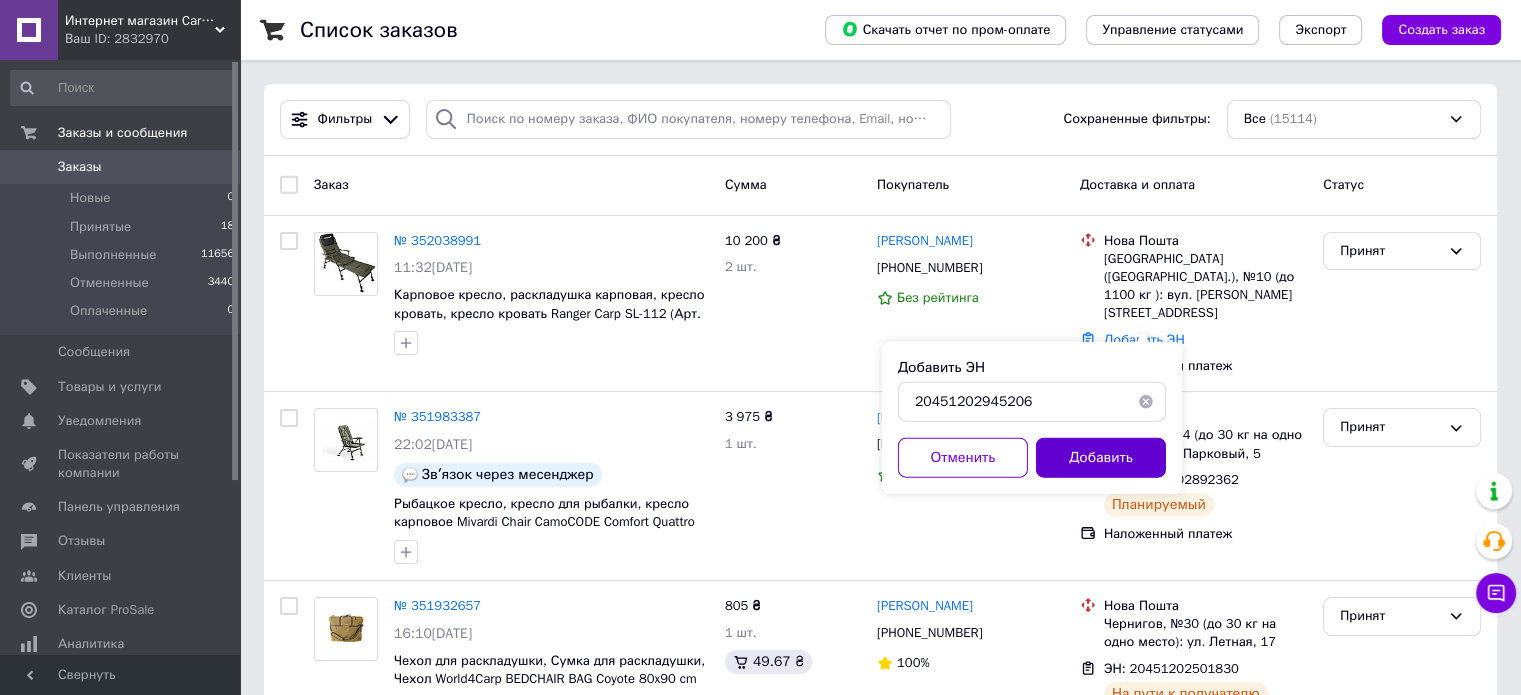 click on "Добавить" at bounding box center [1101, 458] 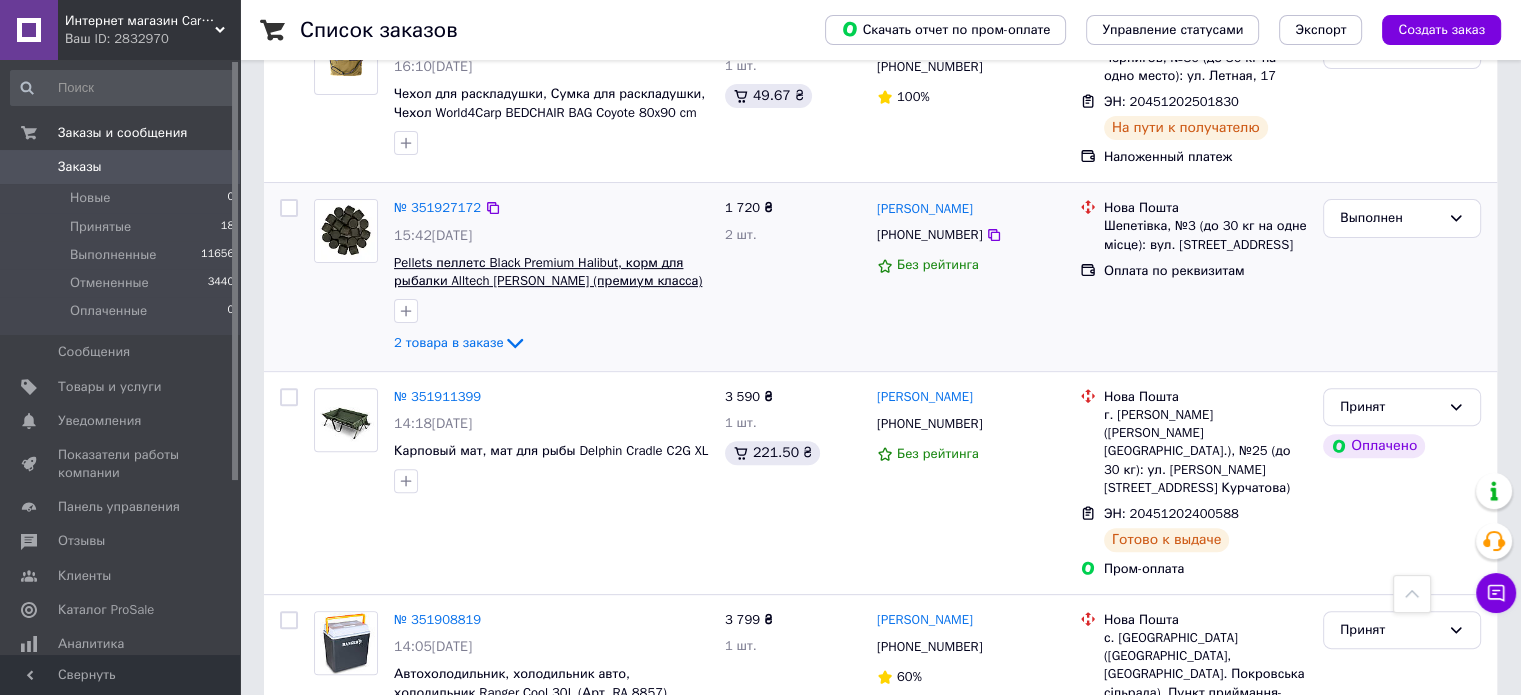 scroll, scrollTop: 700, scrollLeft: 0, axis: vertical 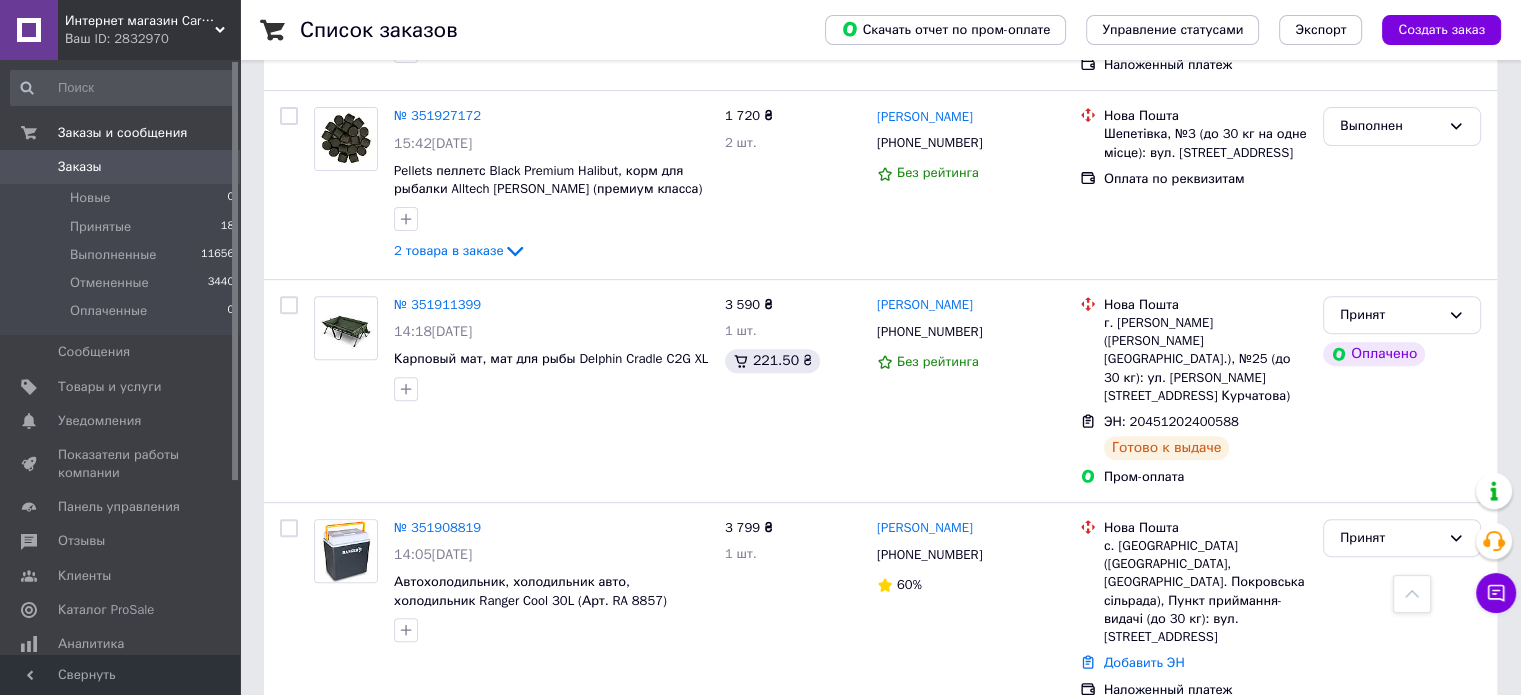 click on "Интернет магазин Carp Dream" at bounding box center [140, 21] 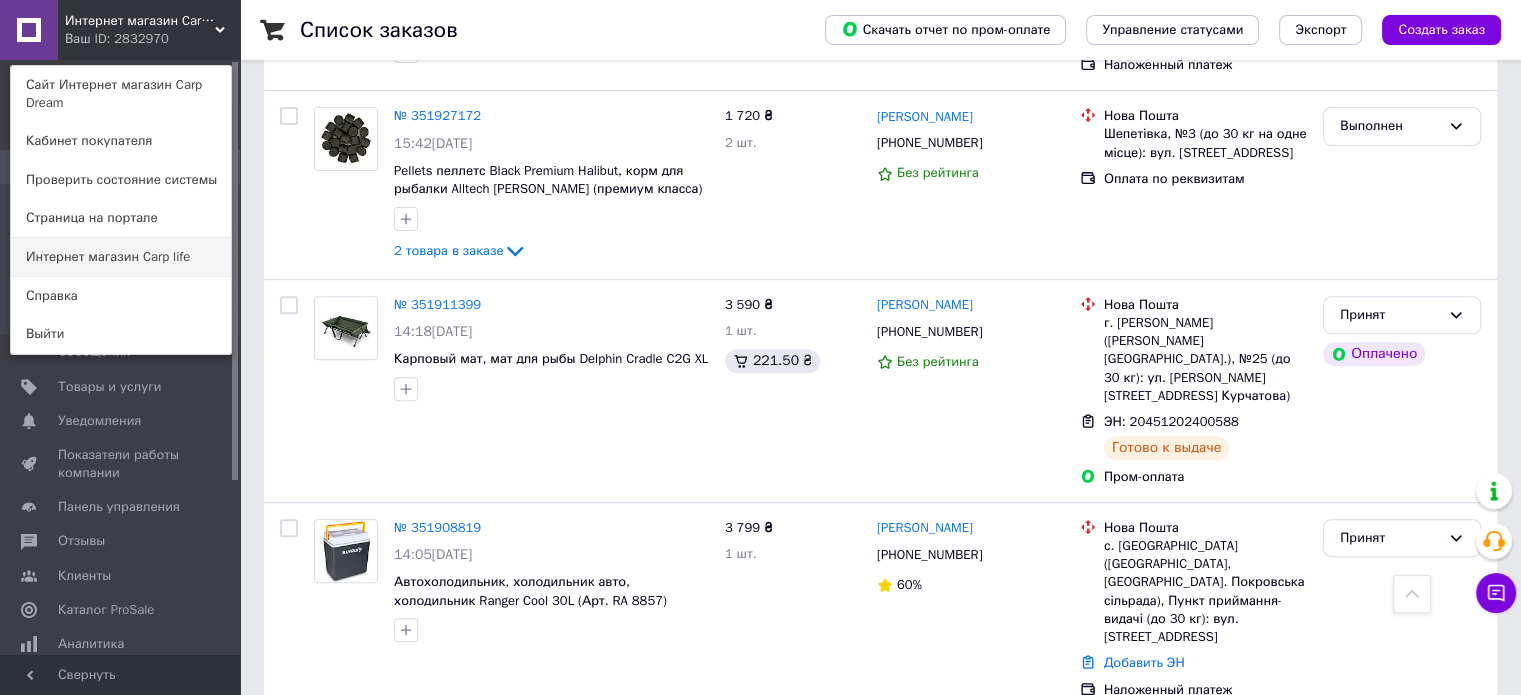 click on "Интернет магазин Carp life" at bounding box center [121, 257] 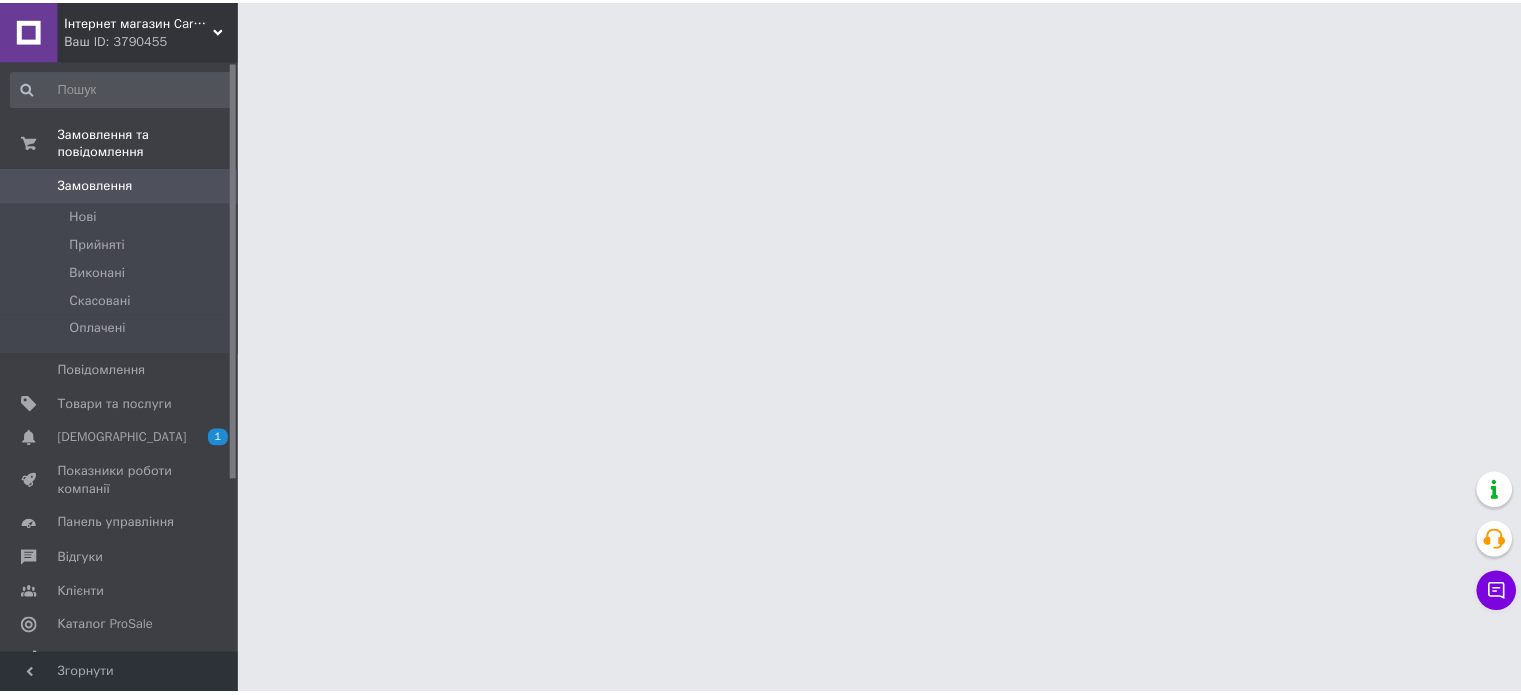 scroll, scrollTop: 0, scrollLeft: 0, axis: both 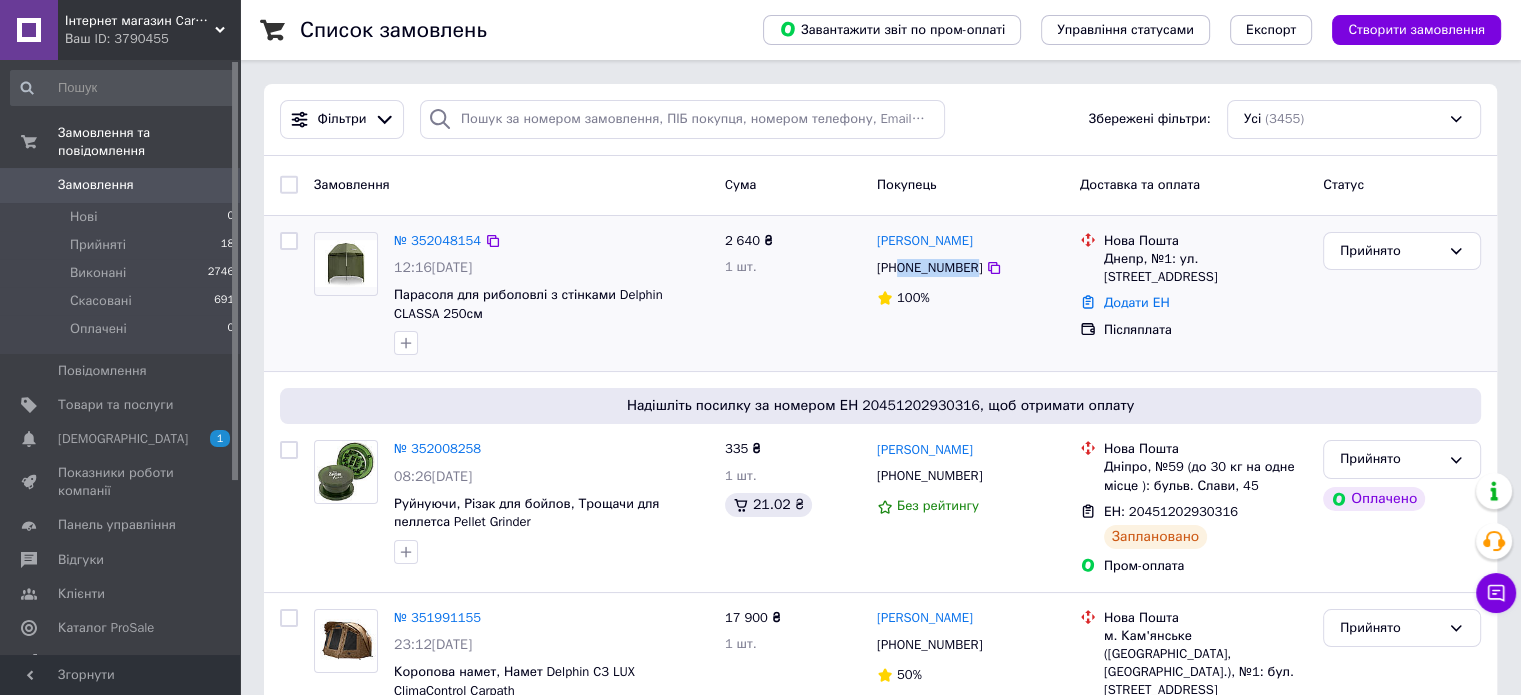 drag, startPoint x: 897, startPoint y: 267, endPoint x: 968, endPoint y: 273, distance: 71.25307 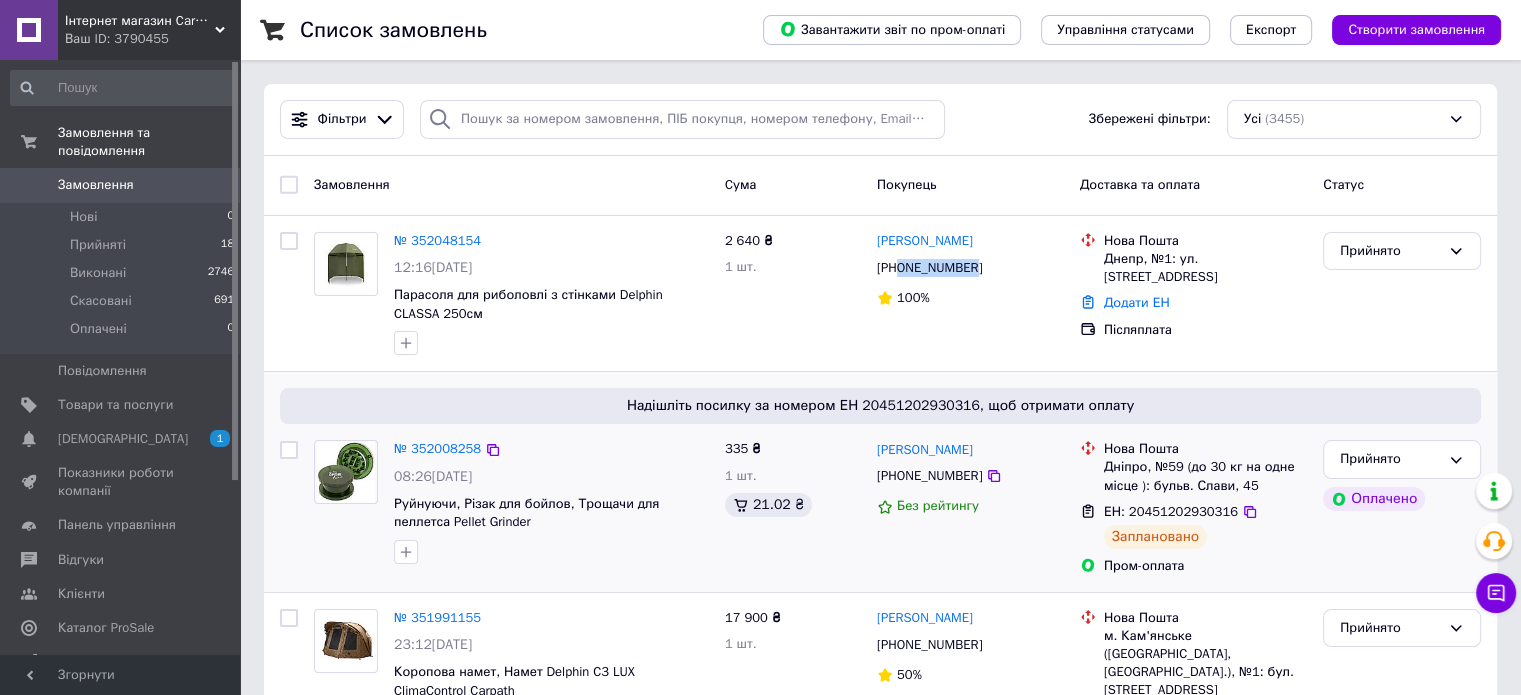 copy on "0660467691" 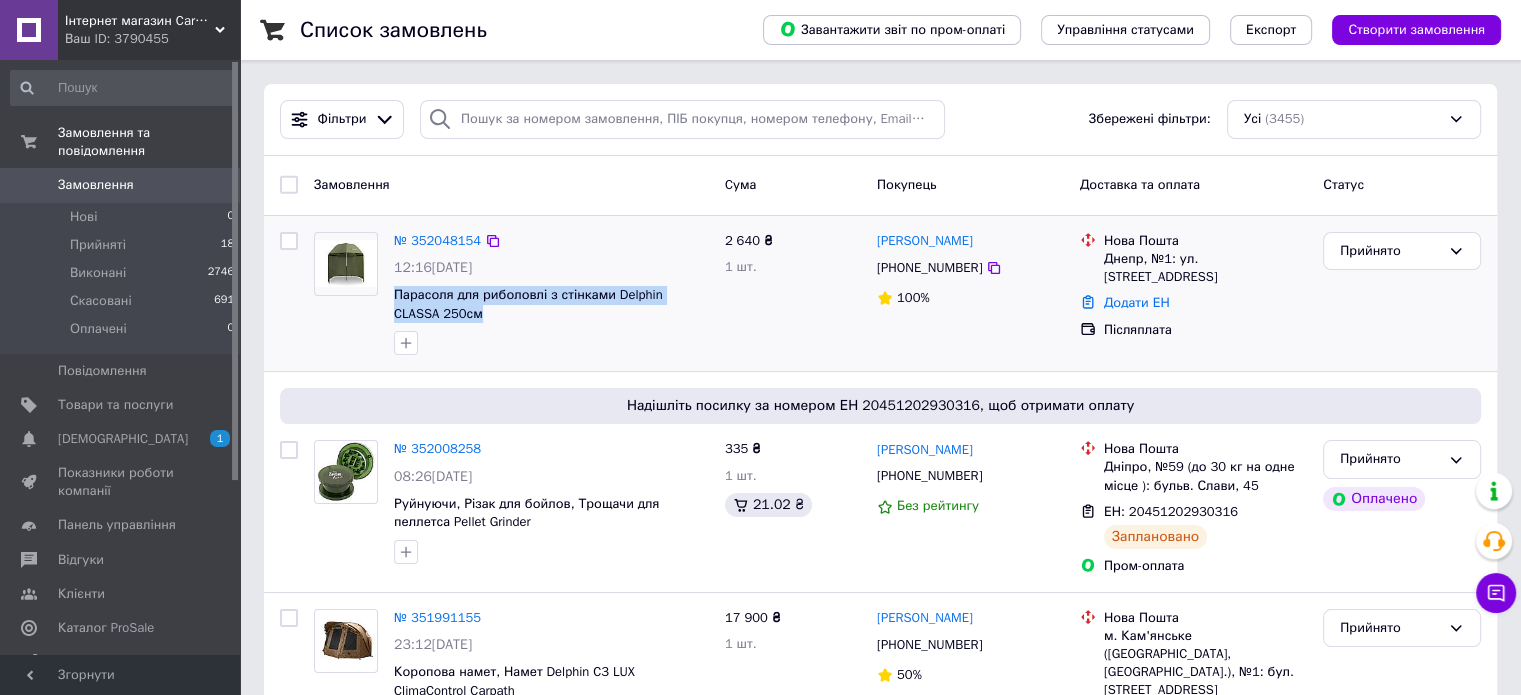 drag, startPoint x: 549, startPoint y: 312, endPoint x: 389, endPoint y: 298, distance: 160.61133 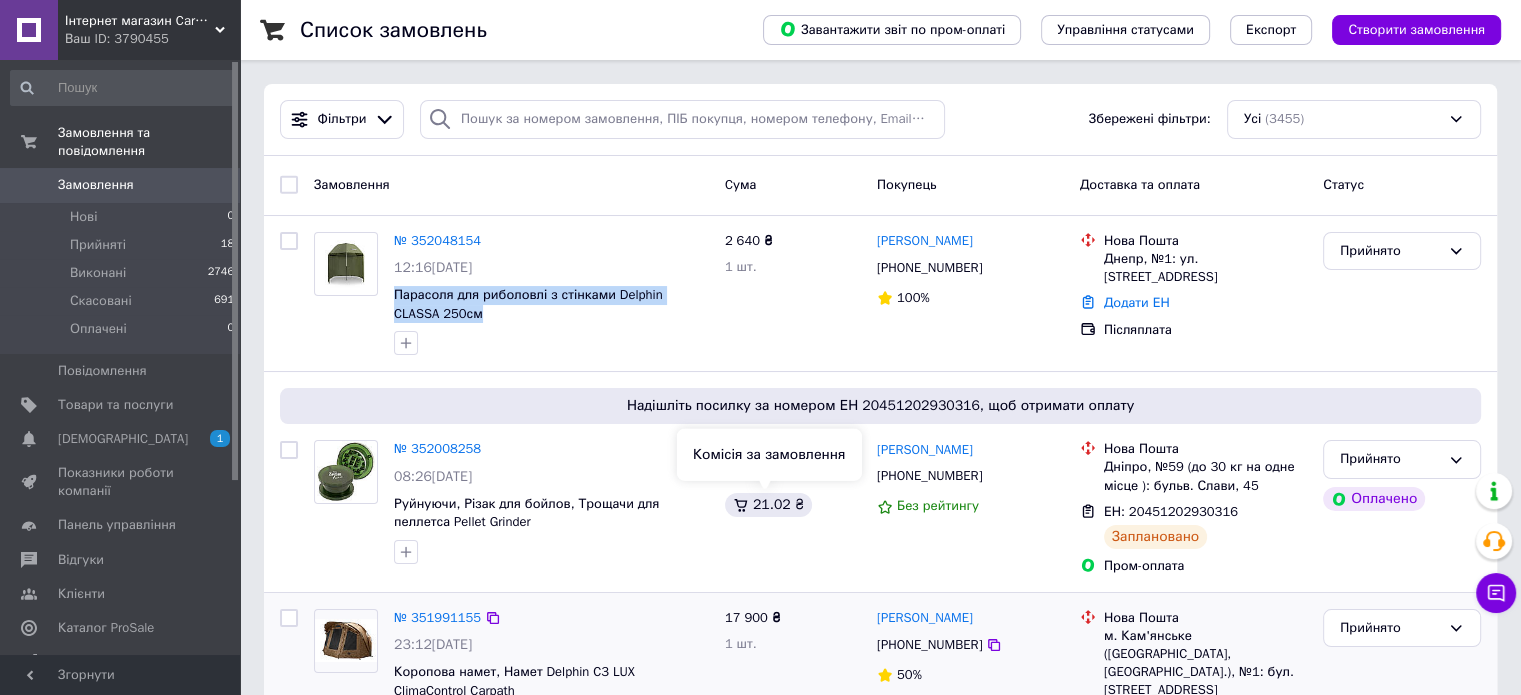 copy on "Парасоля для риболовлі з стінками Delphin CLASSA 250см" 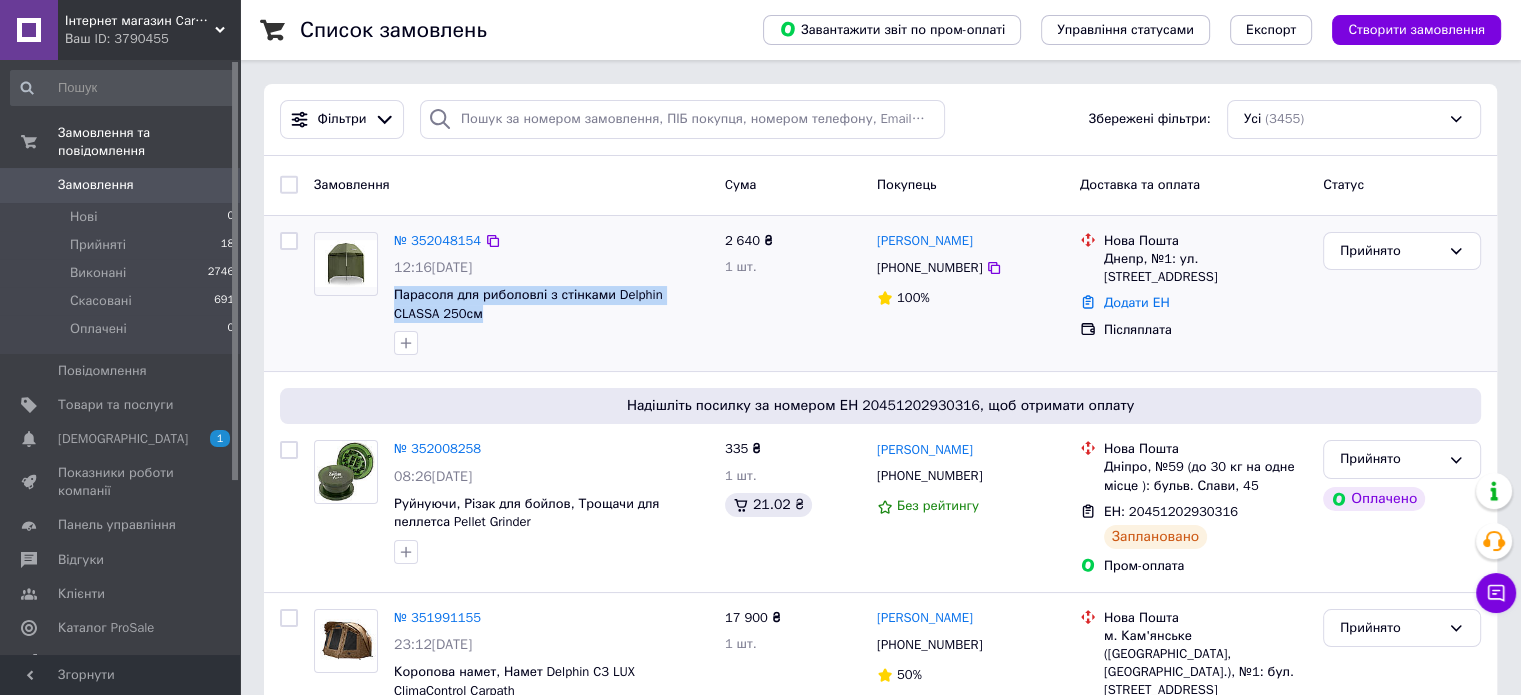 click on "2 640 ₴ 1 шт." at bounding box center (793, 294) 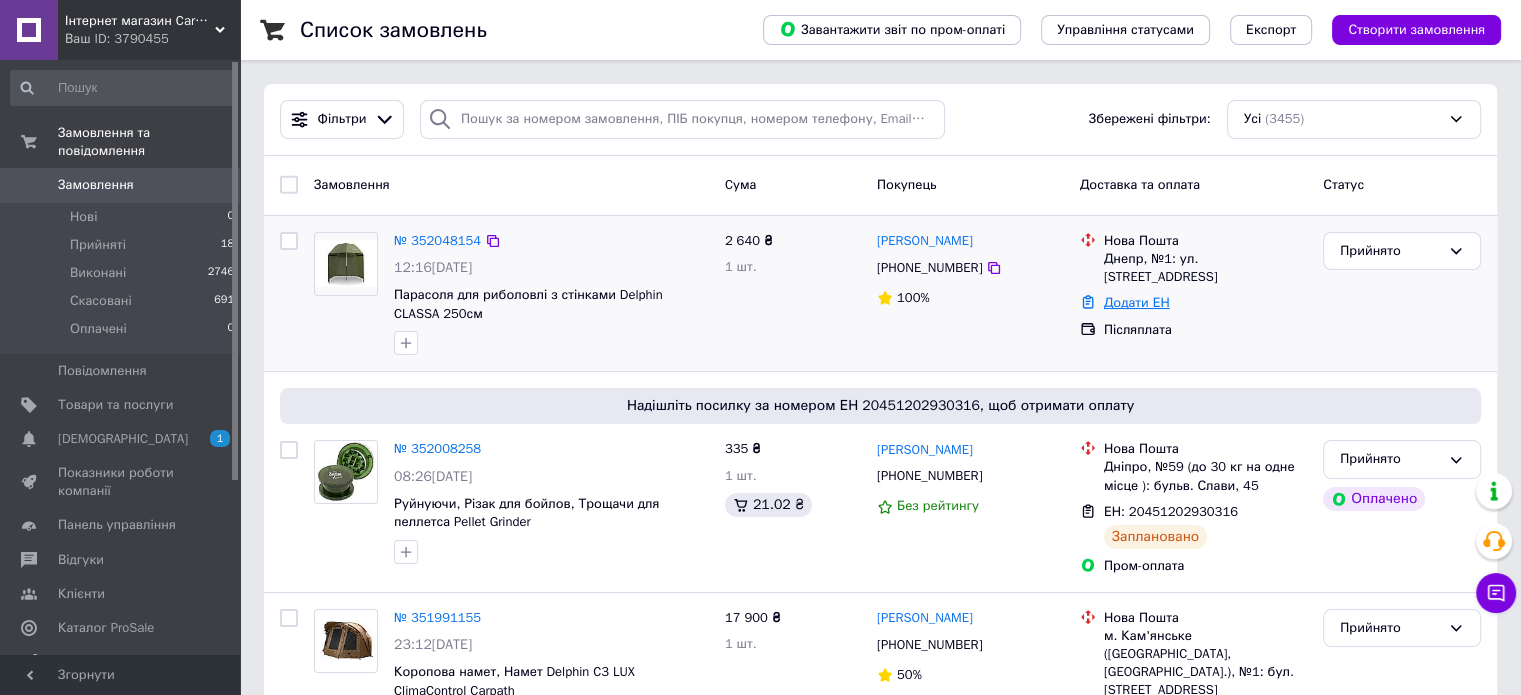 click on "Додати ЕН" at bounding box center [1137, 302] 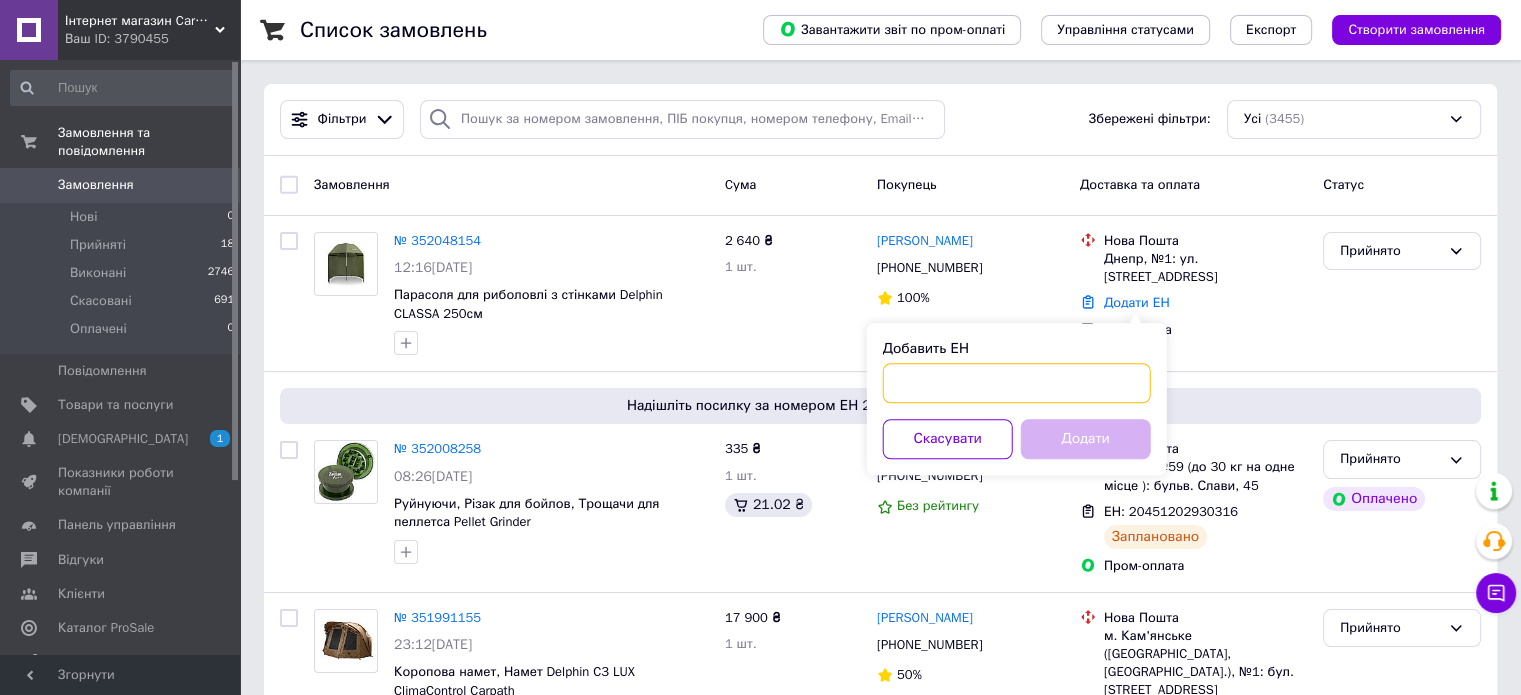click on "Добавить ЕН" at bounding box center [1017, 383] 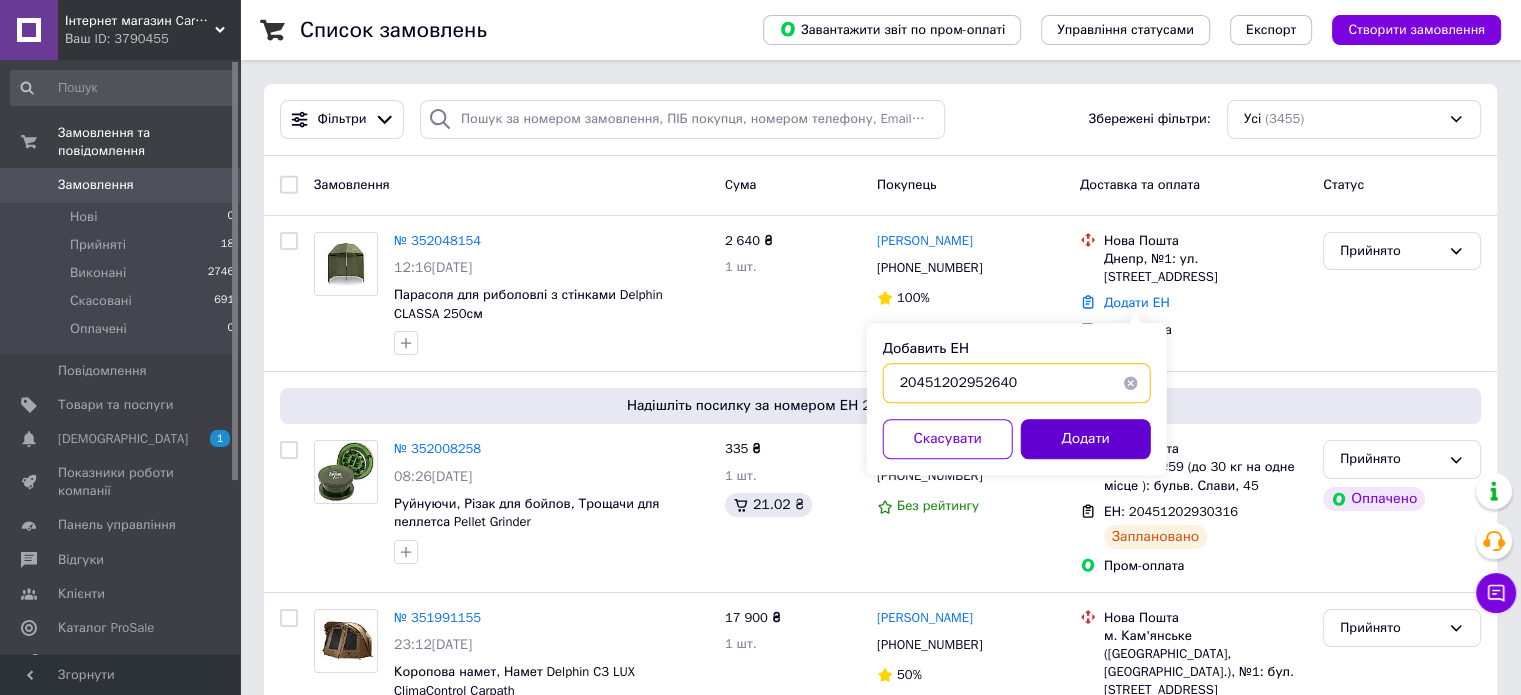 type on "20451202952640" 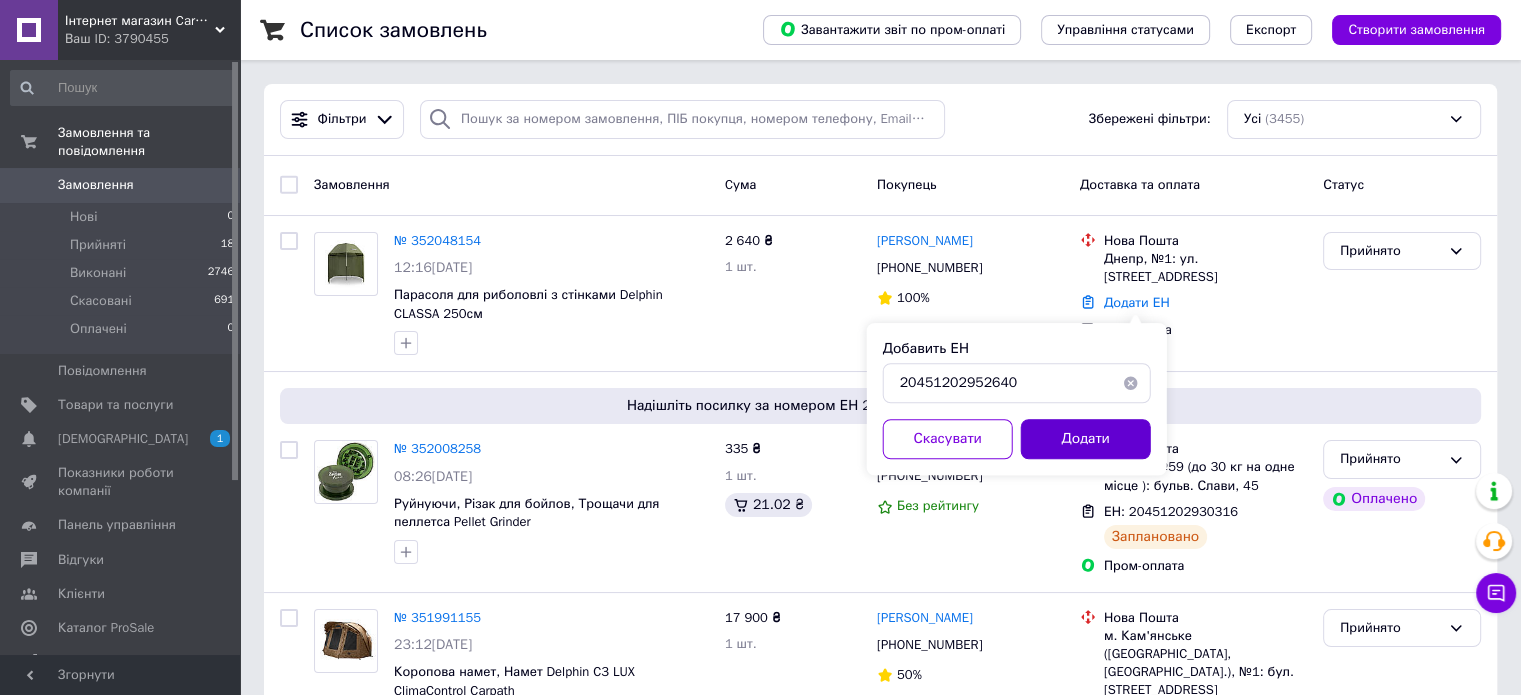 click on "Додати" at bounding box center [1086, 439] 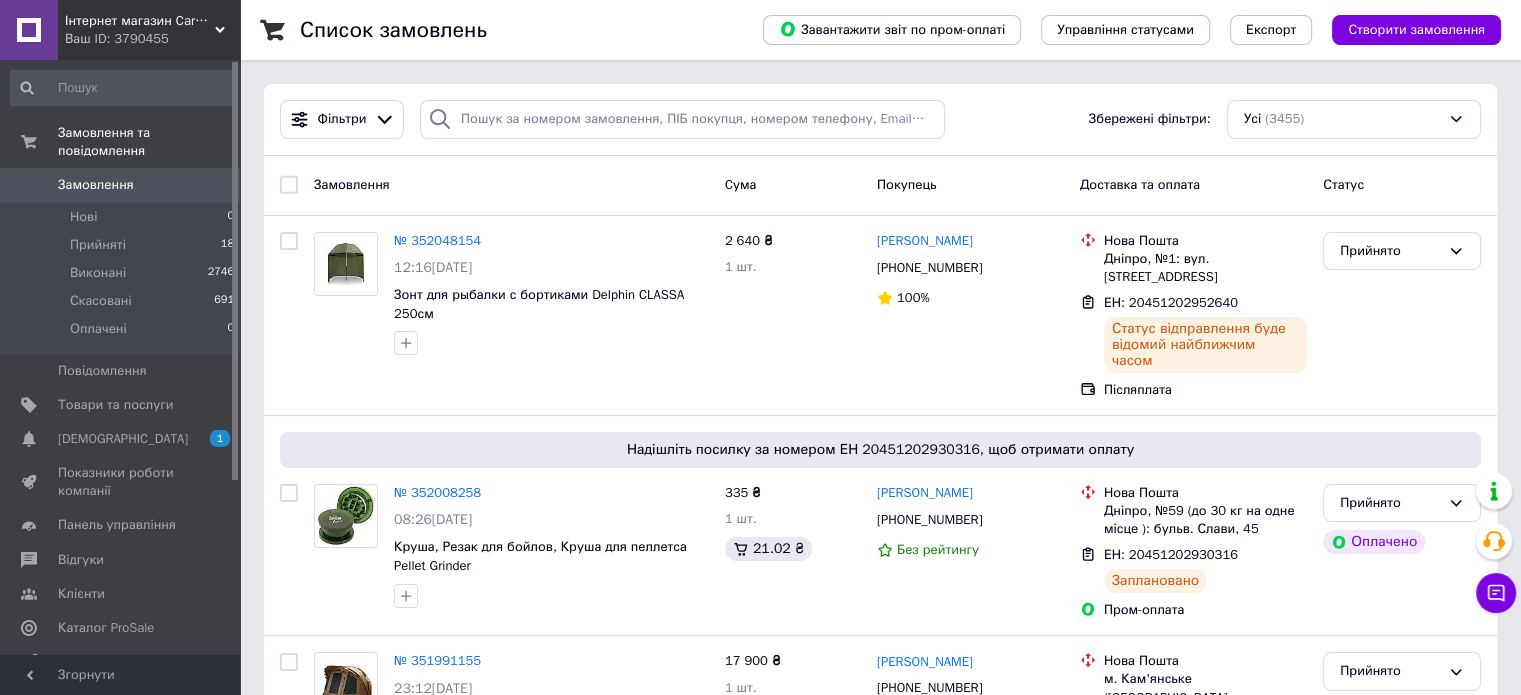 click on "Ваш ID: 3790455" at bounding box center [152, 39] 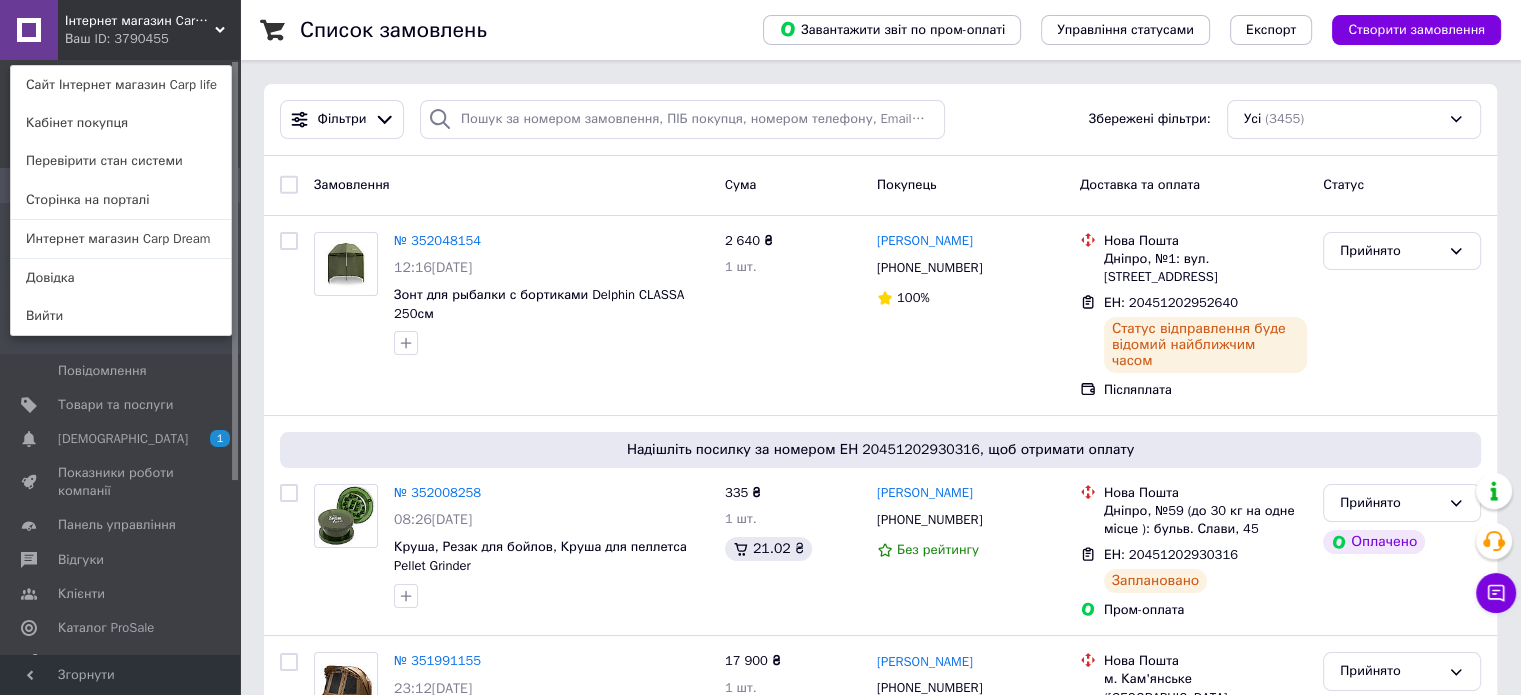 click on "Інтернет магазин Carp  life" at bounding box center (140, 21) 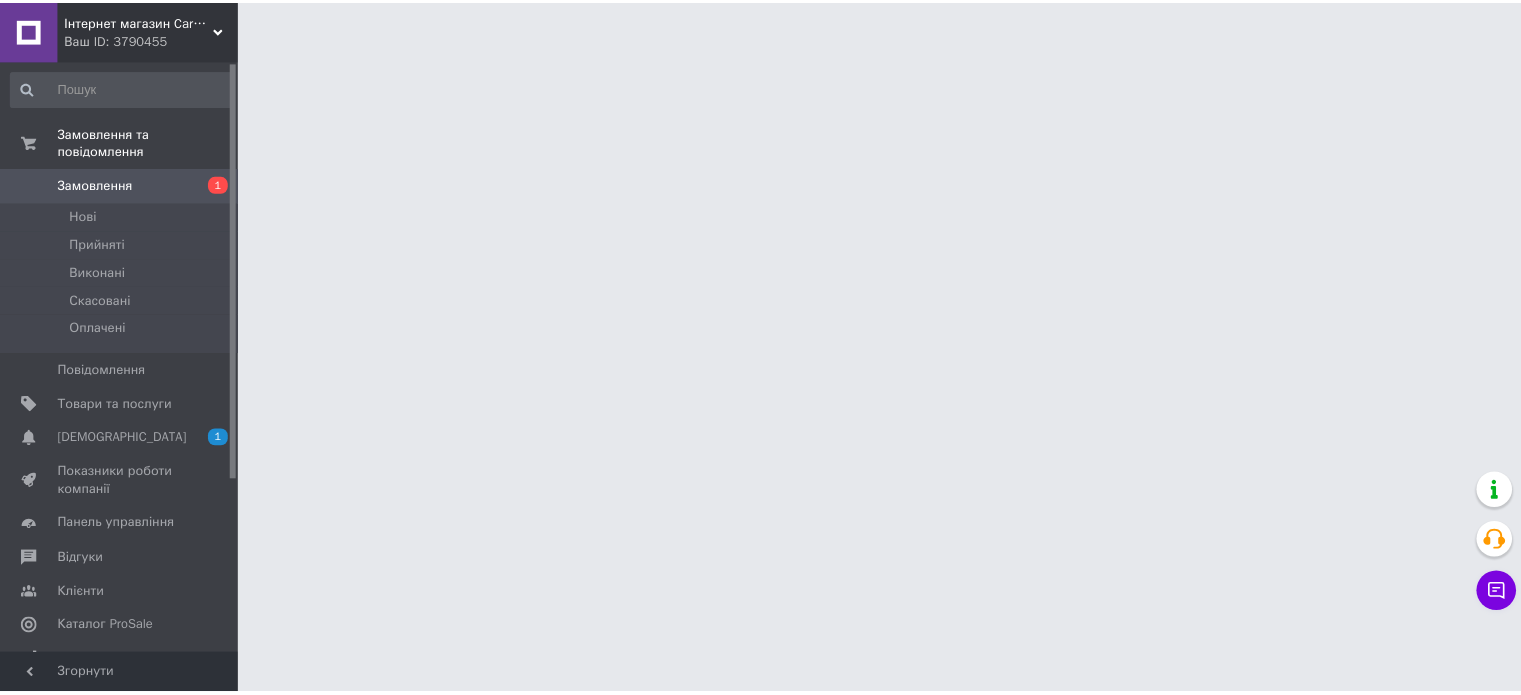 scroll, scrollTop: 0, scrollLeft: 0, axis: both 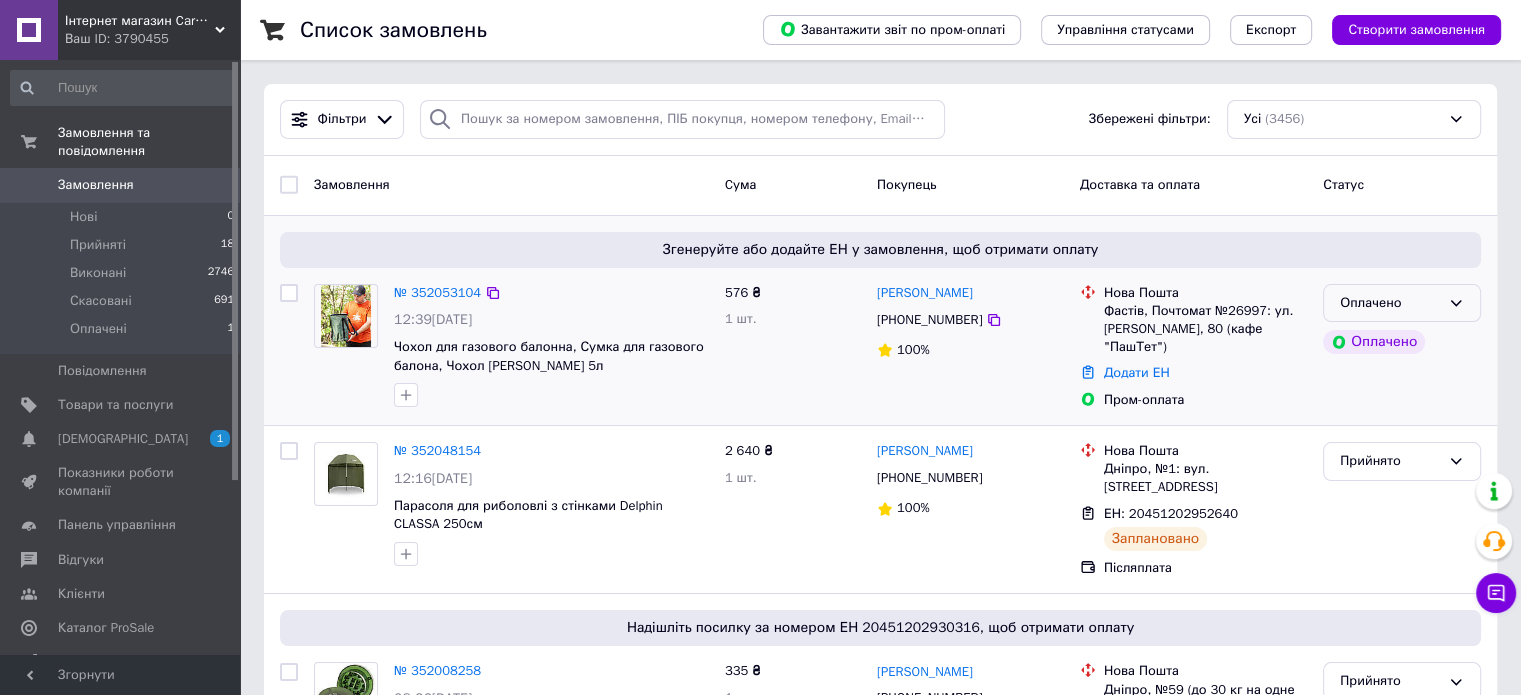 click on "Оплачено" at bounding box center [1390, 303] 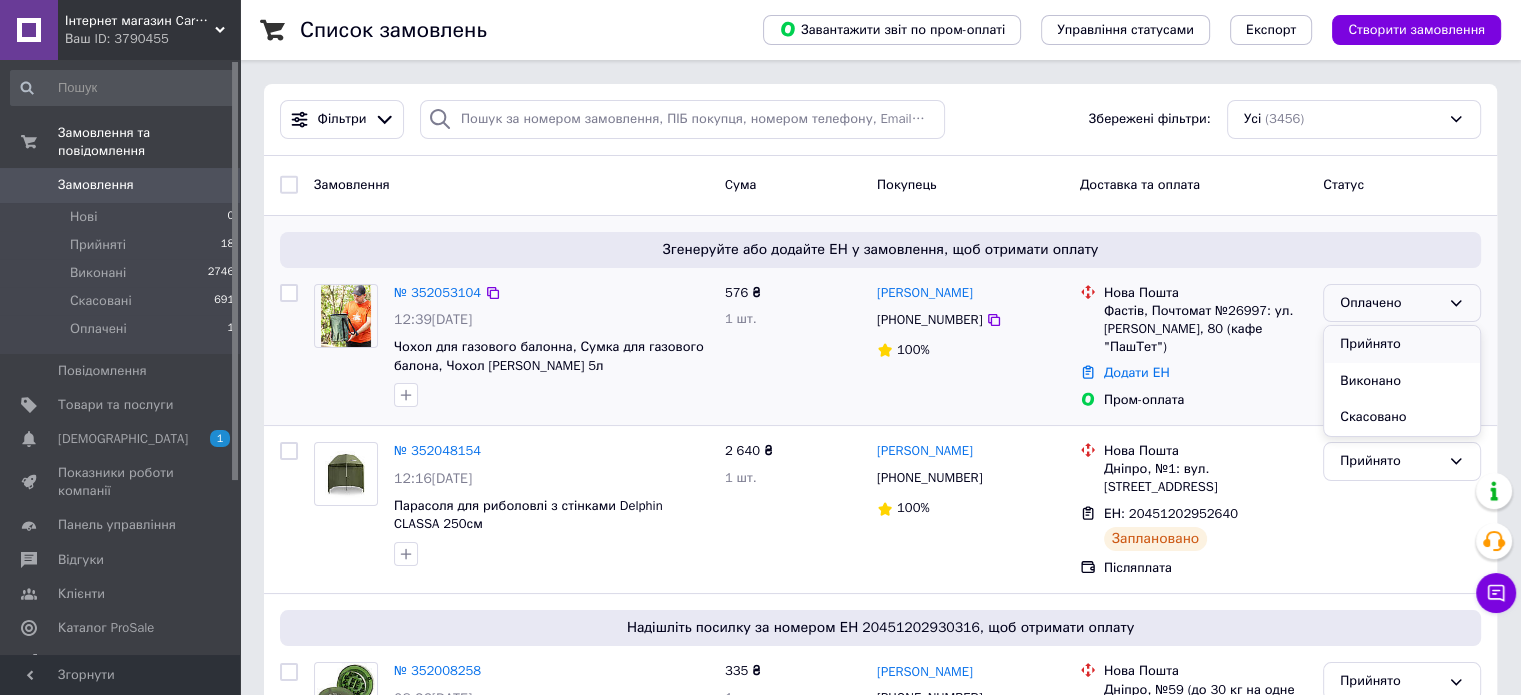 click on "Прийнято" at bounding box center [1402, 344] 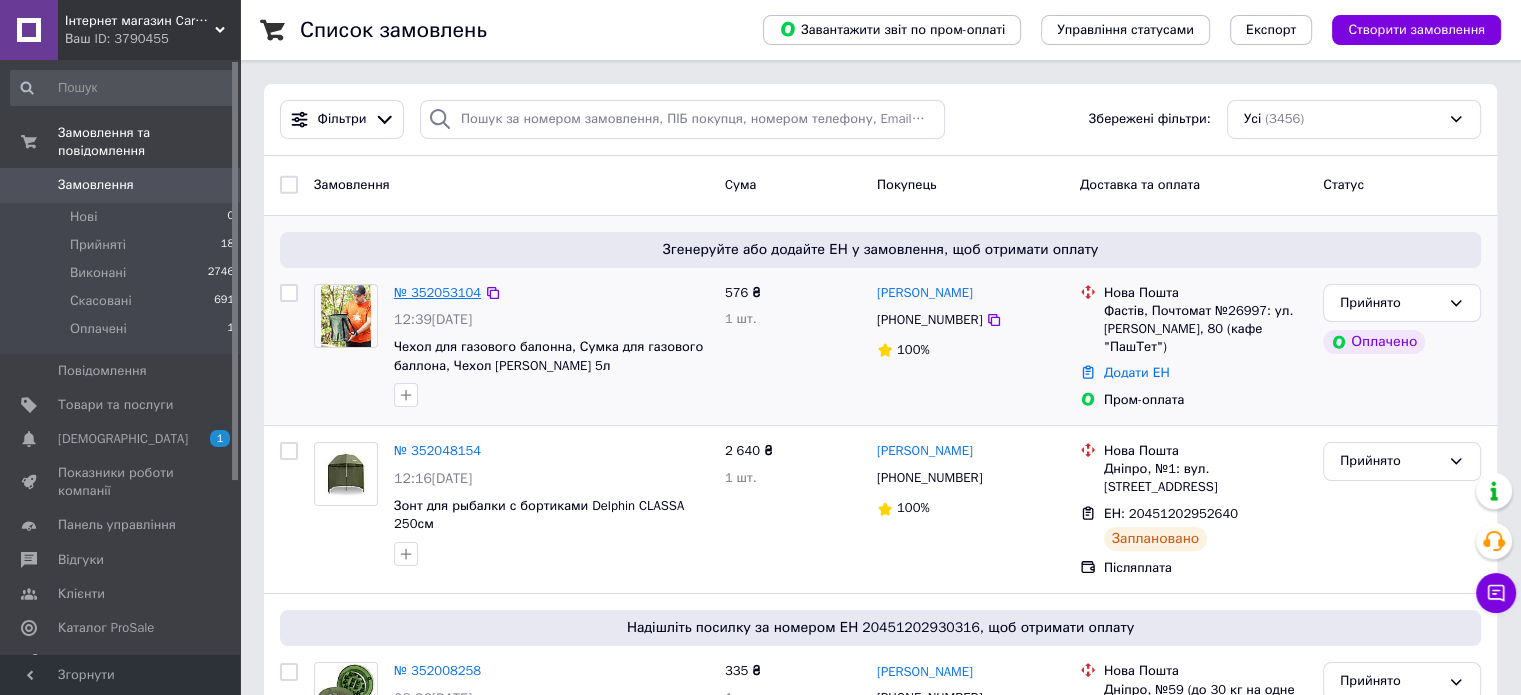 click on "№ 352053104" at bounding box center [437, 292] 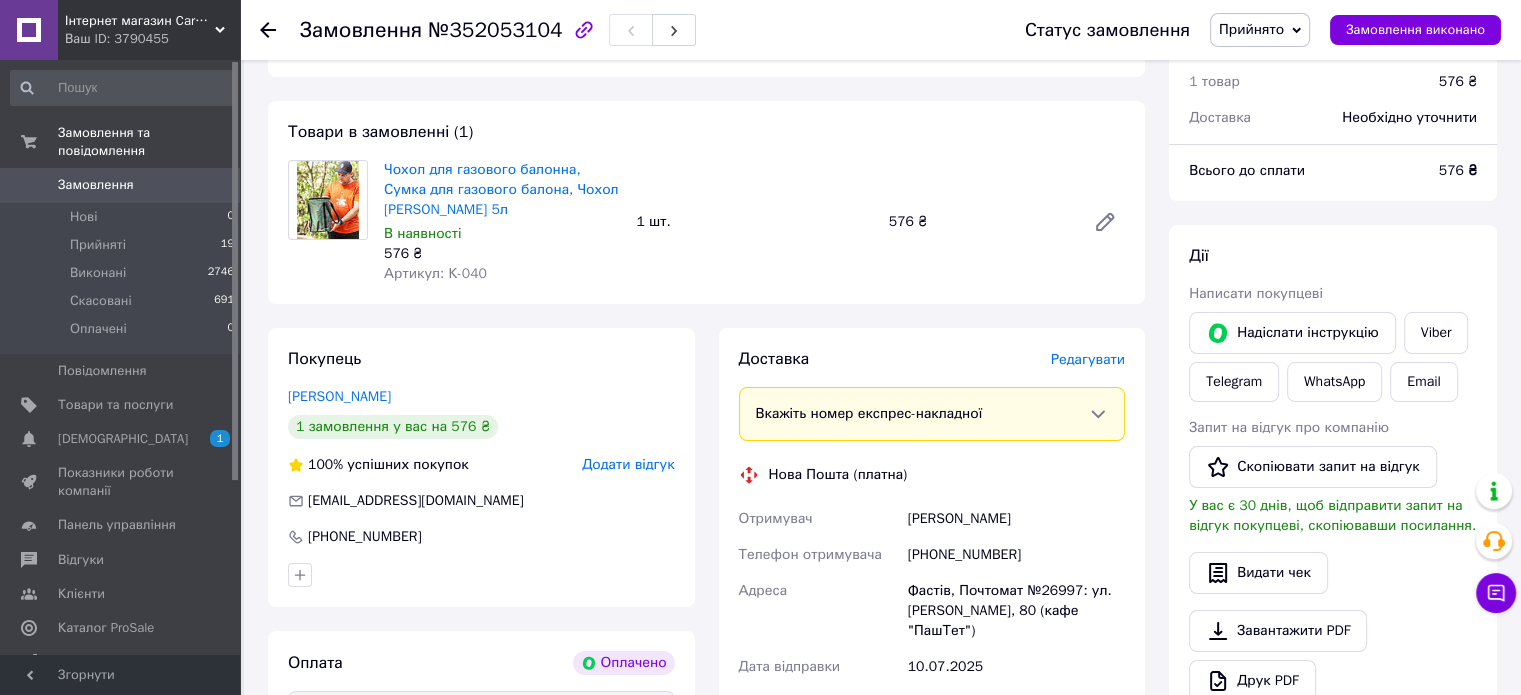 scroll, scrollTop: 300, scrollLeft: 0, axis: vertical 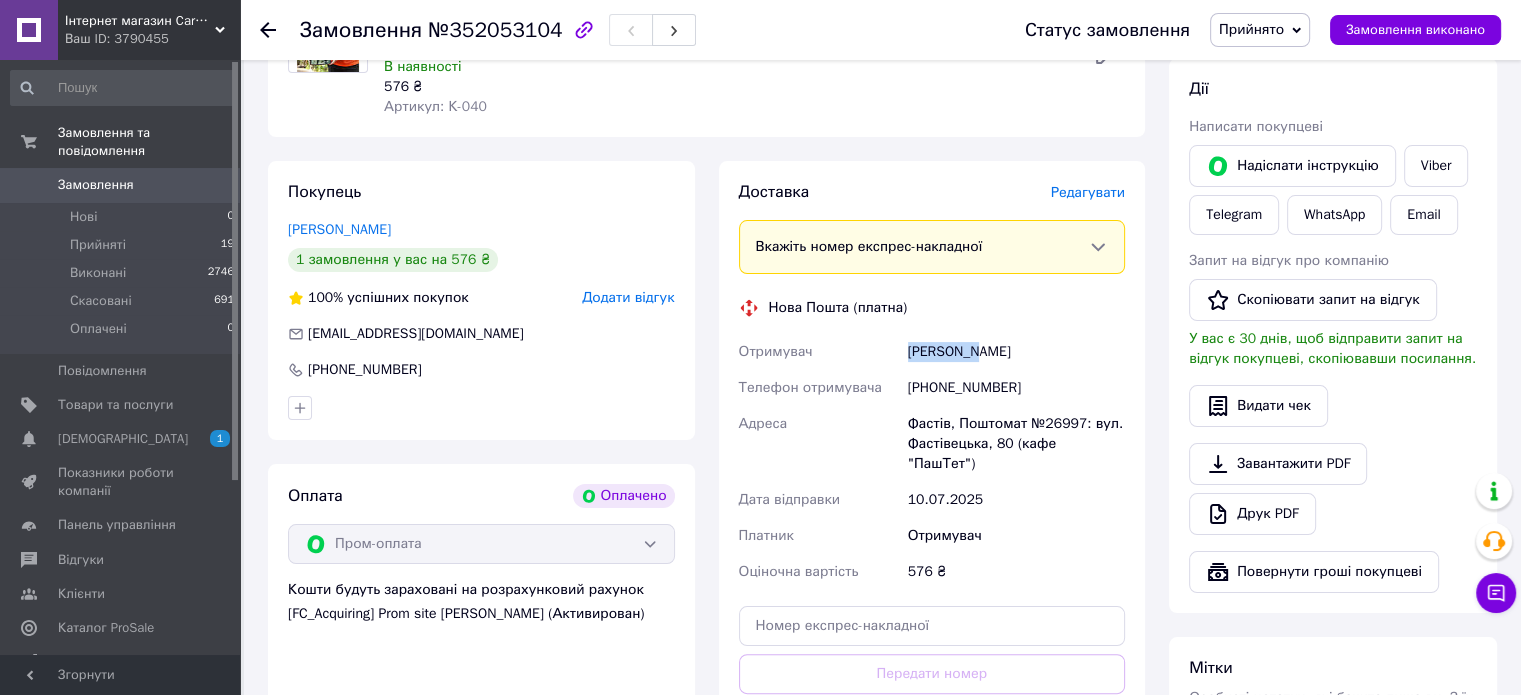 drag, startPoint x: 910, startPoint y: 354, endPoint x: 977, endPoint y: 358, distance: 67.11929 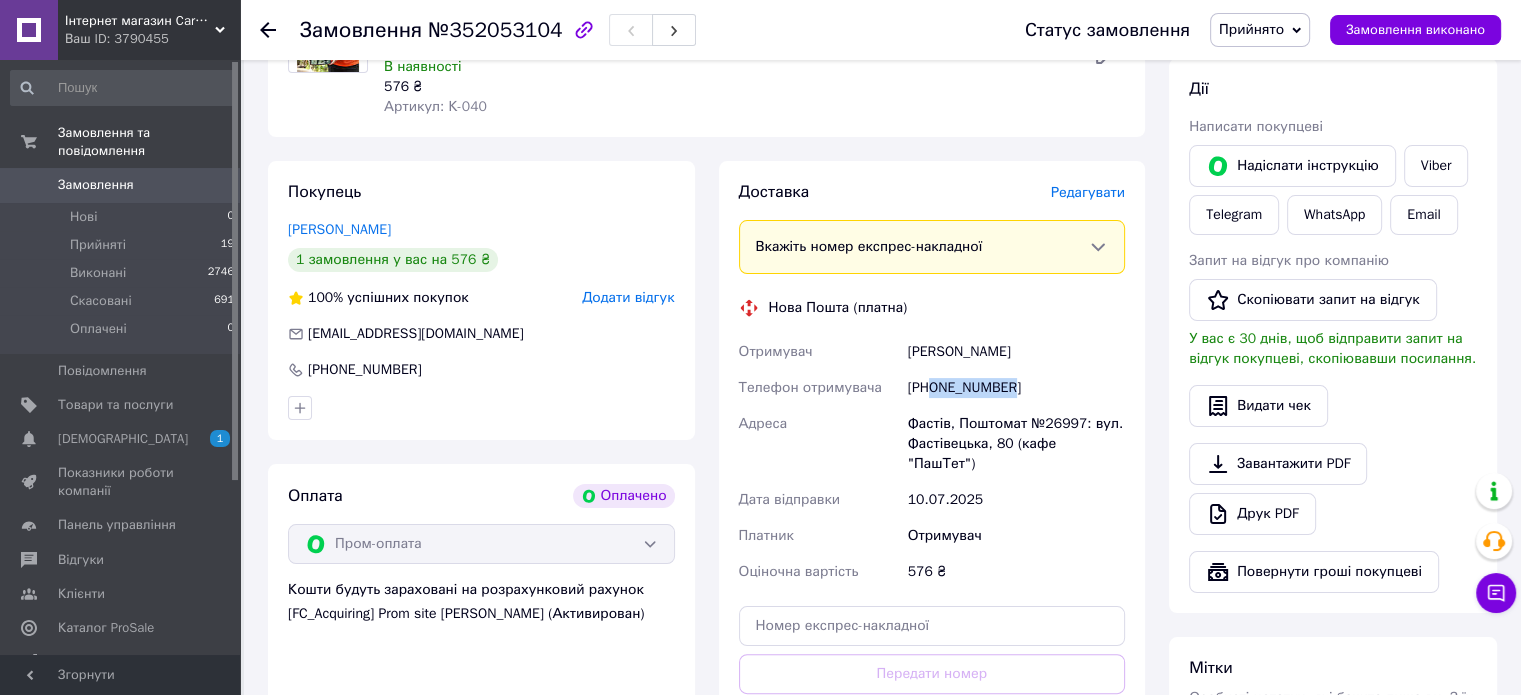 drag, startPoint x: 1016, startPoint y: 388, endPoint x: 933, endPoint y: 395, distance: 83.294655 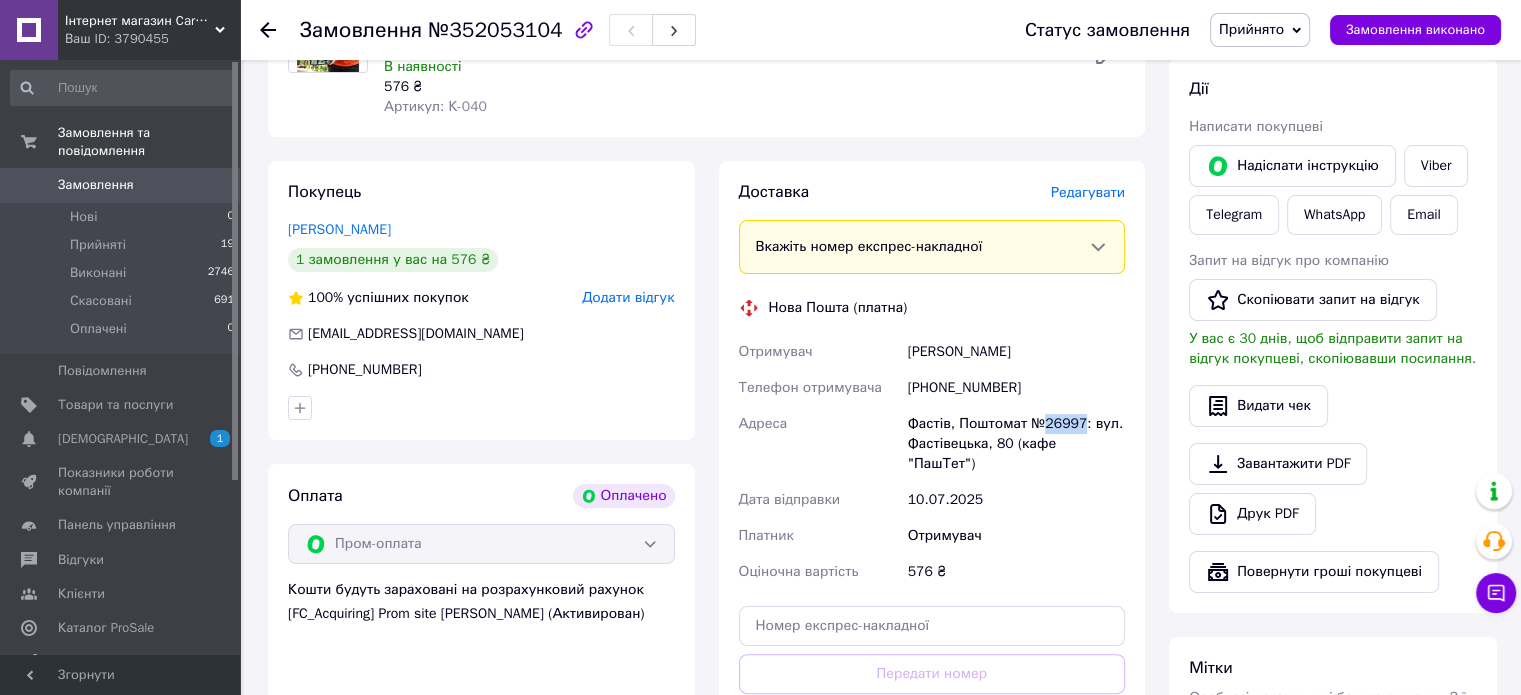 click on "Фастів, Поштомат №26997: вул. Фастівецька, 80 (кафе "ПашТет")" at bounding box center [1016, 444] 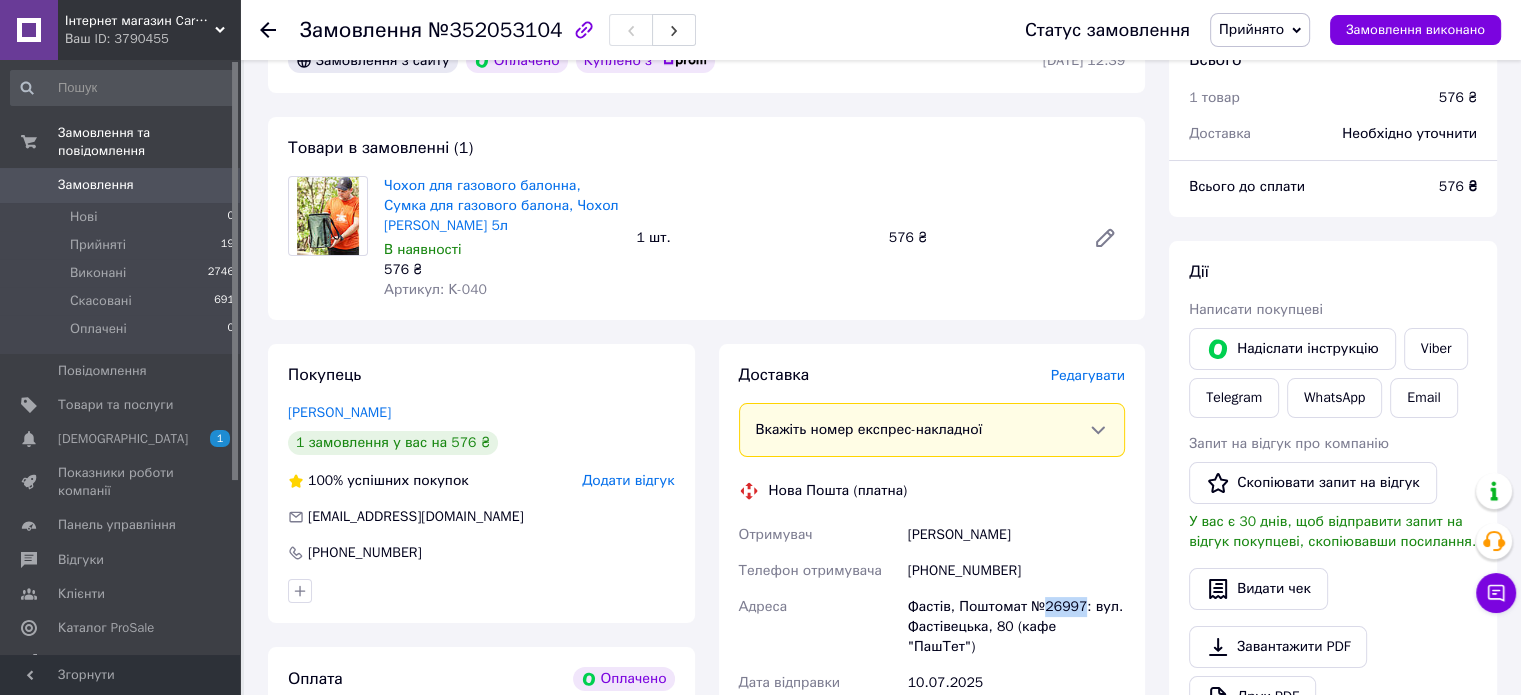 scroll, scrollTop: 0, scrollLeft: 0, axis: both 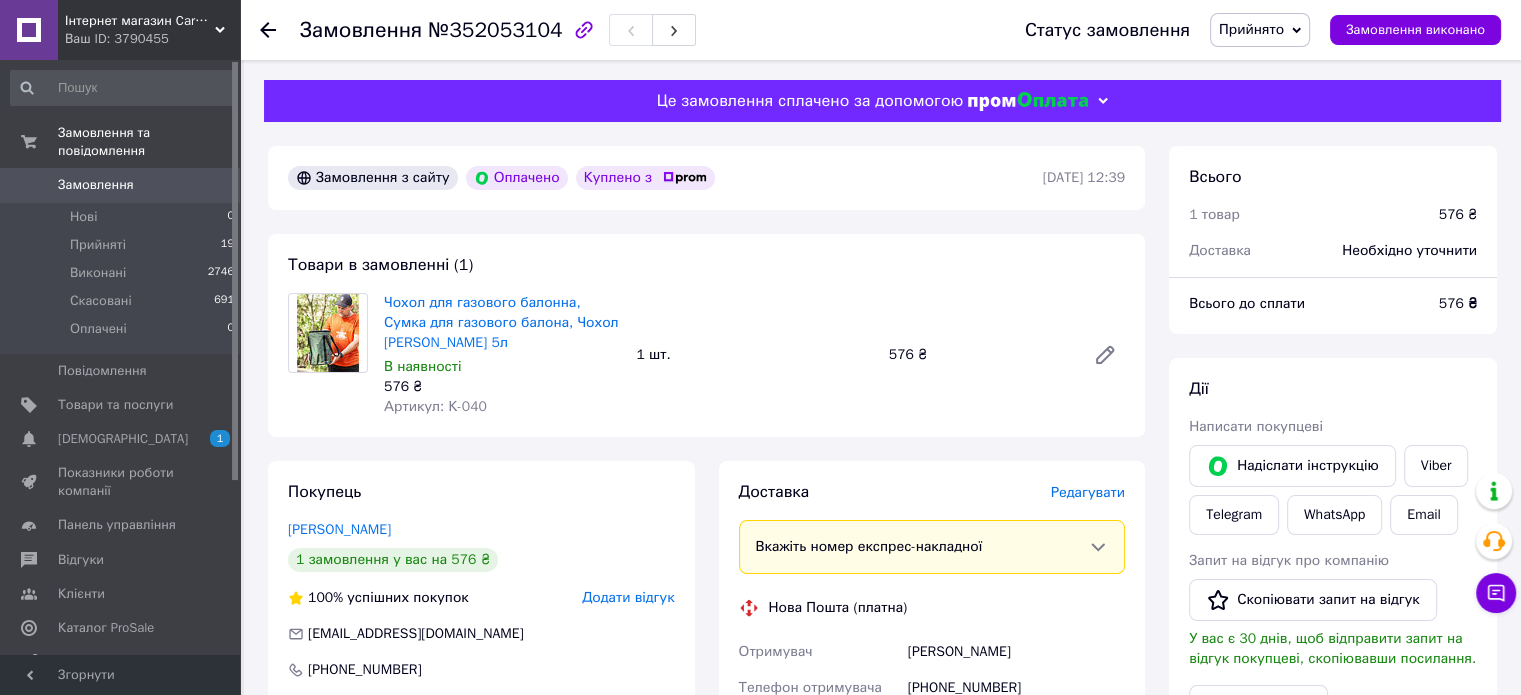 click on "Замовлення" at bounding box center [96, 185] 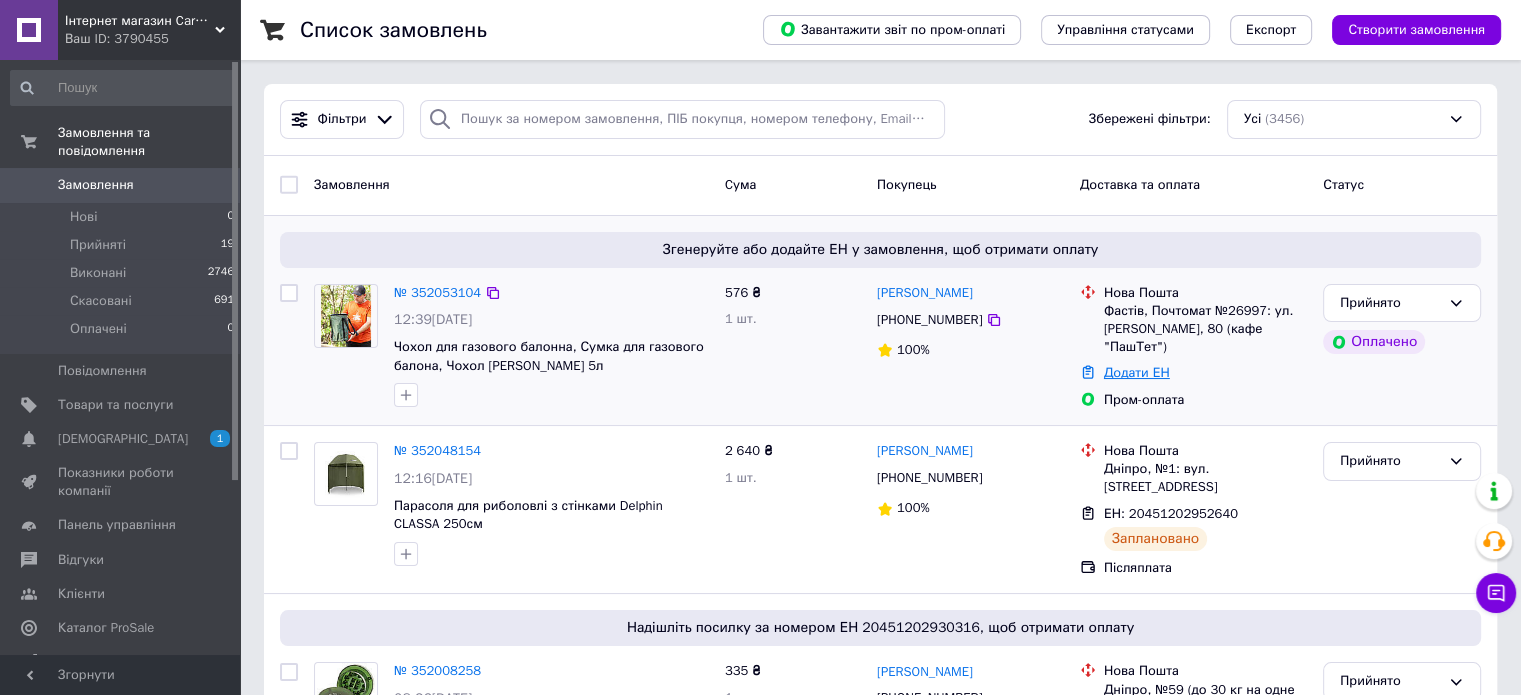 click on "Додати ЕН" at bounding box center [1137, 372] 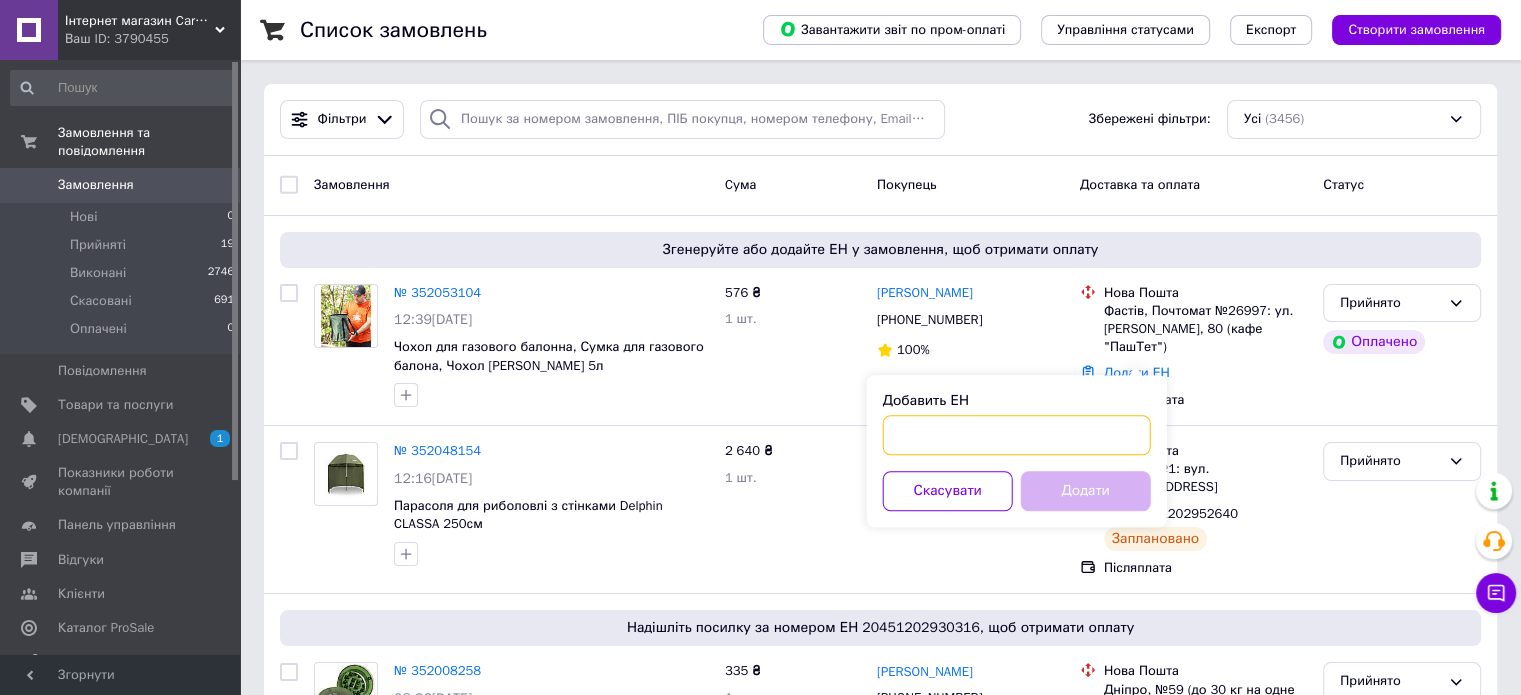 click on "Добавить ЕН" at bounding box center (1017, 435) 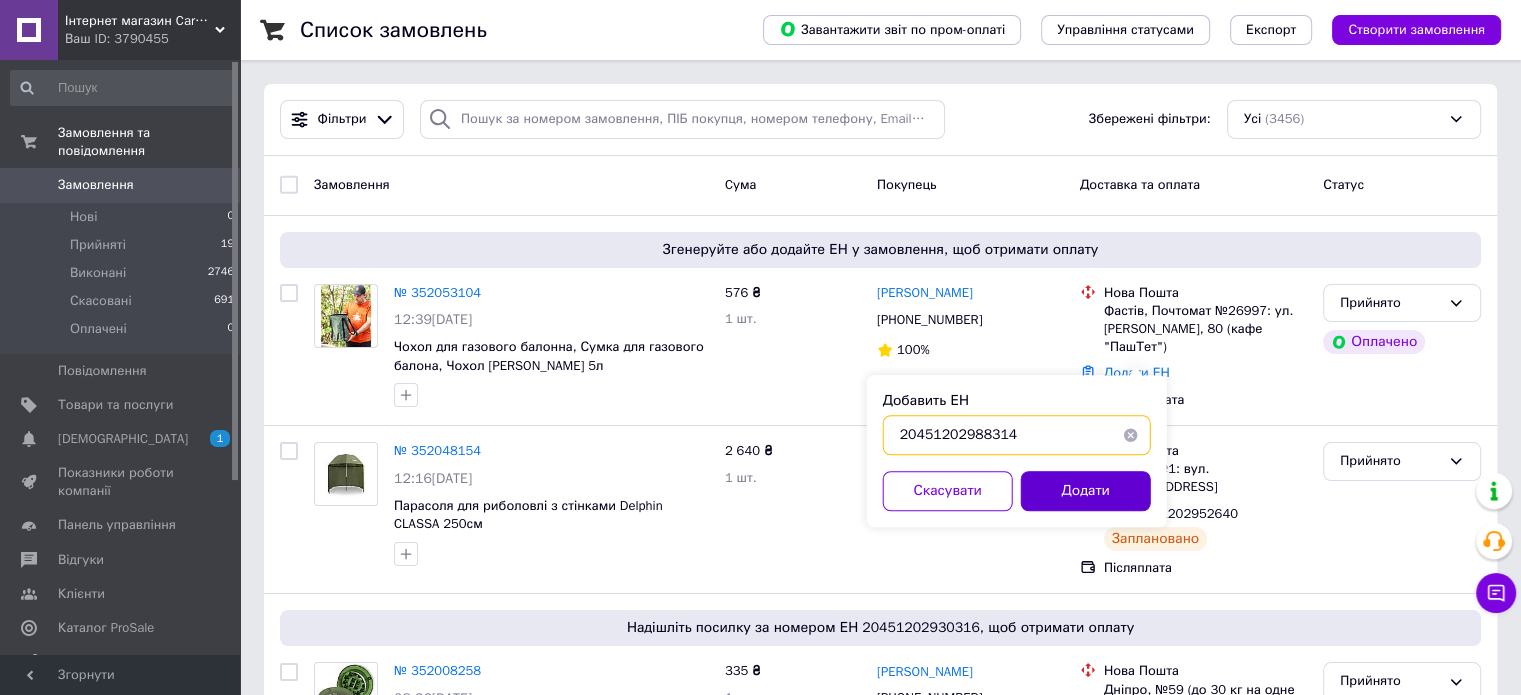 type on "20451202988314" 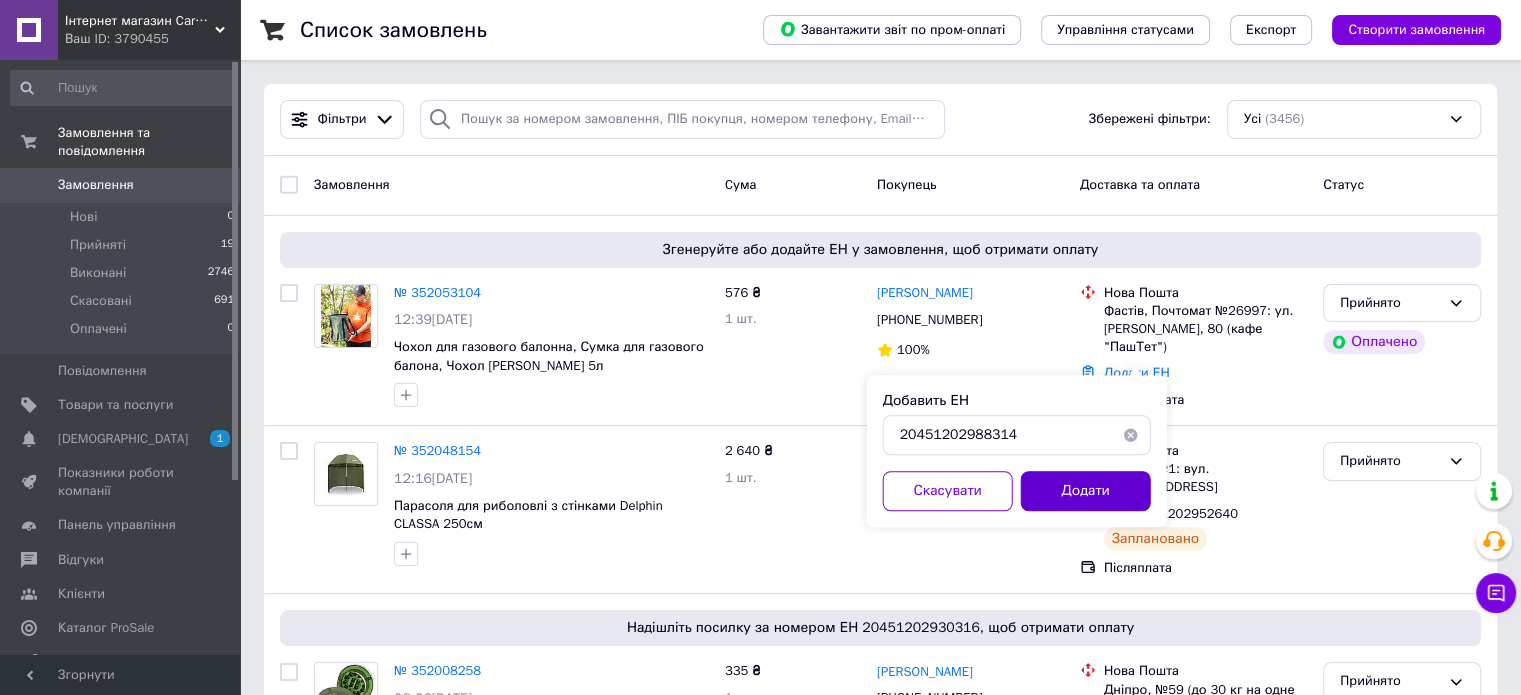click on "Додати" at bounding box center [1086, 491] 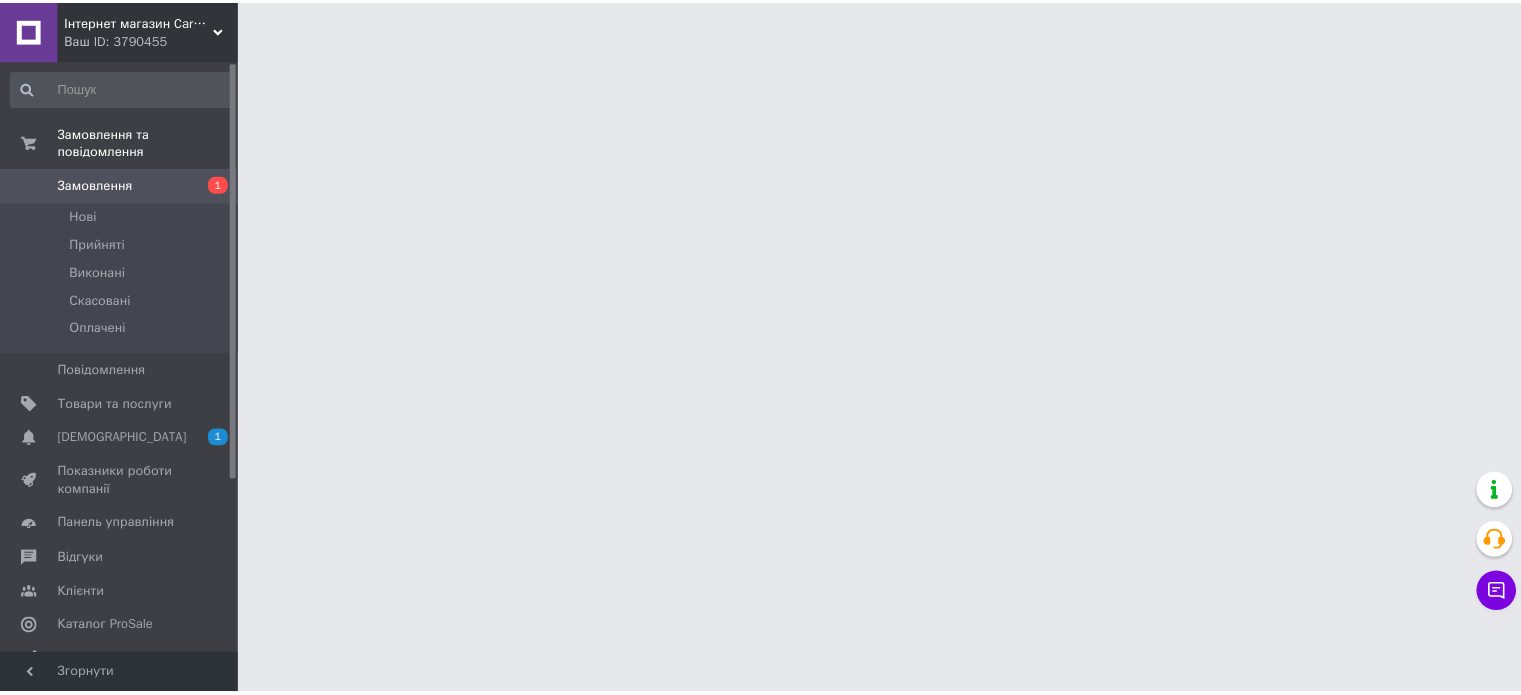 scroll, scrollTop: 0, scrollLeft: 0, axis: both 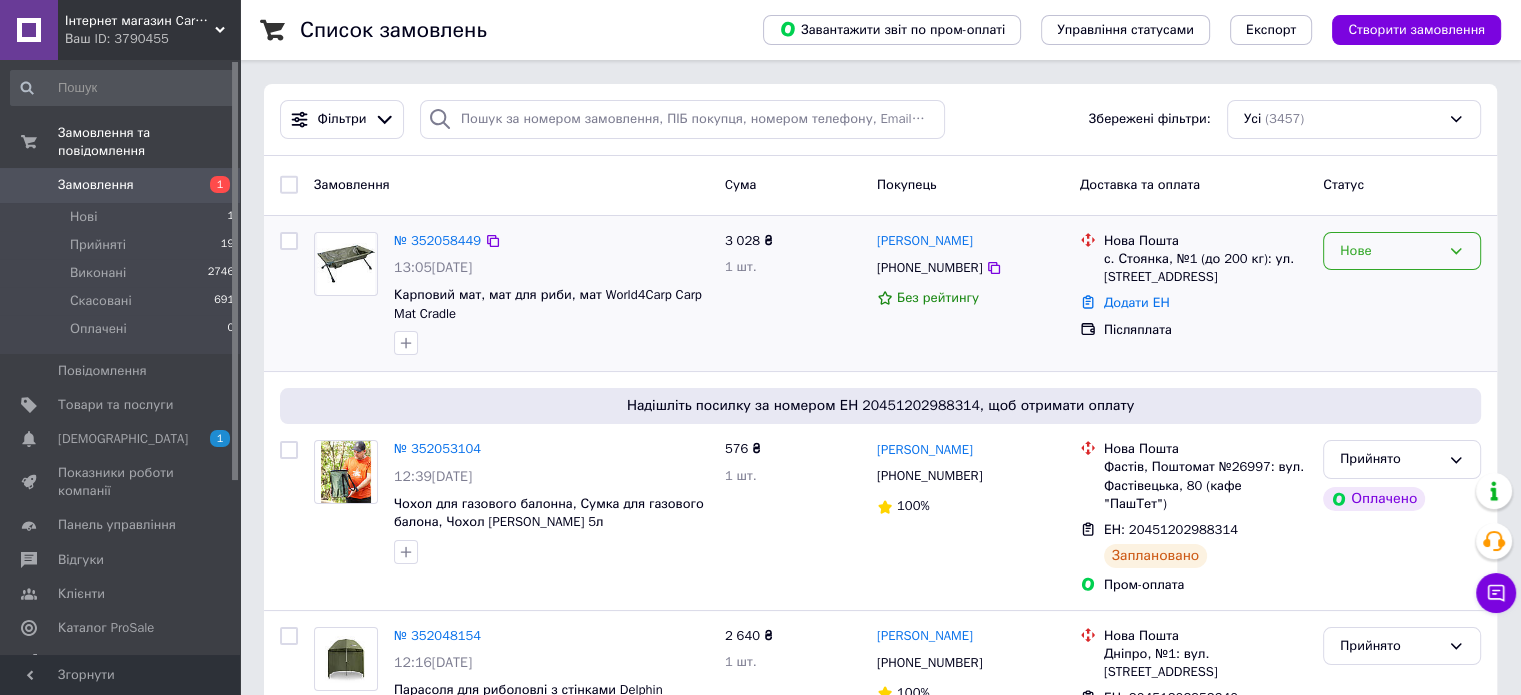 click on "Нове" at bounding box center (1402, 251) 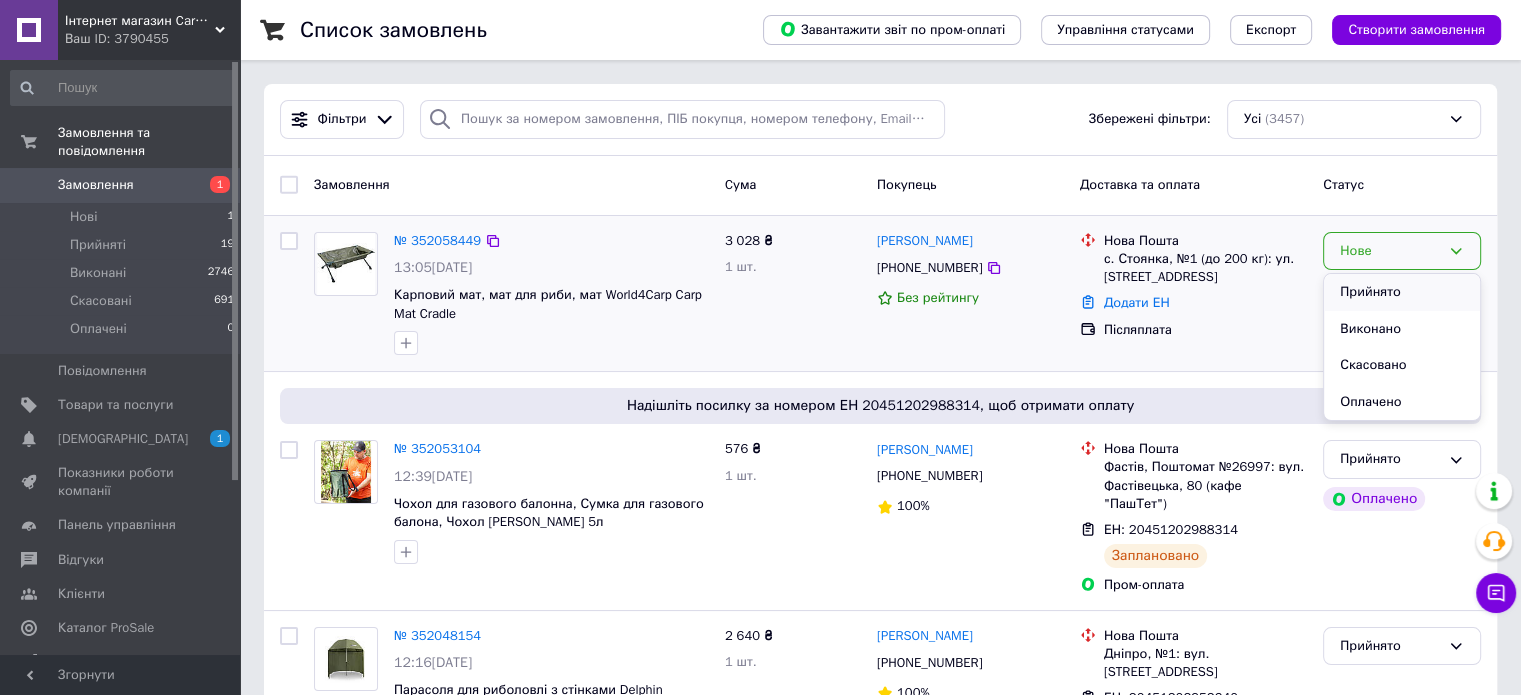 click on "Прийнято" at bounding box center (1402, 292) 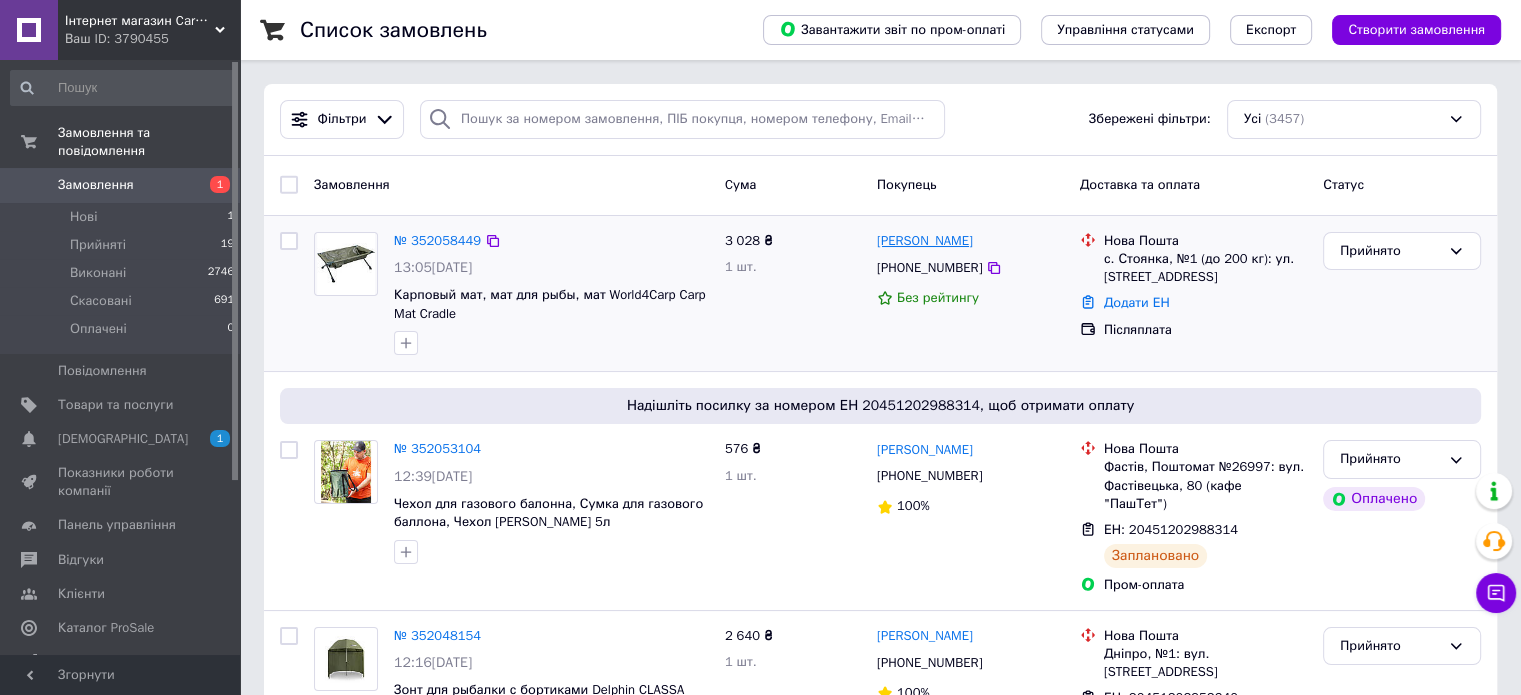 click on "[PERSON_NAME]" at bounding box center [925, 241] 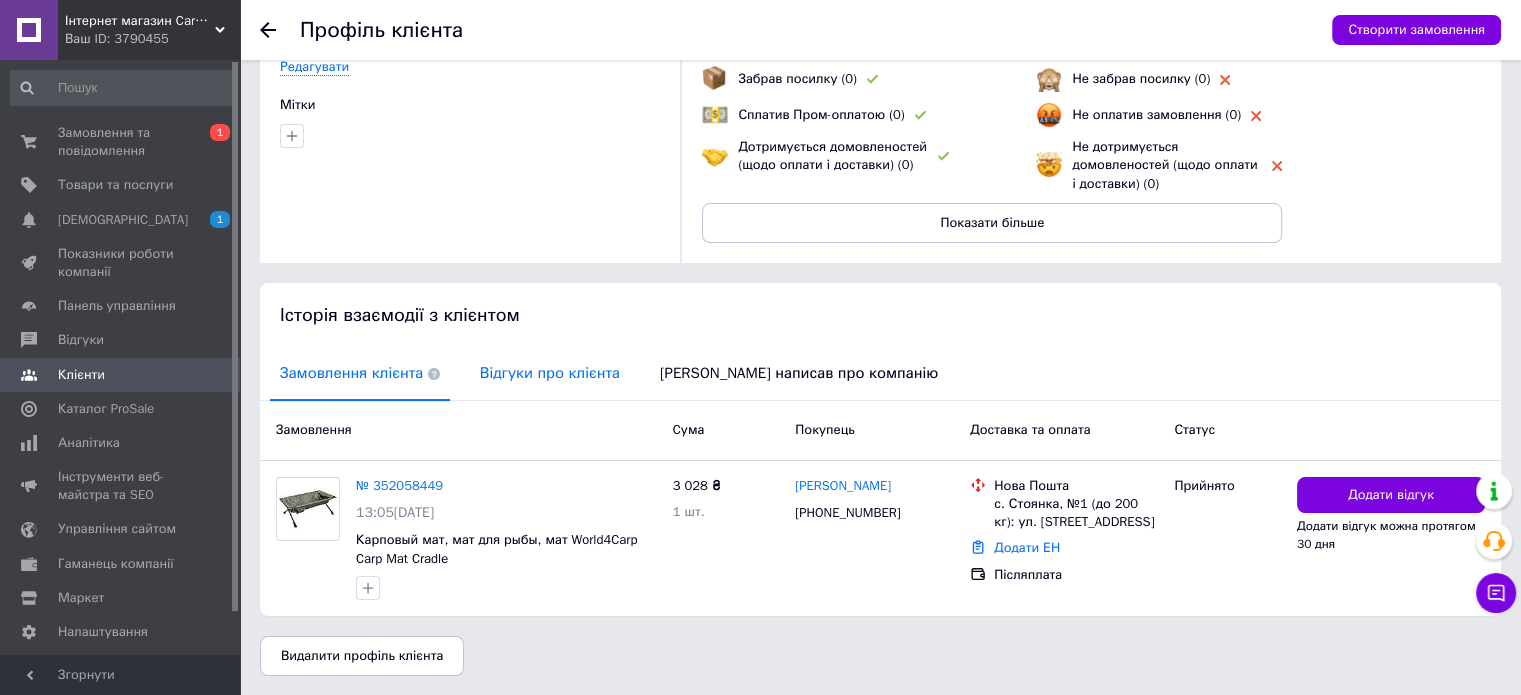click on "Відгуки про клієнта" at bounding box center [550, 373] 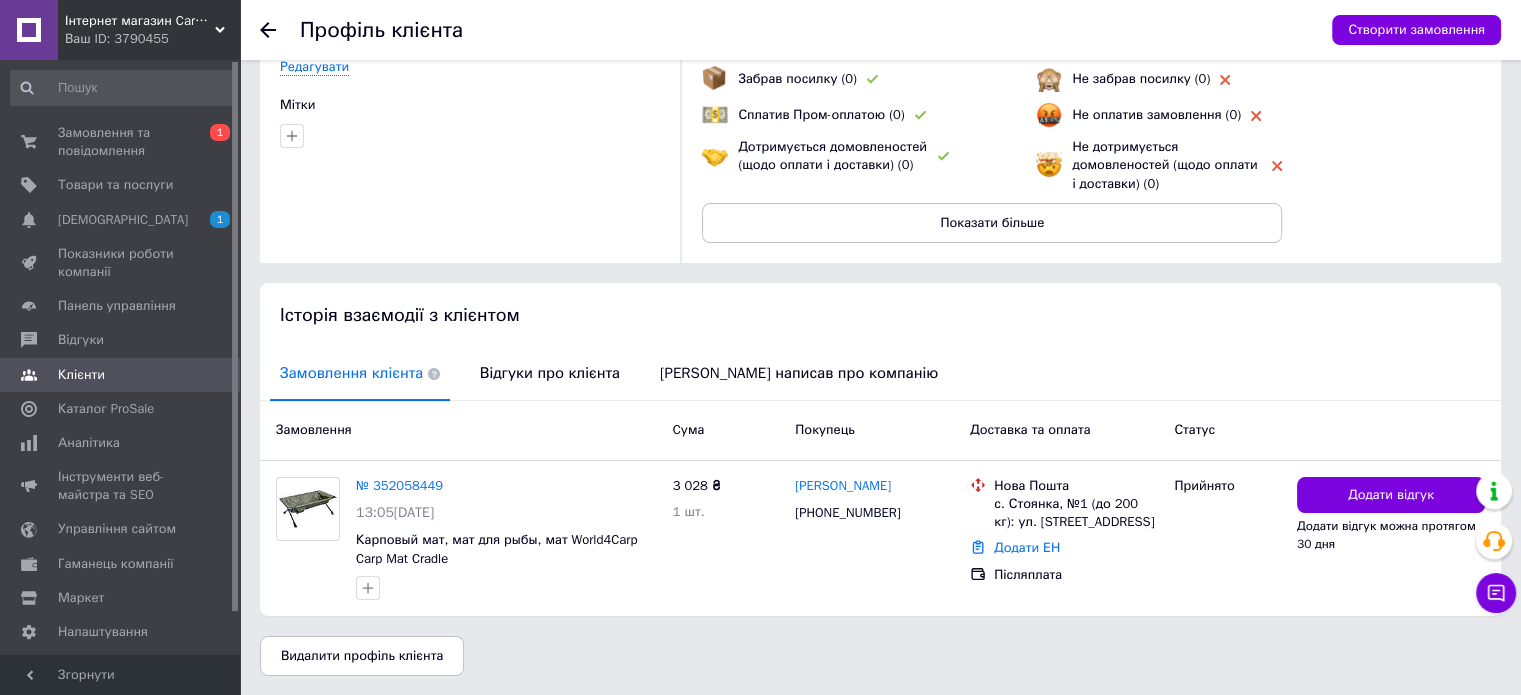 scroll, scrollTop: 15, scrollLeft: 0, axis: vertical 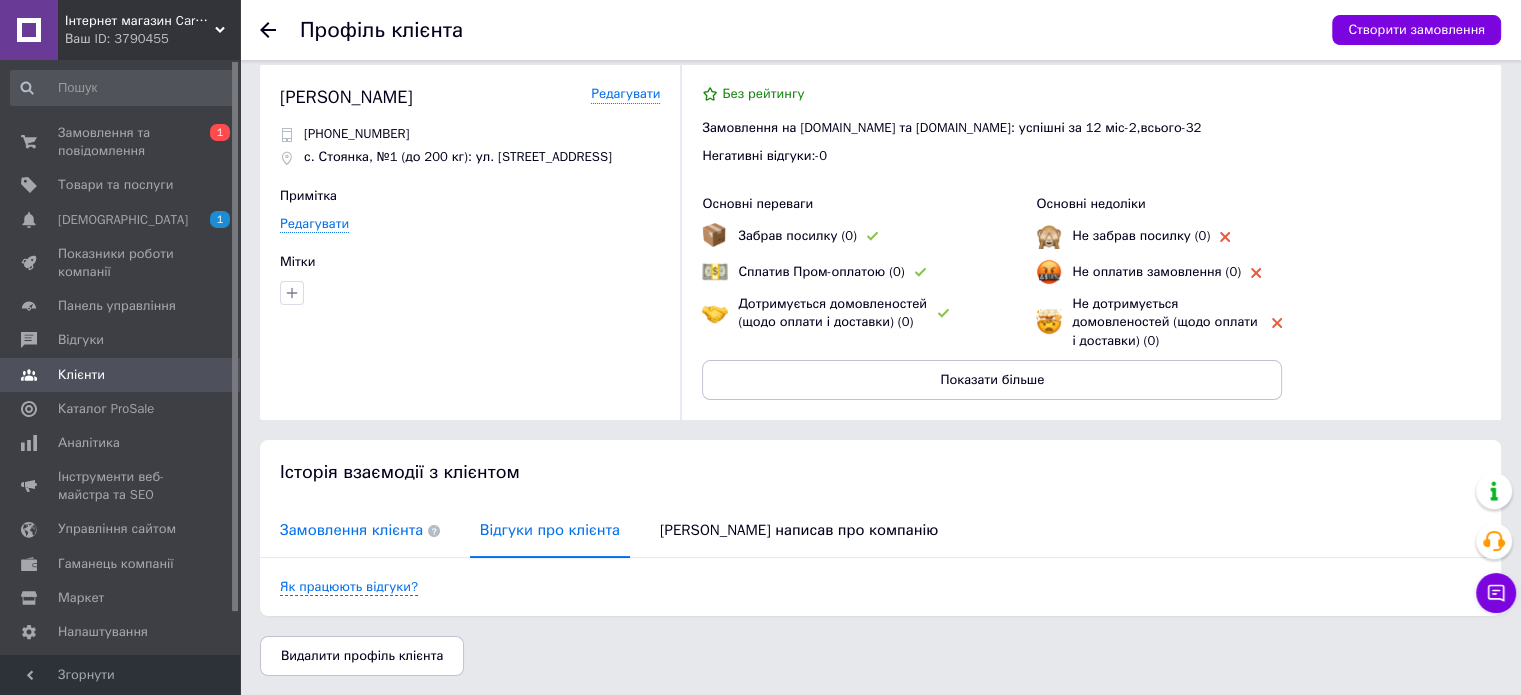 click on "Замовлення клієнта" at bounding box center (360, 530) 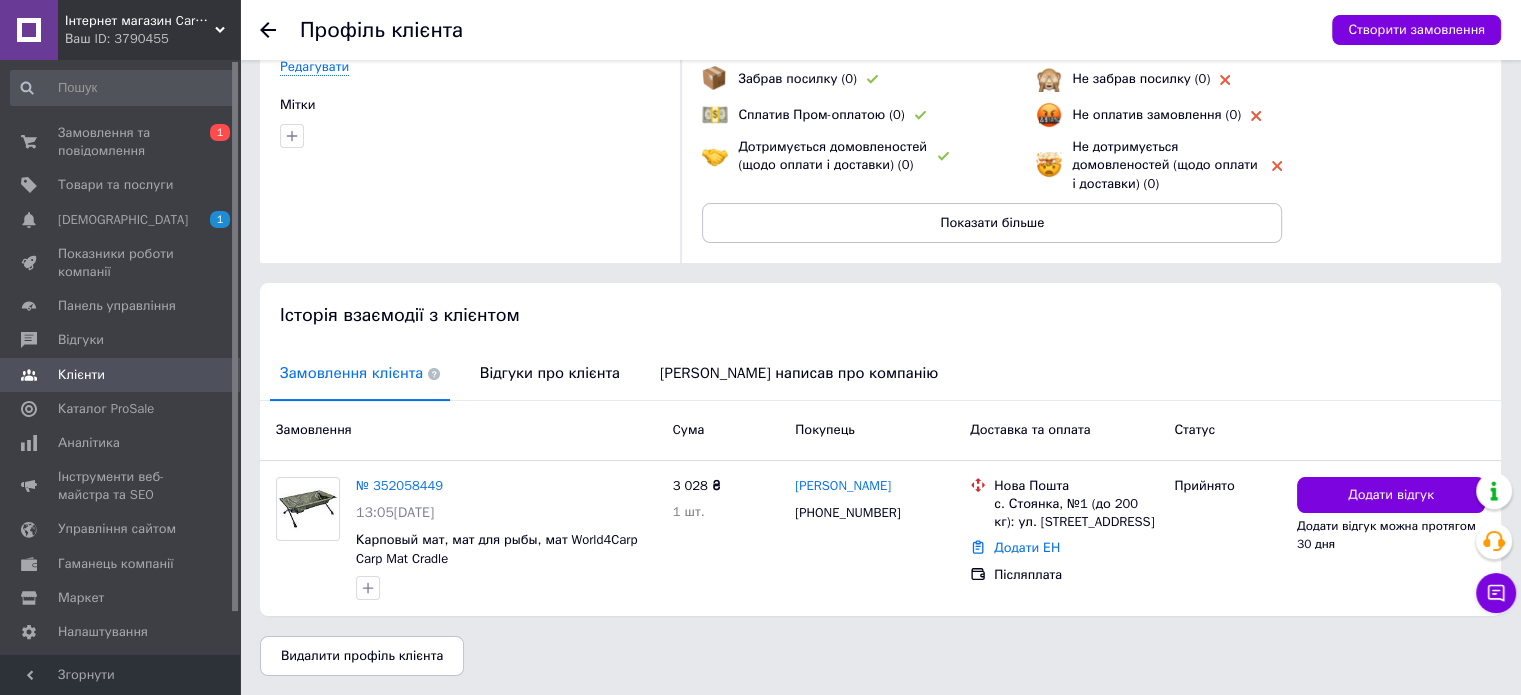 scroll, scrollTop: 0, scrollLeft: 0, axis: both 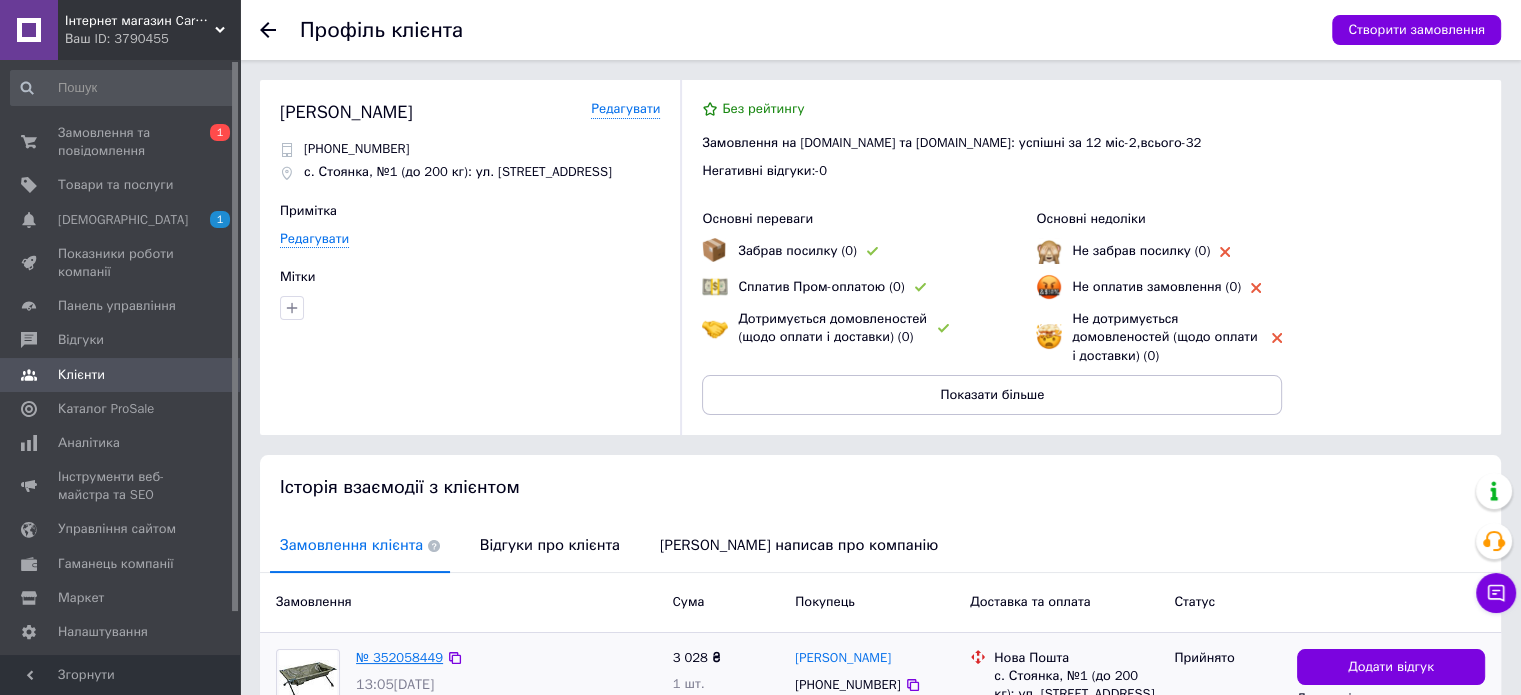 click on "№ 352058449" at bounding box center (399, 657) 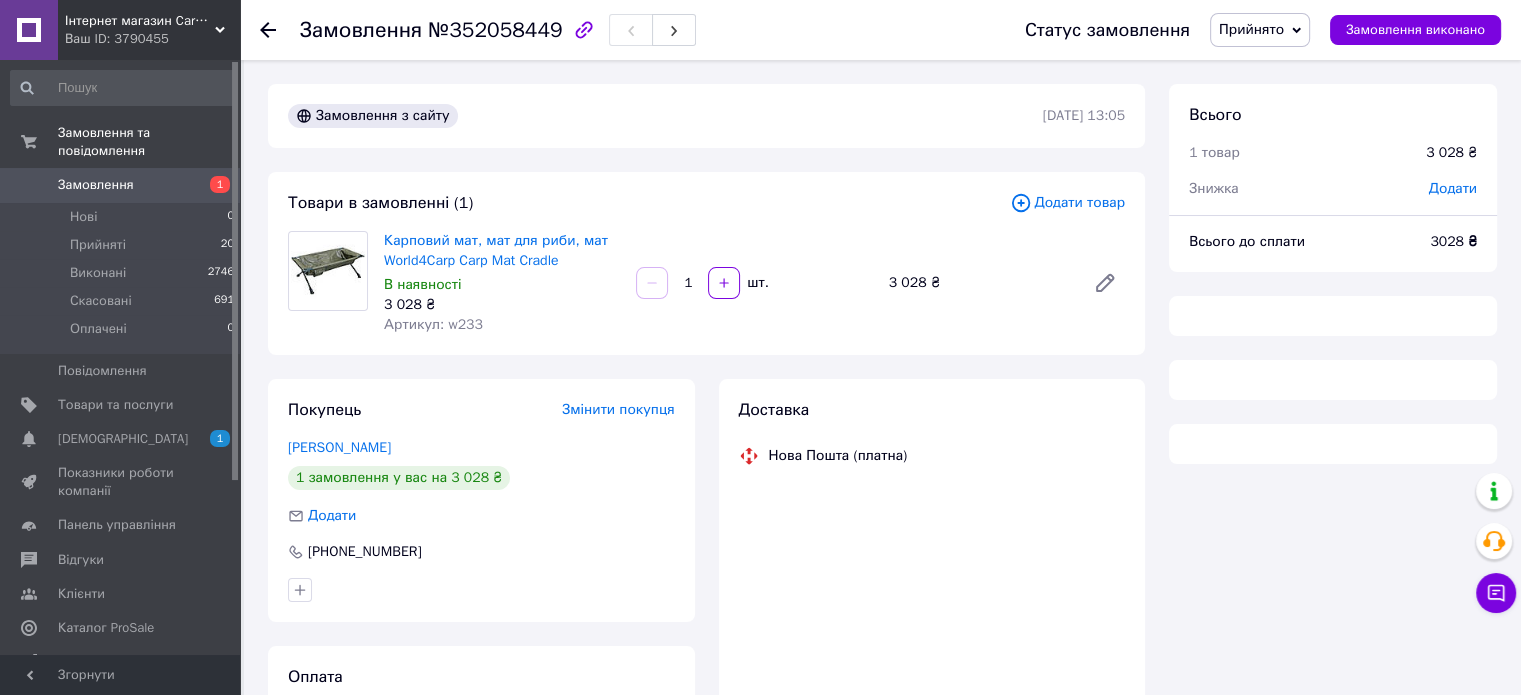 click on "Артикул: w233" at bounding box center (433, 324) 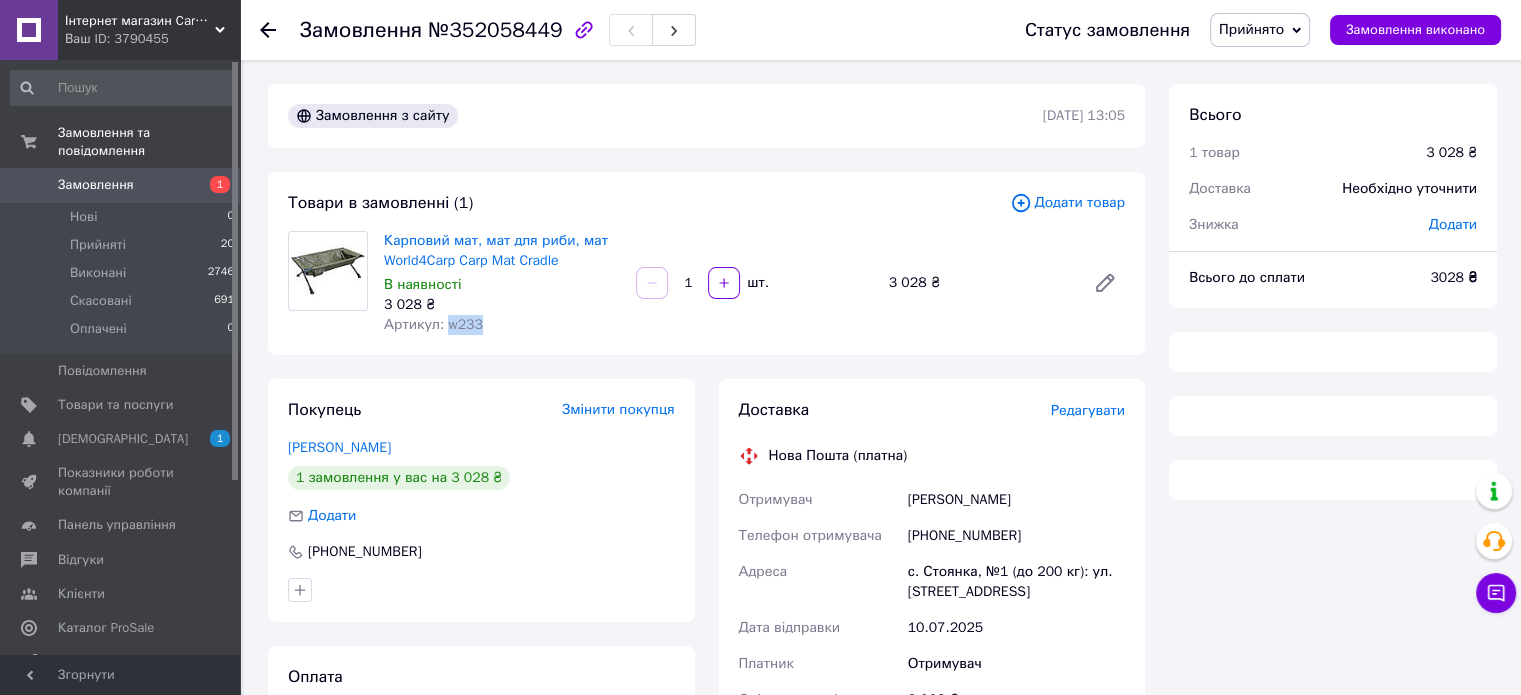 click on "Артикул: w233" at bounding box center (433, 324) 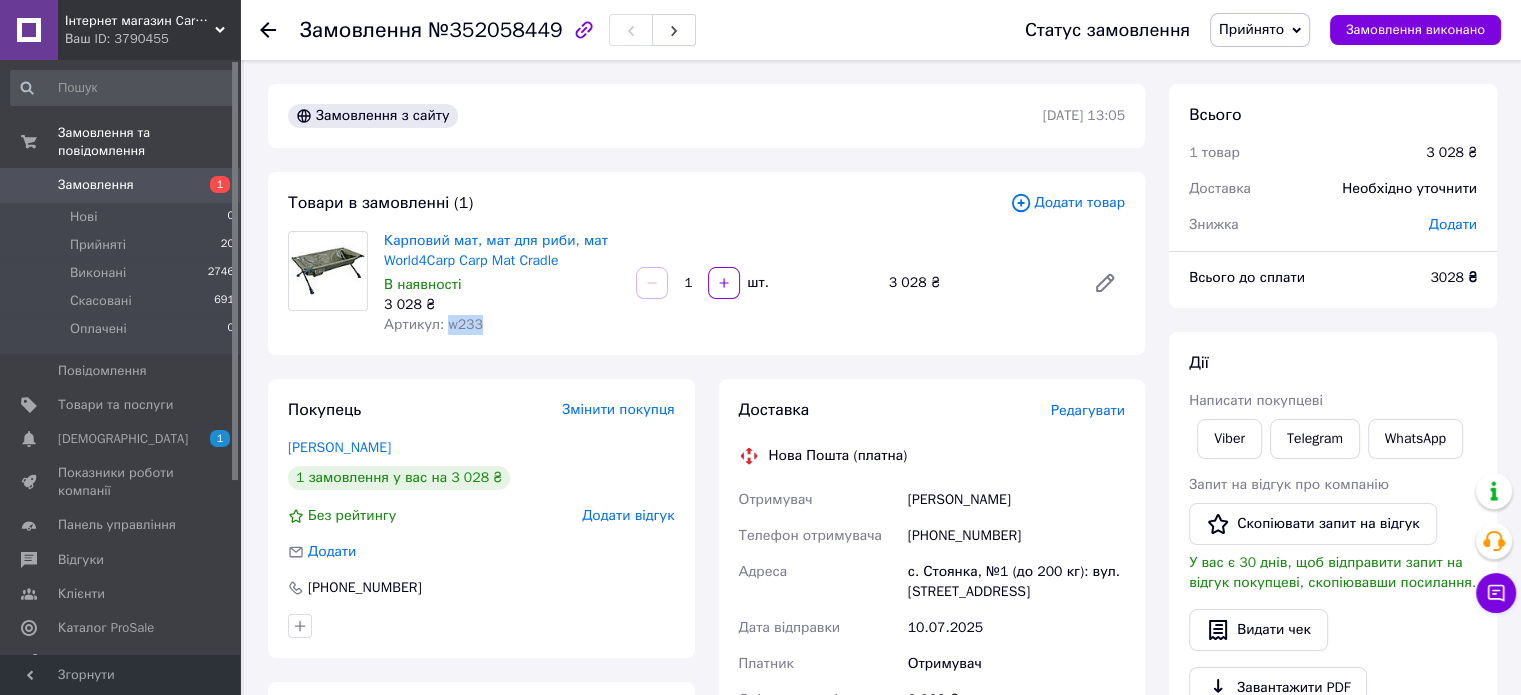 copy on "w233" 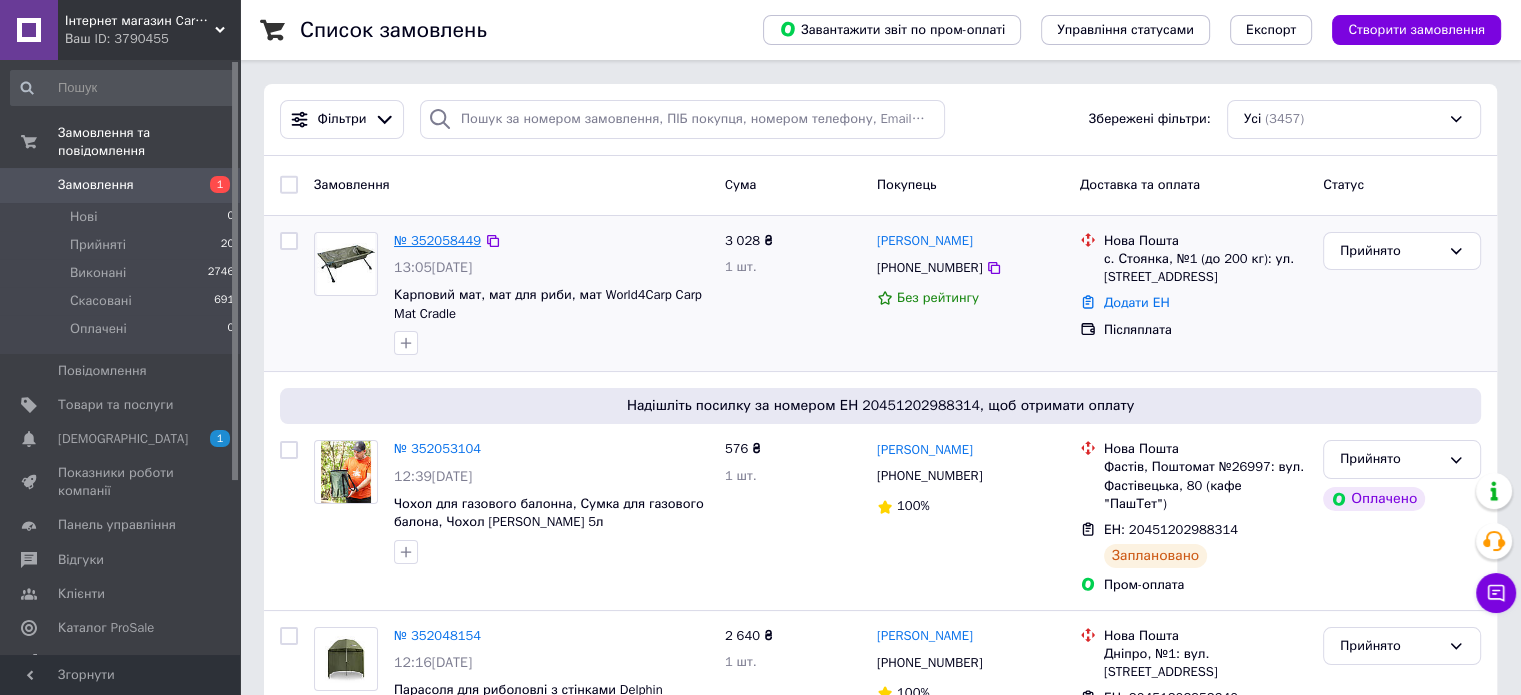 click on "№ 352058449" at bounding box center (437, 240) 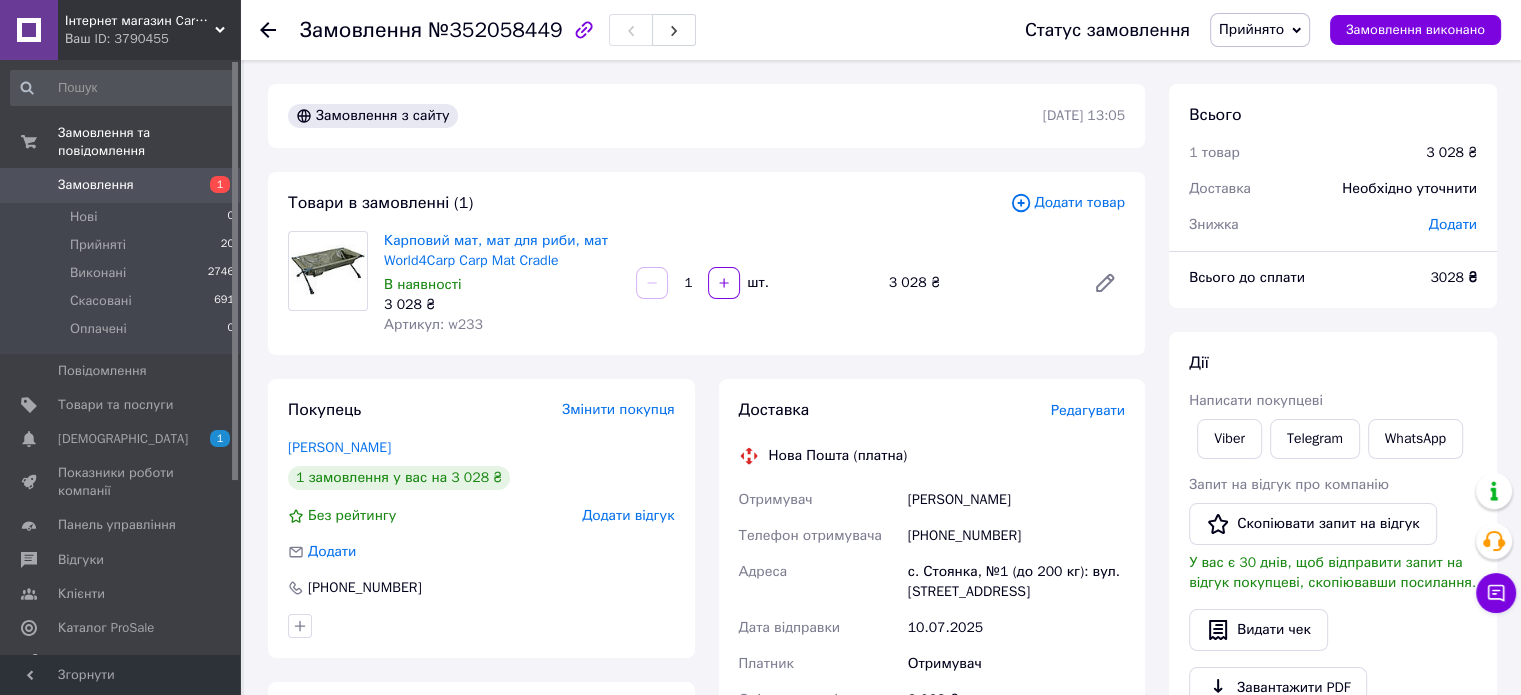 scroll, scrollTop: 200, scrollLeft: 0, axis: vertical 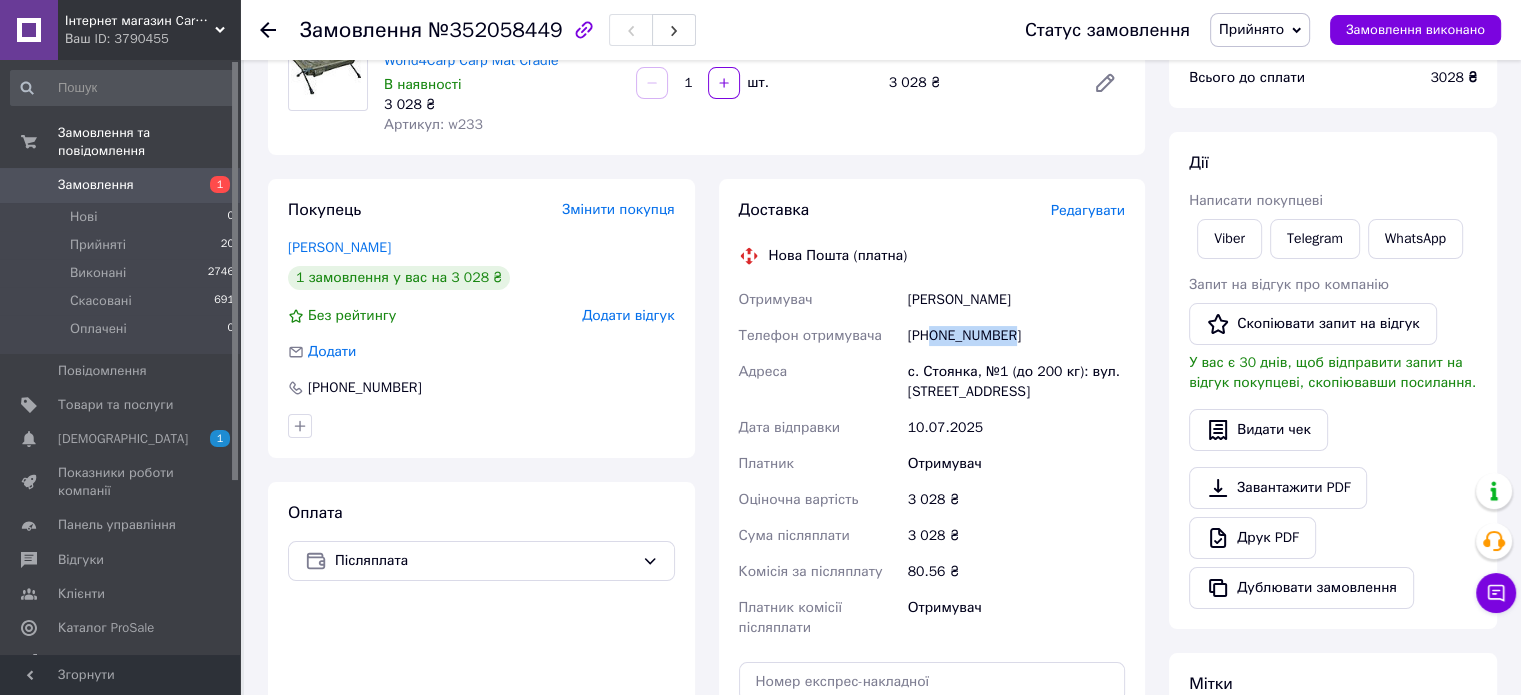 drag, startPoint x: 932, startPoint y: 337, endPoint x: 1009, endPoint y: 336, distance: 77.00649 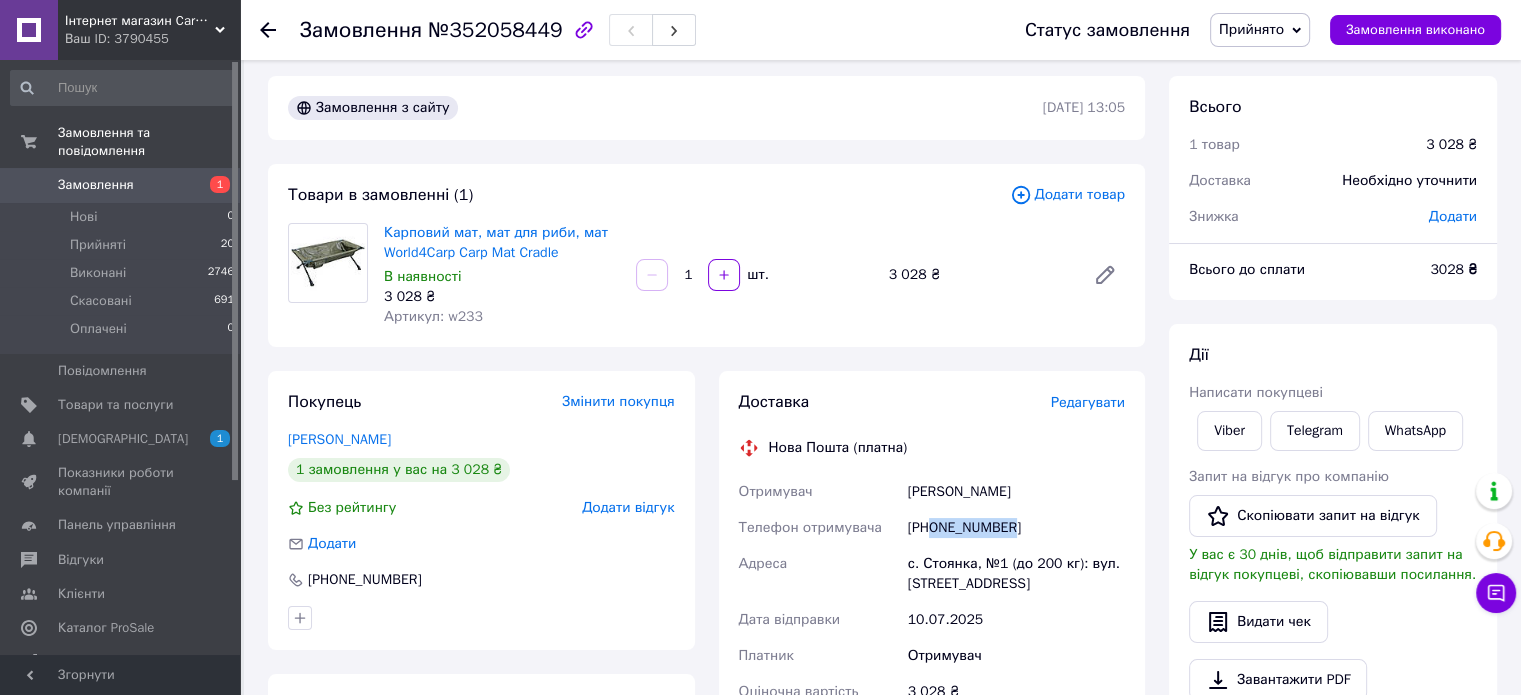 scroll, scrollTop: 0, scrollLeft: 0, axis: both 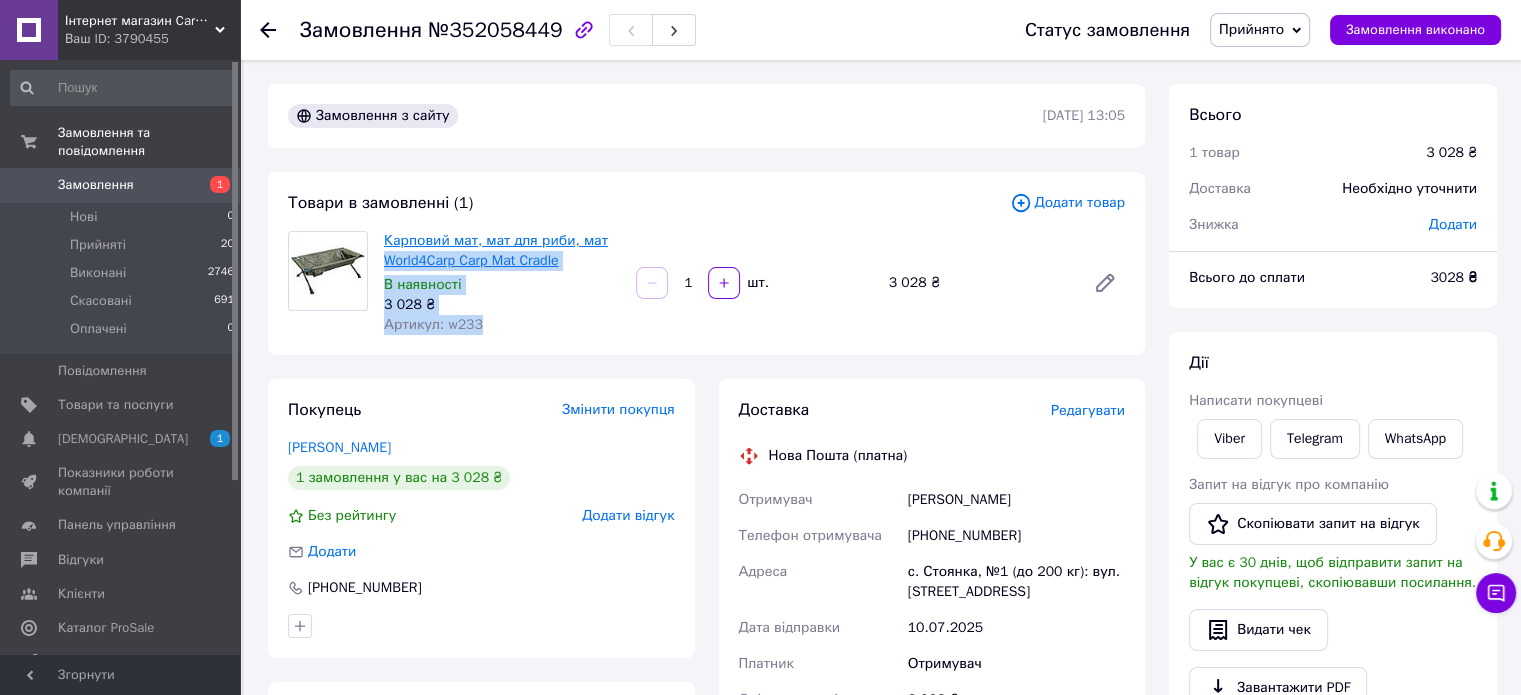 drag, startPoint x: 479, startPoint y: 323, endPoint x: 384, endPoint y: 264, distance: 111.83023 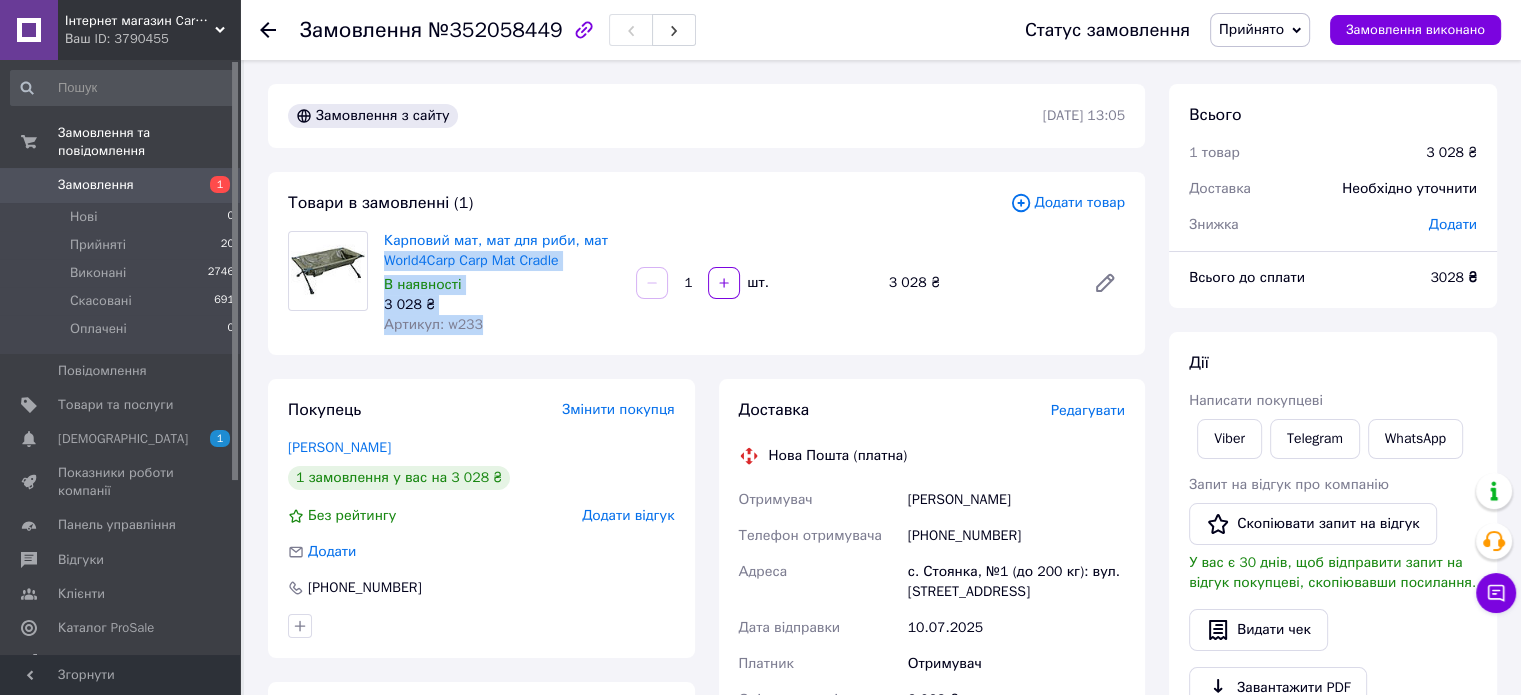 copy on "World4Carp Carp Mat Cradle В наявності 3 028 ₴ Артикул: w233" 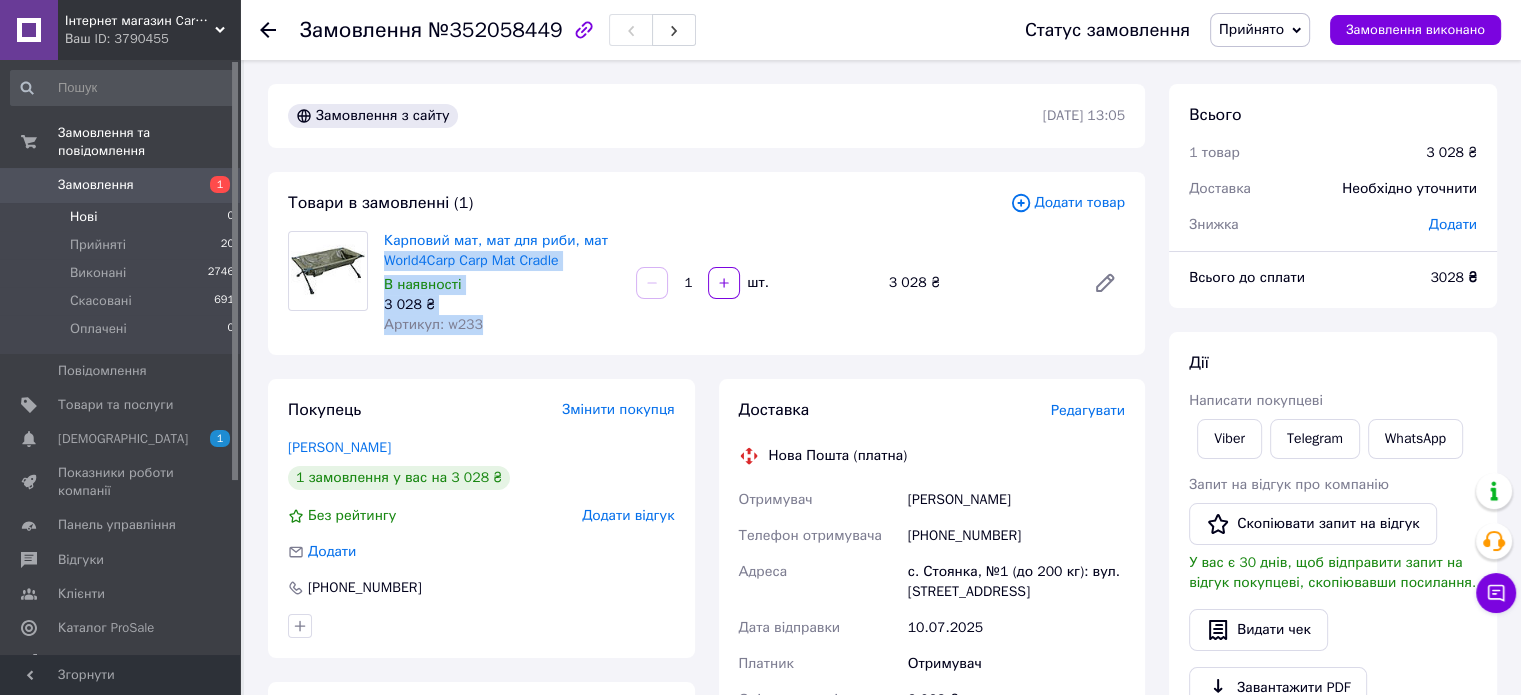 click on "Замовлення" at bounding box center [96, 185] 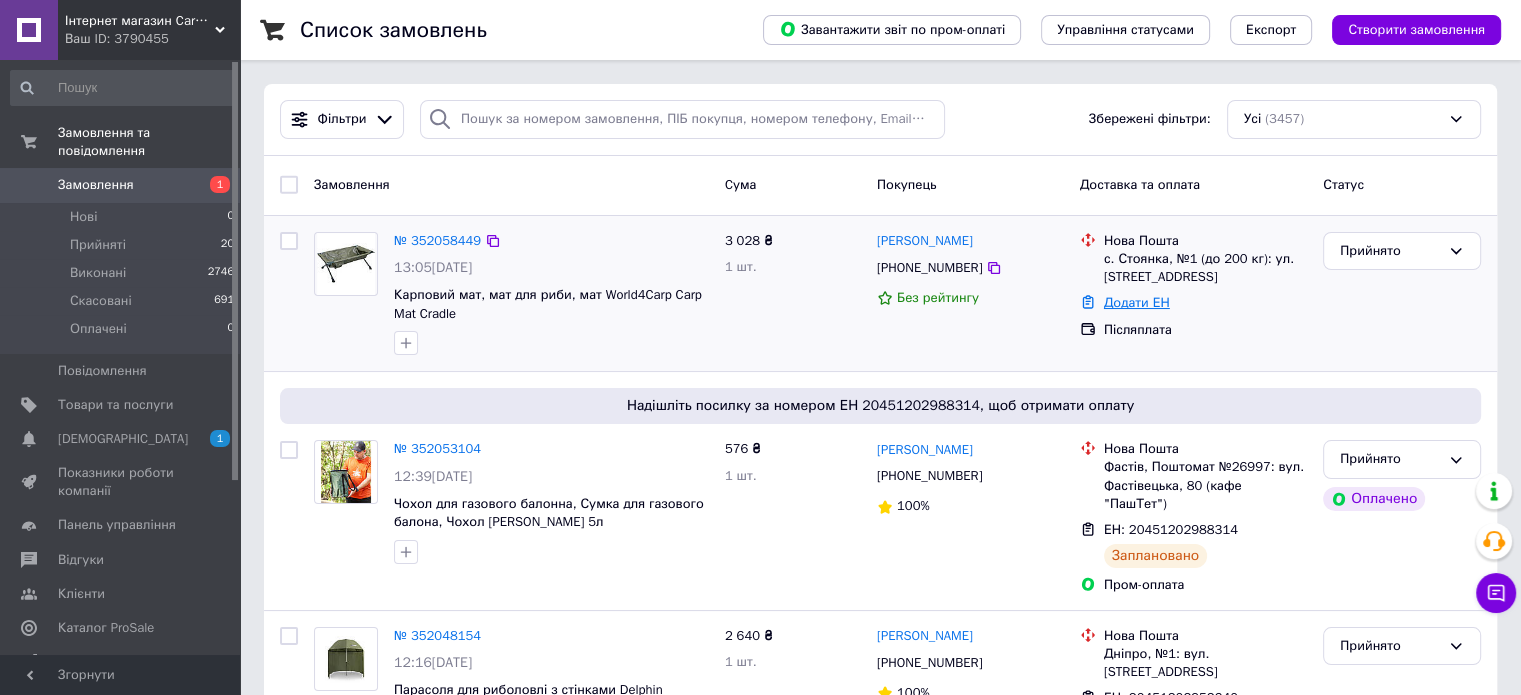 click on "Додати ЕН" at bounding box center (1137, 302) 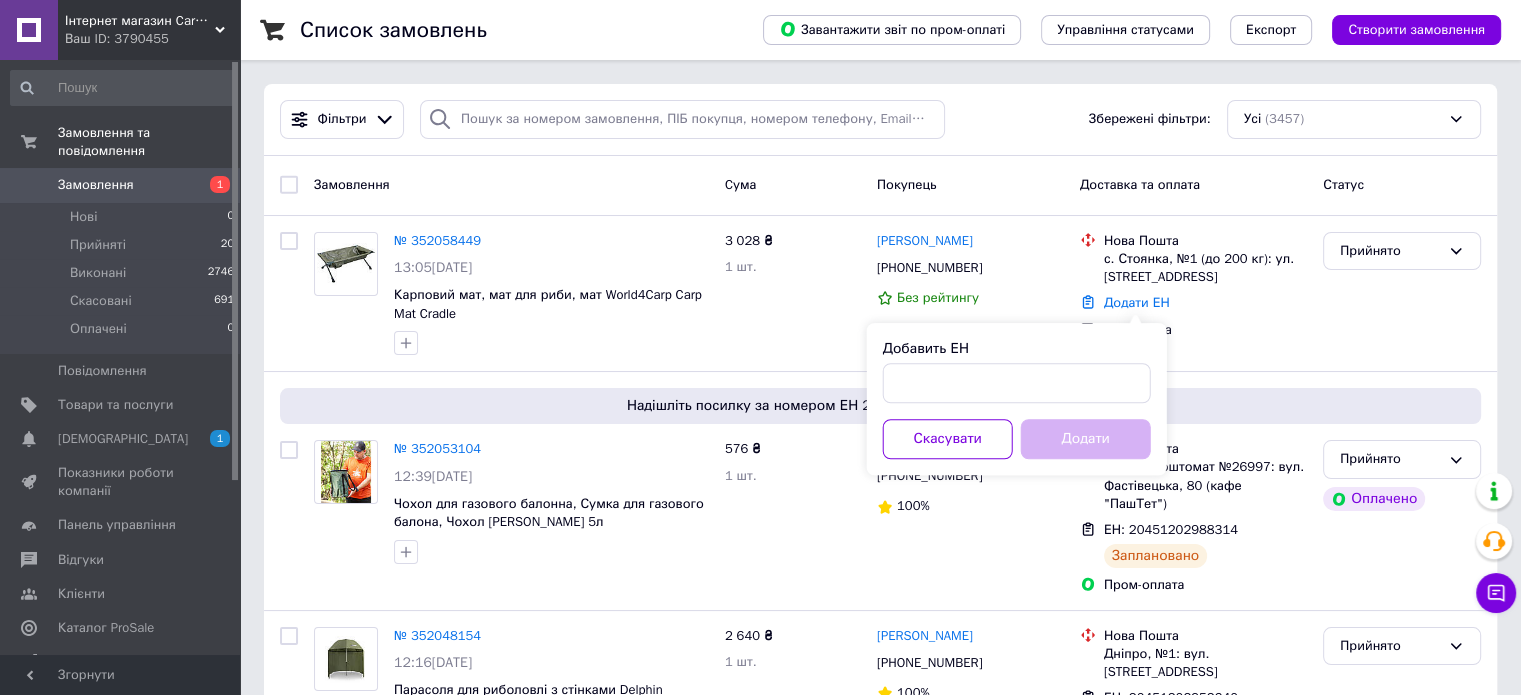 click on "Добавить ЕН Скасувати Додати" at bounding box center (1017, 399) 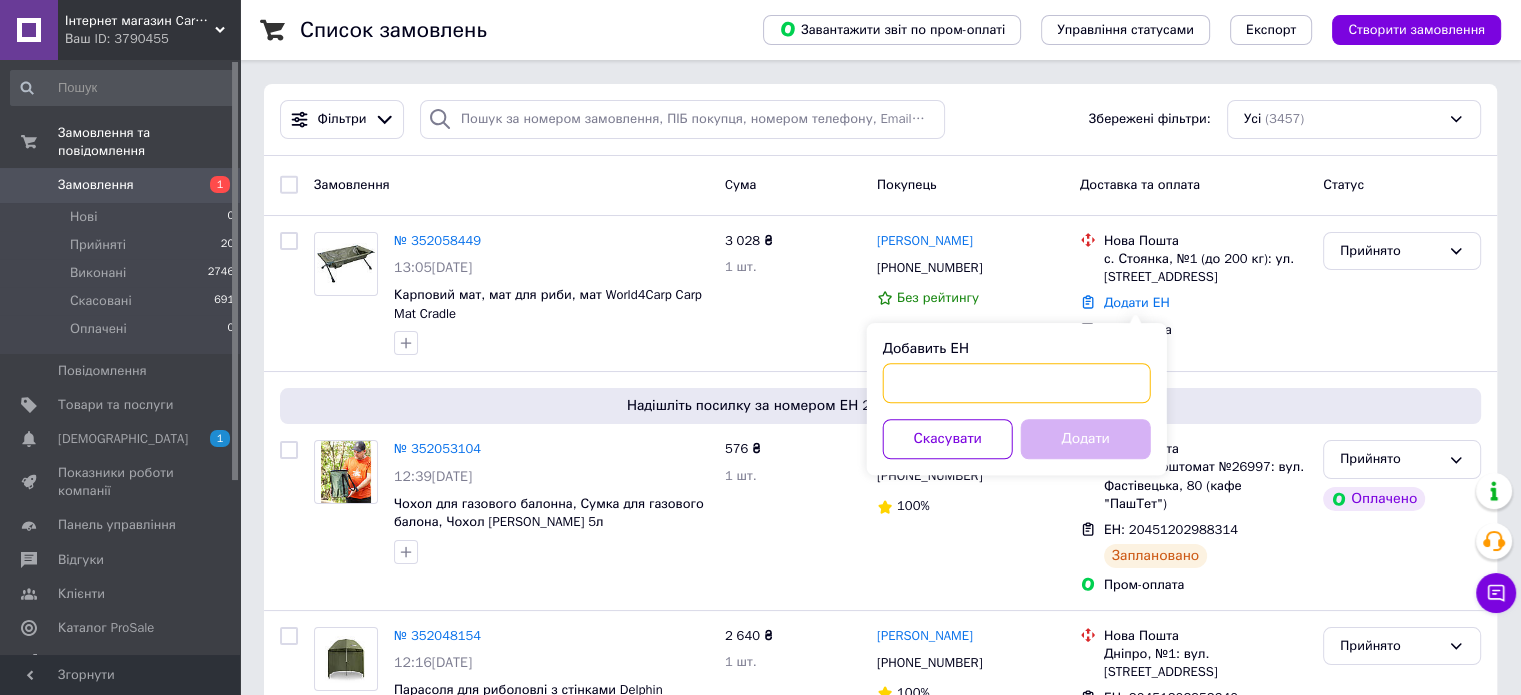 click on "Добавить ЕН" at bounding box center [1017, 383] 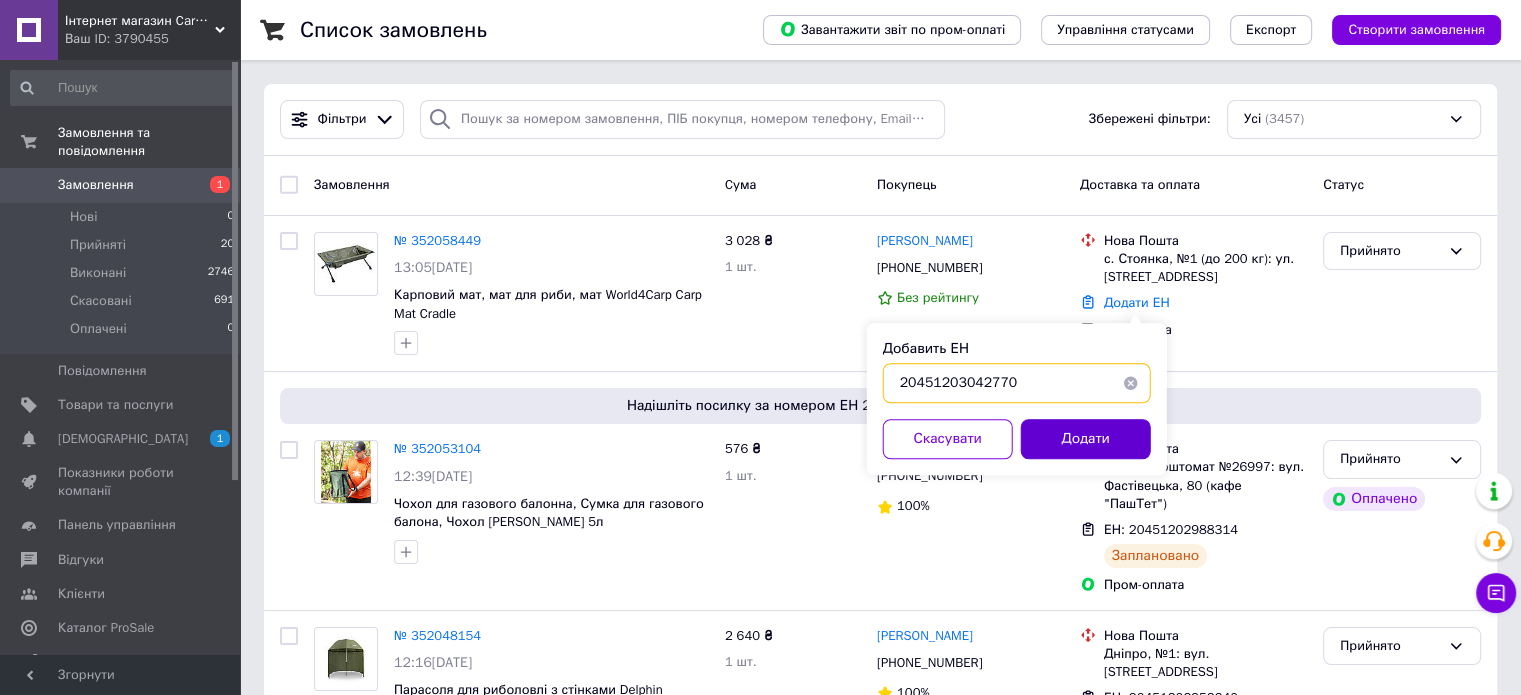 type on "20451203042770" 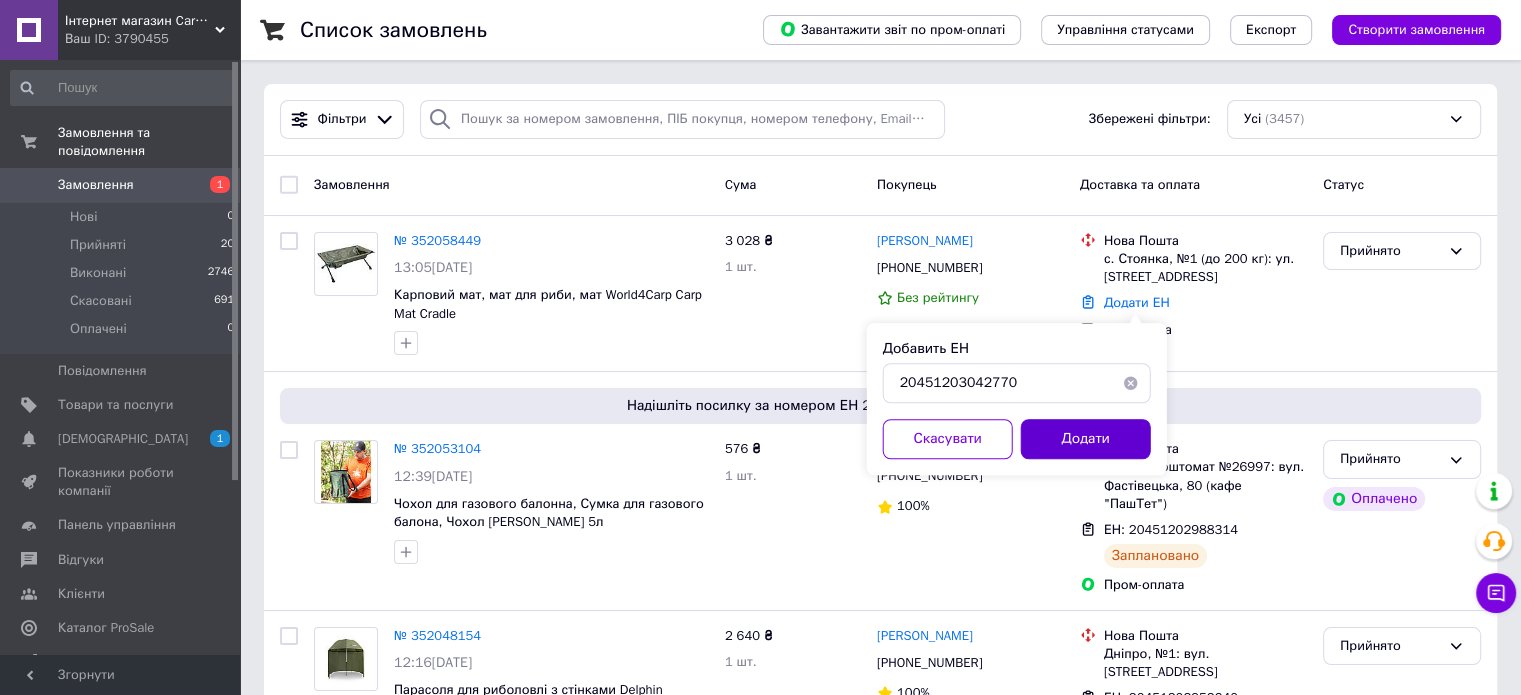 click on "Додати" at bounding box center (1086, 439) 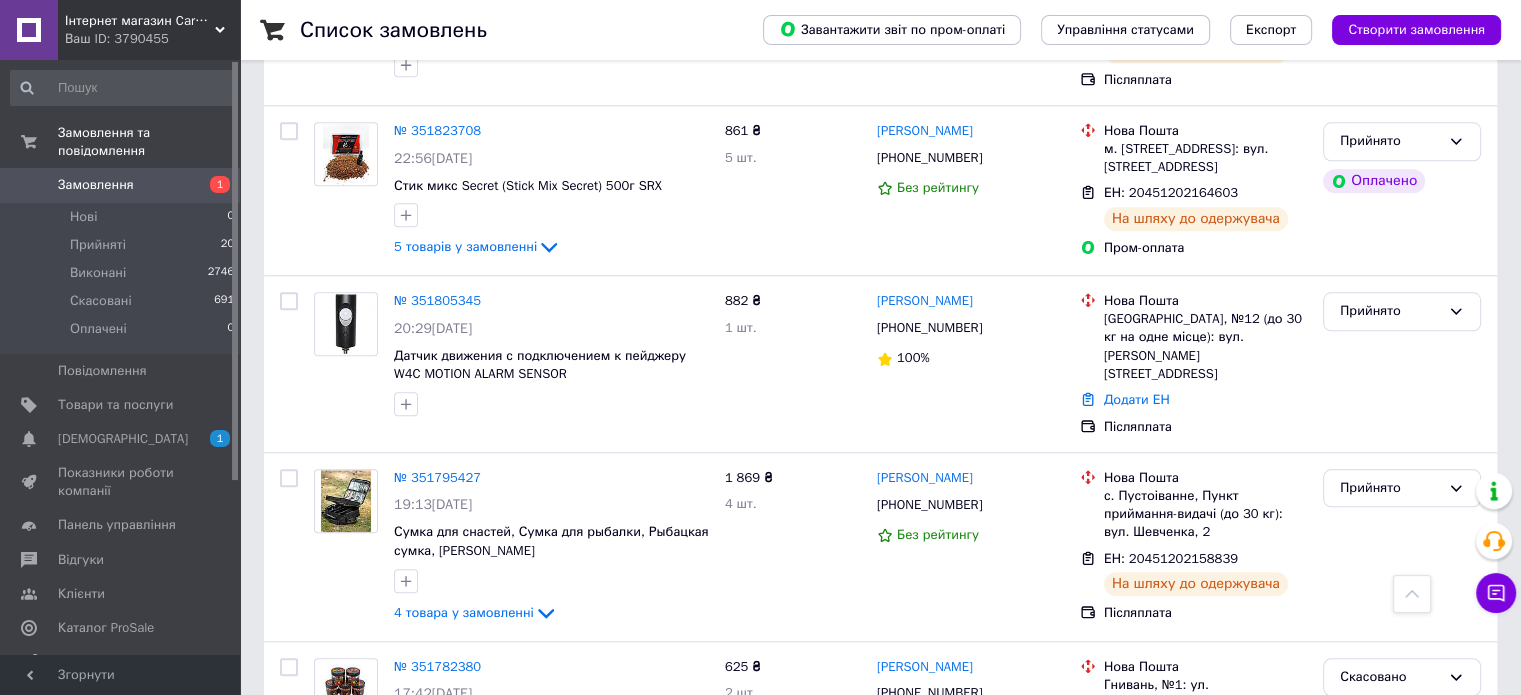 scroll, scrollTop: 2100, scrollLeft: 0, axis: vertical 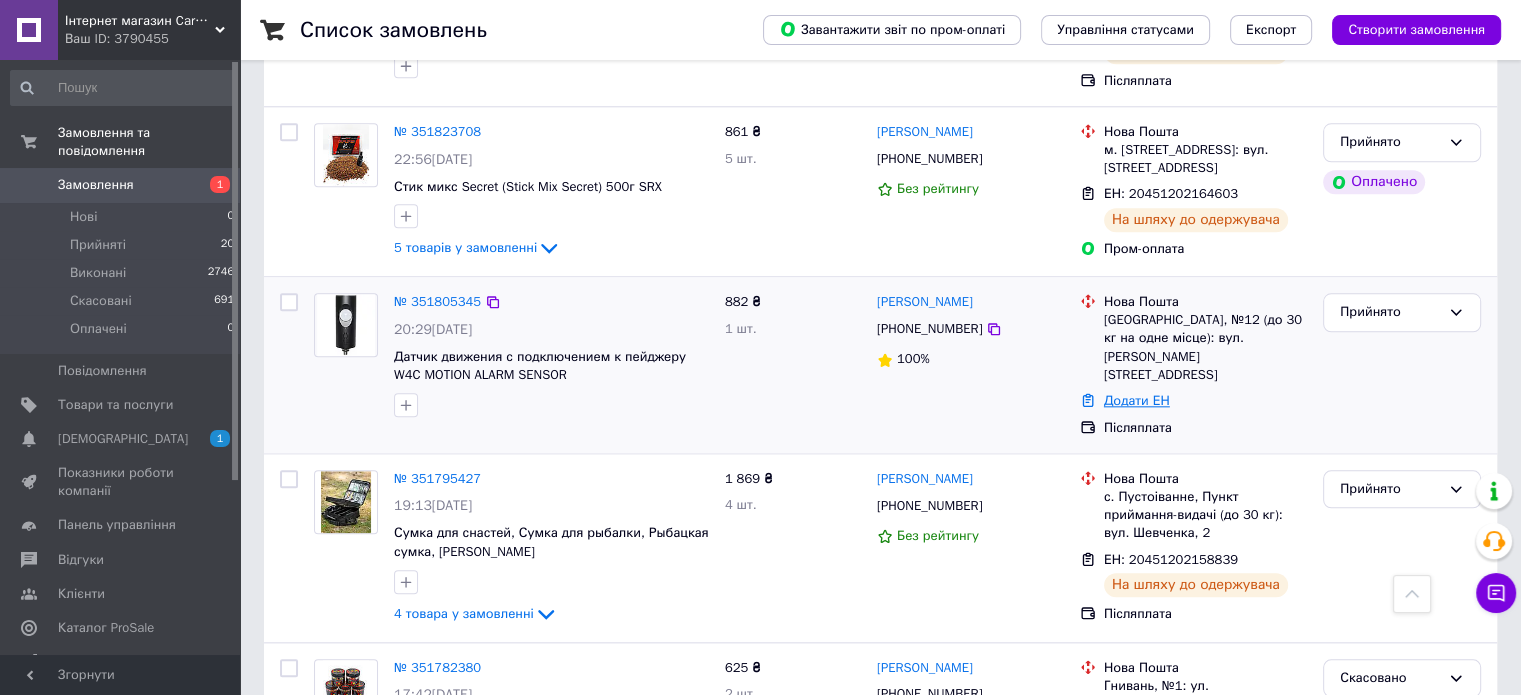 click on "Додати ЕН" at bounding box center (1137, 400) 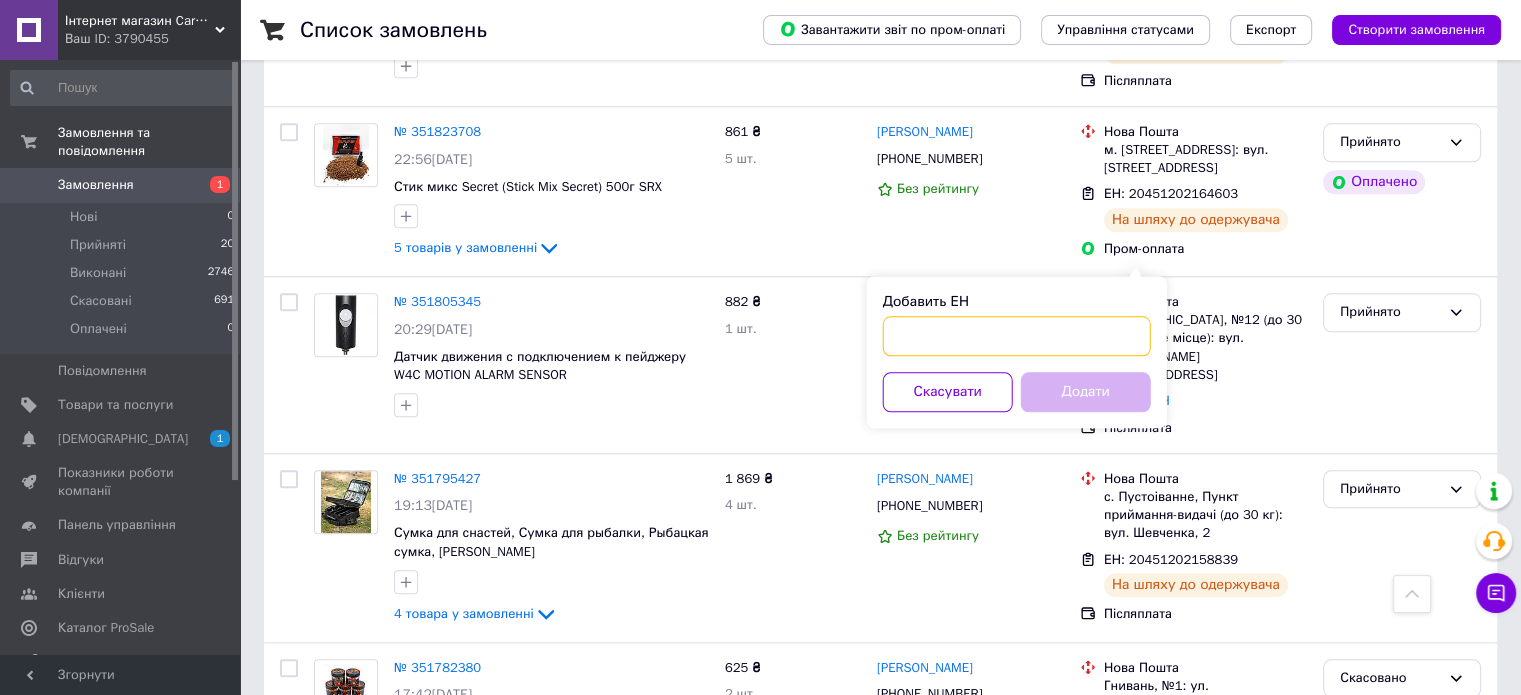 click on "Добавить ЕН" at bounding box center (1017, 336) 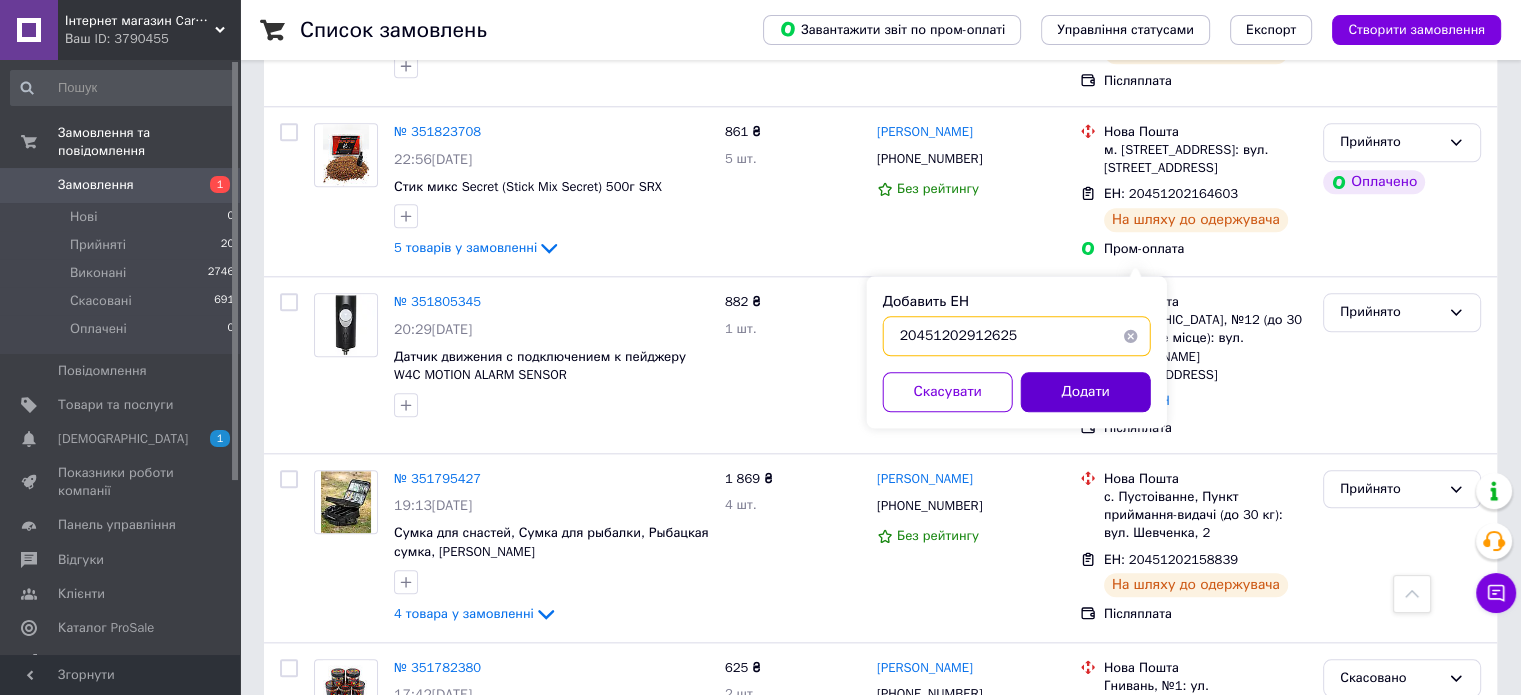 type on "20451202912625" 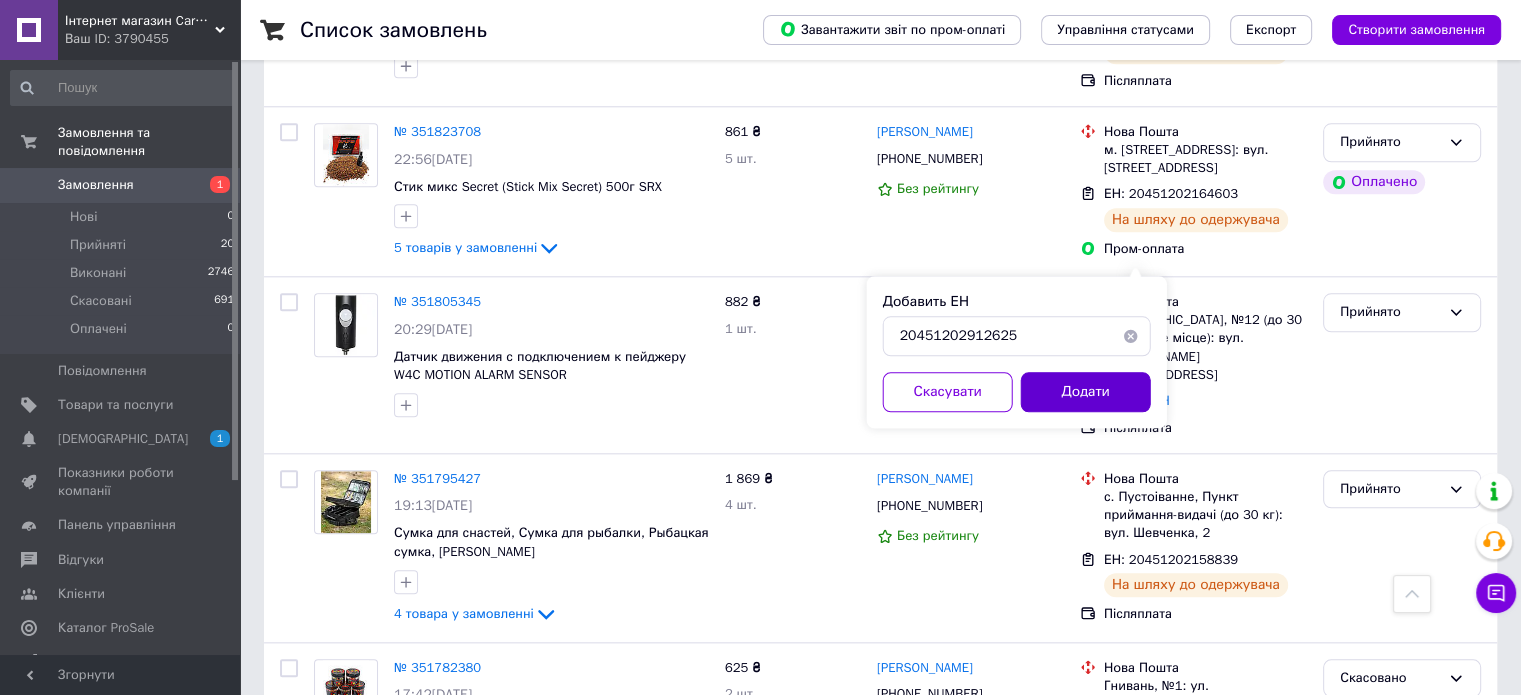 click on "Додати" at bounding box center [1086, 392] 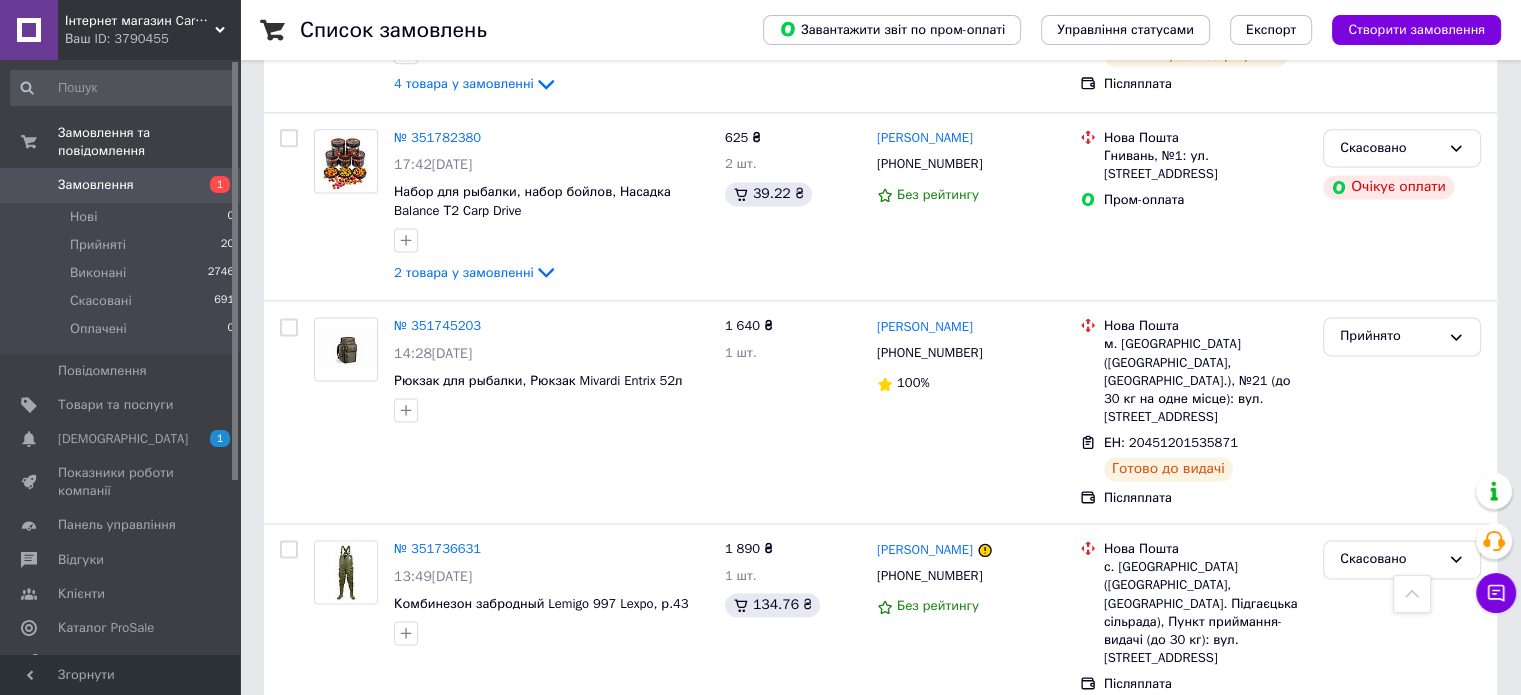 scroll, scrollTop: 2900, scrollLeft: 0, axis: vertical 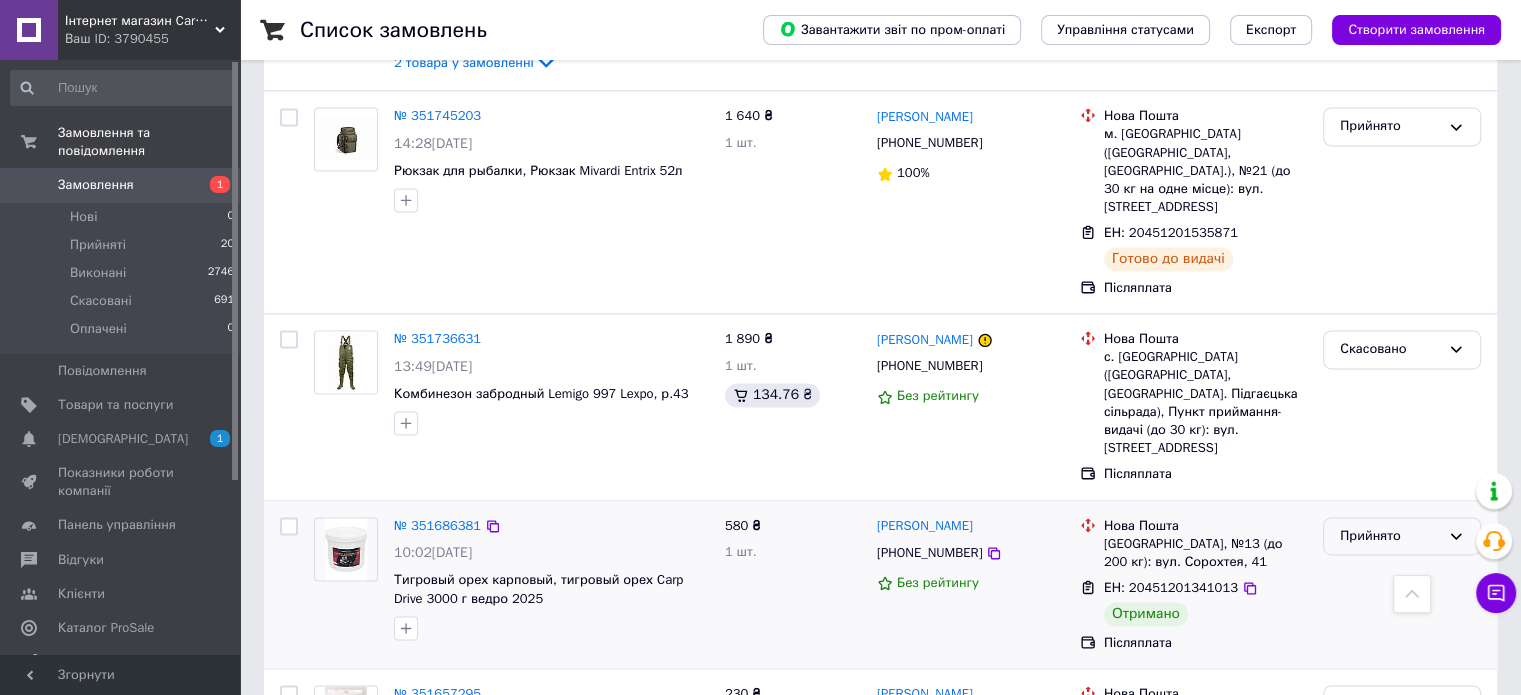 click on "Прийнято" at bounding box center [1390, 536] 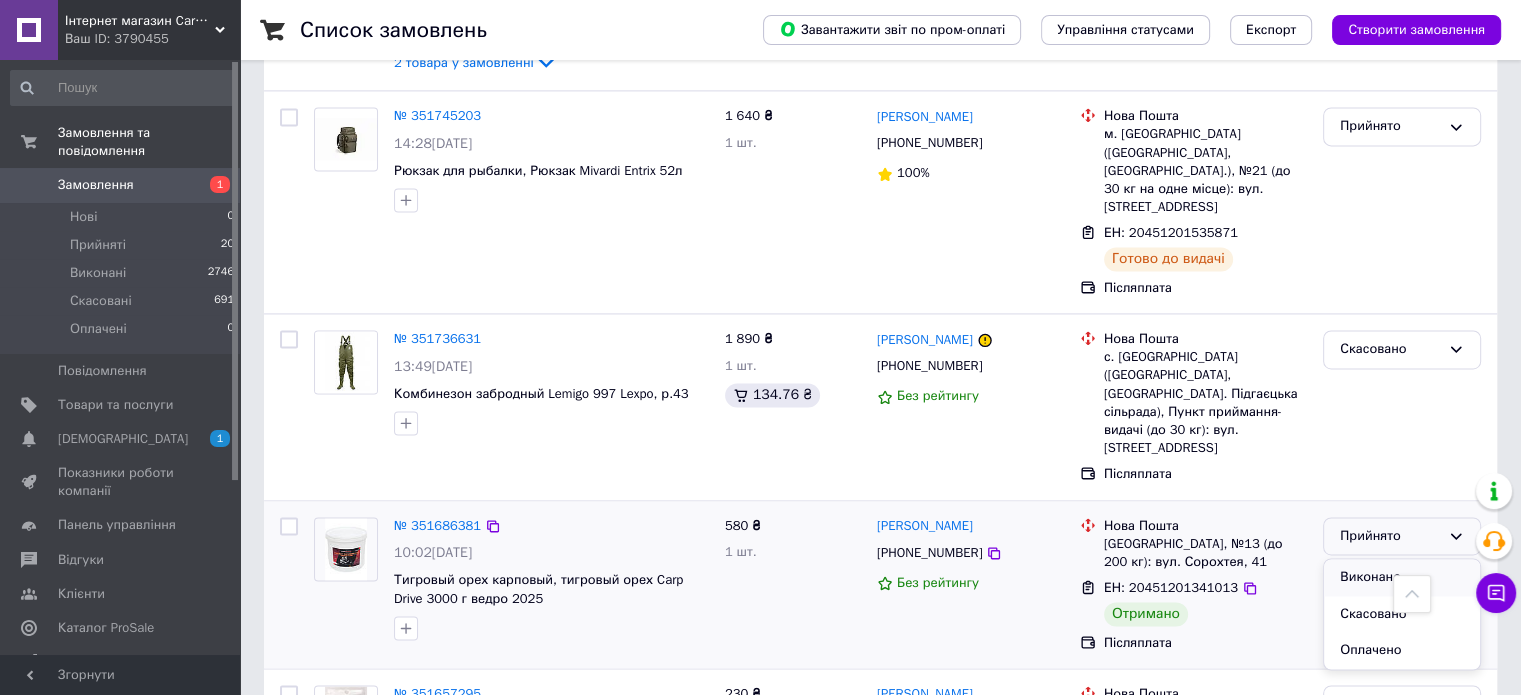 click on "Виконано" at bounding box center [1402, 577] 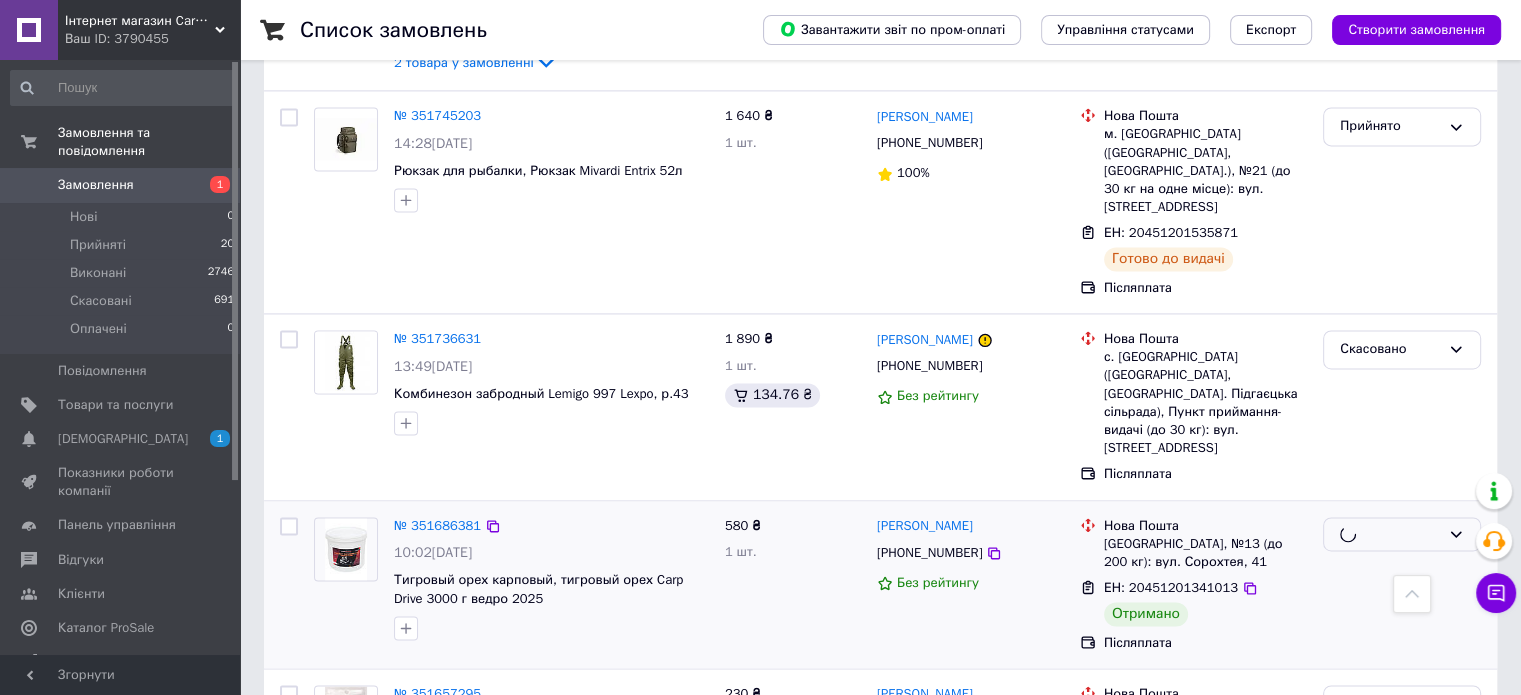 scroll, scrollTop: 3100, scrollLeft: 0, axis: vertical 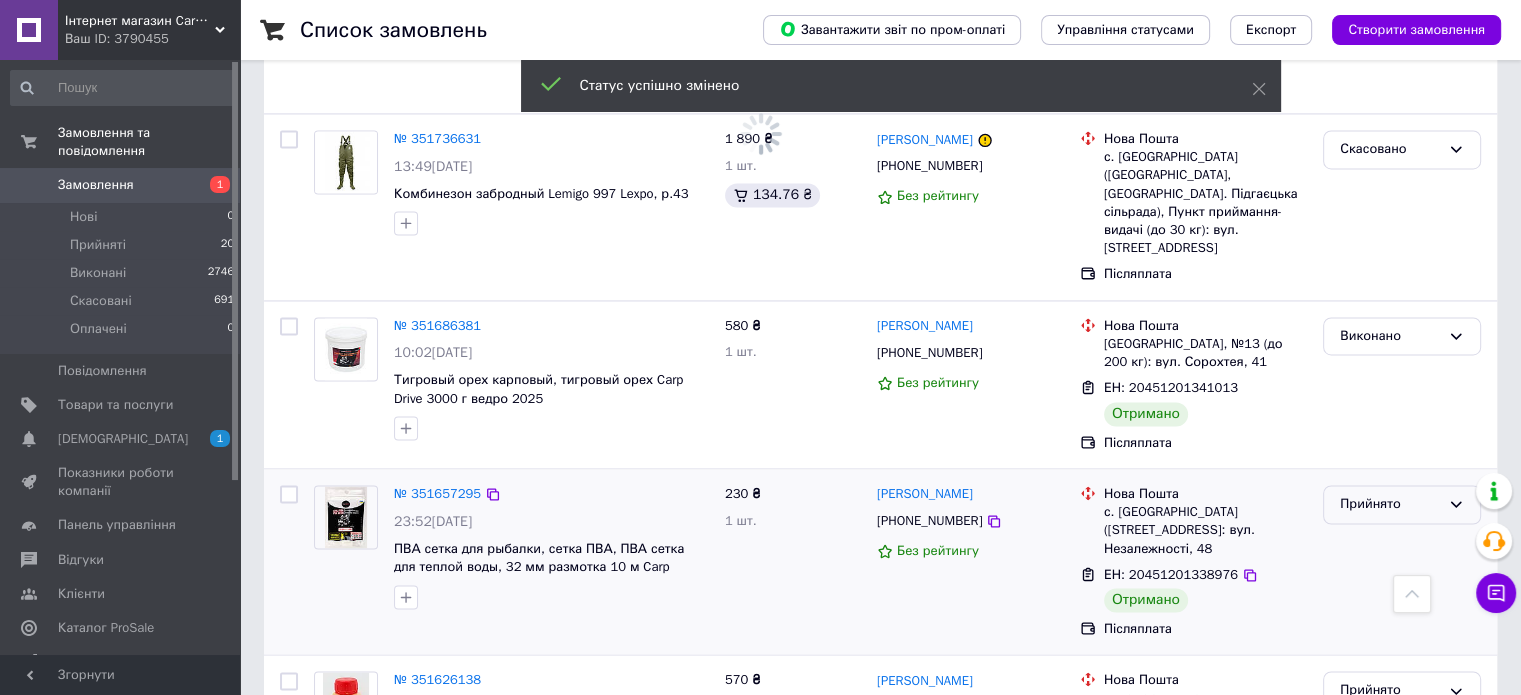 click on "Прийнято" at bounding box center [1402, 504] 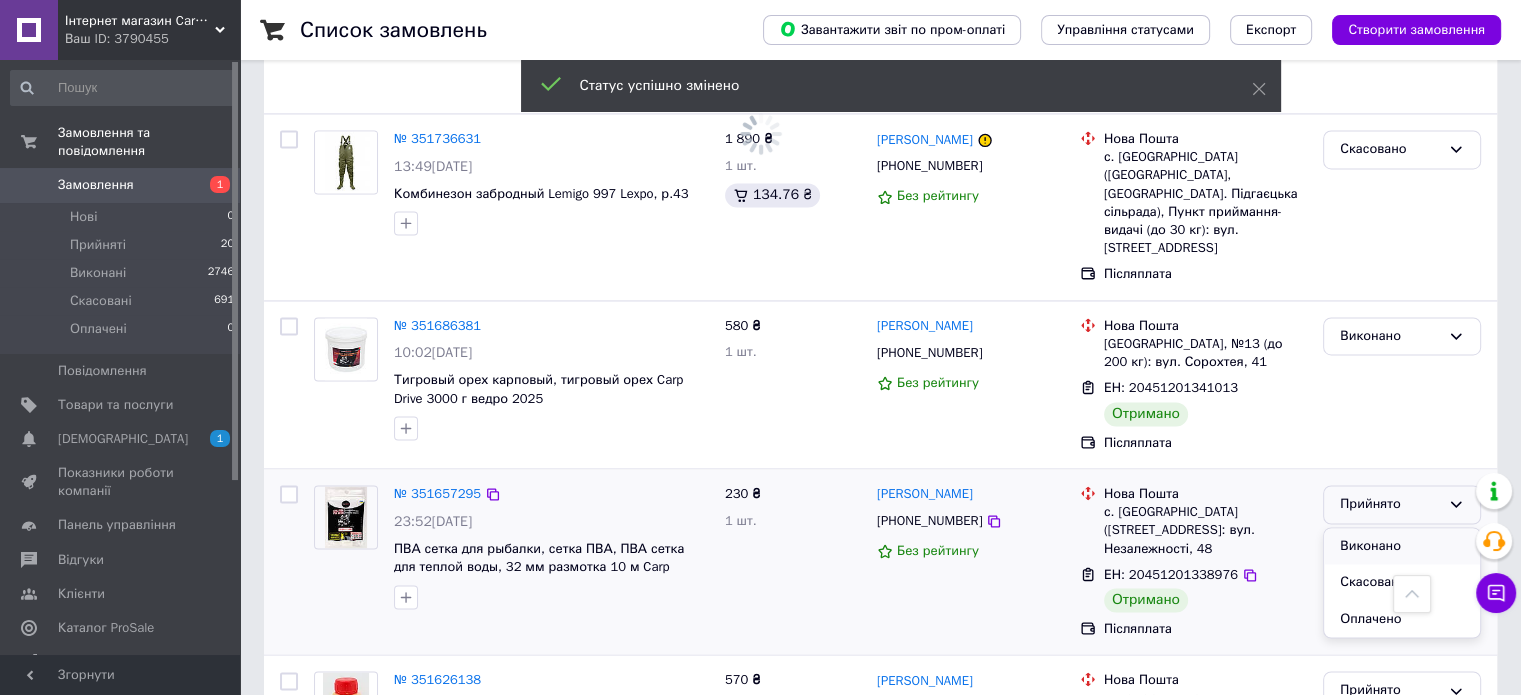 click on "Виконано" at bounding box center [1402, 546] 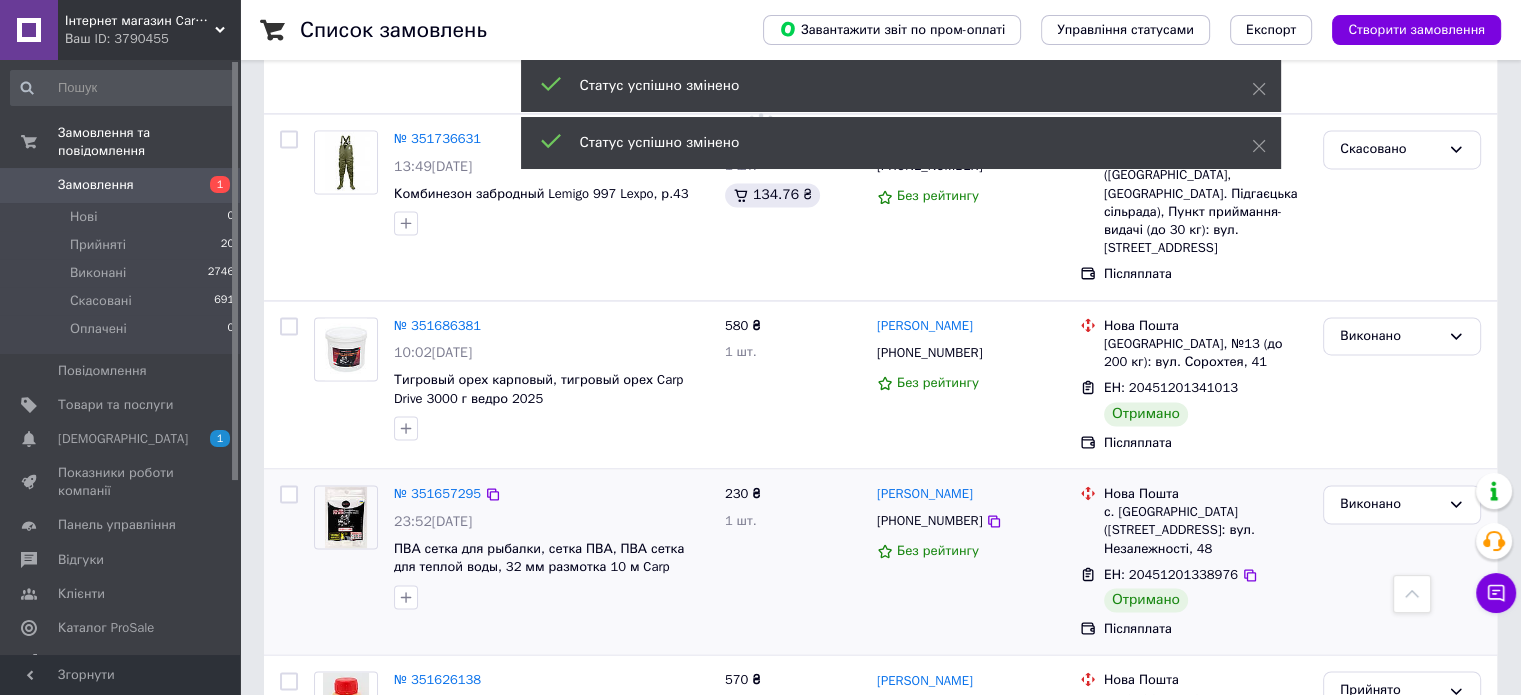 scroll, scrollTop: 3300, scrollLeft: 0, axis: vertical 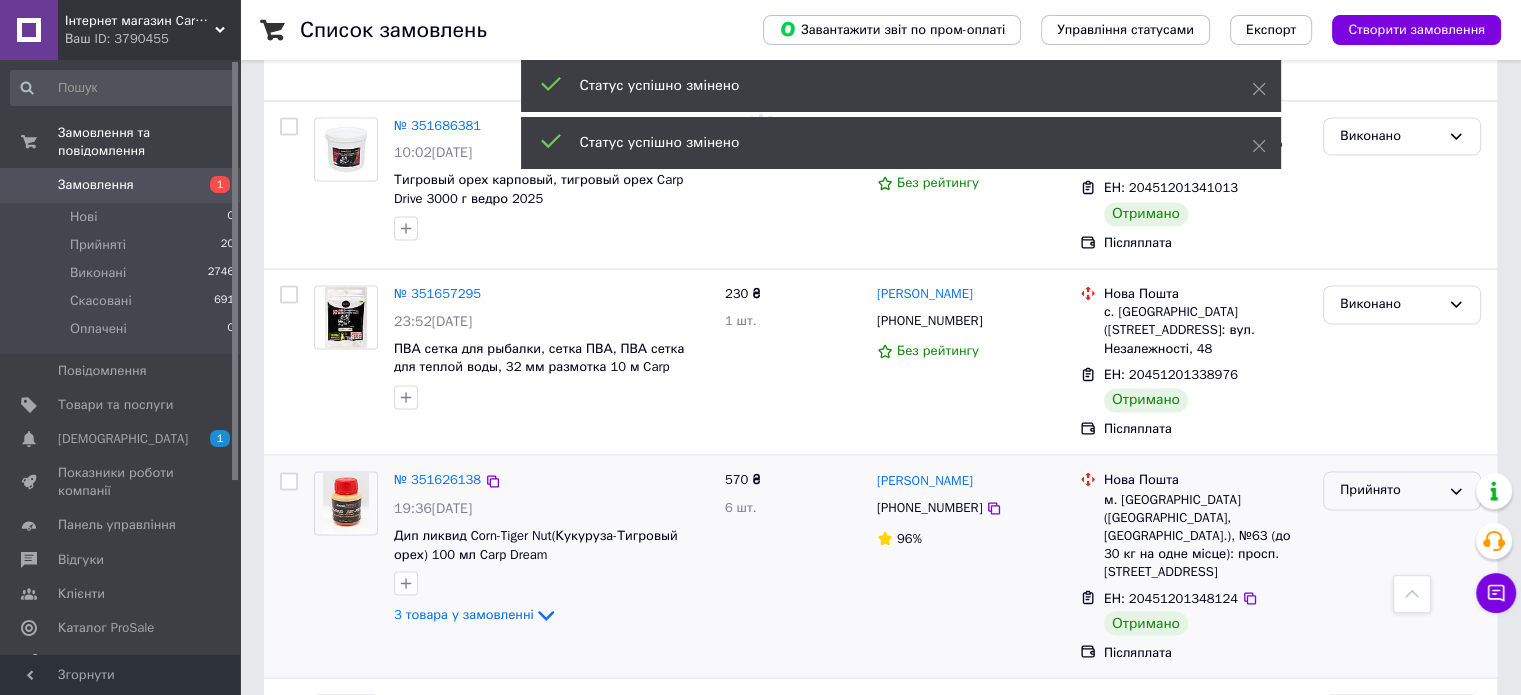 click on "Прийнято" at bounding box center [1390, 490] 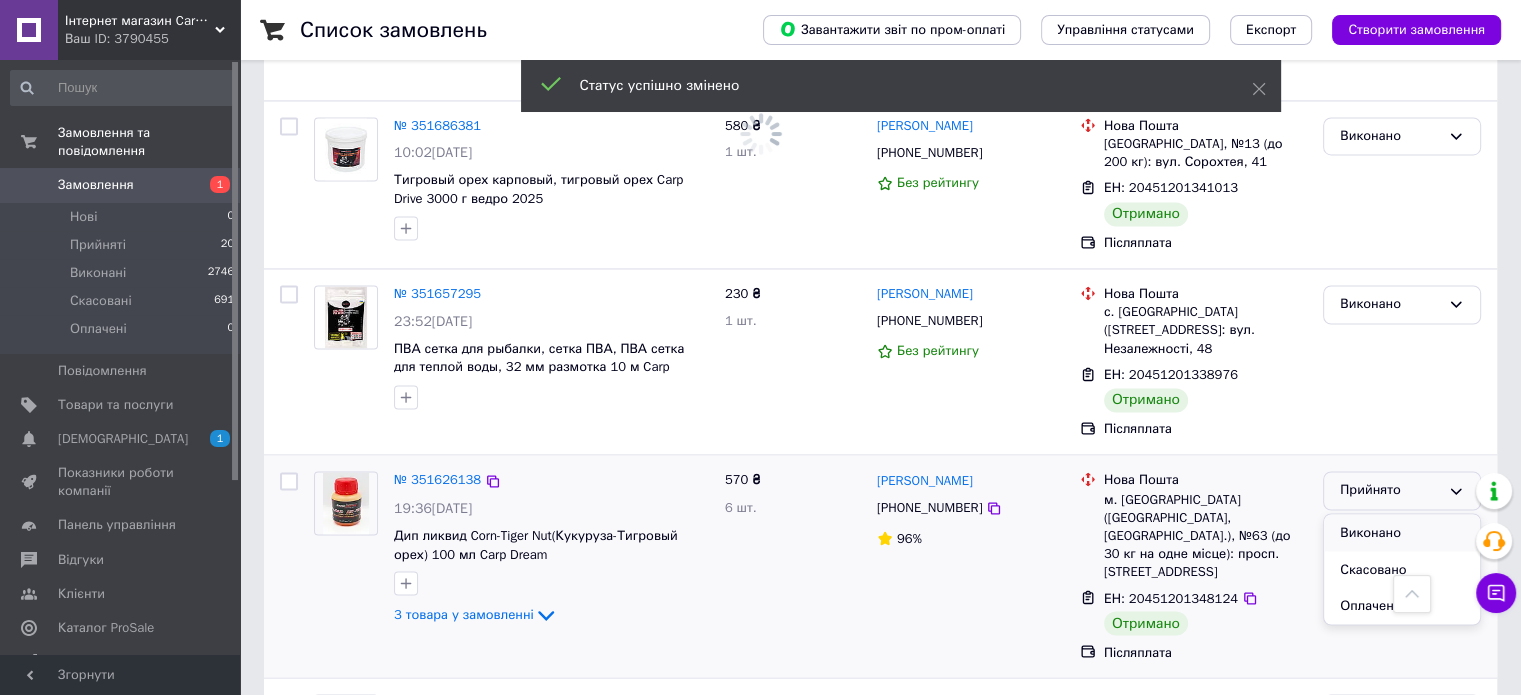 click on "Виконано" at bounding box center (1402, 532) 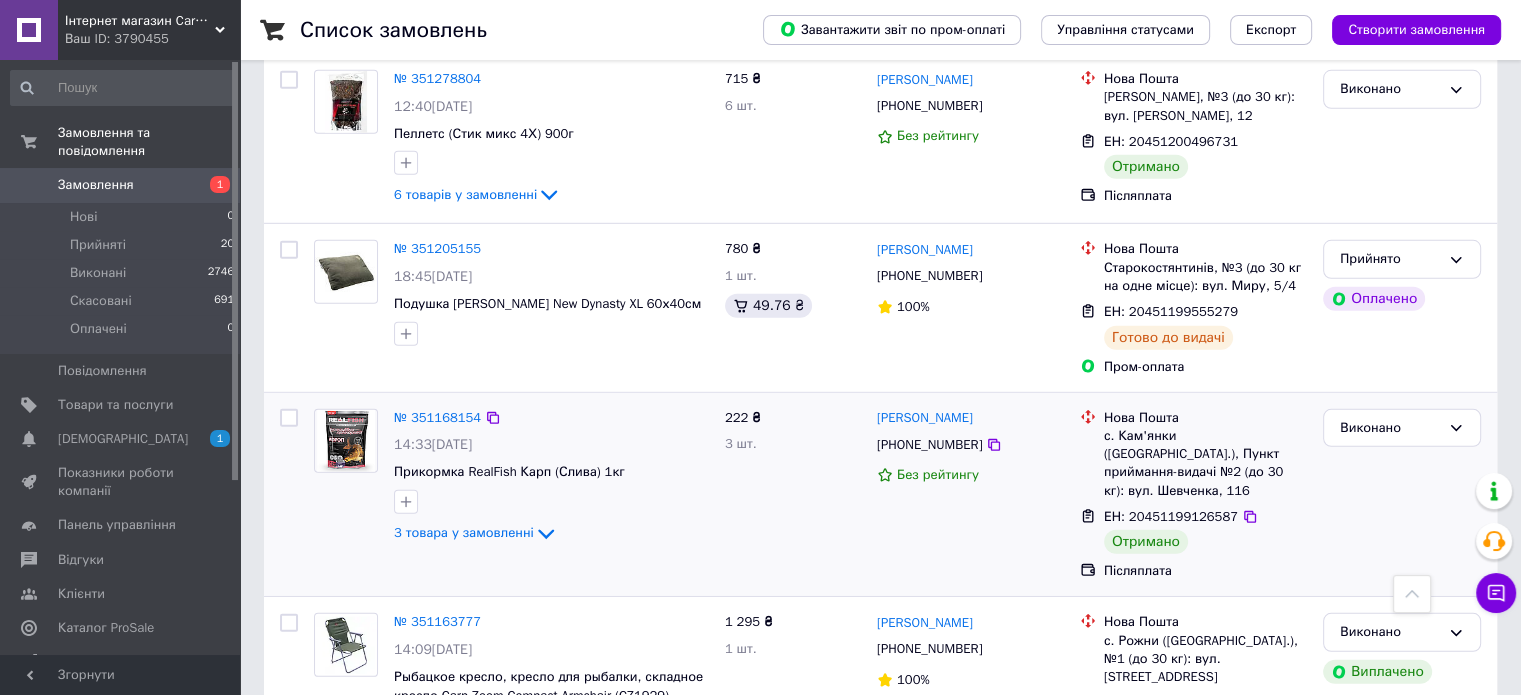 scroll, scrollTop: 6100, scrollLeft: 0, axis: vertical 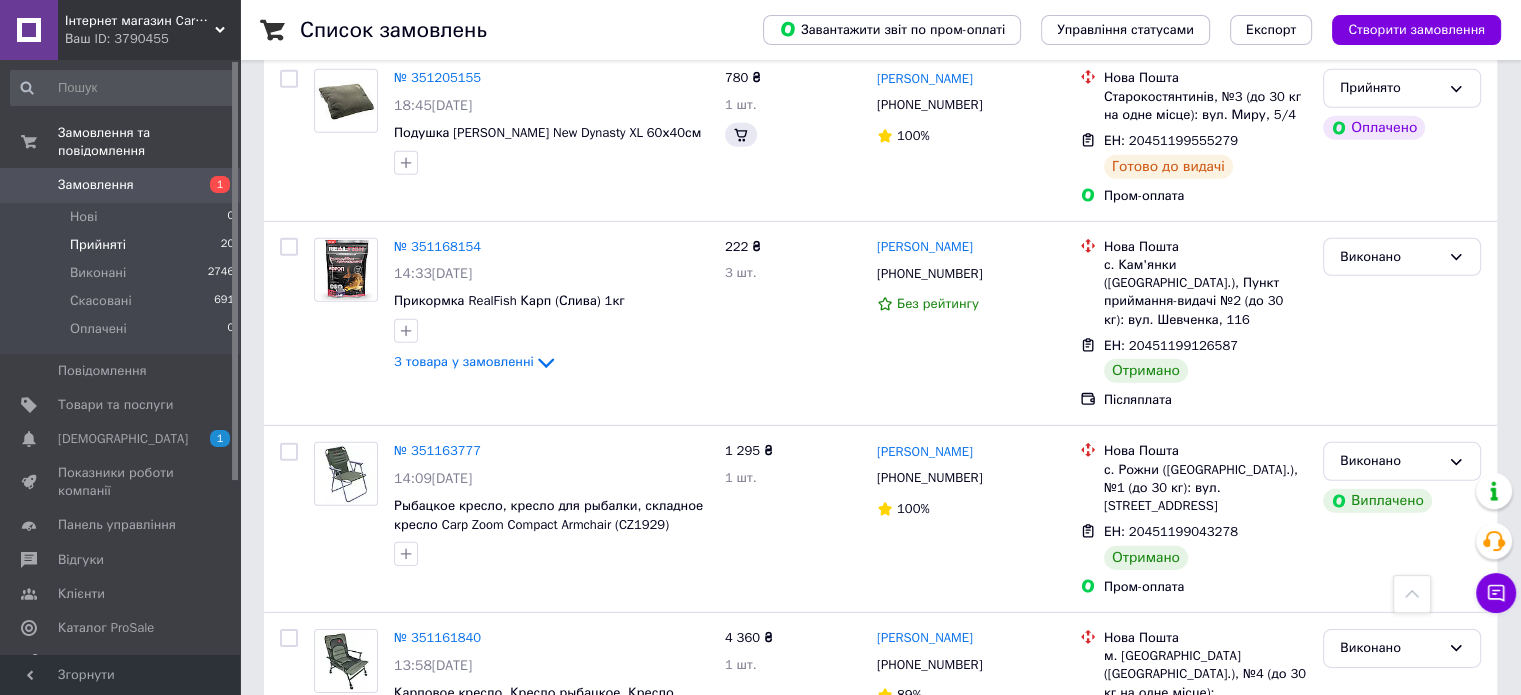 click on "Прийняті" at bounding box center [98, 245] 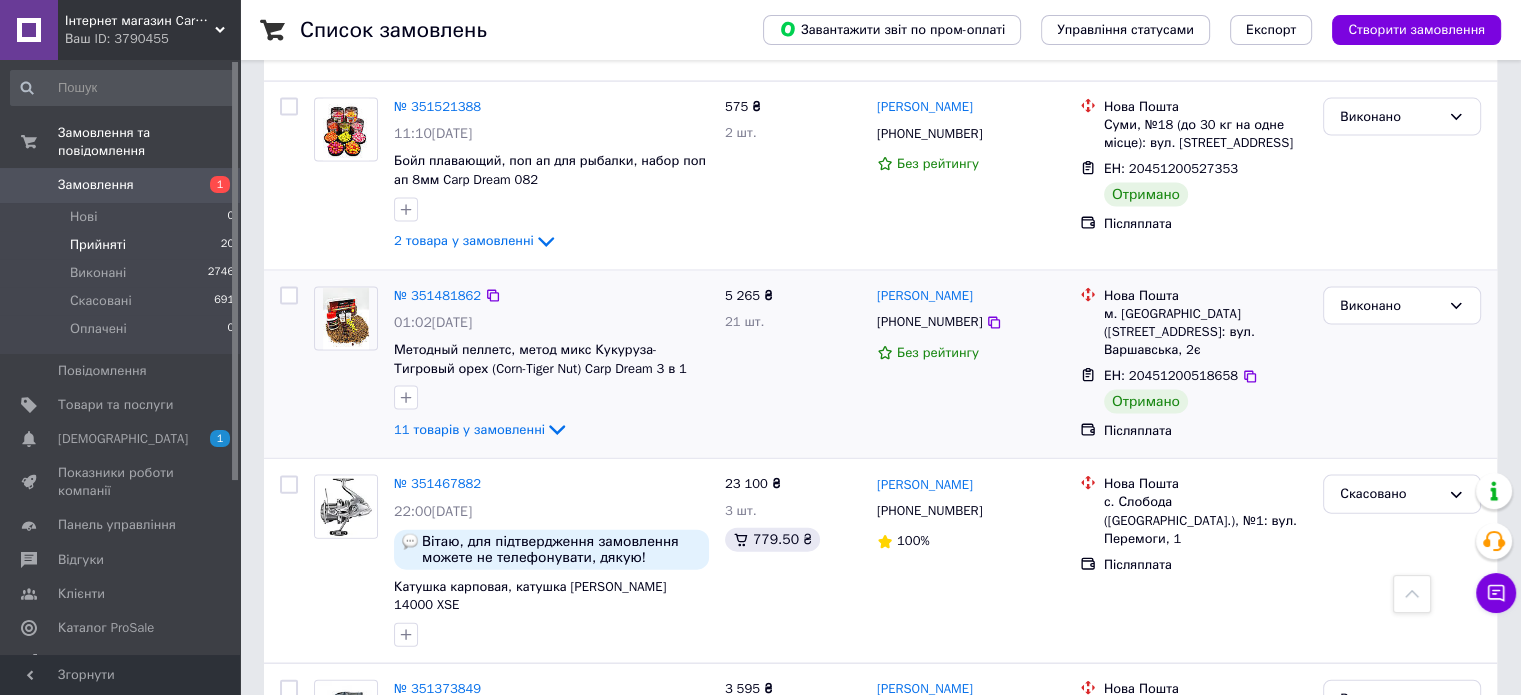 scroll, scrollTop: 4484, scrollLeft: 0, axis: vertical 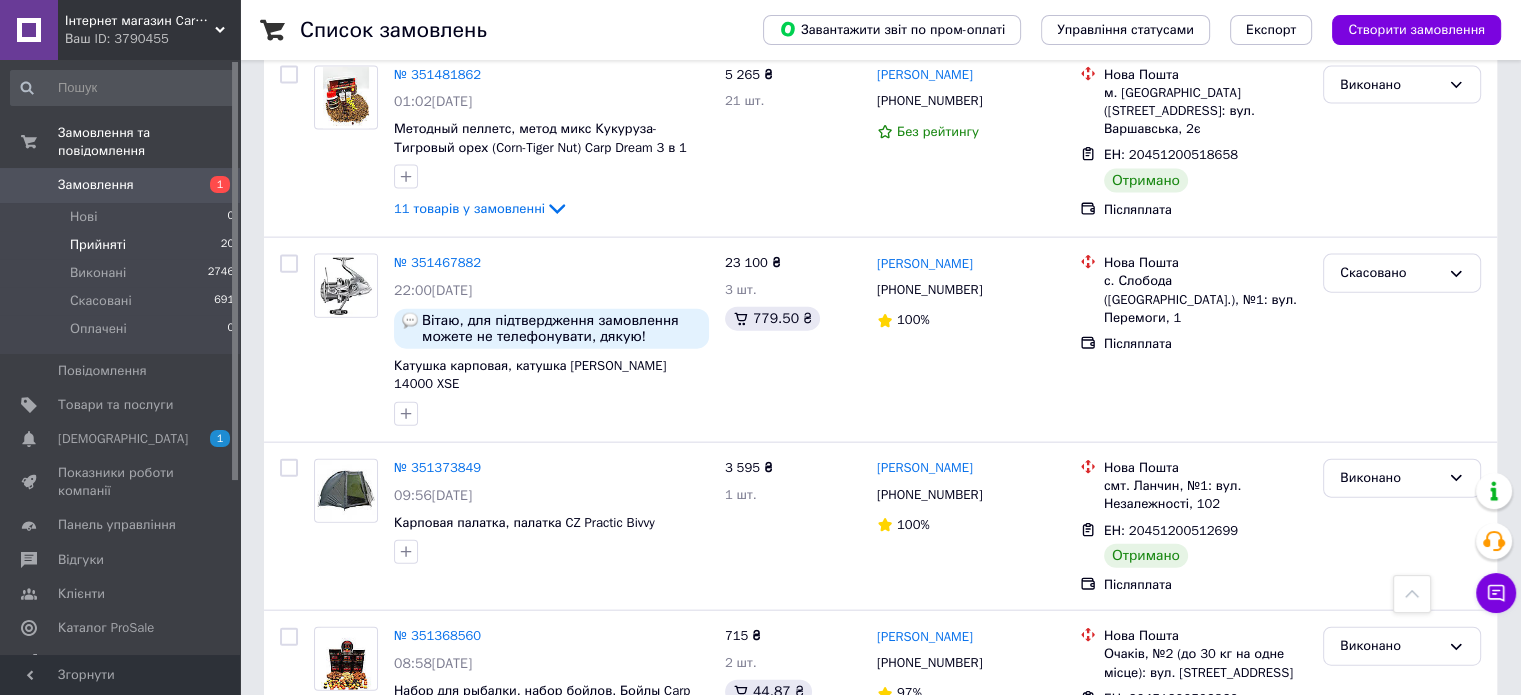 click on "Прийняті" at bounding box center [98, 245] 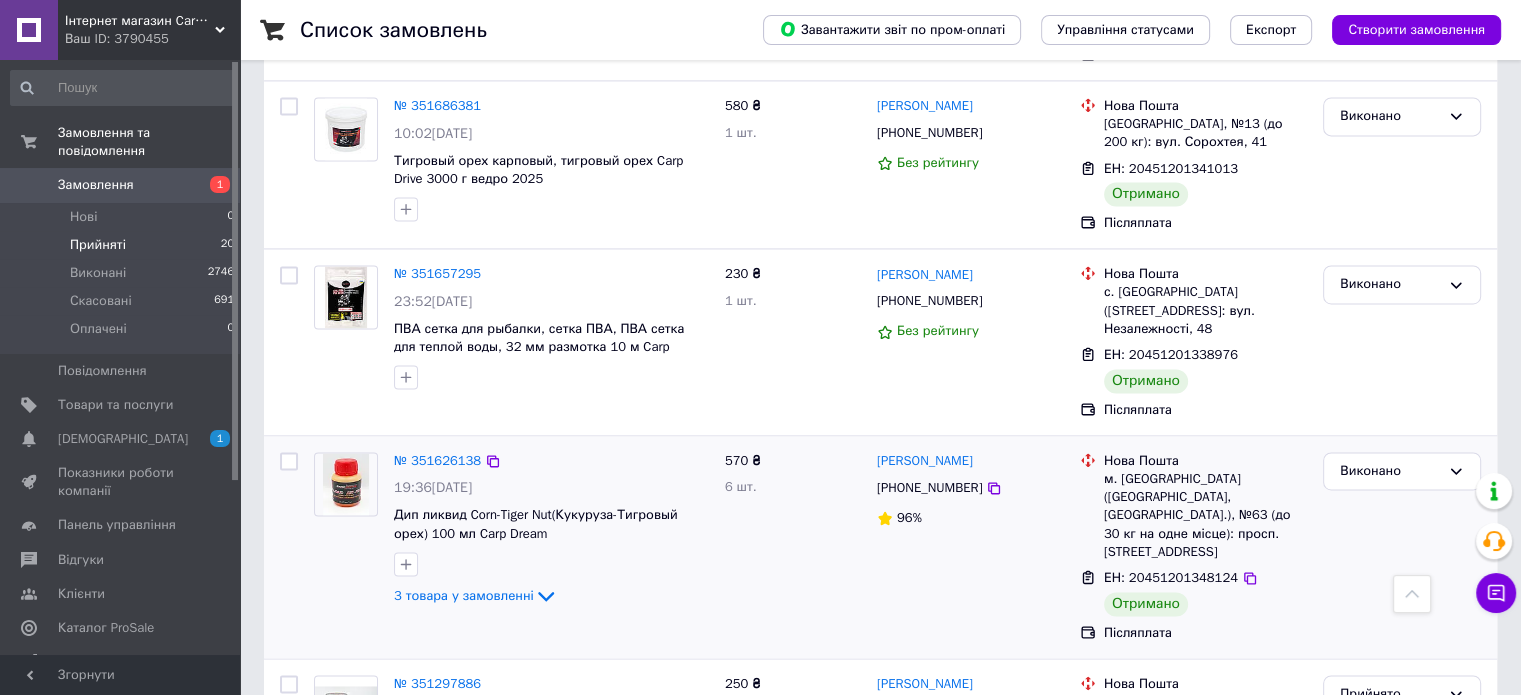scroll, scrollTop: 2962, scrollLeft: 0, axis: vertical 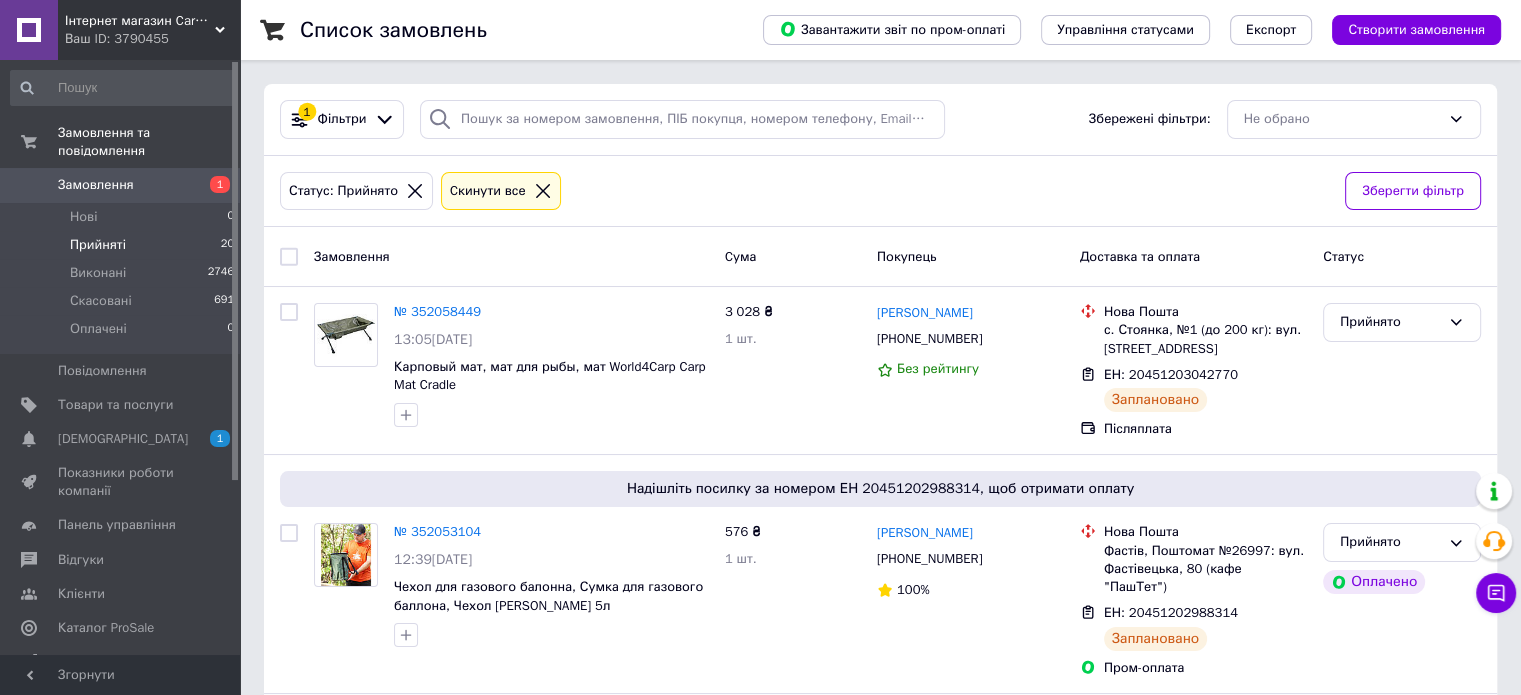 click on "Замовлення" at bounding box center (96, 185) 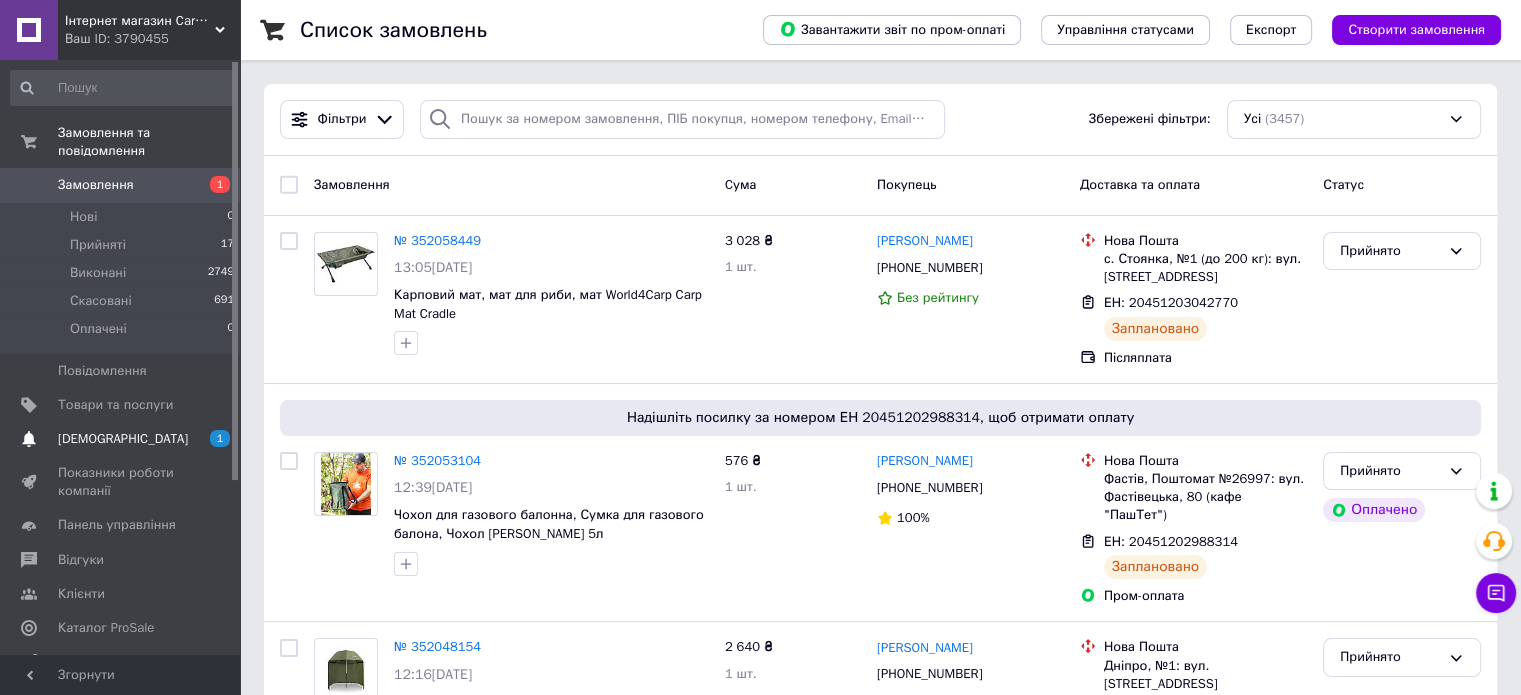 click on "[DEMOGRAPHIC_DATA]" at bounding box center [121, 439] 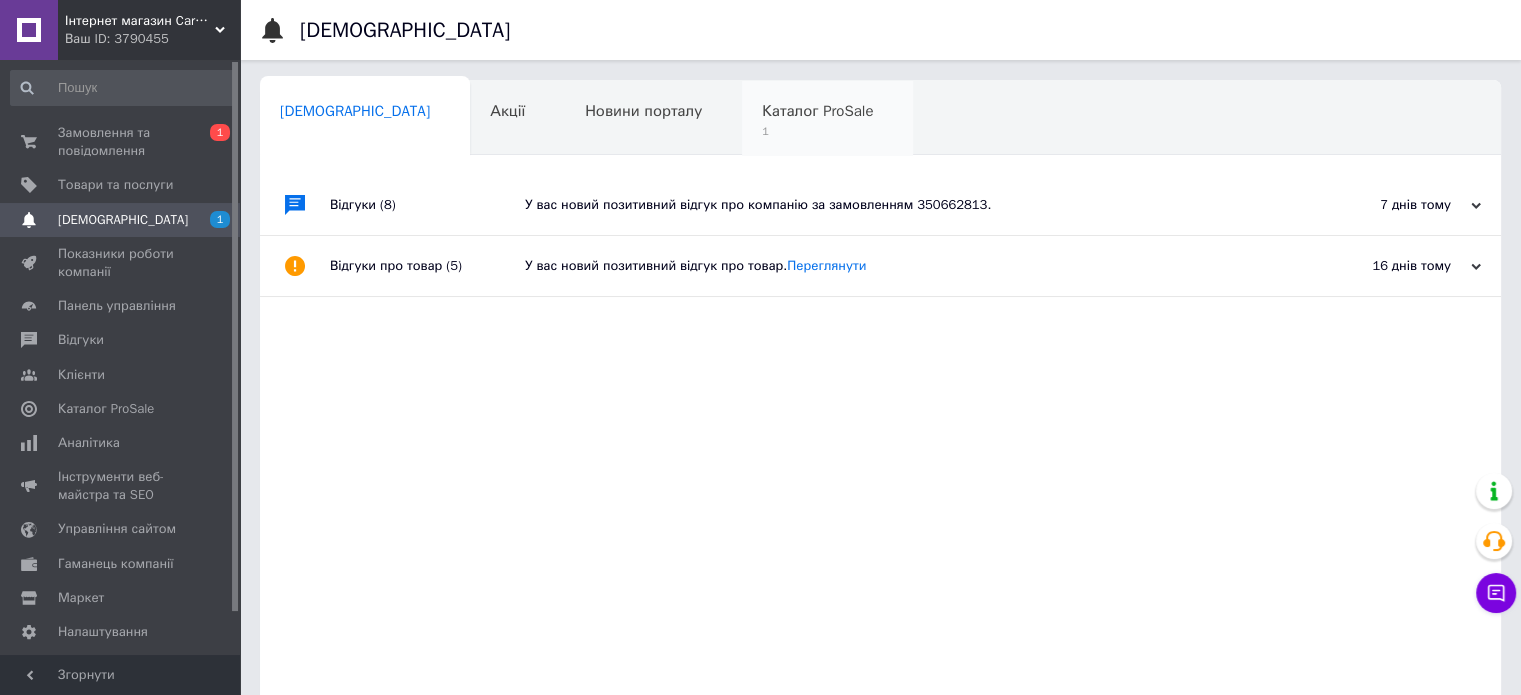 click on "1" at bounding box center (817, 131) 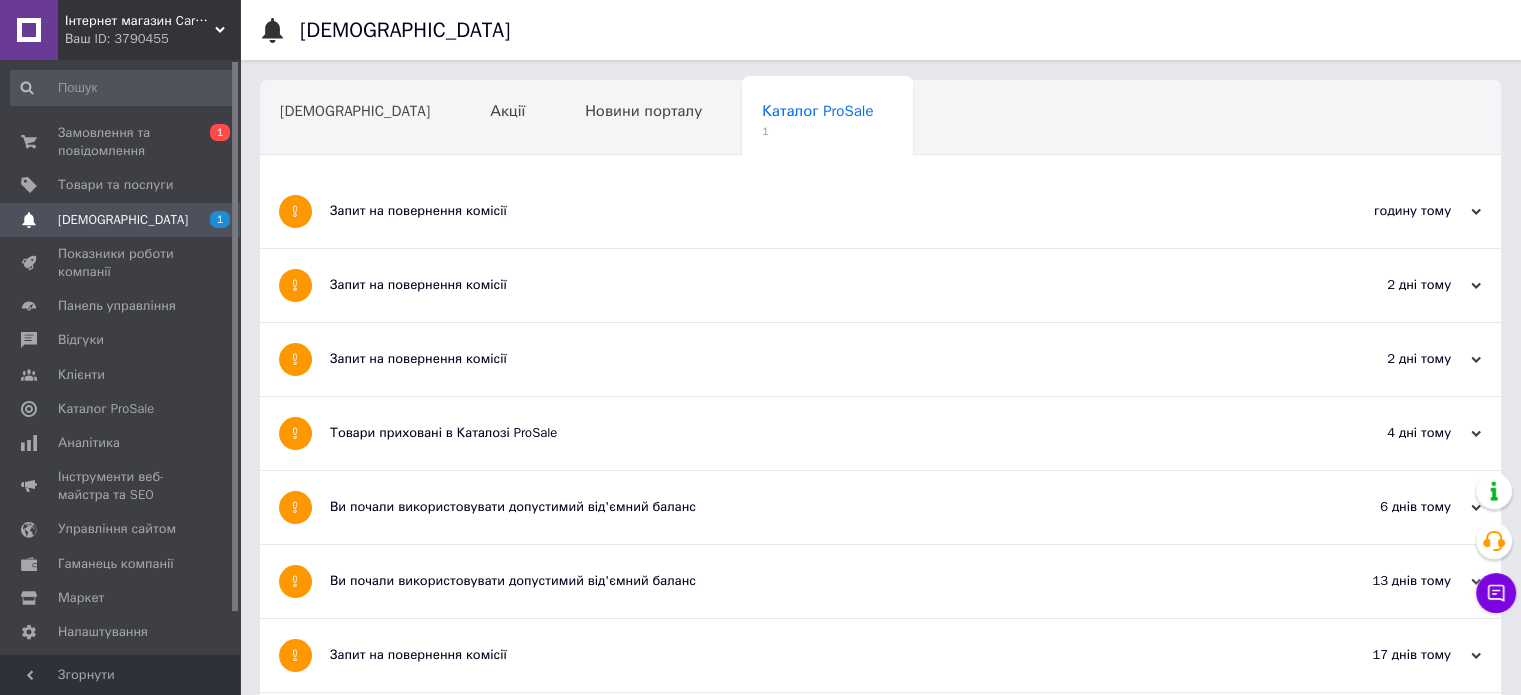 click on "Запит на повернення комісії" at bounding box center (805, 211) 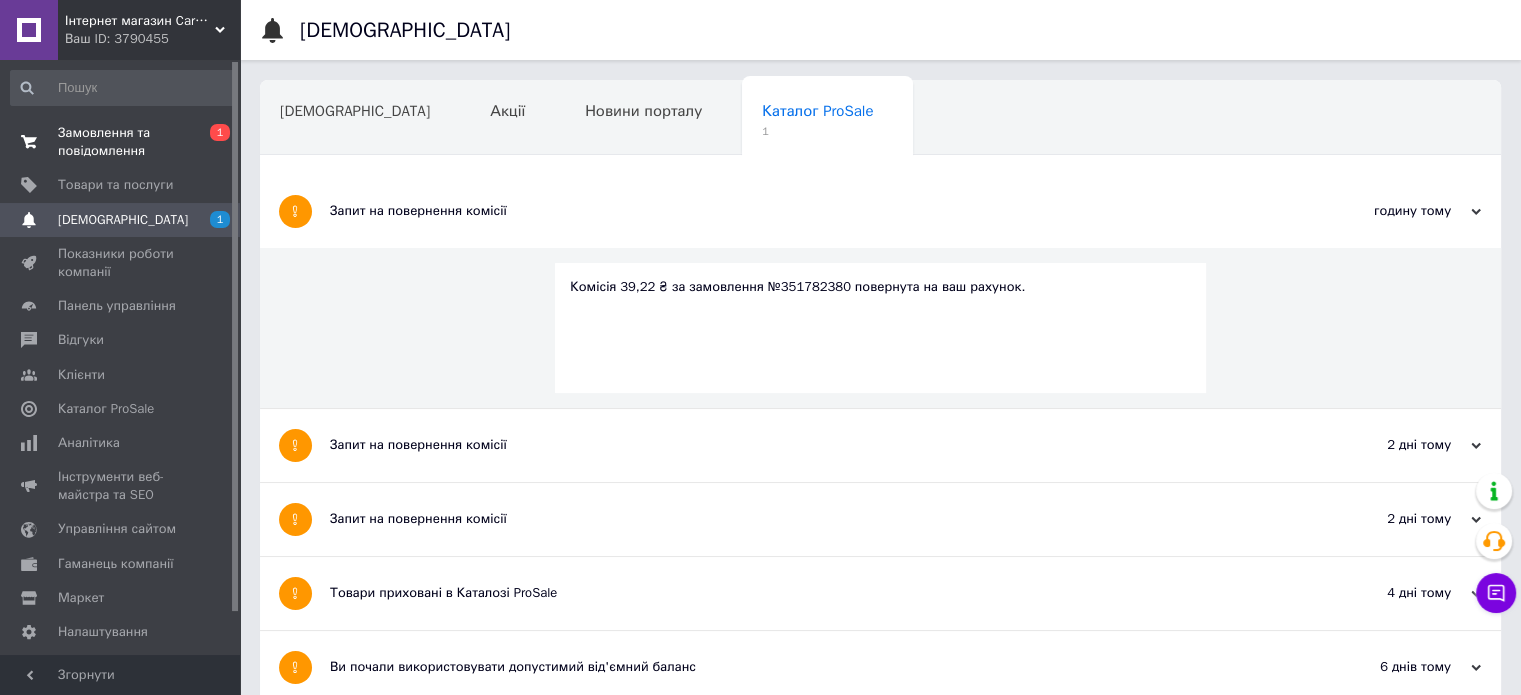 click on "Замовлення та повідомлення" at bounding box center (121, 142) 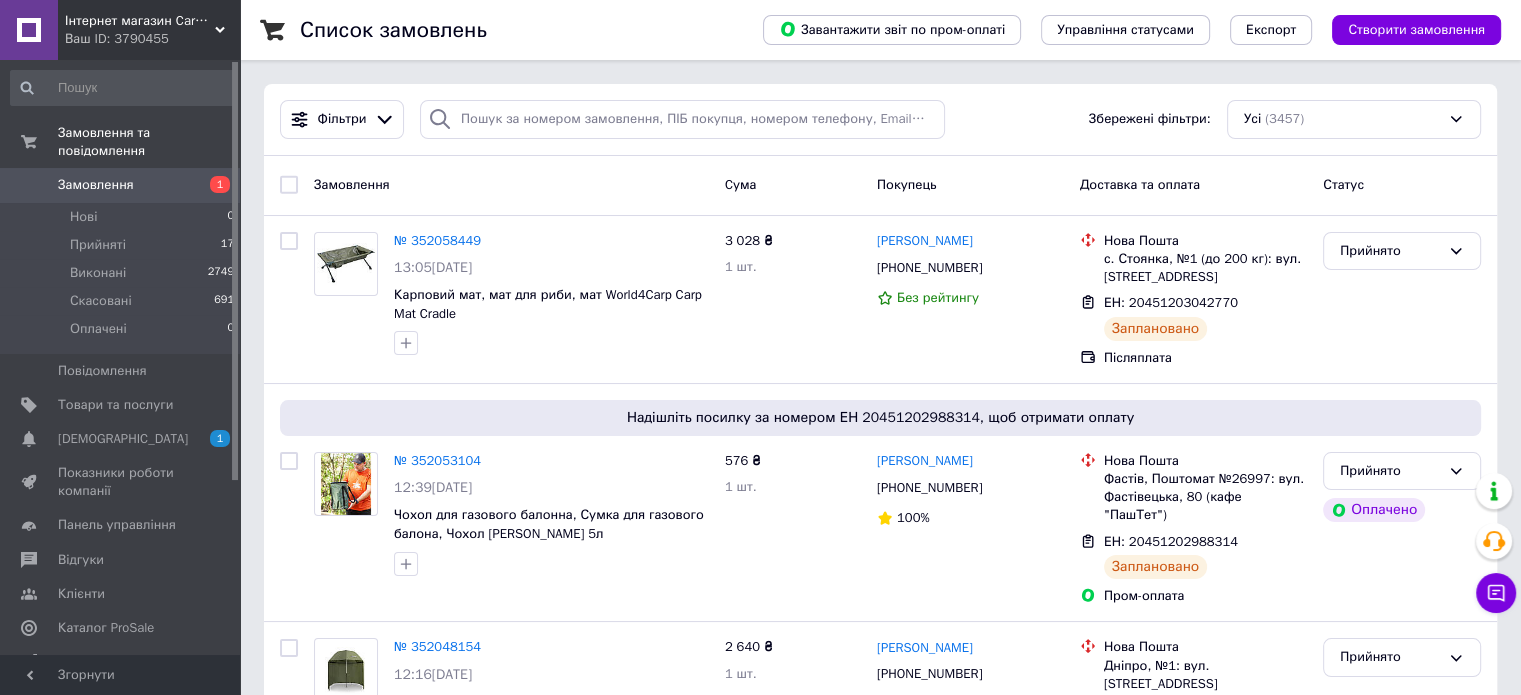 click on "Ваш ID: 3790455" at bounding box center [152, 39] 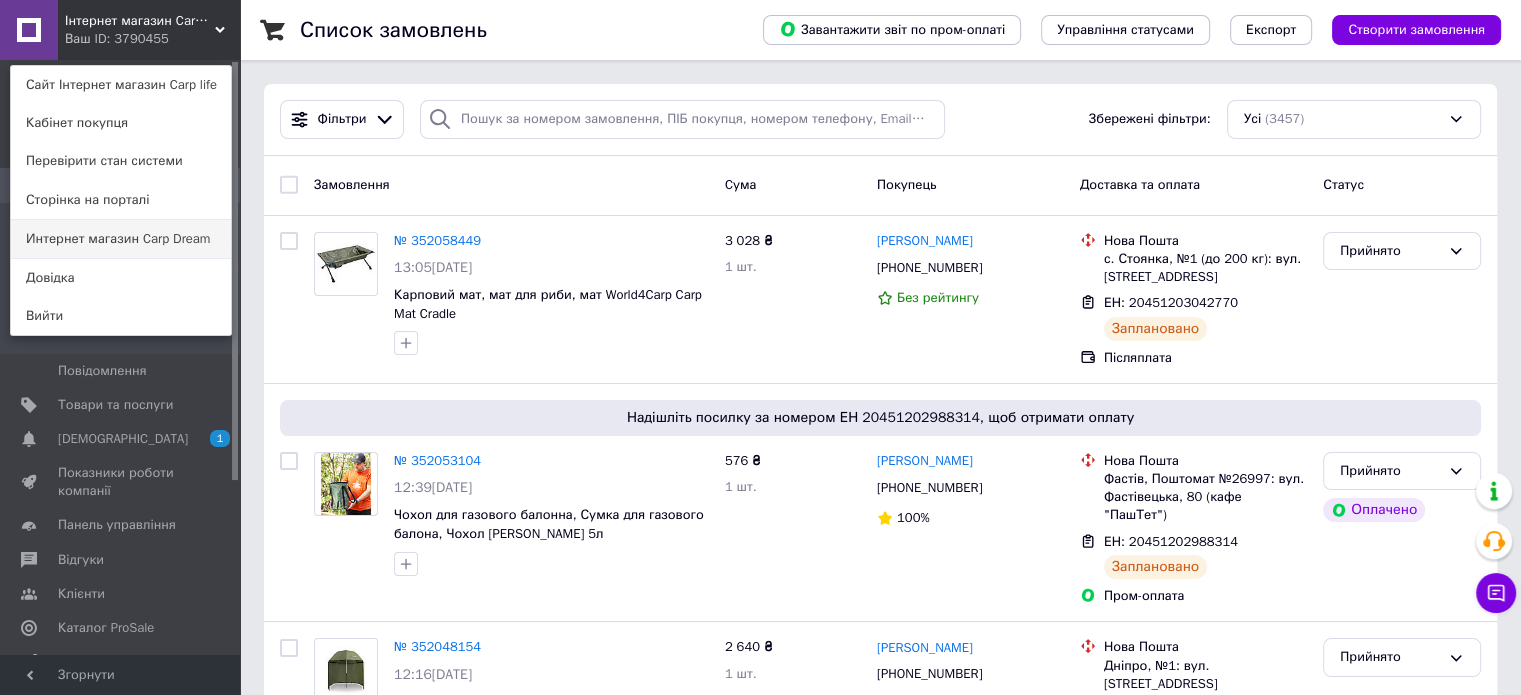 click on "Интернет магазин Carp Dream" at bounding box center [121, 239] 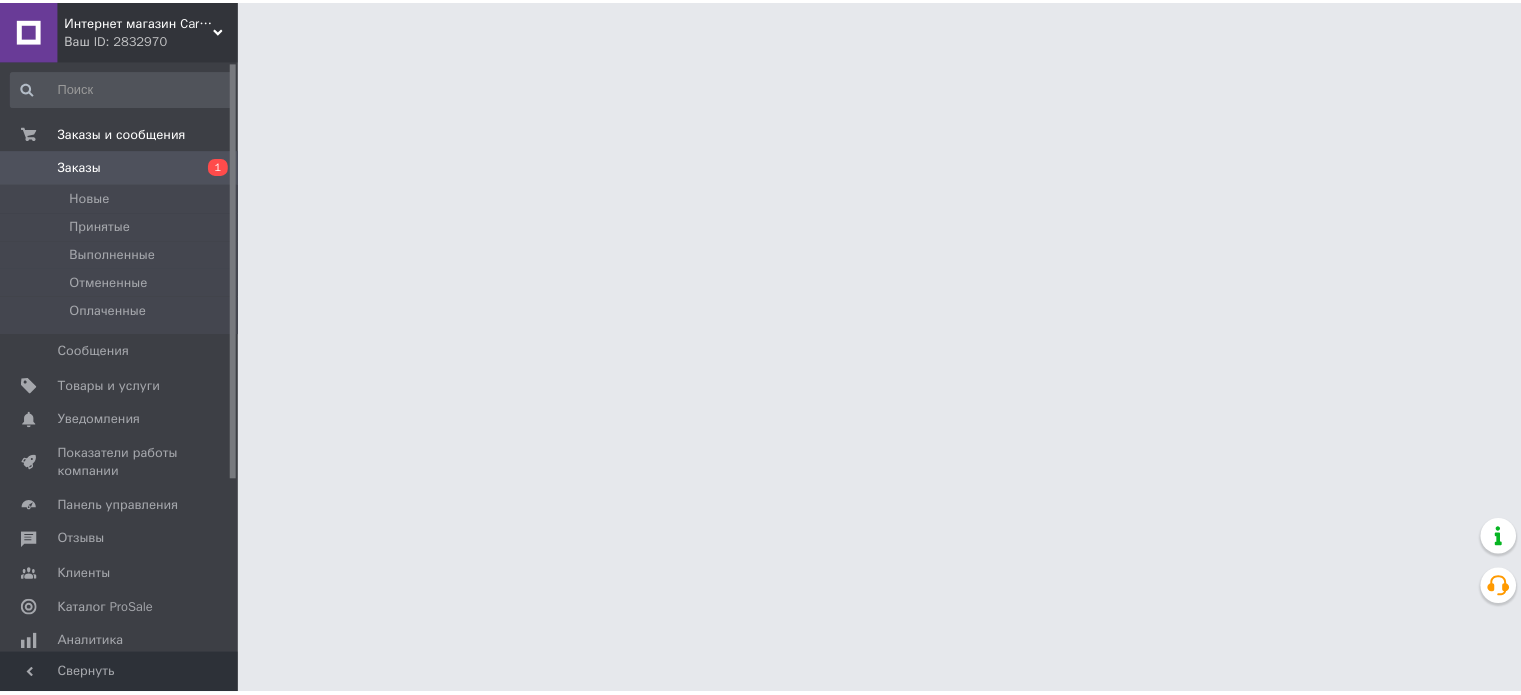 scroll, scrollTop: 0, scrollLeft: 0, axis: both 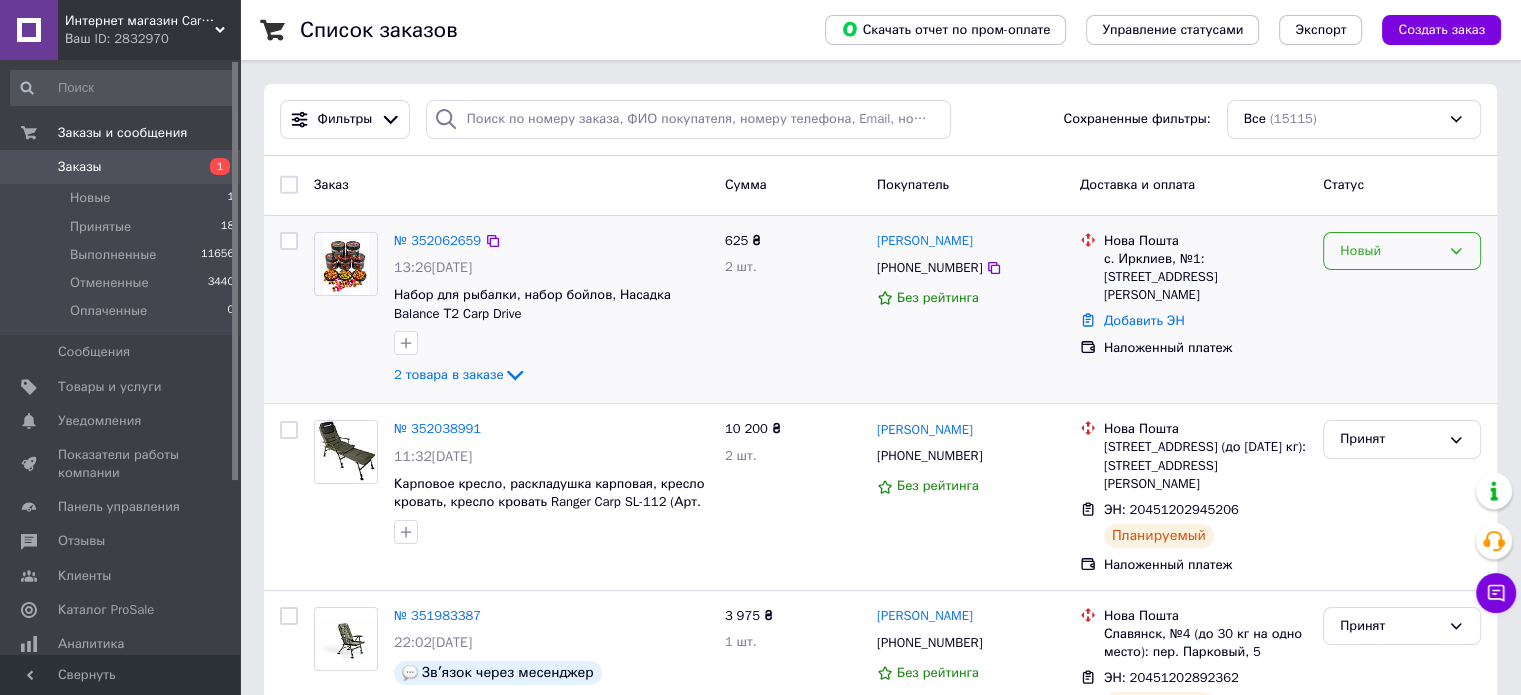 click on "Новый" at bounding box center [1390, 251] 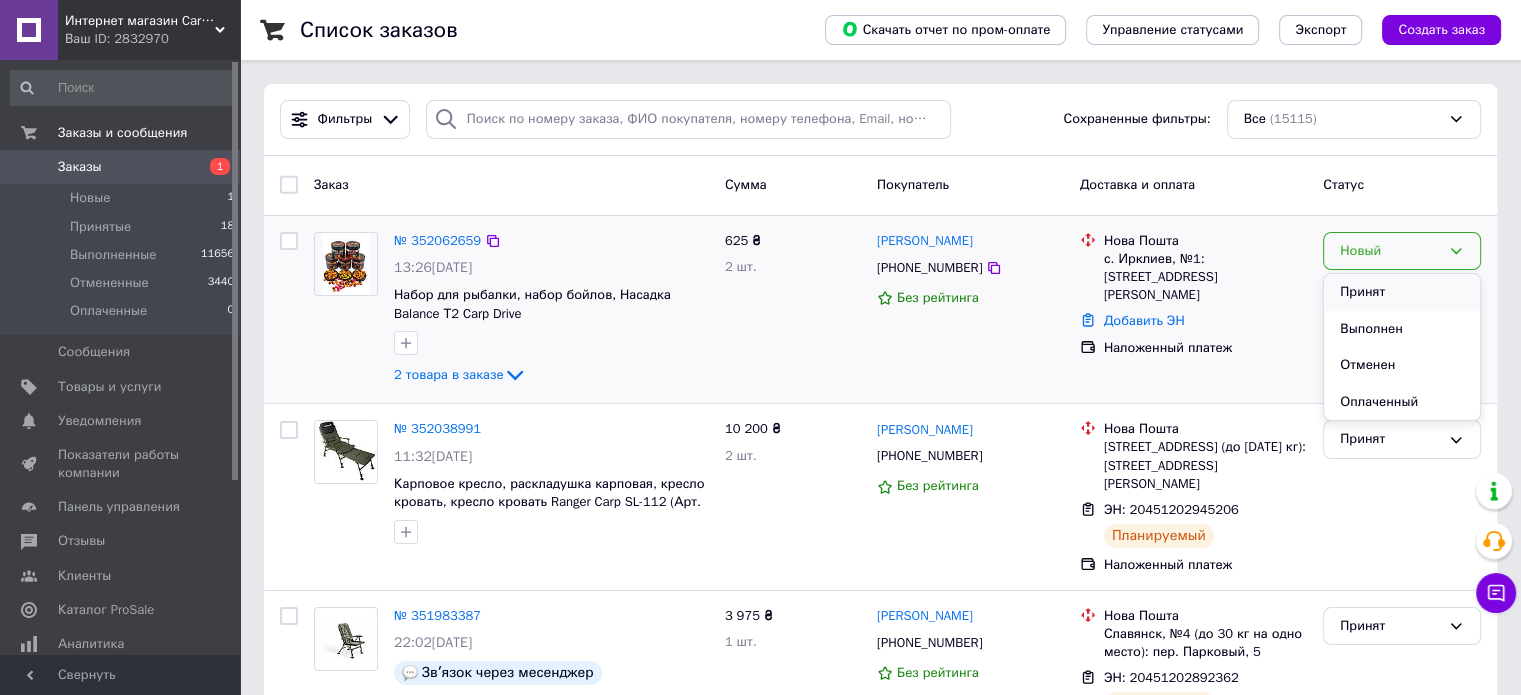 click on "Принят" at bounding box center [1402, 292] 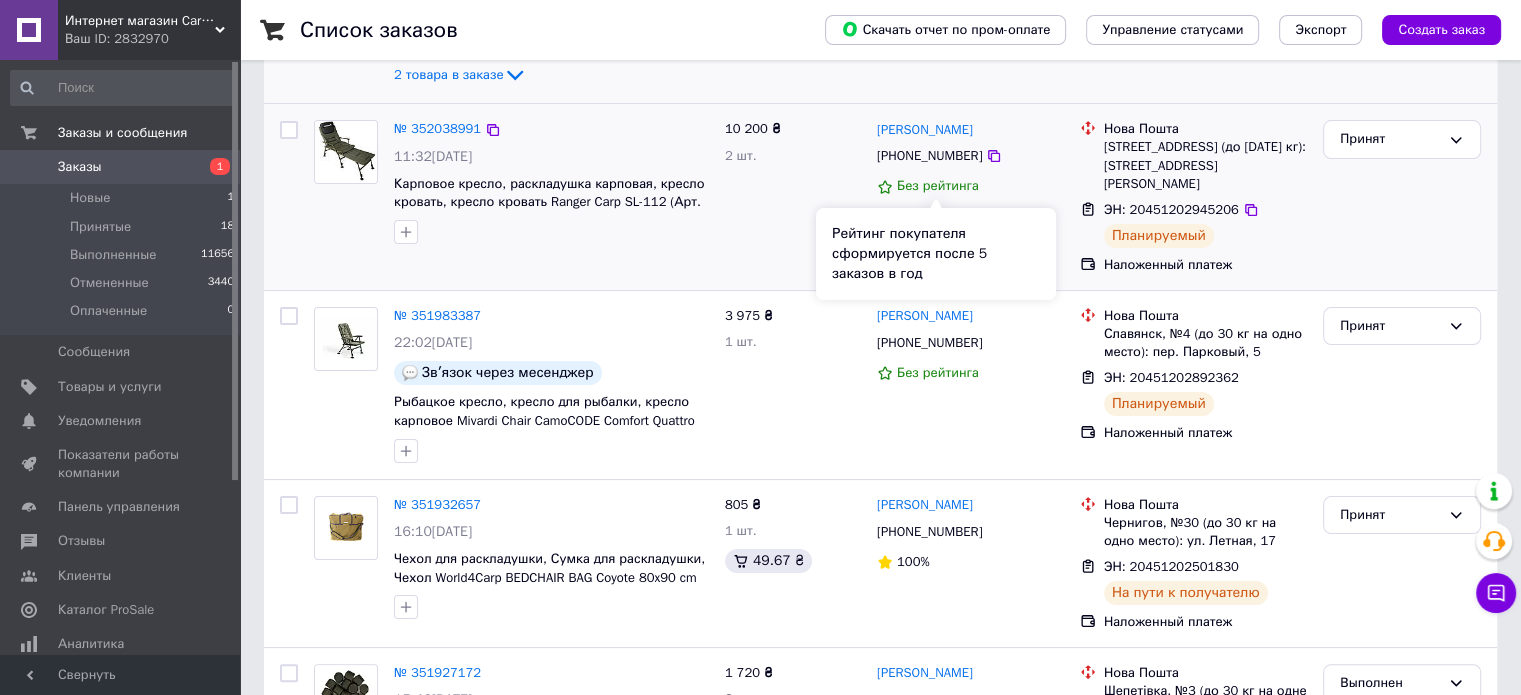 scroll, scrollTop: 0, scrollLeft: 0, axis: both 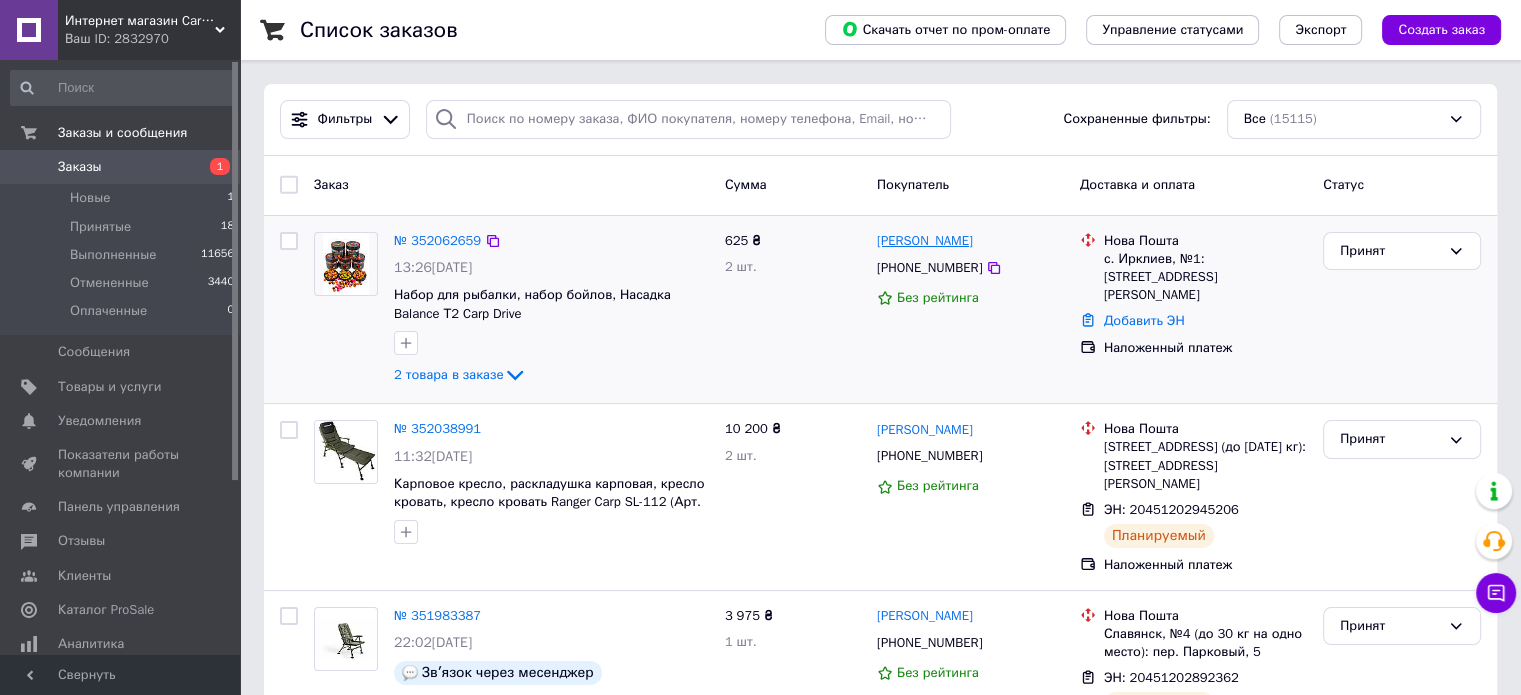 click on "[PERSON_NAME]" at bounding box center [925, 241] 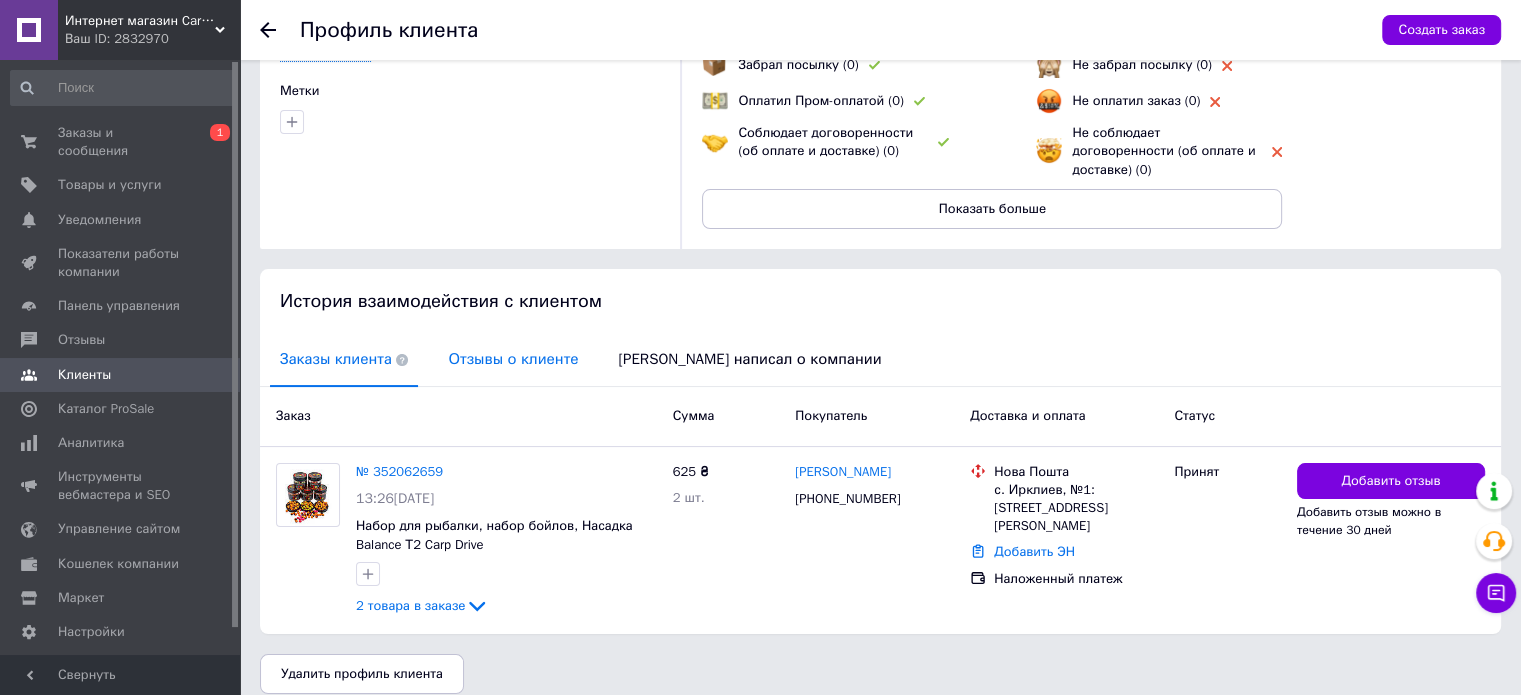 click on "Отзывы о клиенте" at bounding box center [513, 359] 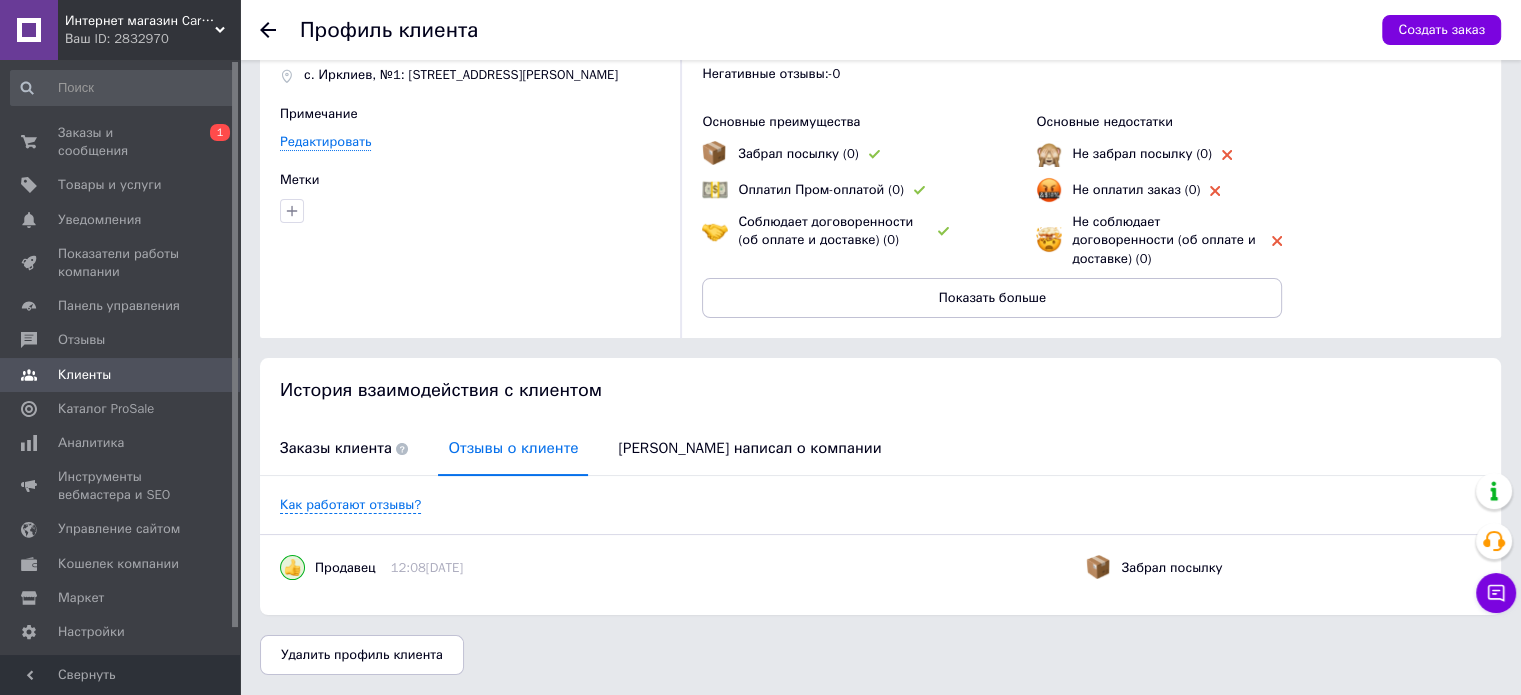scroll, scrollTop: 77, scrollLeft: 0, axis: vertical 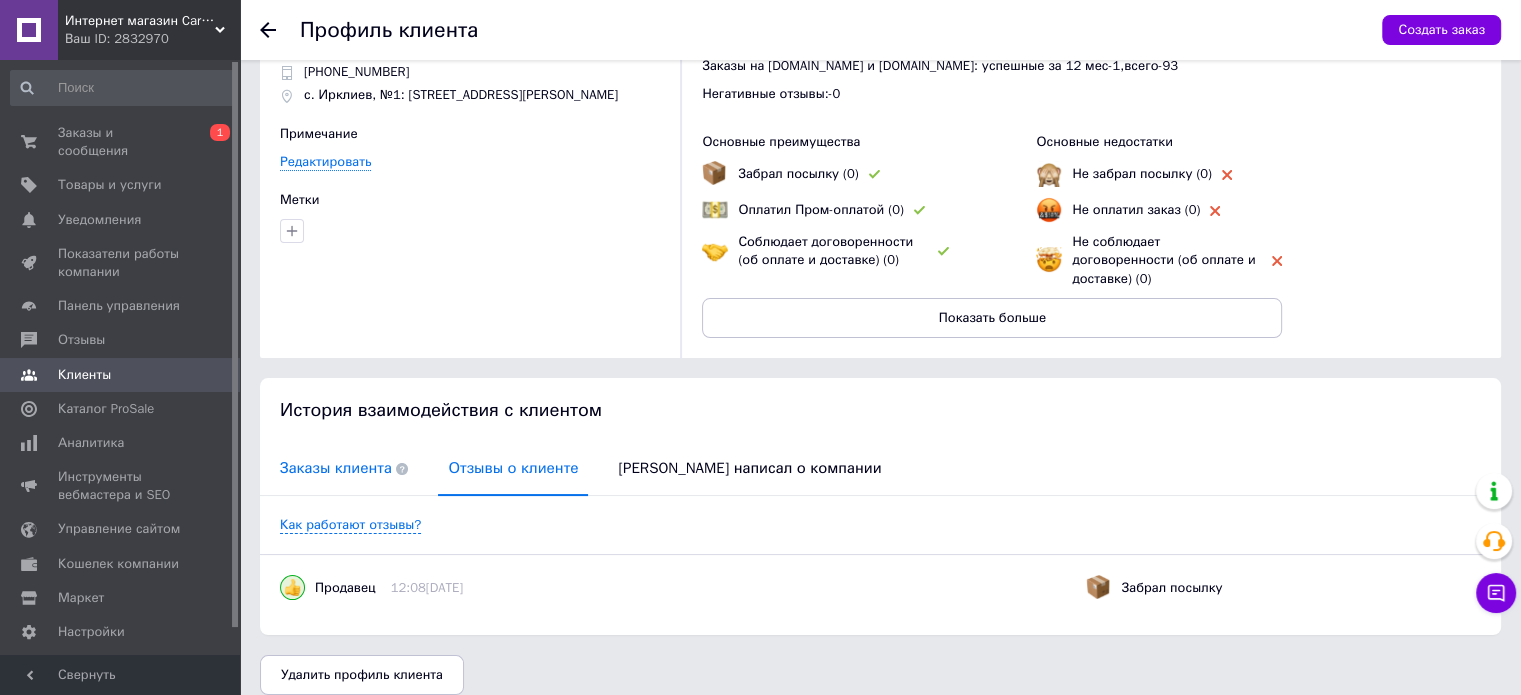 click on "Заказы клиента" at bounding box center (344, 468) 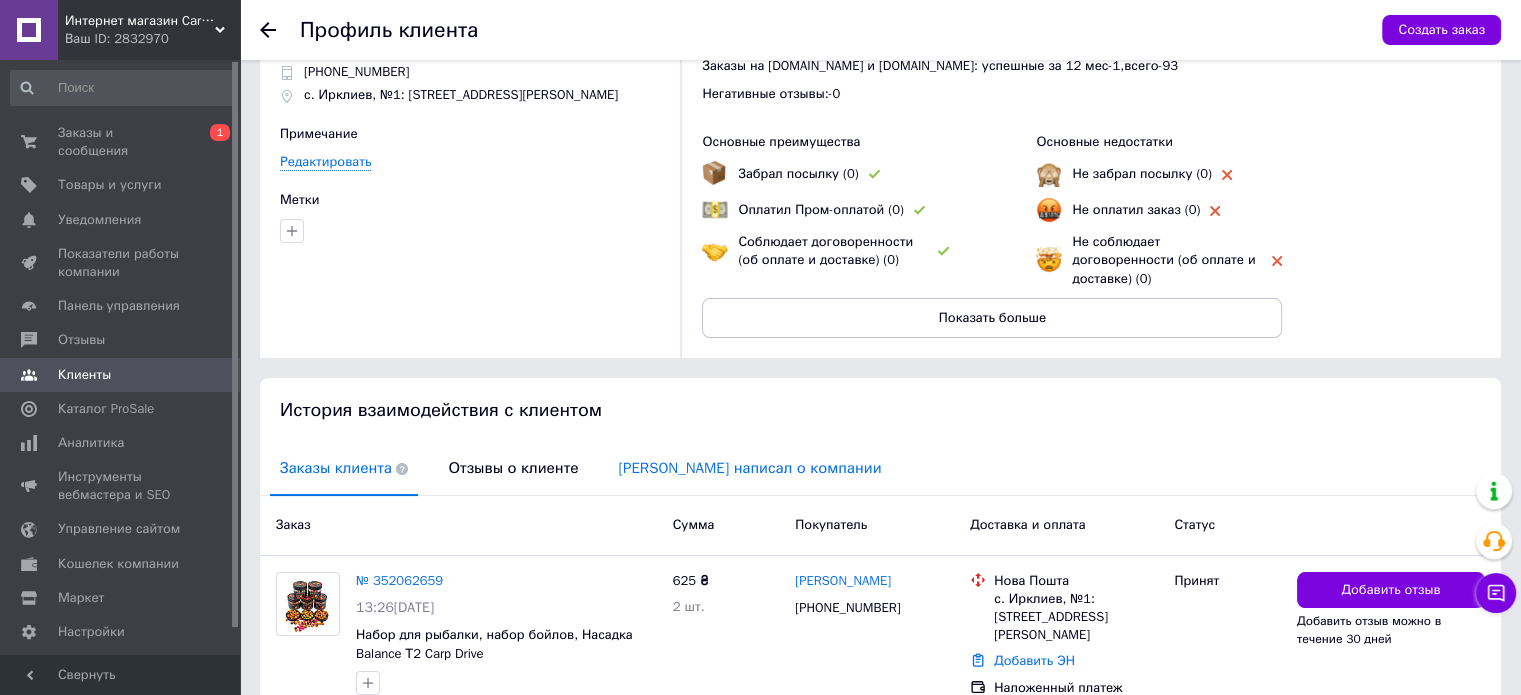 scroll, scrollTop: 186, scrollLeft: 0, axis: vertical 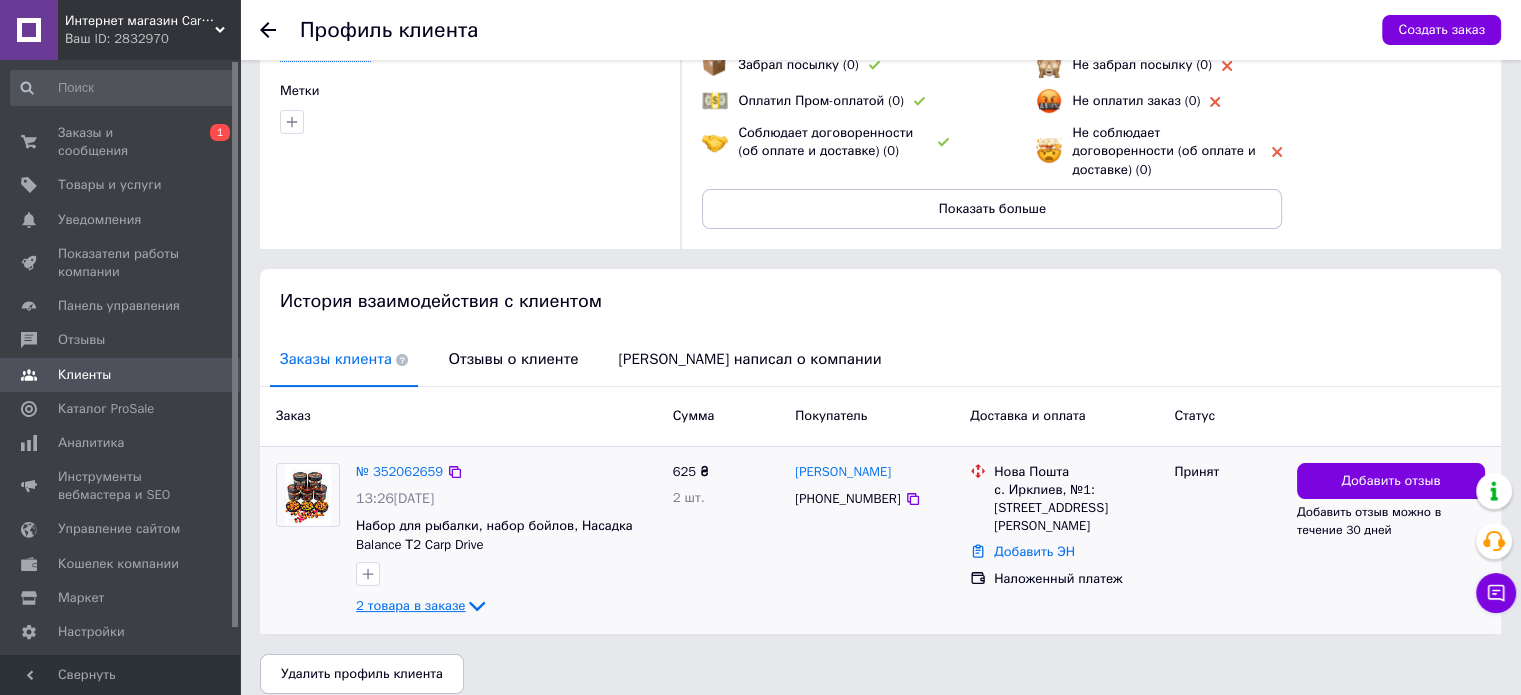 click on "2 товара в заказе" at bounding box center (410, 605) 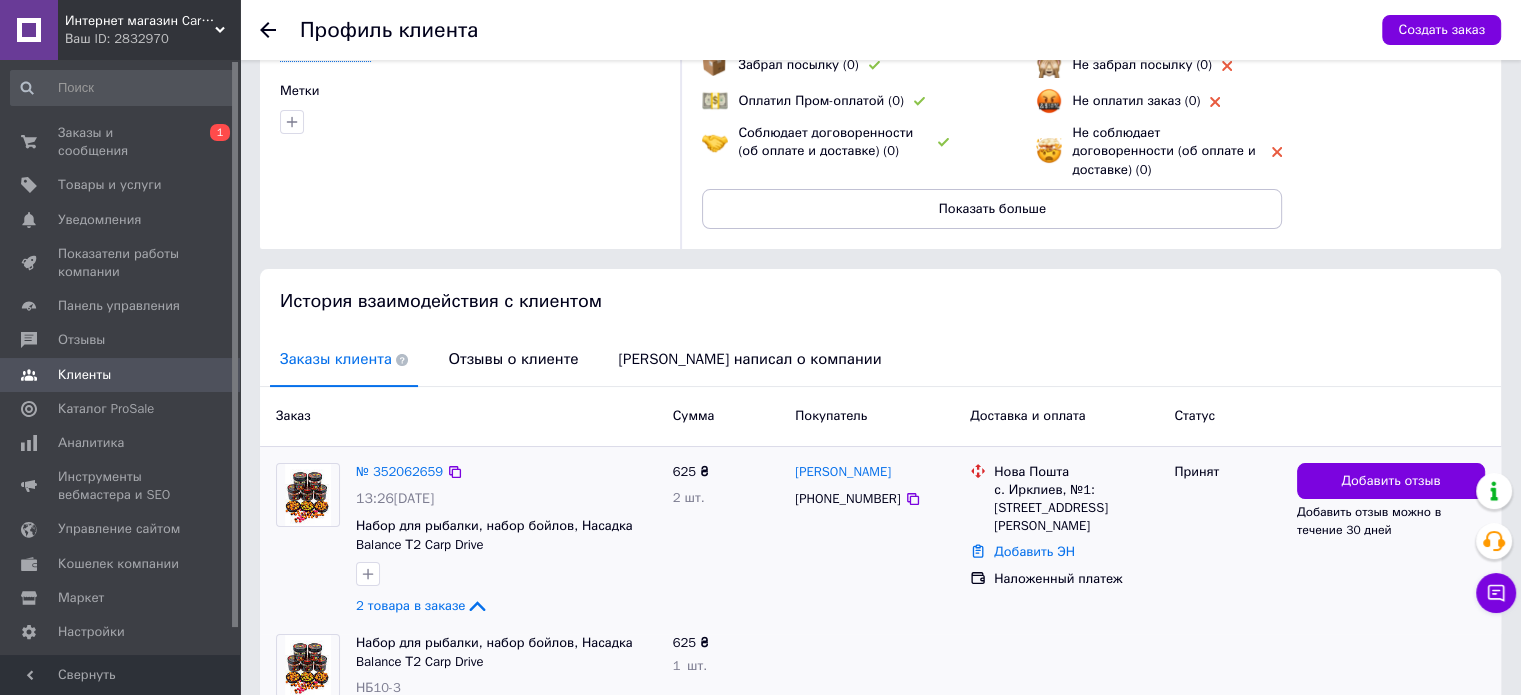click on "с. Ирклиев, №1: [STREET_ADDRESS][PERSON_NAME]" at bounding box center (1076, 508) 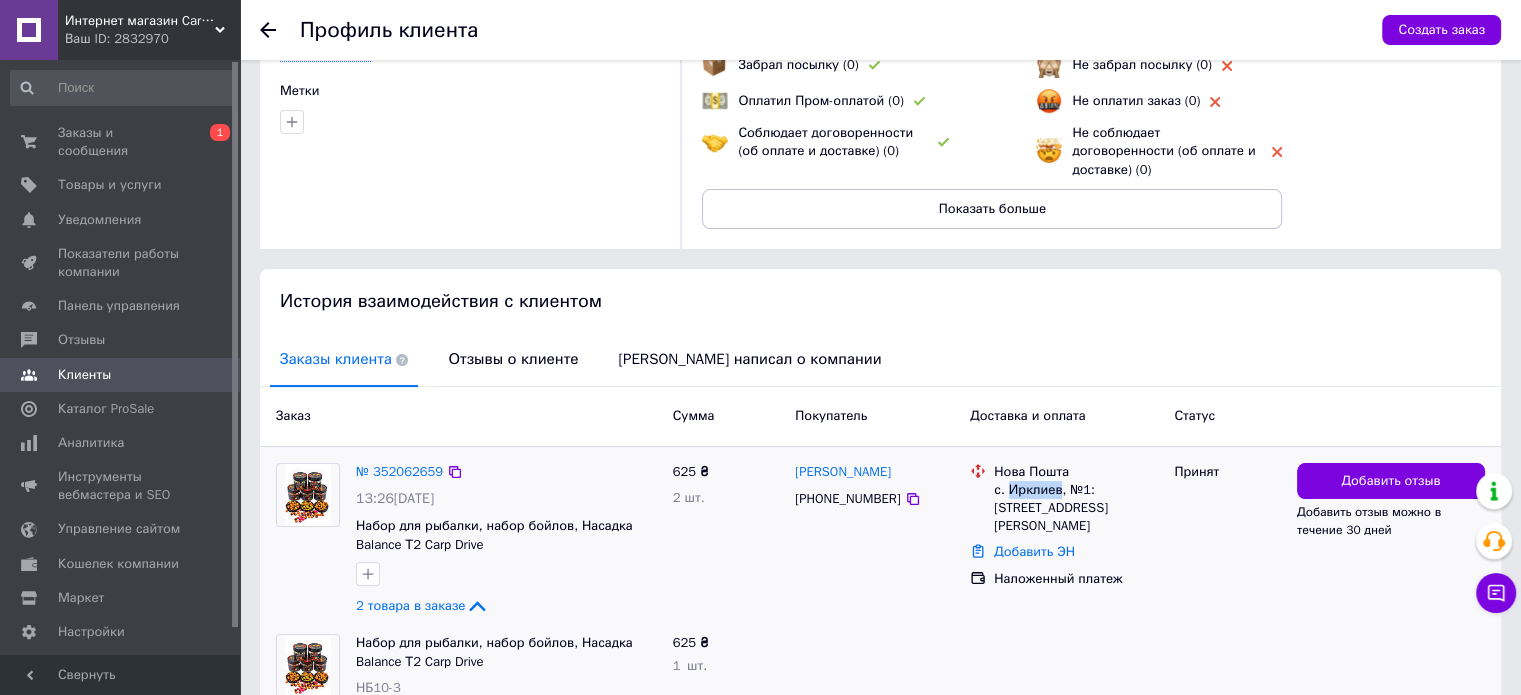 click on "с. Ирклиев, №1: [STREET_ADDRESS][PERSON_NAME]" at bounding box center [1076, 508] 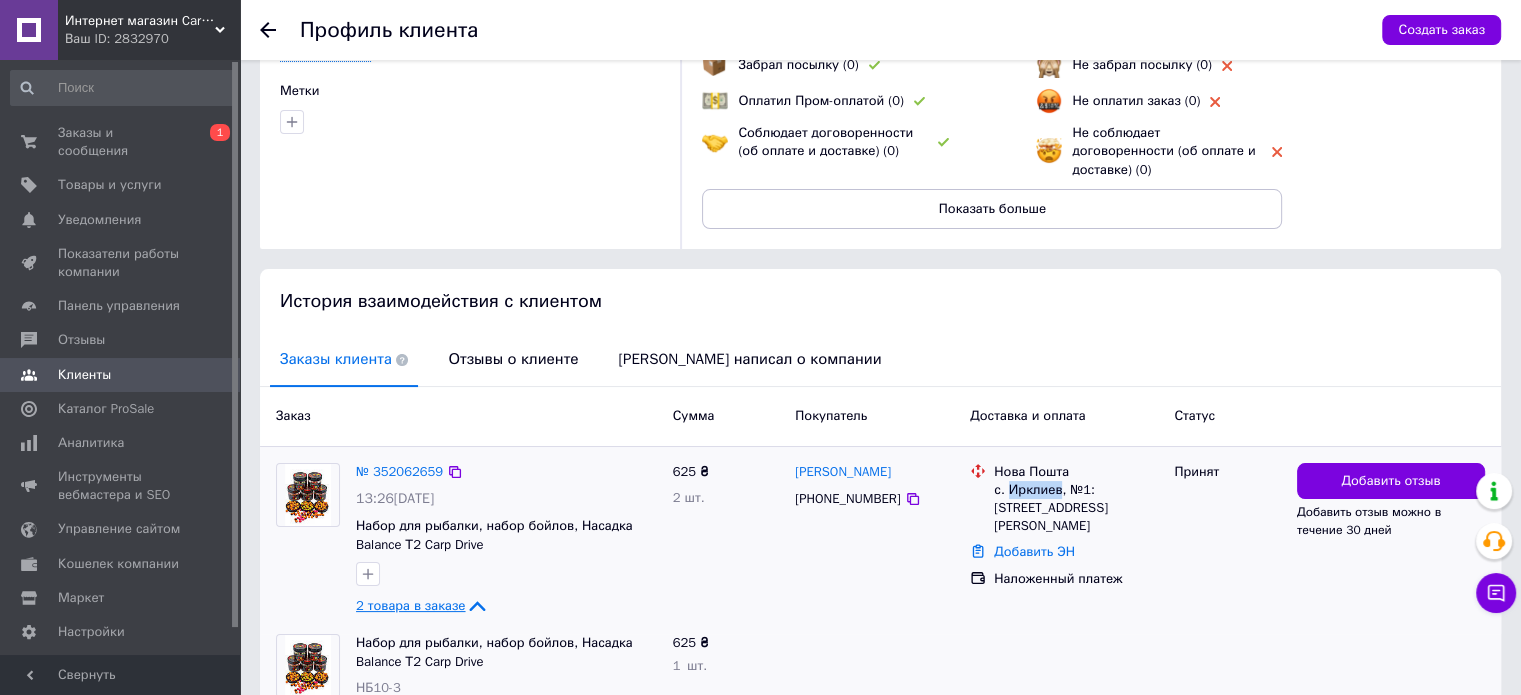 click on "2 товара в заказе" at bounding box center [410, 605] 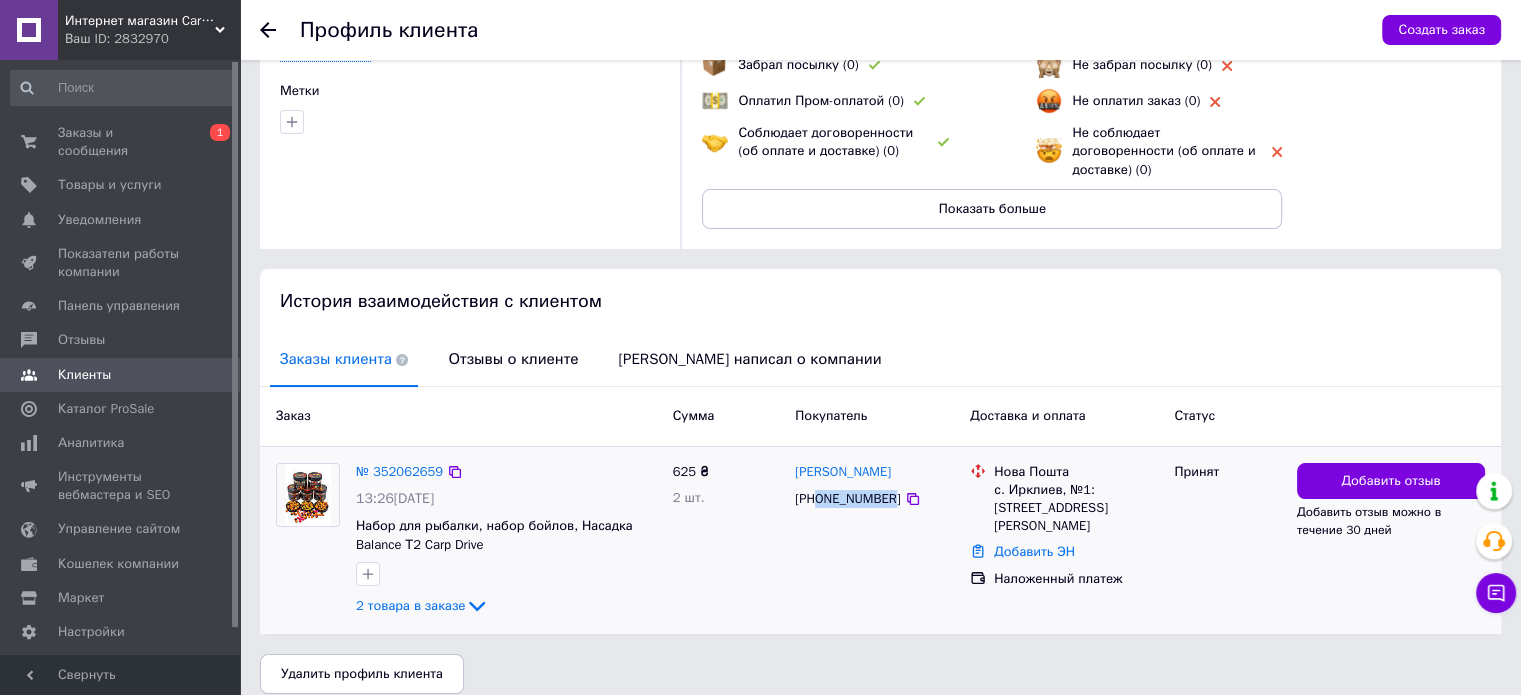 drag, startPoint x: 819, startPoint y: 480, endPoint x: 888, endPoint y: 480, distance: 69 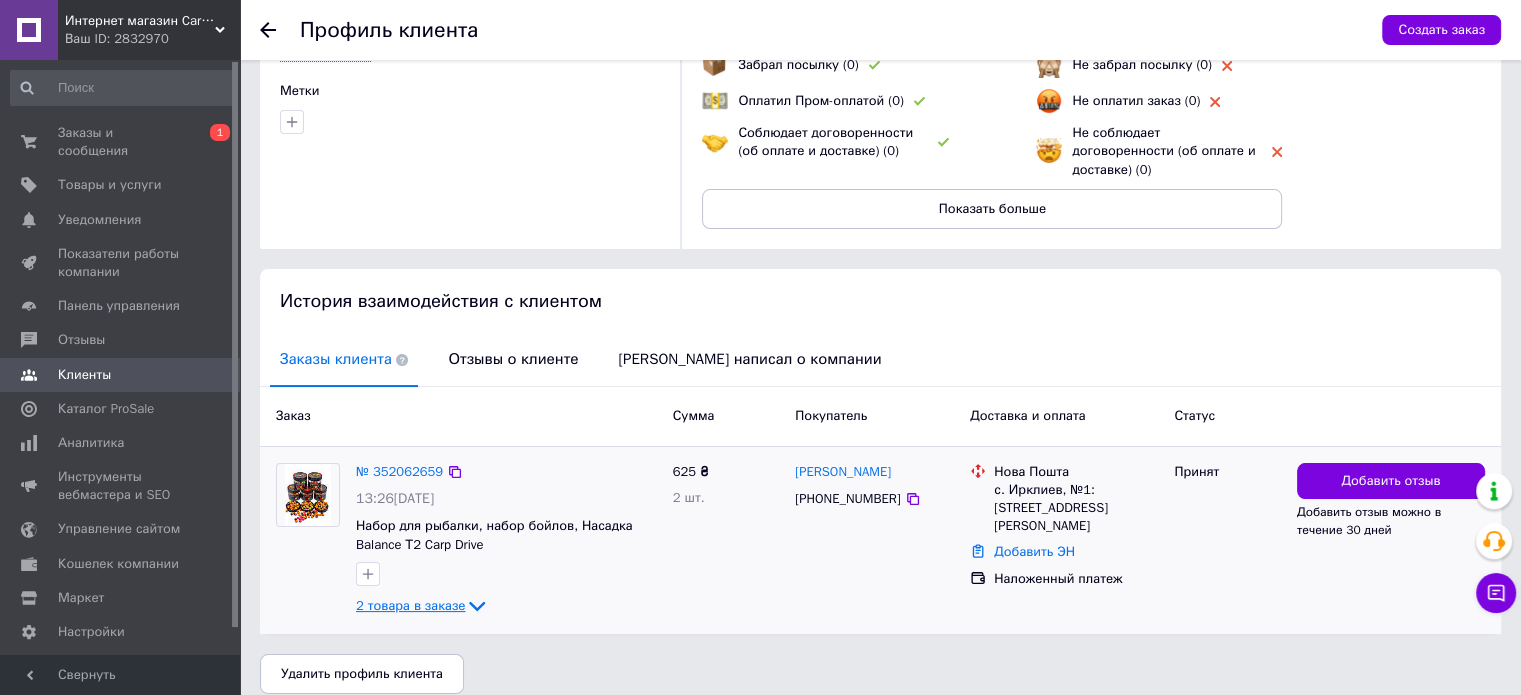 click on "2 товара в заказе" at bounding box center (410, 605) 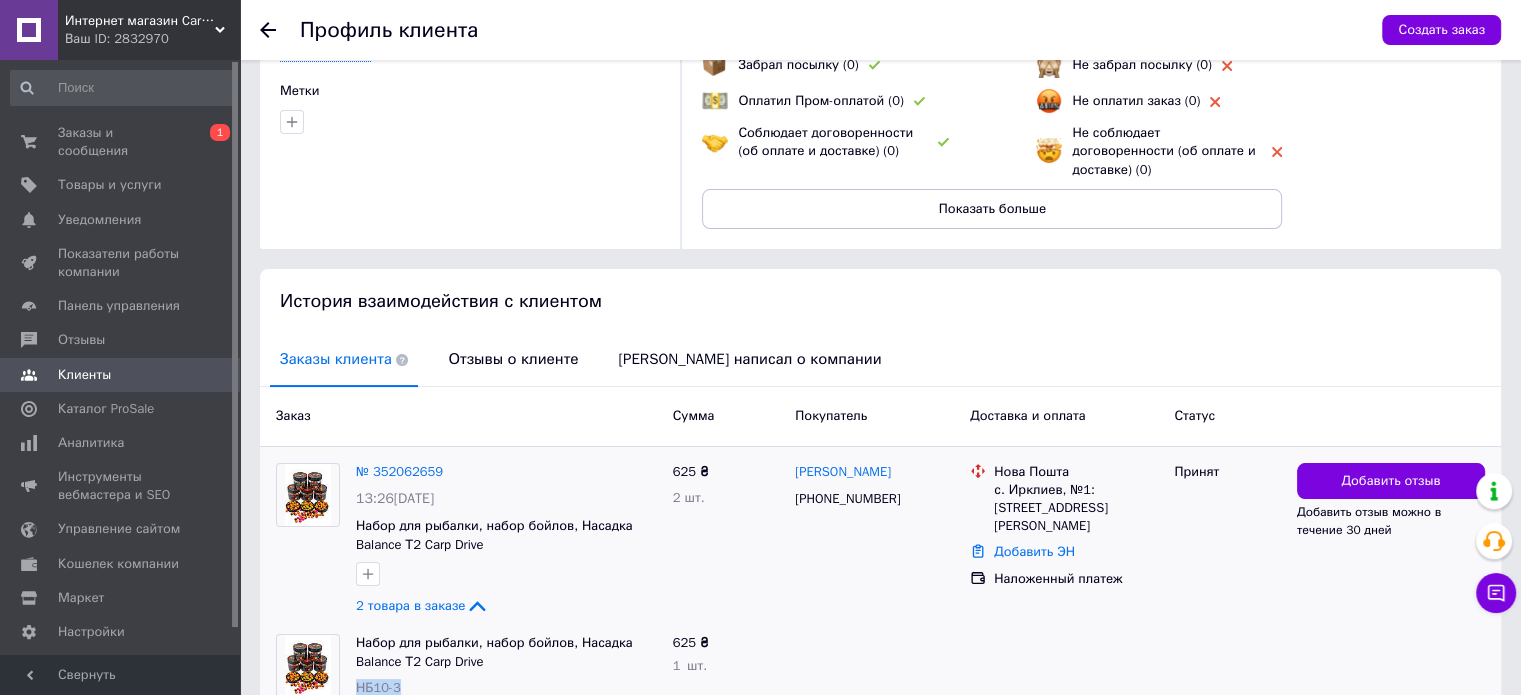 drag, startPoint x: 402, startPoint y: 667, endPoint x: 358, endPoint y: 678, distance: 45.35416 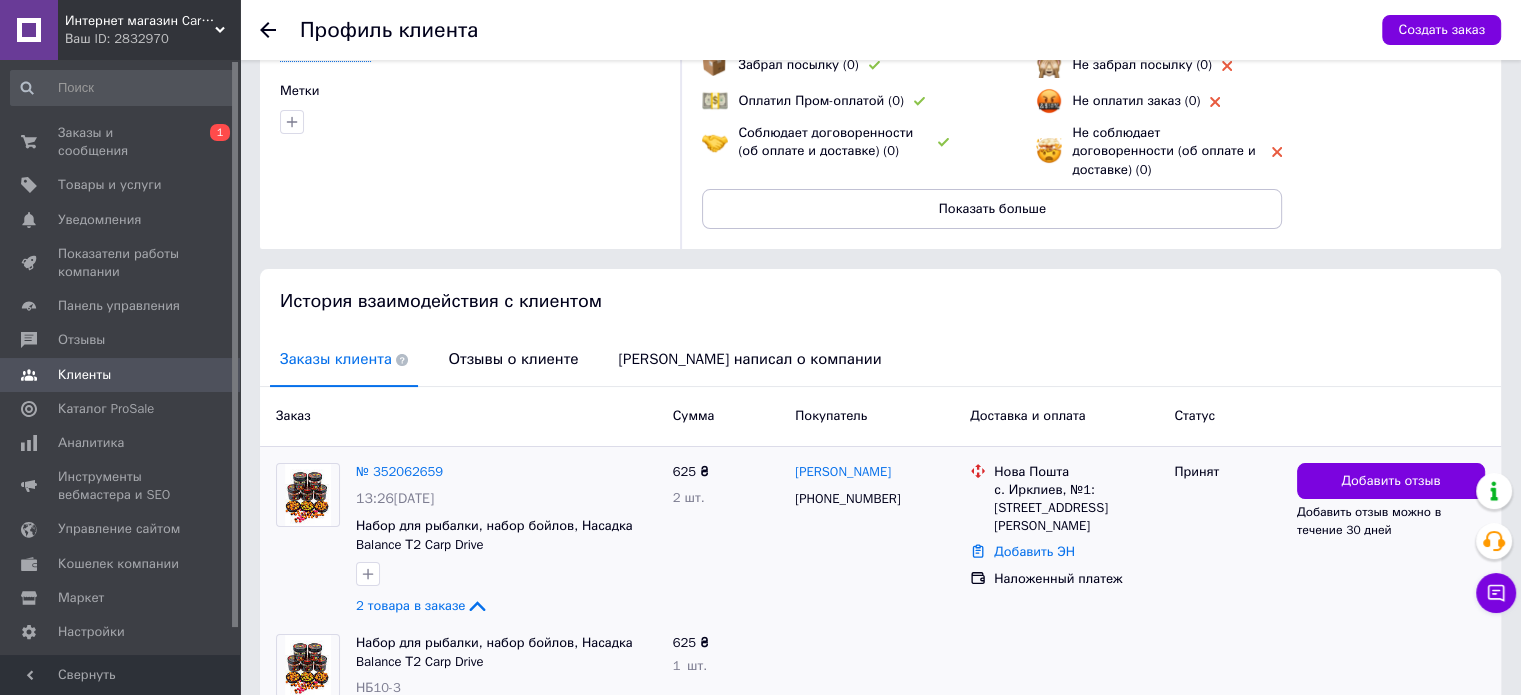 click on "Интернет магазин Carp Dream" at bounding box center [140, 21] 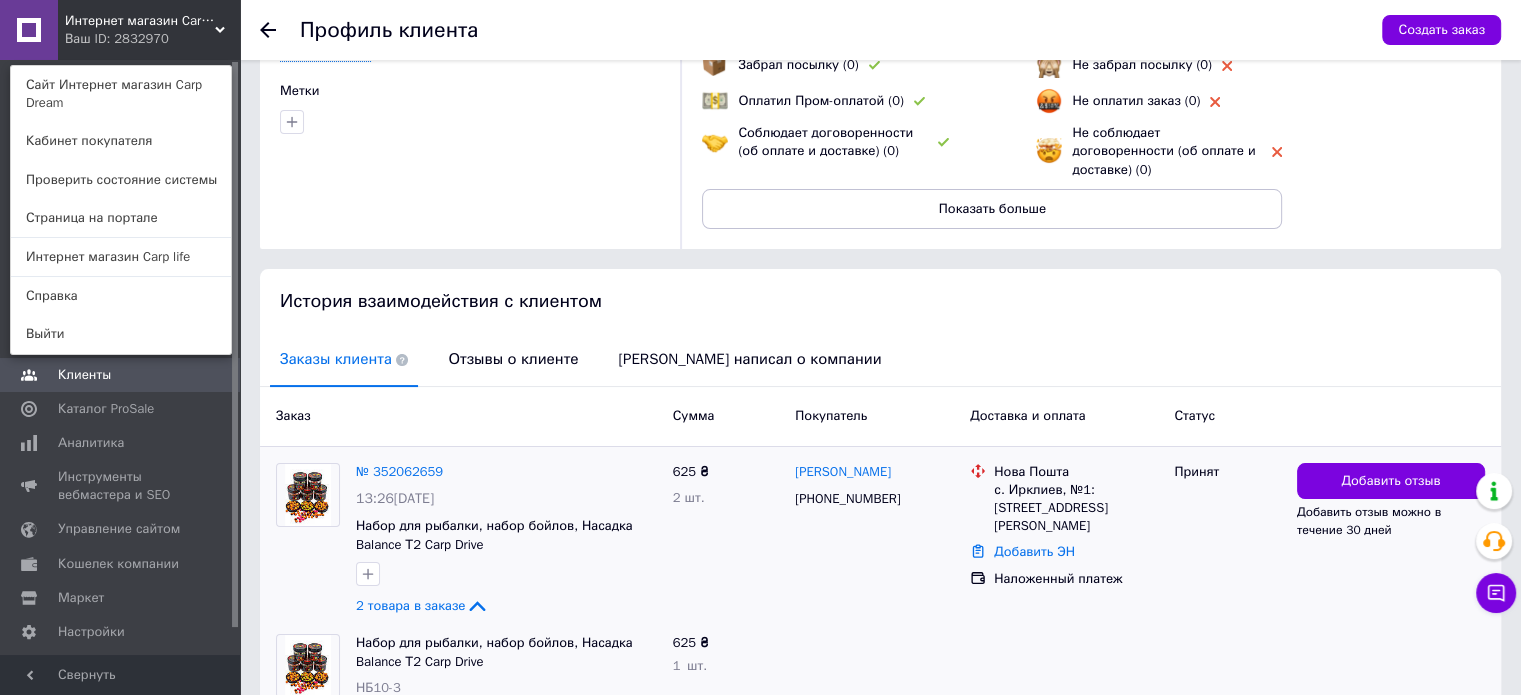 click on "Интернет магазин Carp Dream" at bounding box center (140, 21) 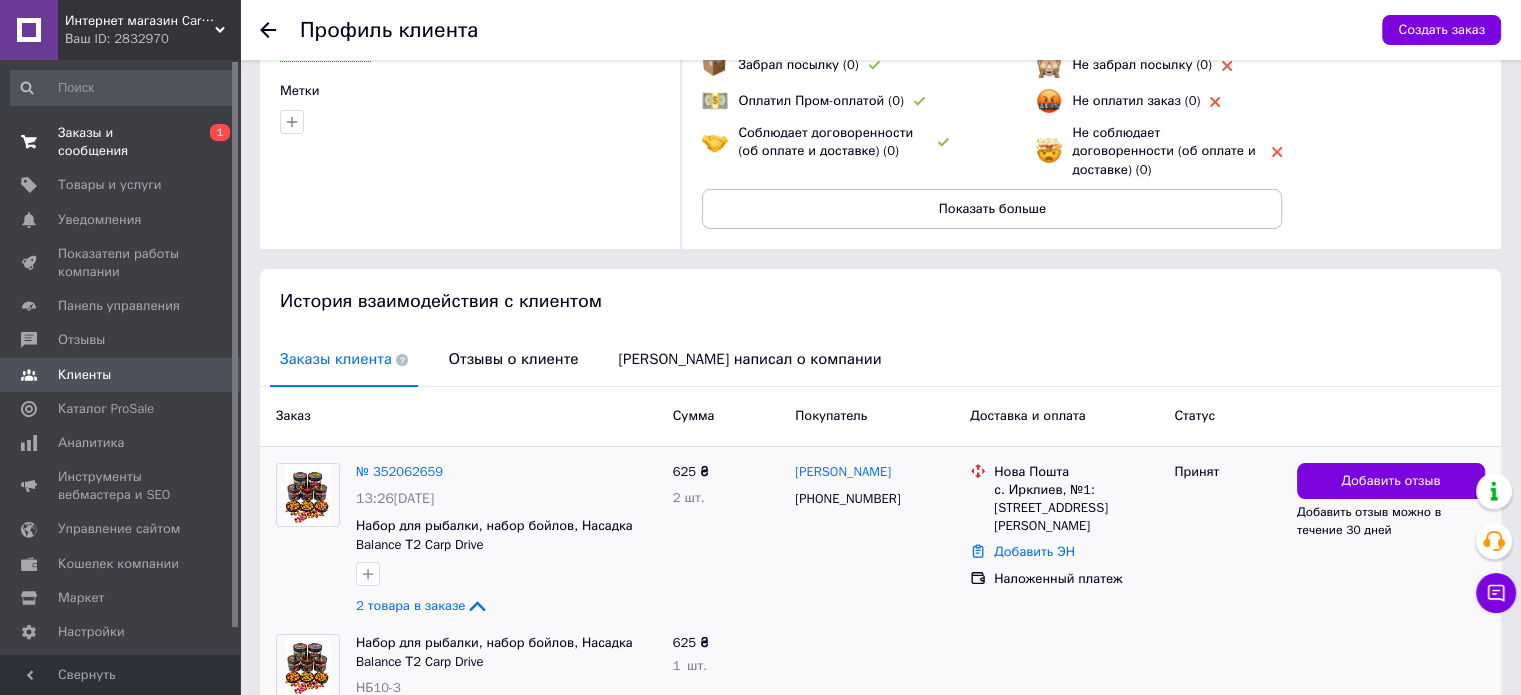 click on "Заказы и сообщения" at bounding box center (121, 142) 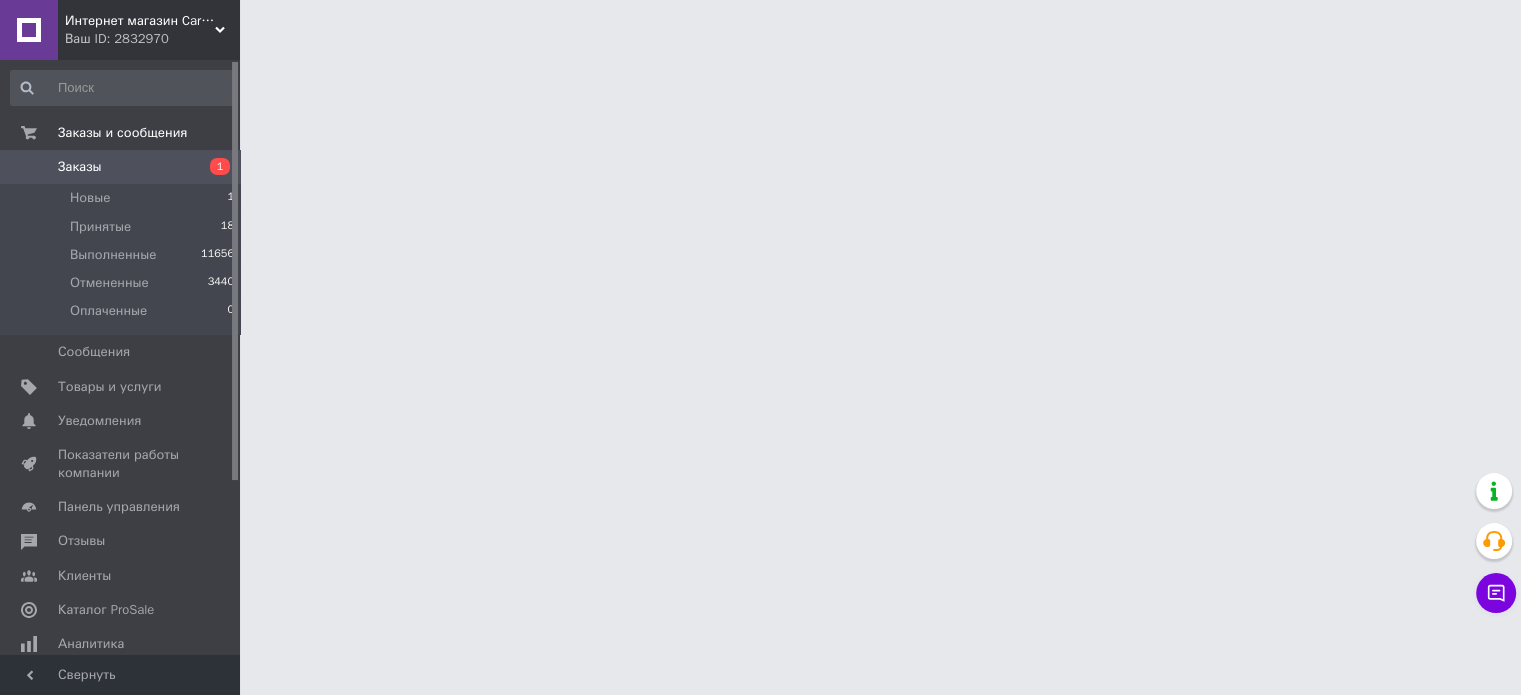 scroll, scrollTop: 0, scrollLeft: 0, axis: both 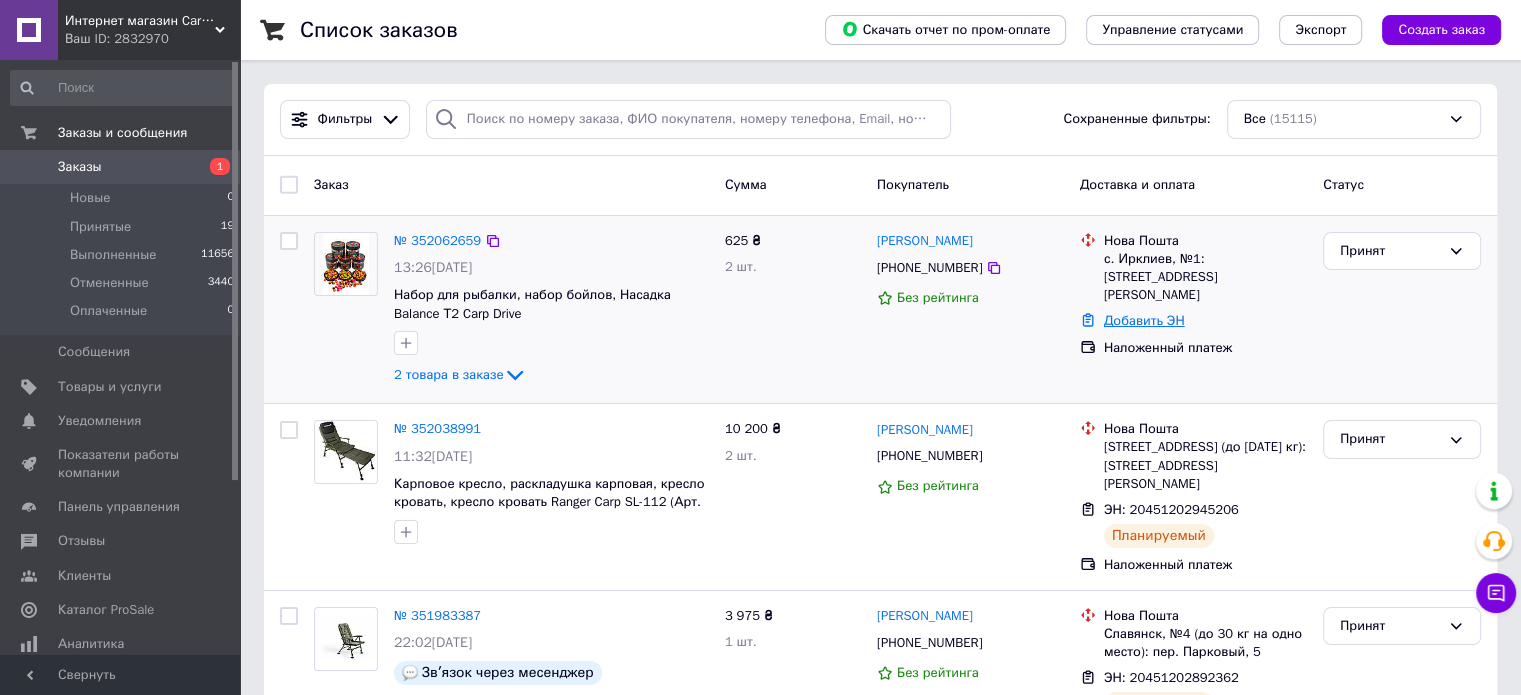 click on "Добавить ЭН" at bounding box center (1144, 320) 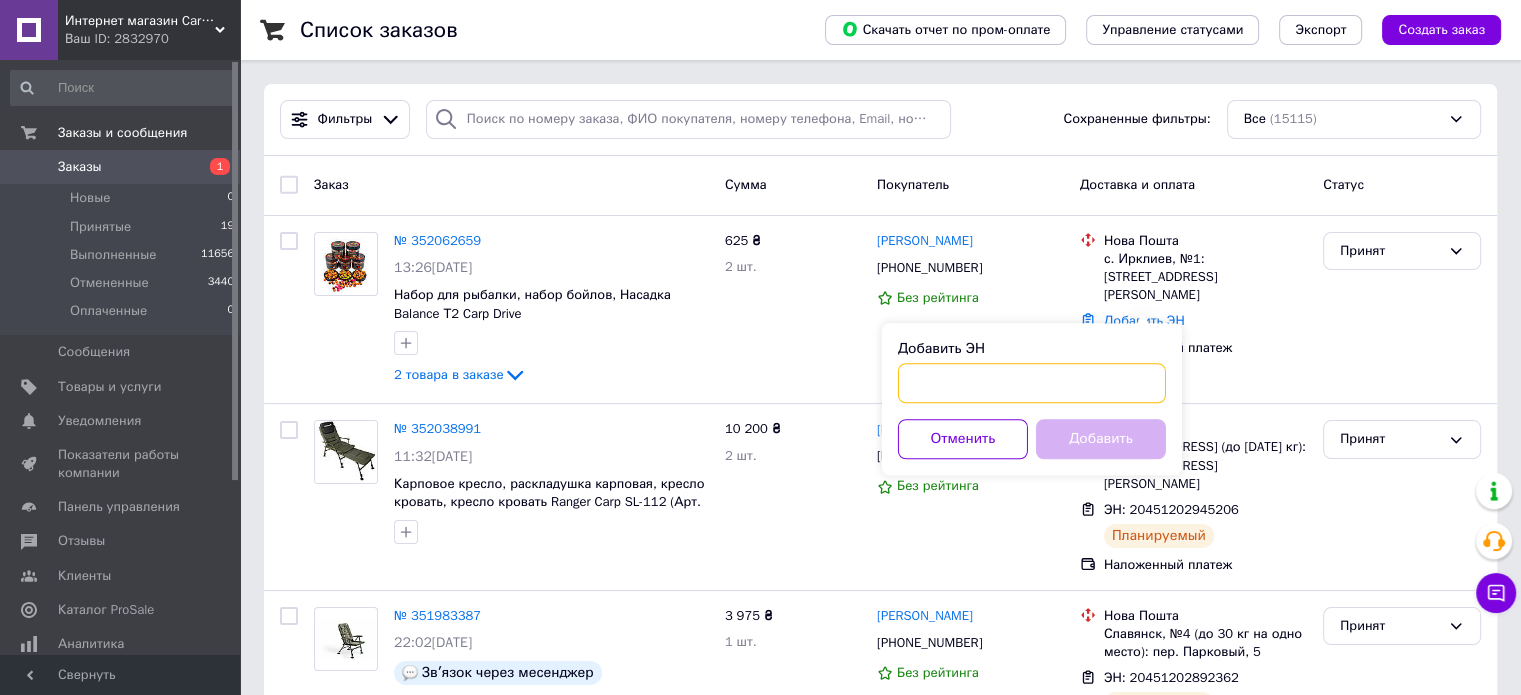 click on "Добавить ЭН" at bounding box center [1032, 383] 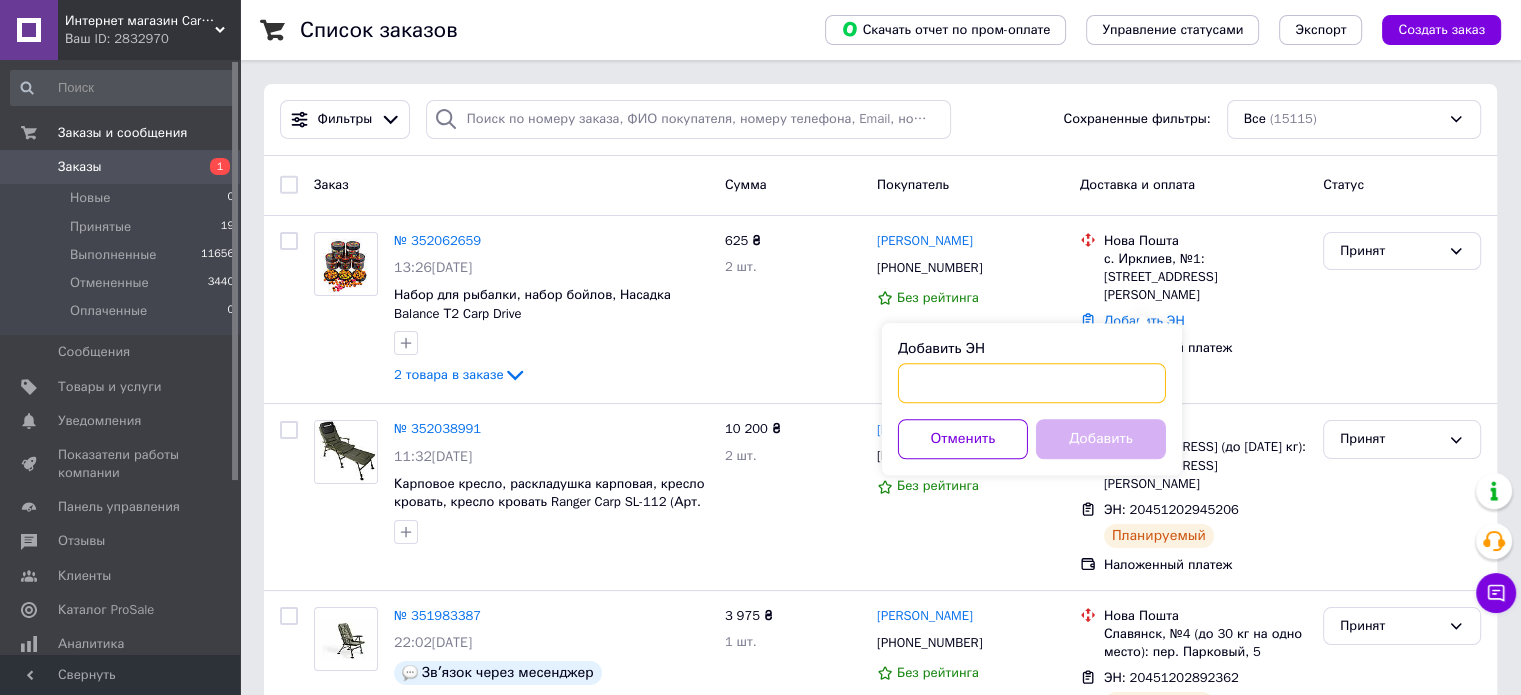 paste on "20451203057037" 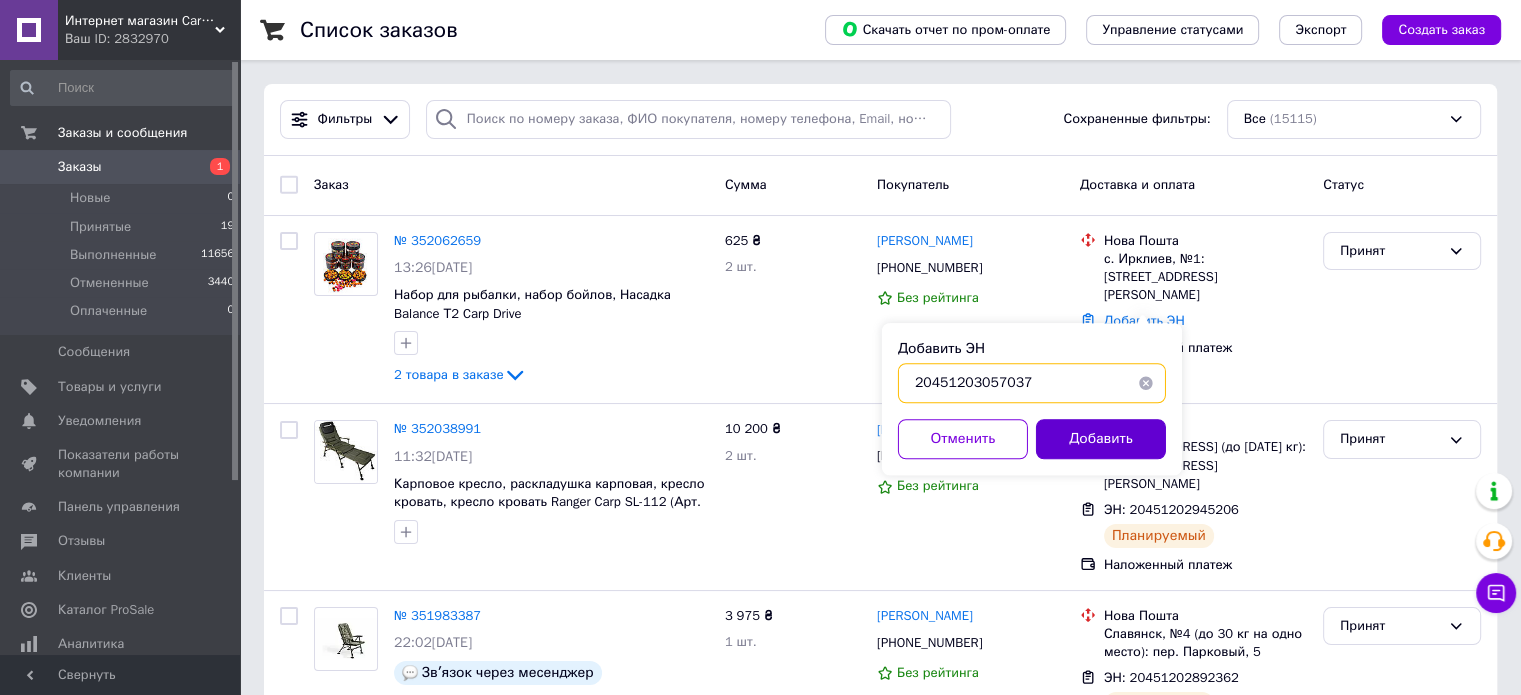 type on "20451203057037" 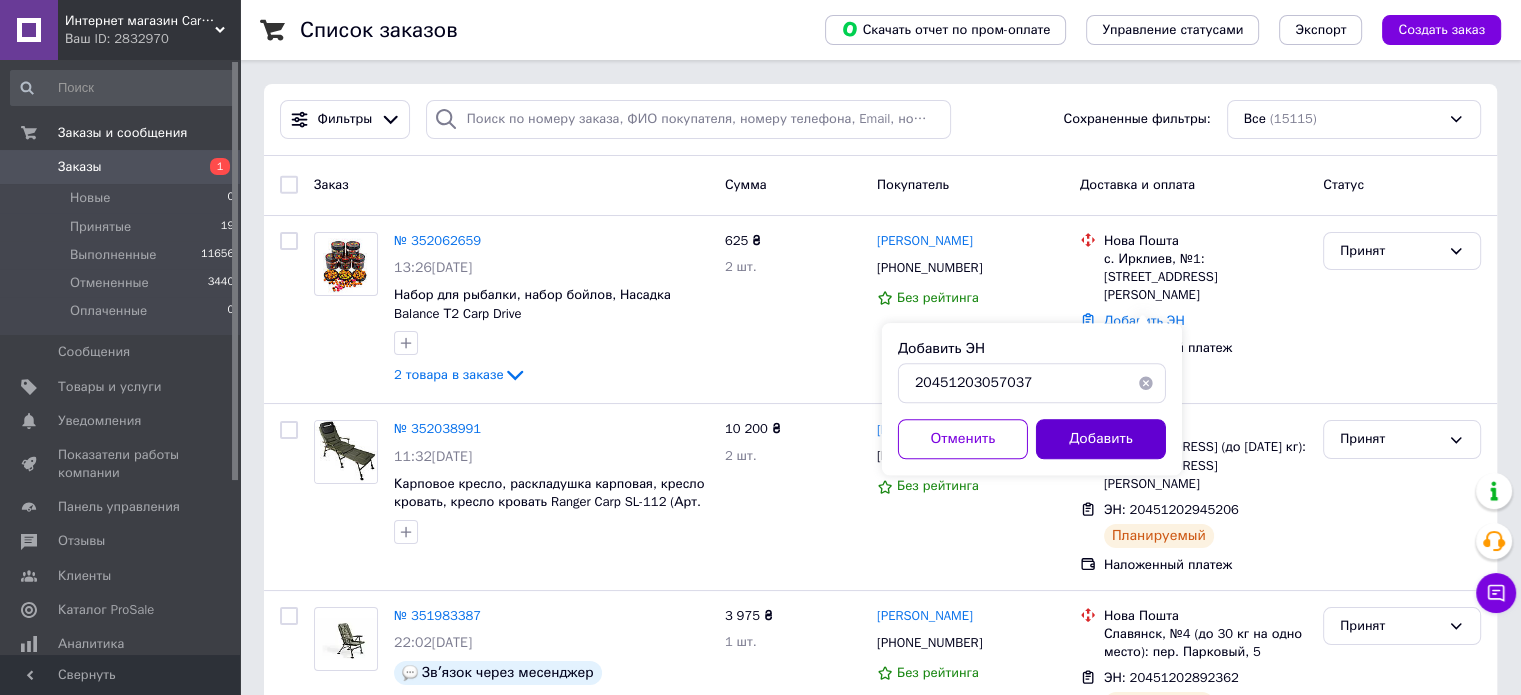 click on "Добавить" at bounding box center (1101, 439) 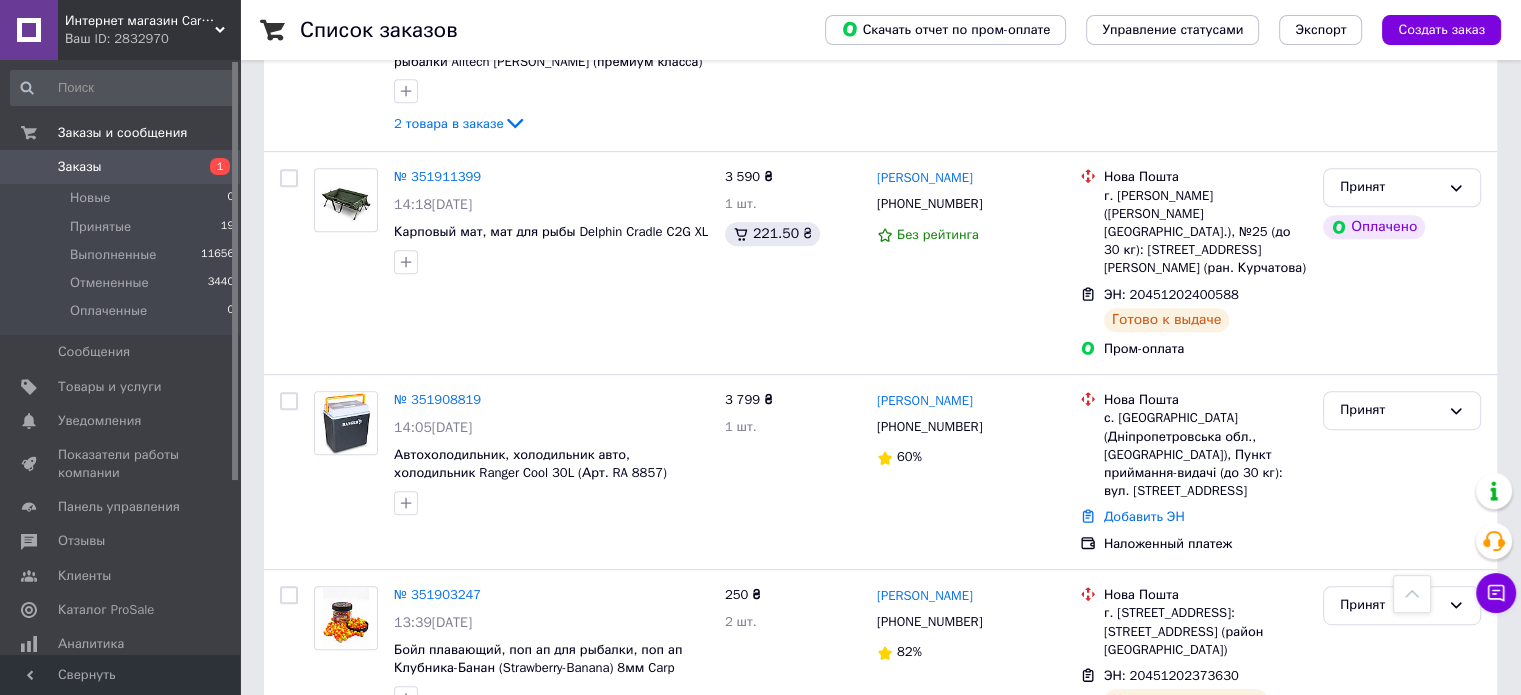 scroll, scrollTop: 1000, scrollLeft: 0, axis: vertical 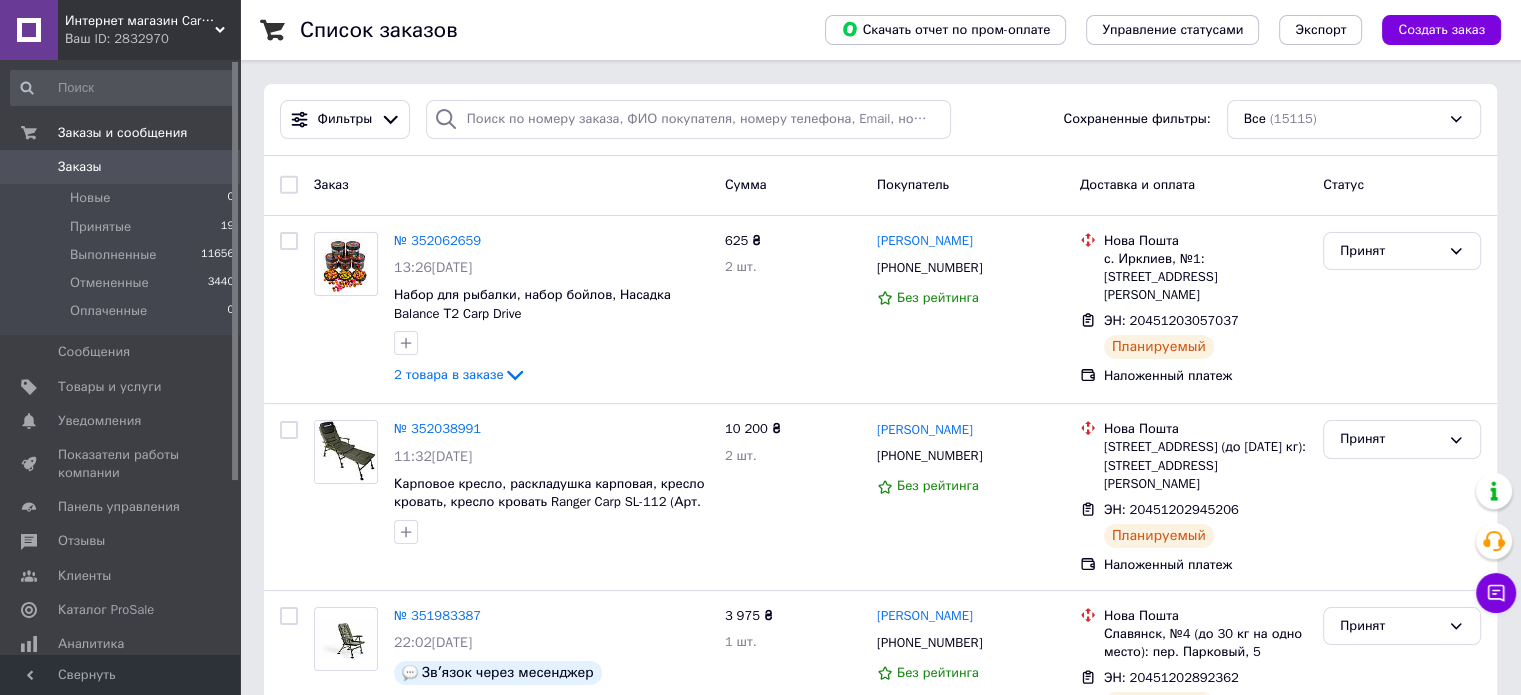click on "Интернет магазин Carp Dream" at bounding box center (140, 21) 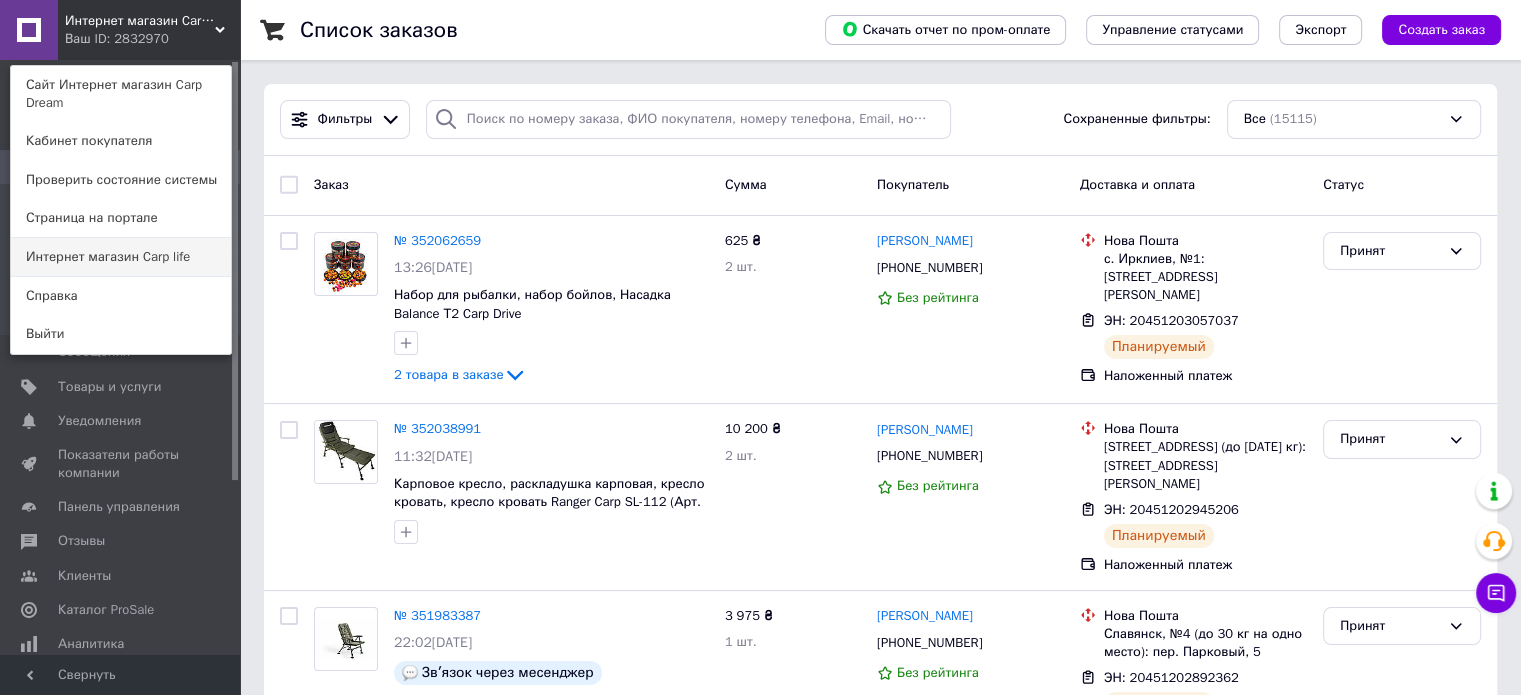 click on "Интернет магазин Carp life" at bounding box center [121, 257] 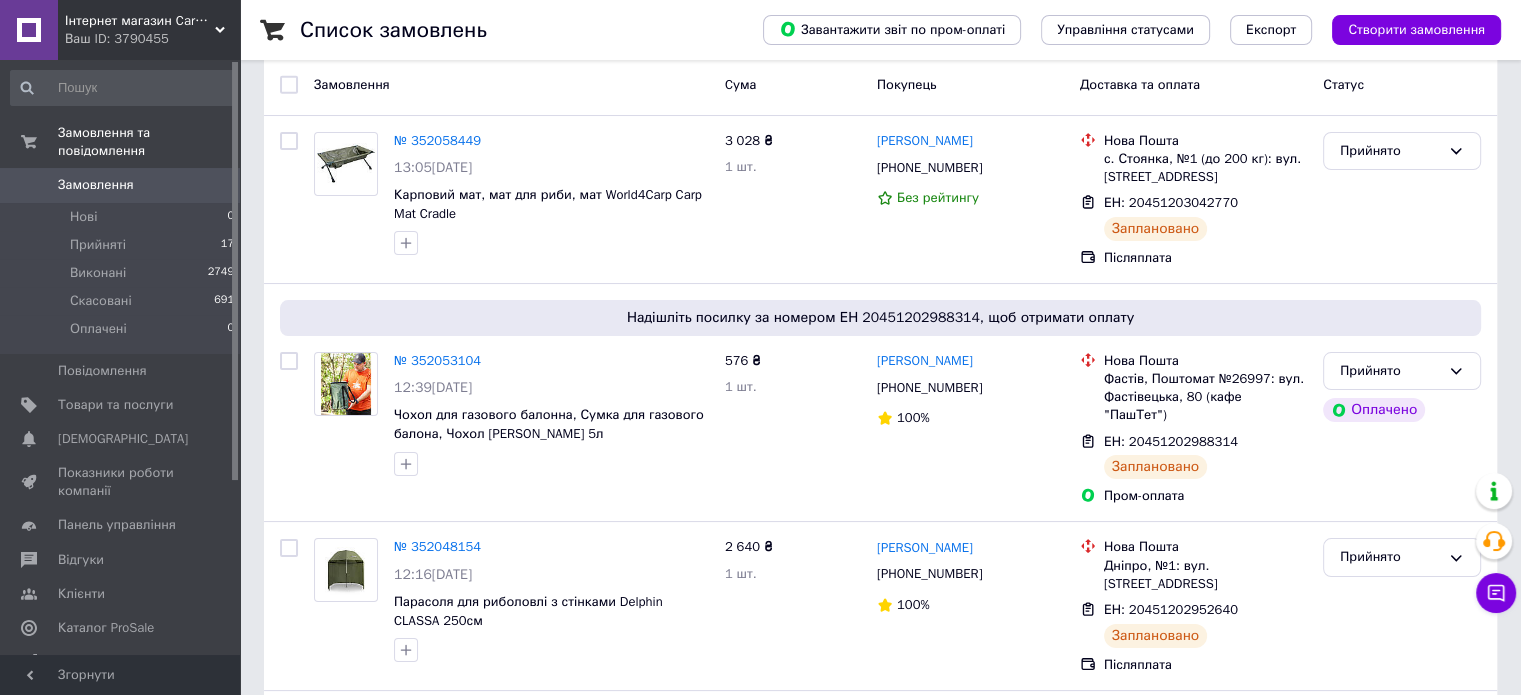 scroll, scrollTop: 0, scrollLeft: 0, axis: both 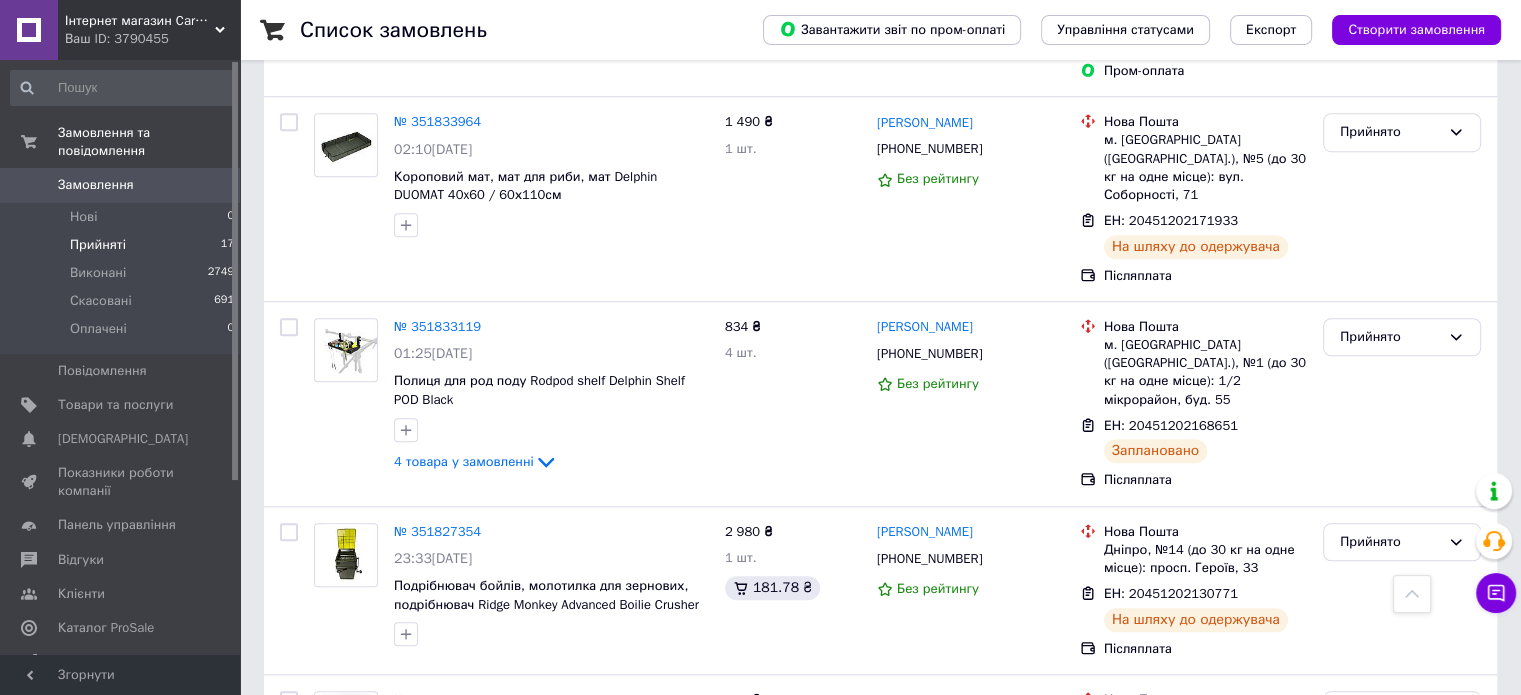 click on "Прийняті" at bounding box center [98, 245] 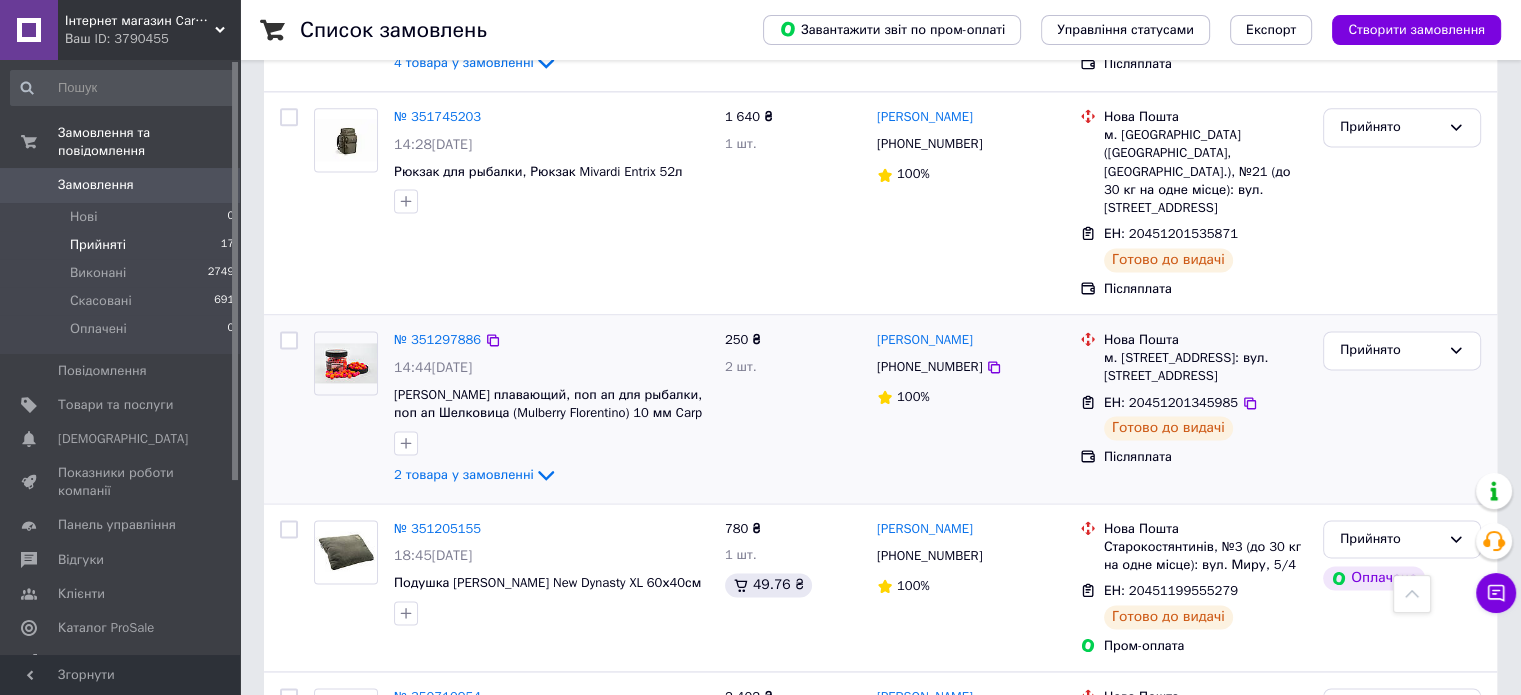 scroll, scrollTop: 2805, scrollLeft: 0, axis: vertical 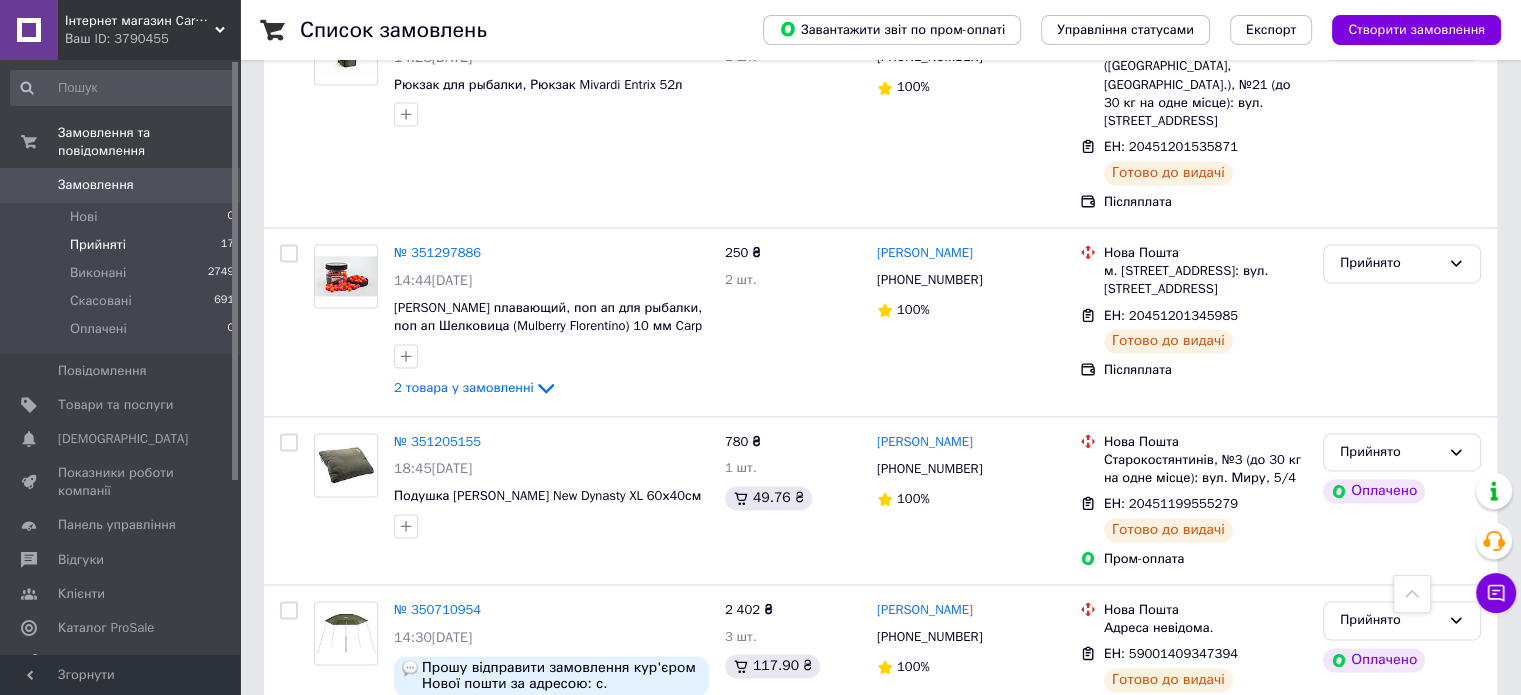 click on "Замовлення" at bounding box center [121, 185] 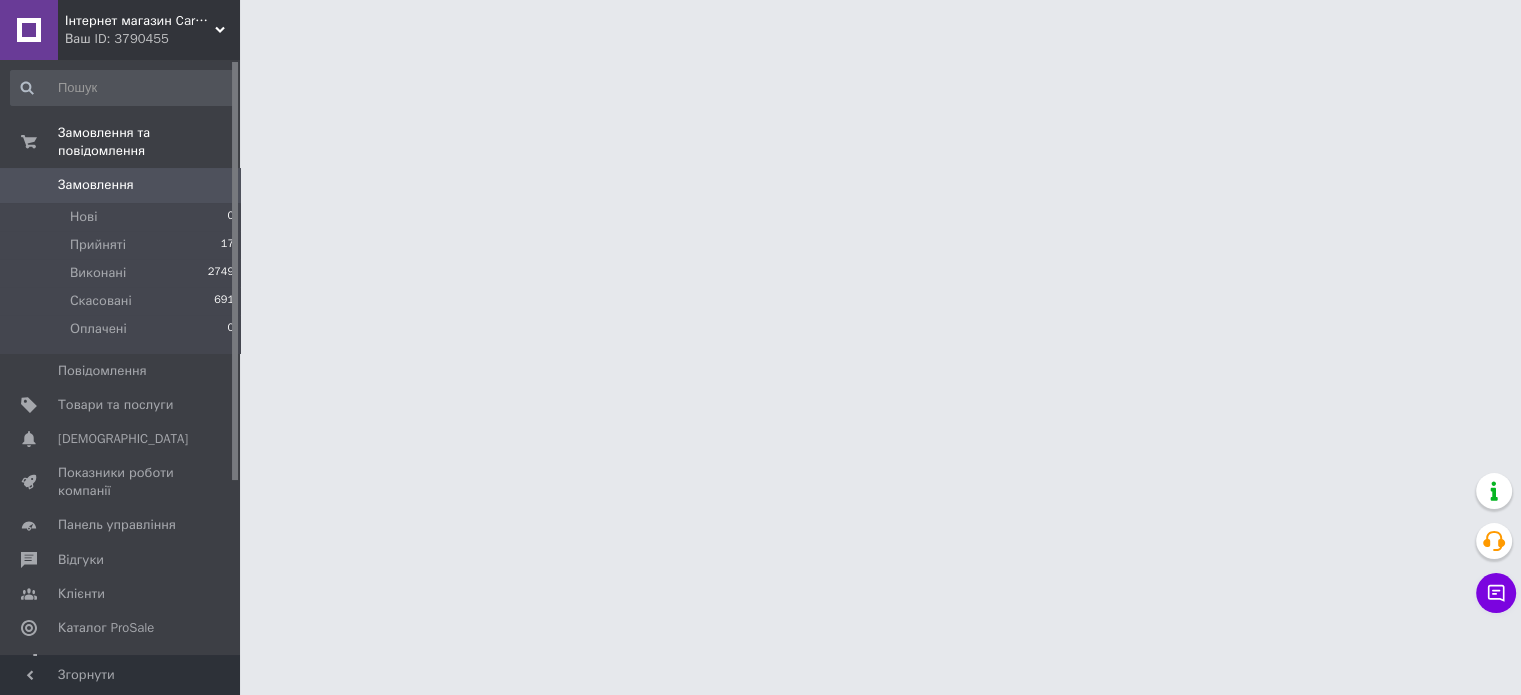 scroll, scrollTop: 0, scrollLeft: 0, axis: both 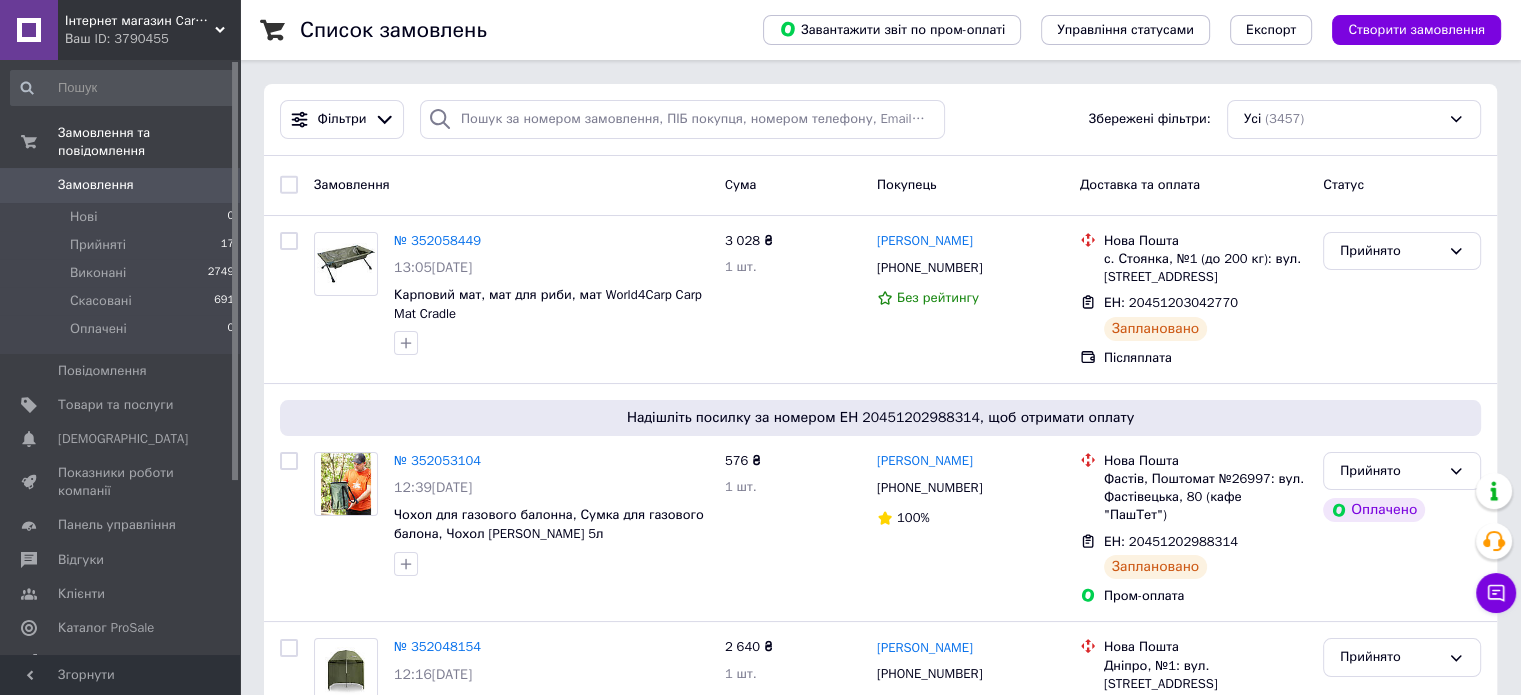 click on "Ваш ID: 3790455" at bounding box center (152, 39) 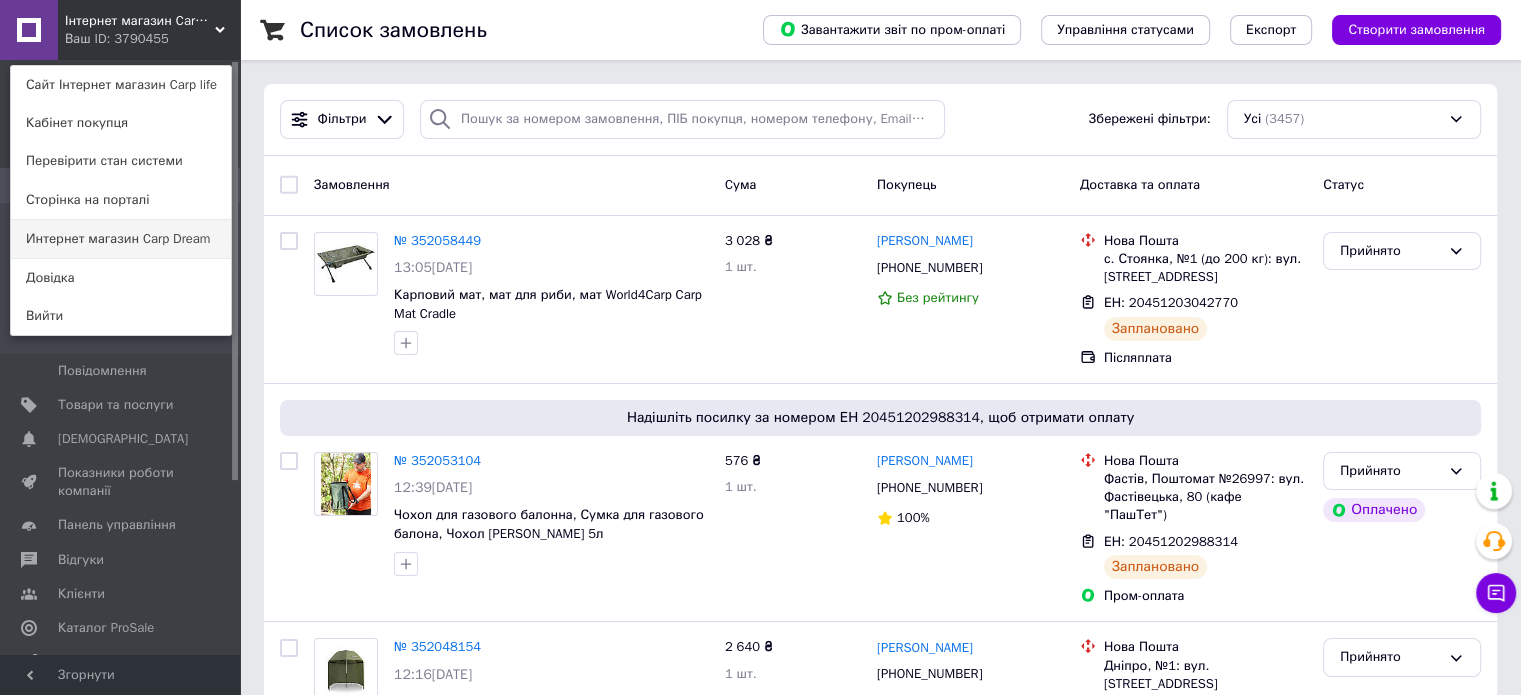 click on "Интернет магазин Carp Dream" at bounding box center [121, 239] 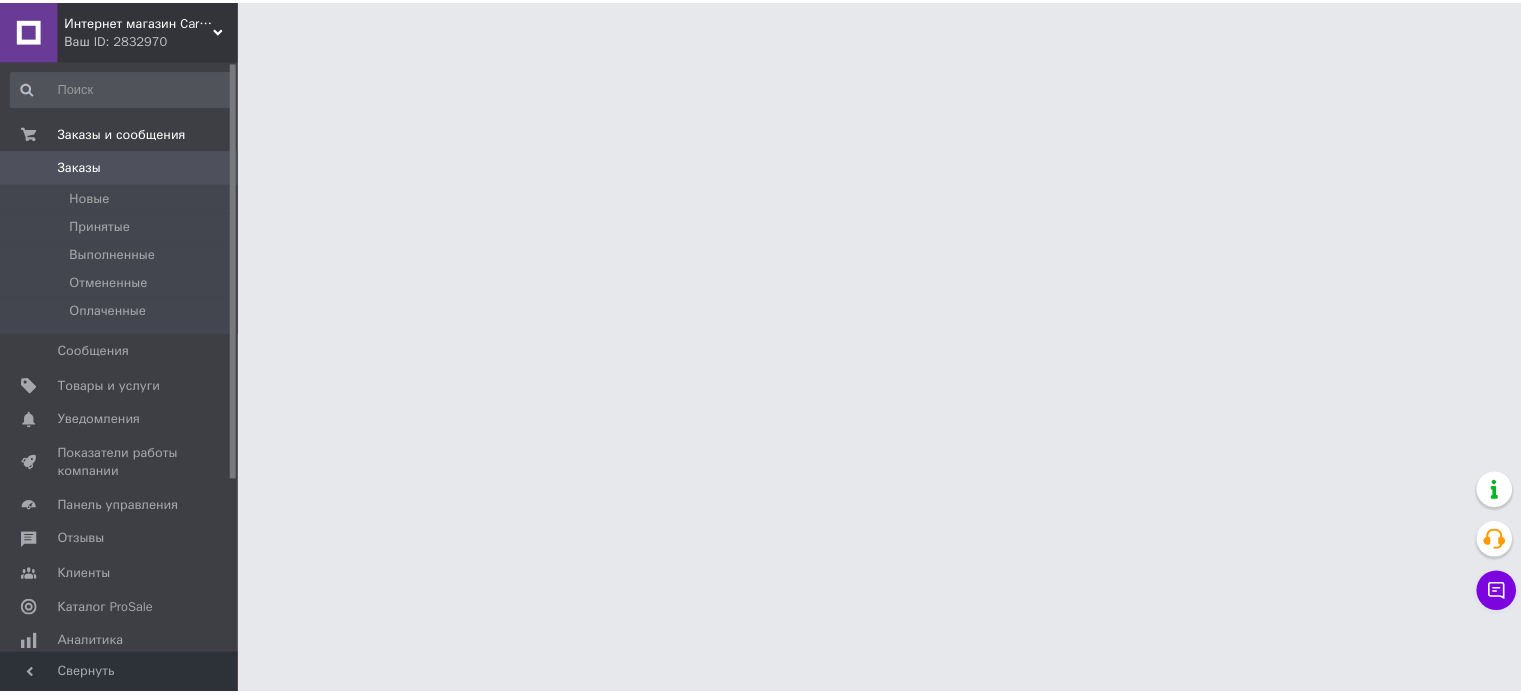 scroll, scrollTop: 0, scrollLeft: 0, axis: both 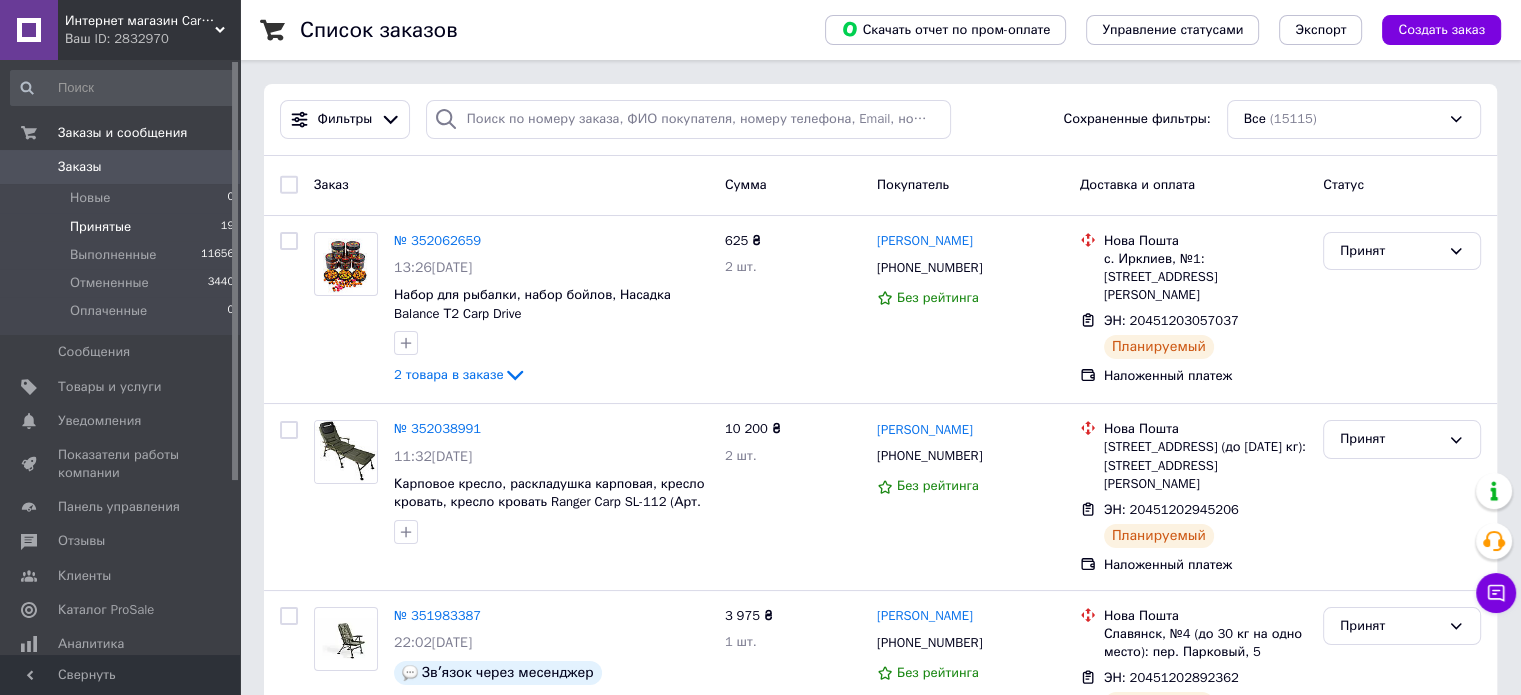 click on "Принятые" at bounding box center [100, 227] 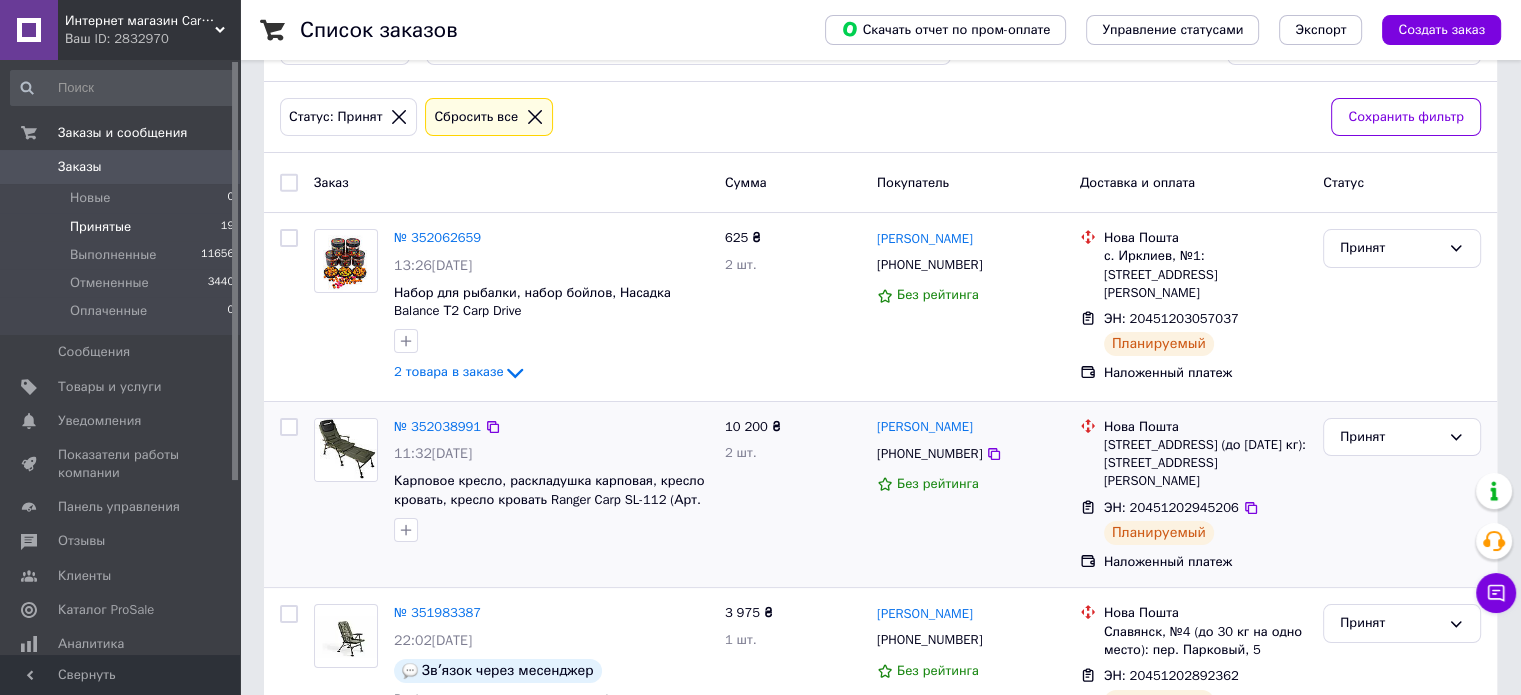 scroll, scrollTop: 0, scrollLeft: 0, axis: both 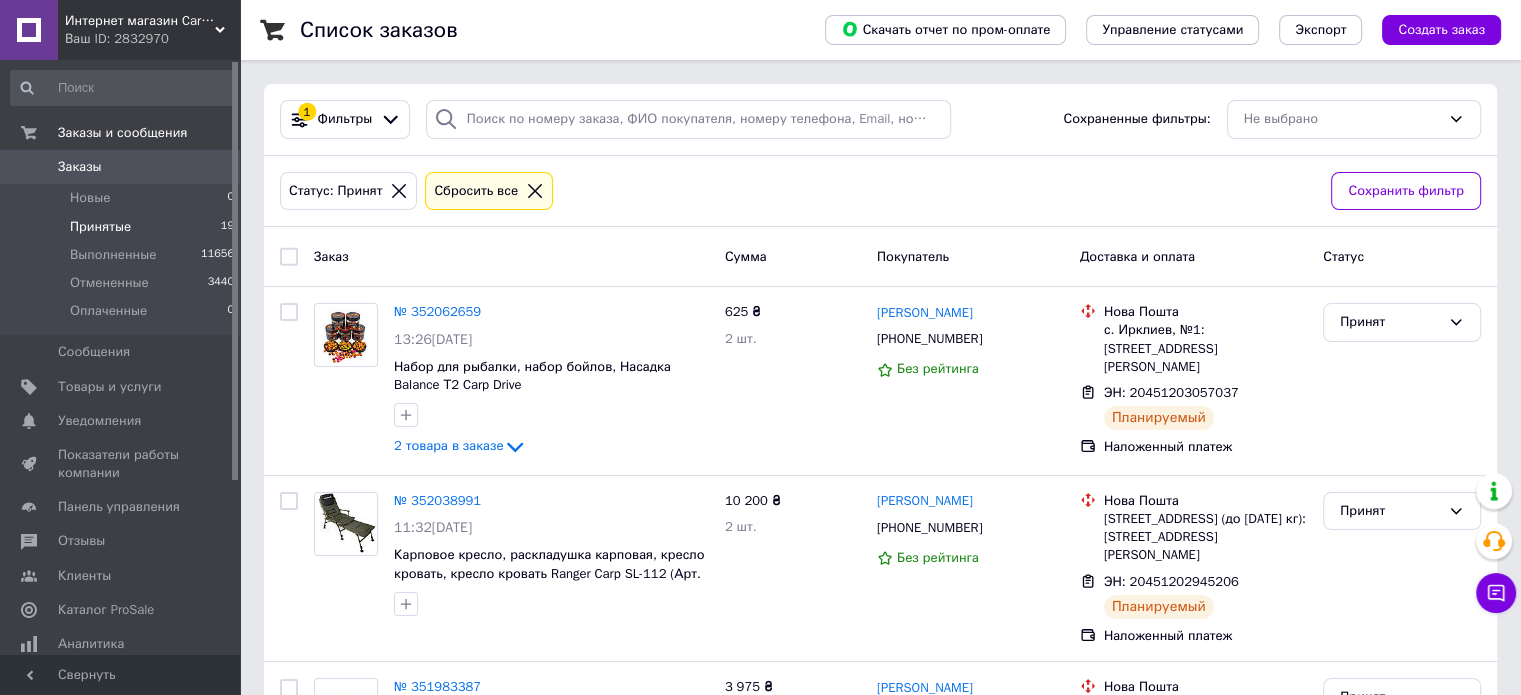 click on "Заказы" at bounding box center [121, 167] 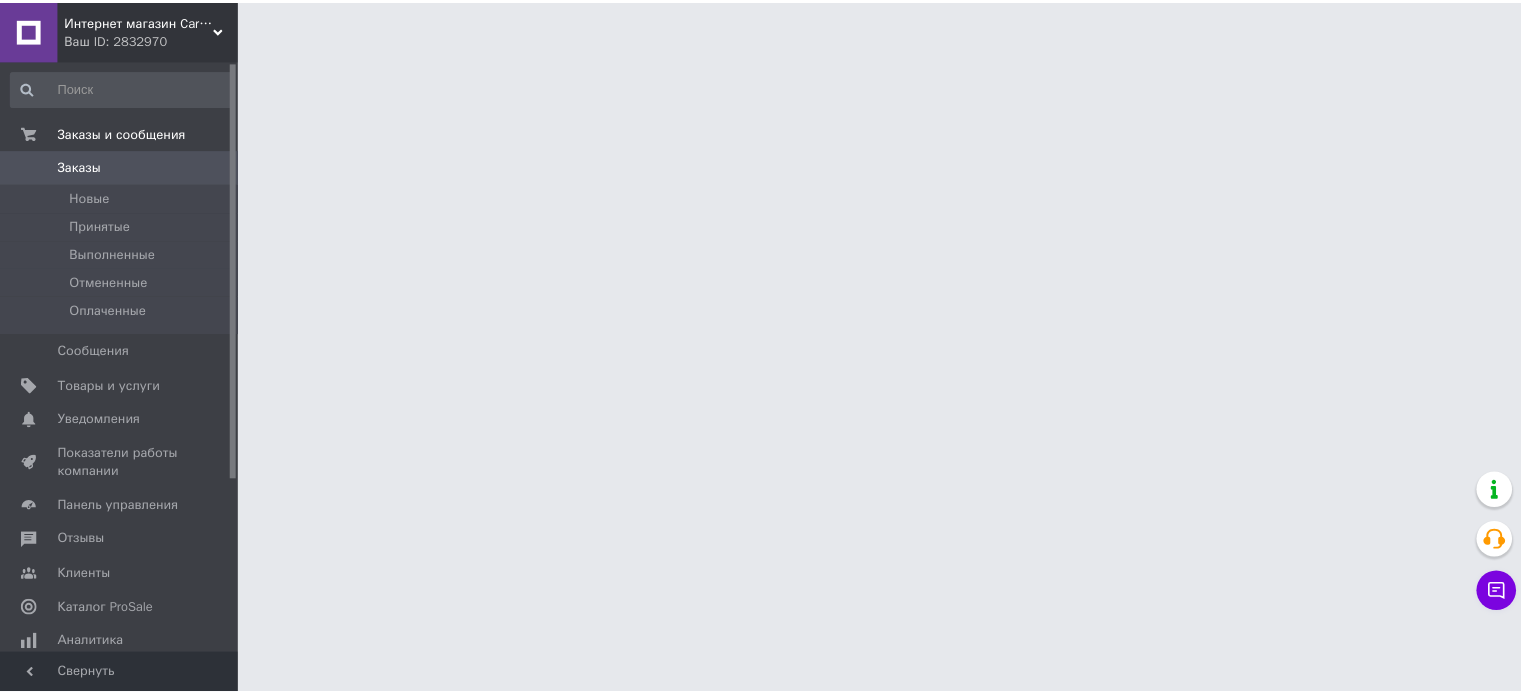 scroll, scrollTop: 0, scrollLeft: 0, axis: both 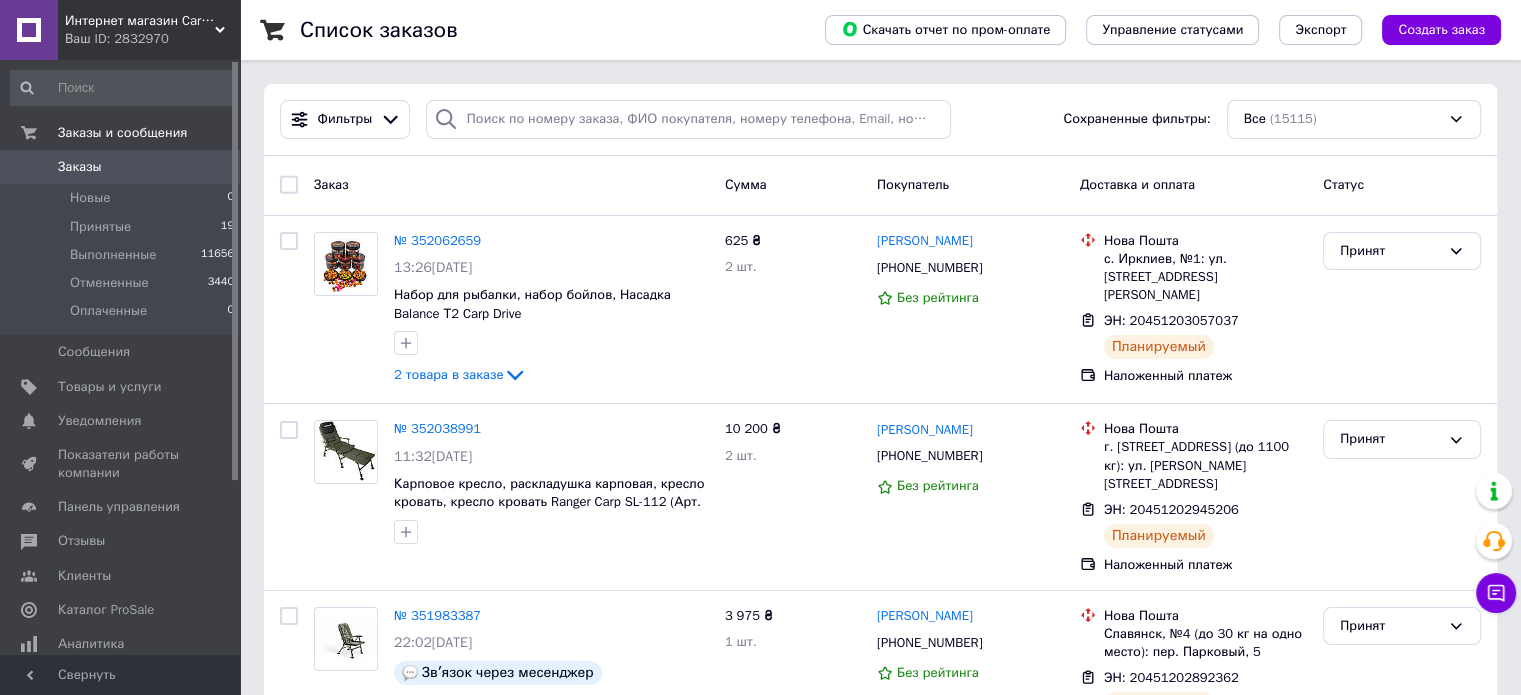 click on "Ваш ID: 2832970" at bounding box center (152, 39) 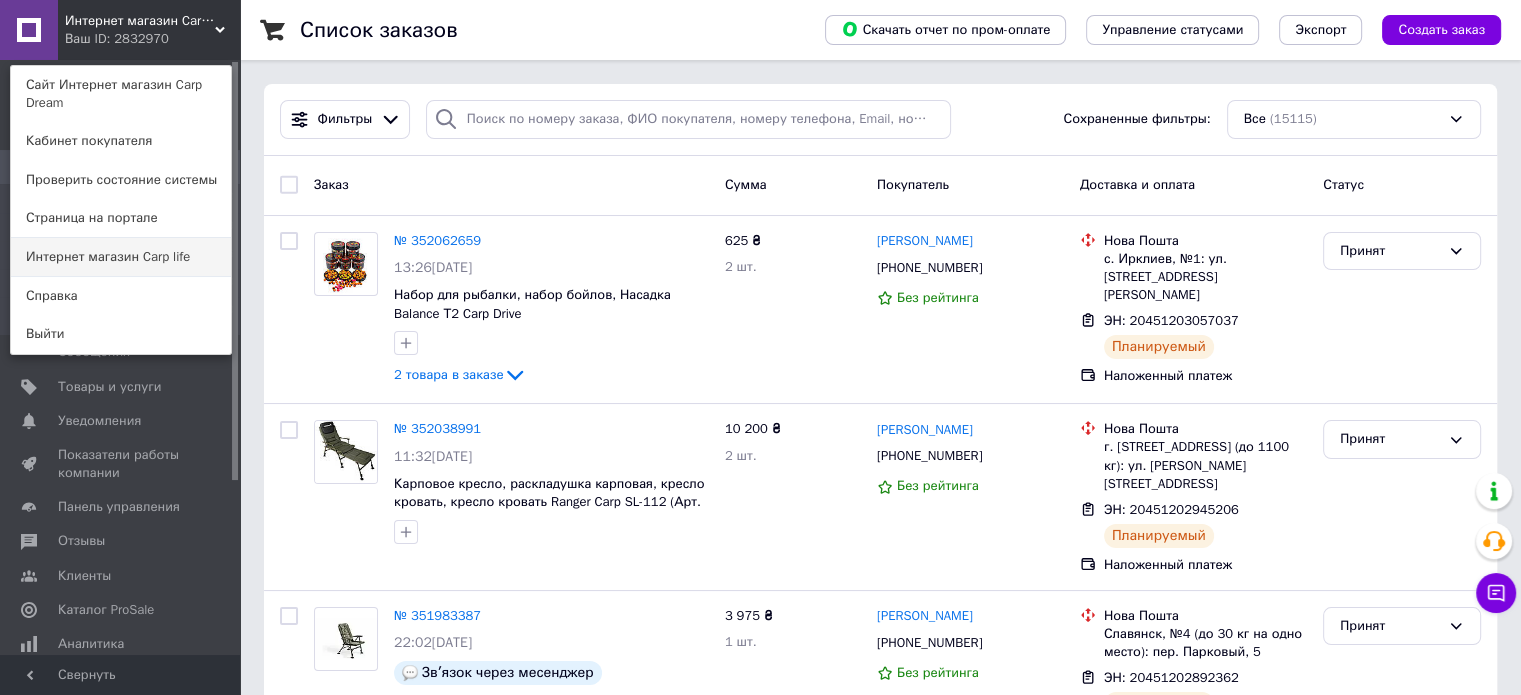 click on "Интернет магазин Carp life" at bounding box center [121, 257] 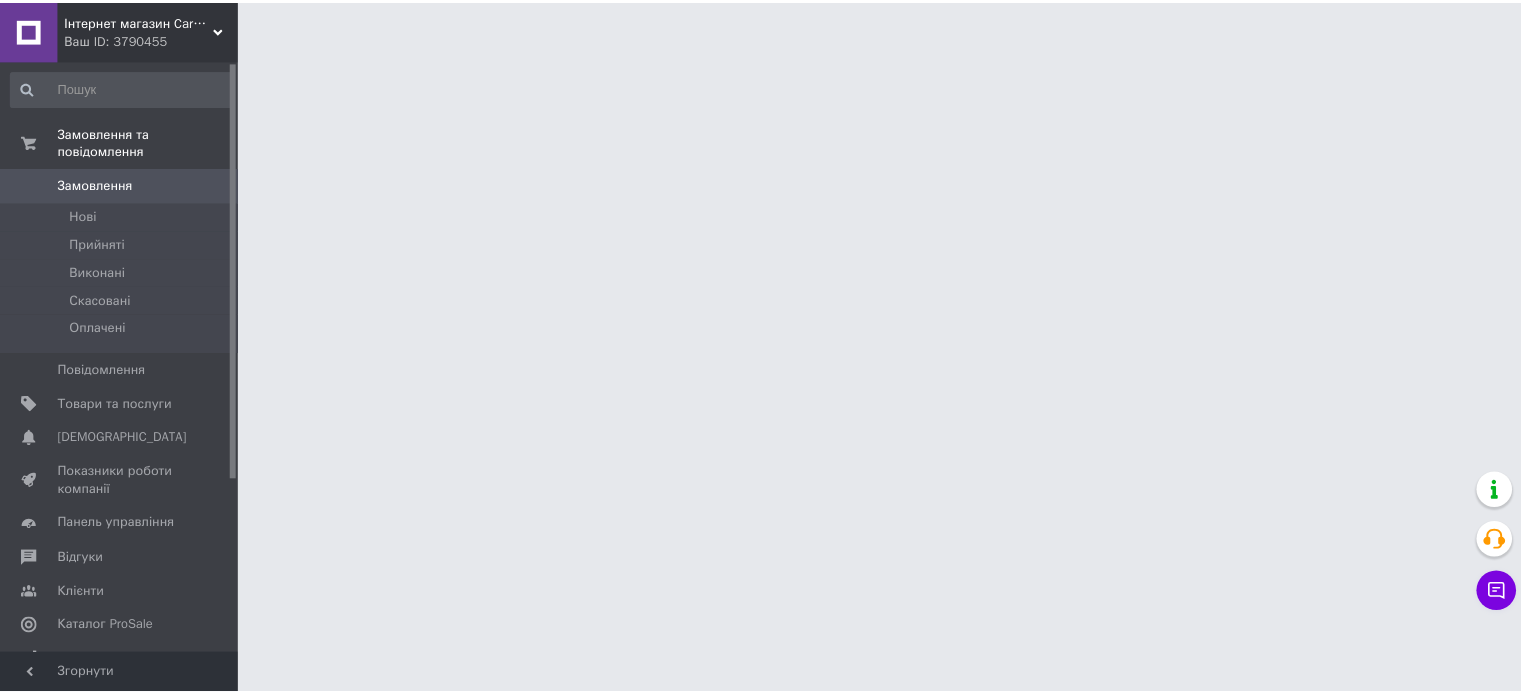 scroll, scrollTop: 0, scrollLeft: 0, axis: both 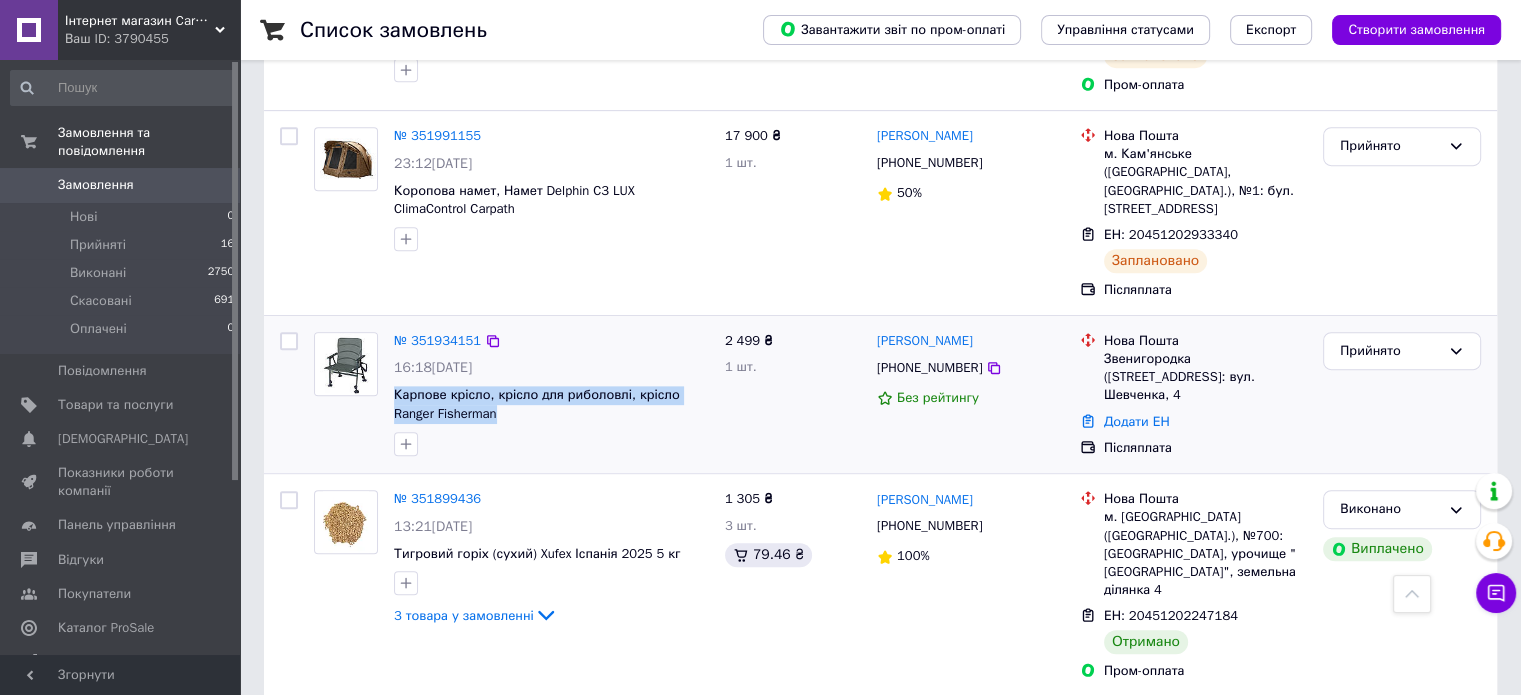 drag, startPoint x: 467, startPoint y: 376, endPoint x: 388, endPoint y: 357, distance: 81.25269 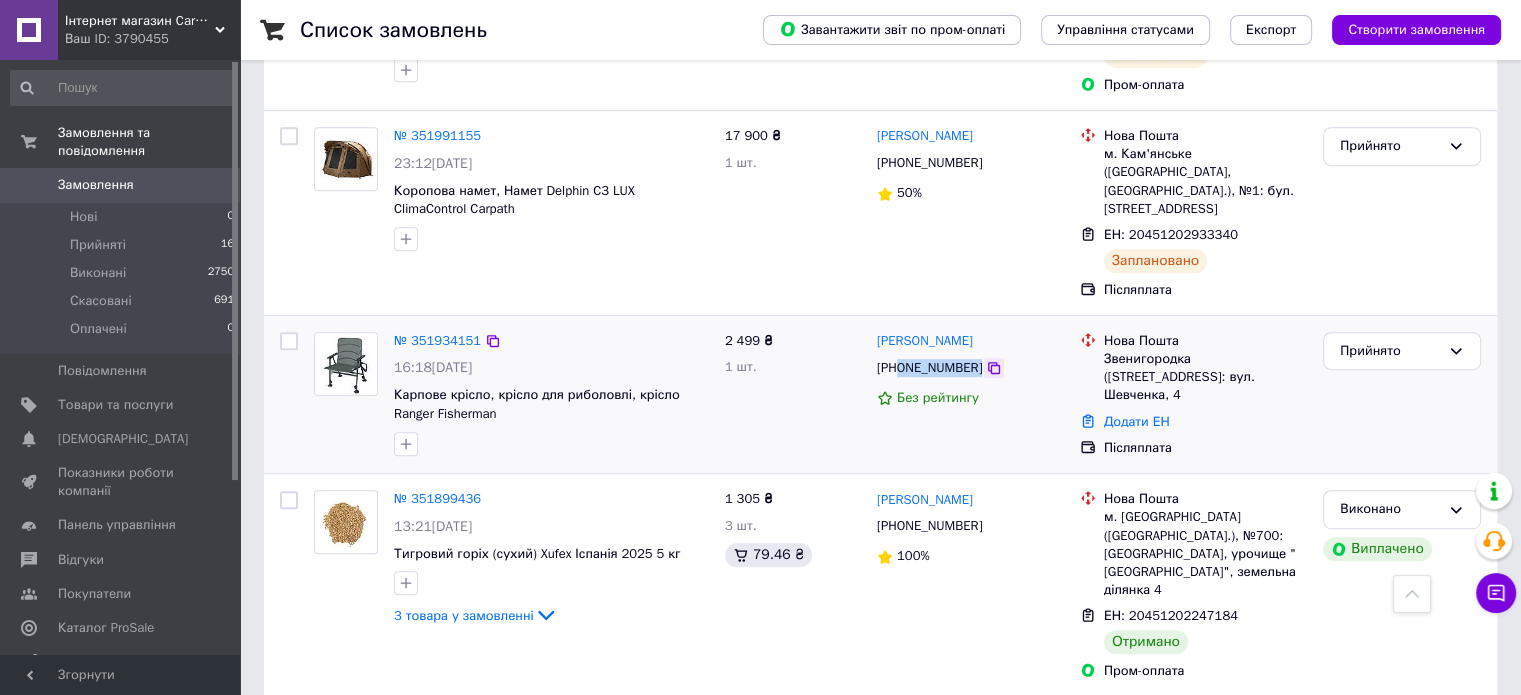 drag, startPoint x: 900, startPoint y: 331, endPoint x: 972, endPoint y: 331, distance: 72 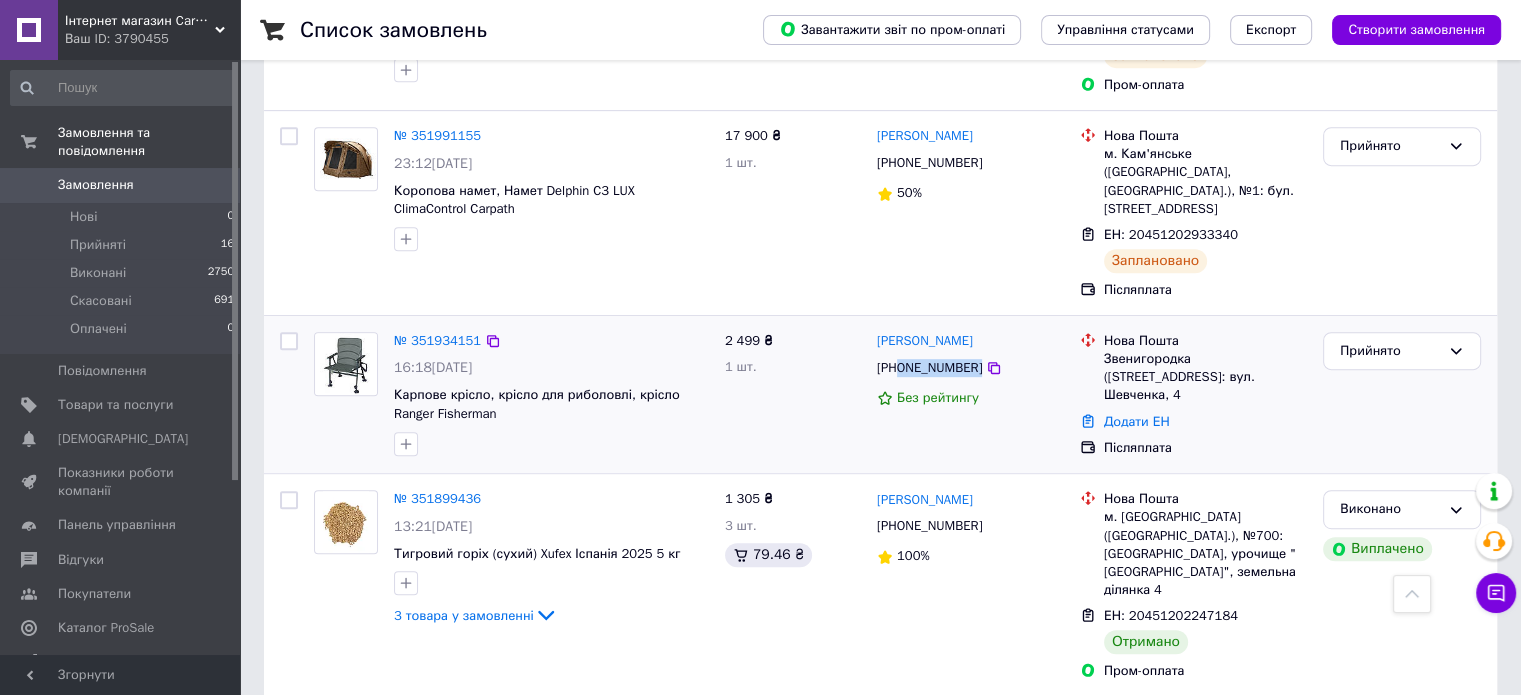 copy on "0674030500" 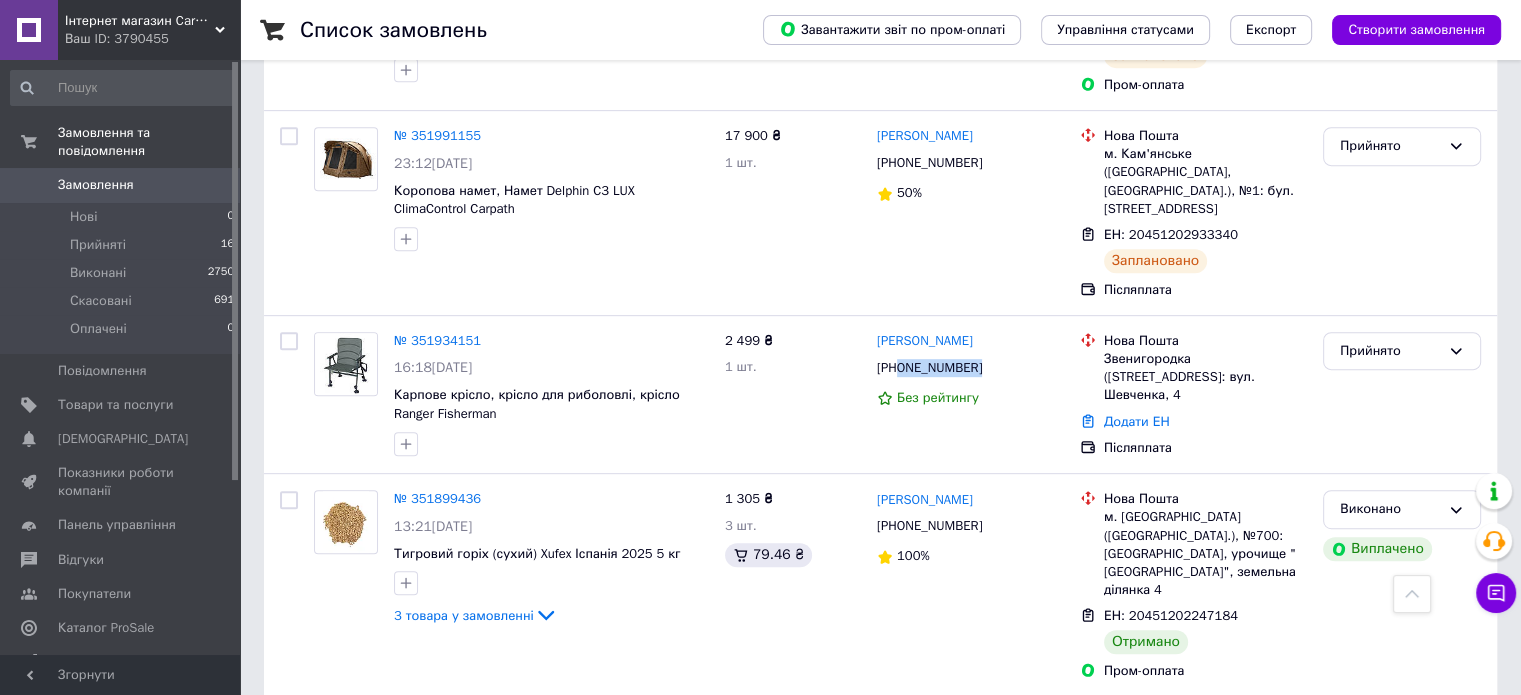 click on "Ваш ID: 3790455" at bounding box center (152, 39) 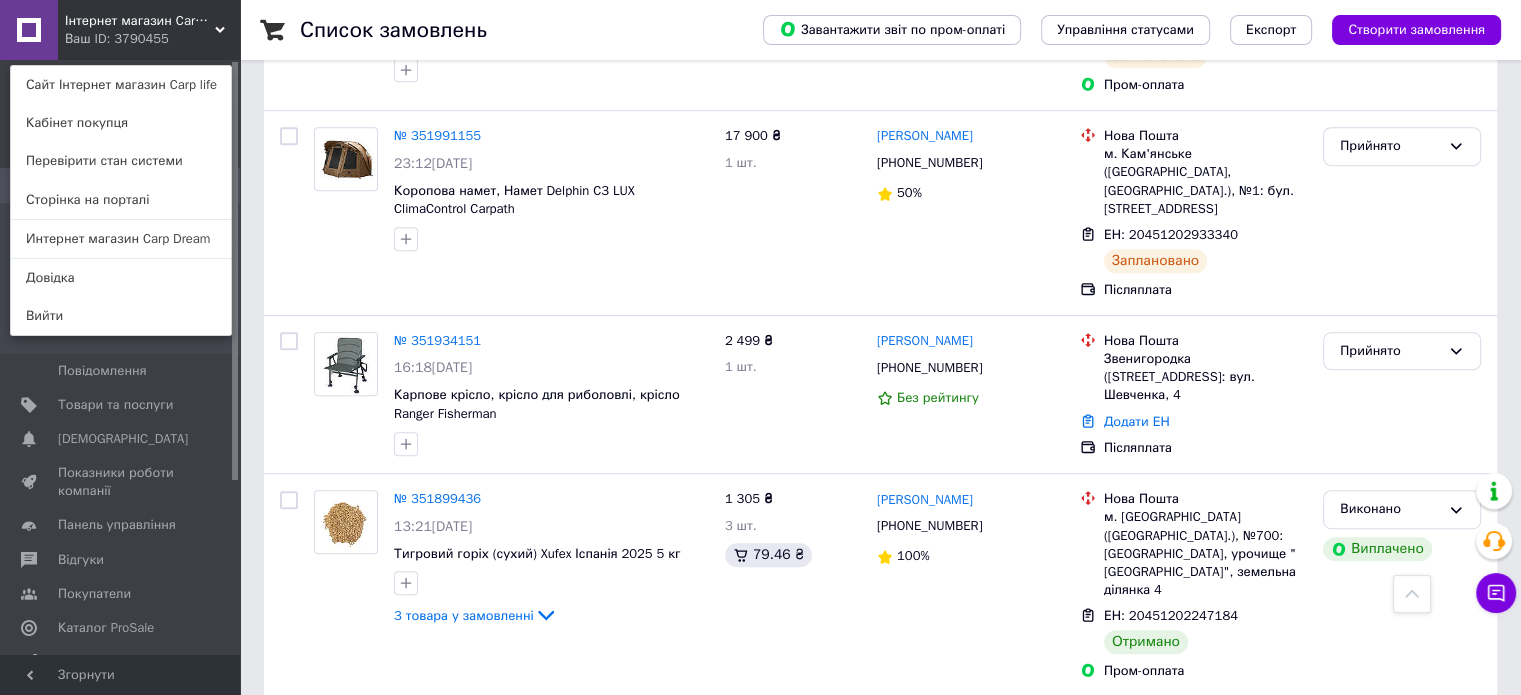 click on "Ваш ID: 3790455" at bounding box center [107, 39] 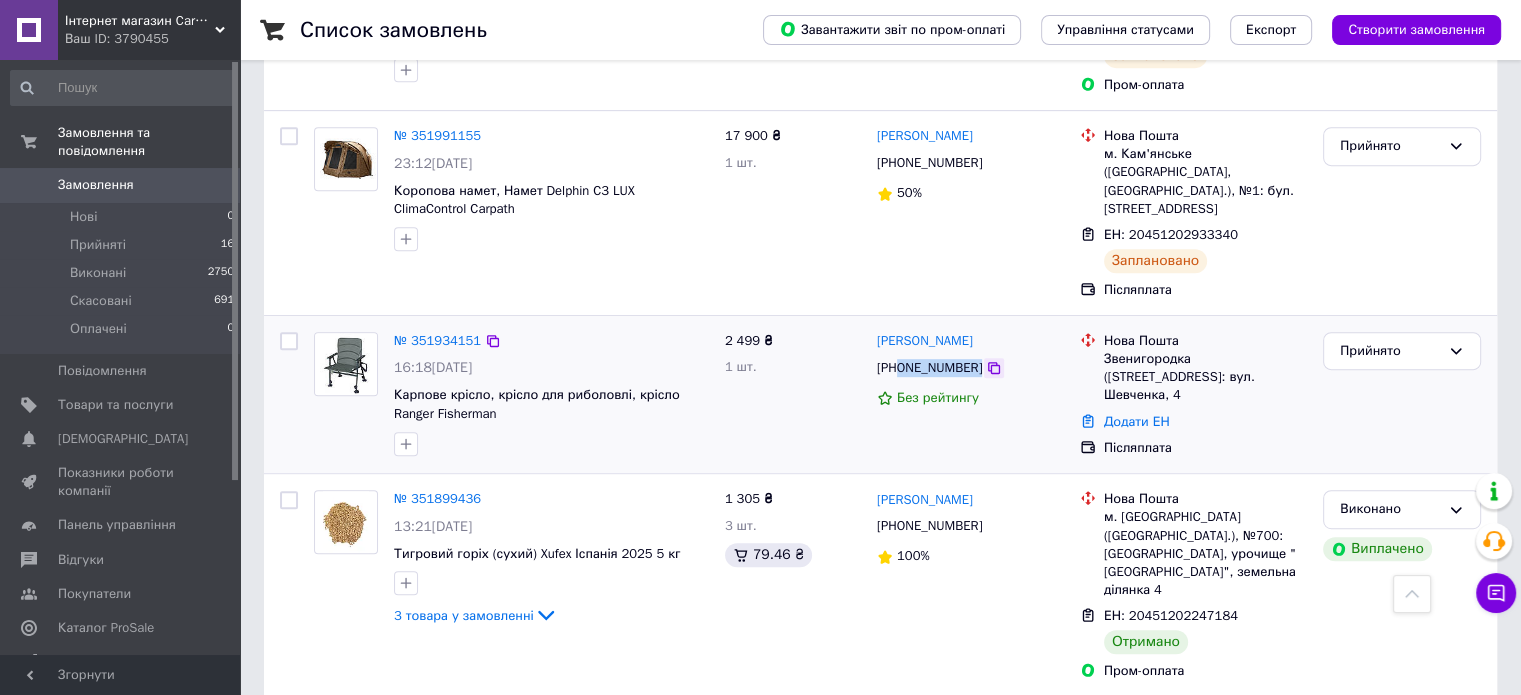 drag, startPoint x: 899, startPoint y: 331, endPoint x: 973, endPoint y: 332, distance: 74.00676 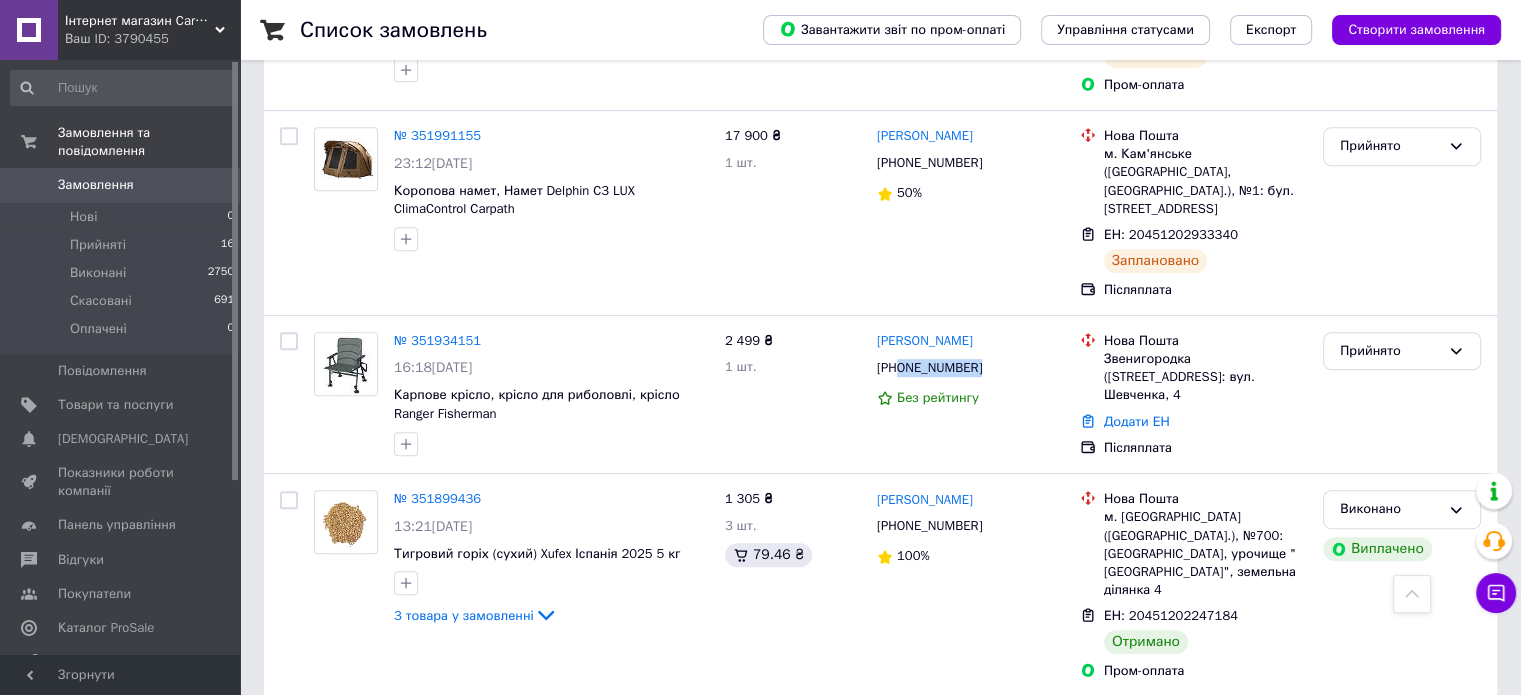 copy on "0674030500" 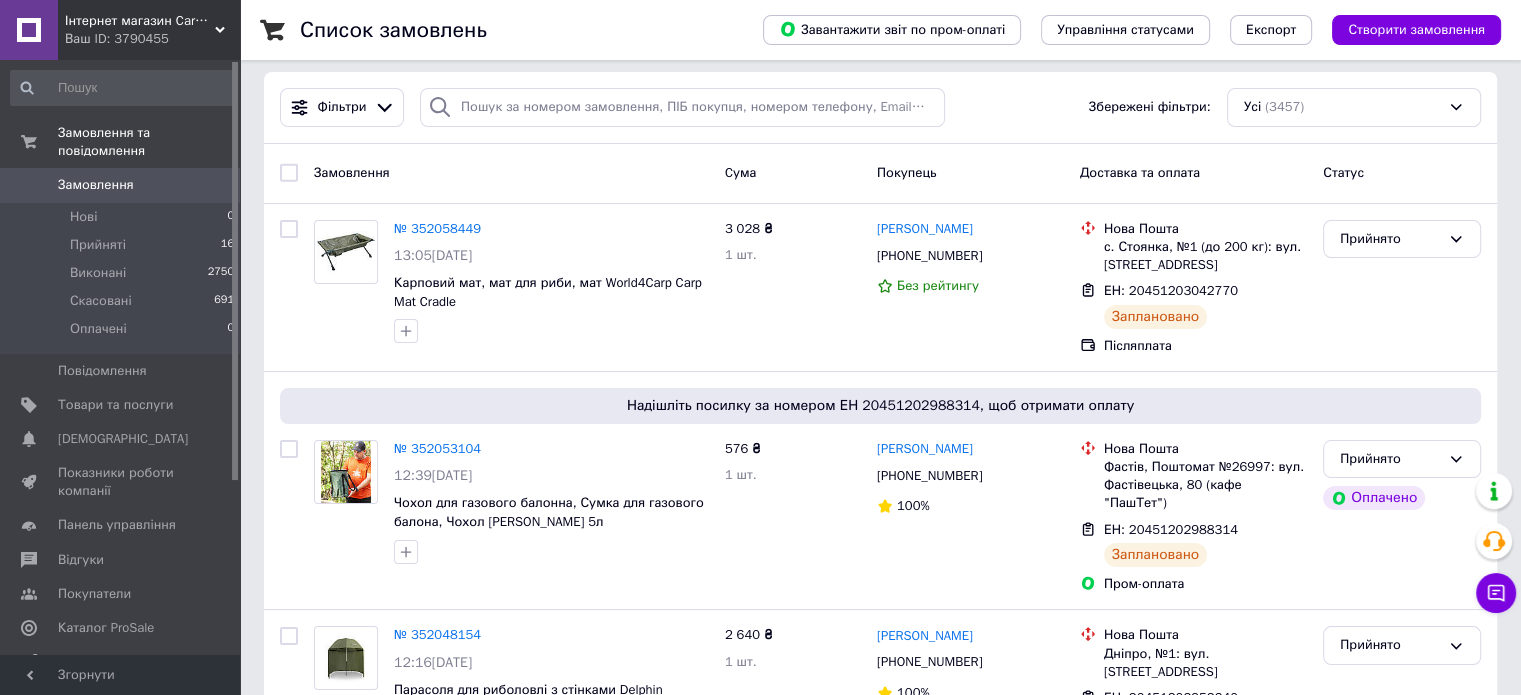 scroll, scrollTop: 0, scrollLeft: 0, axis: both 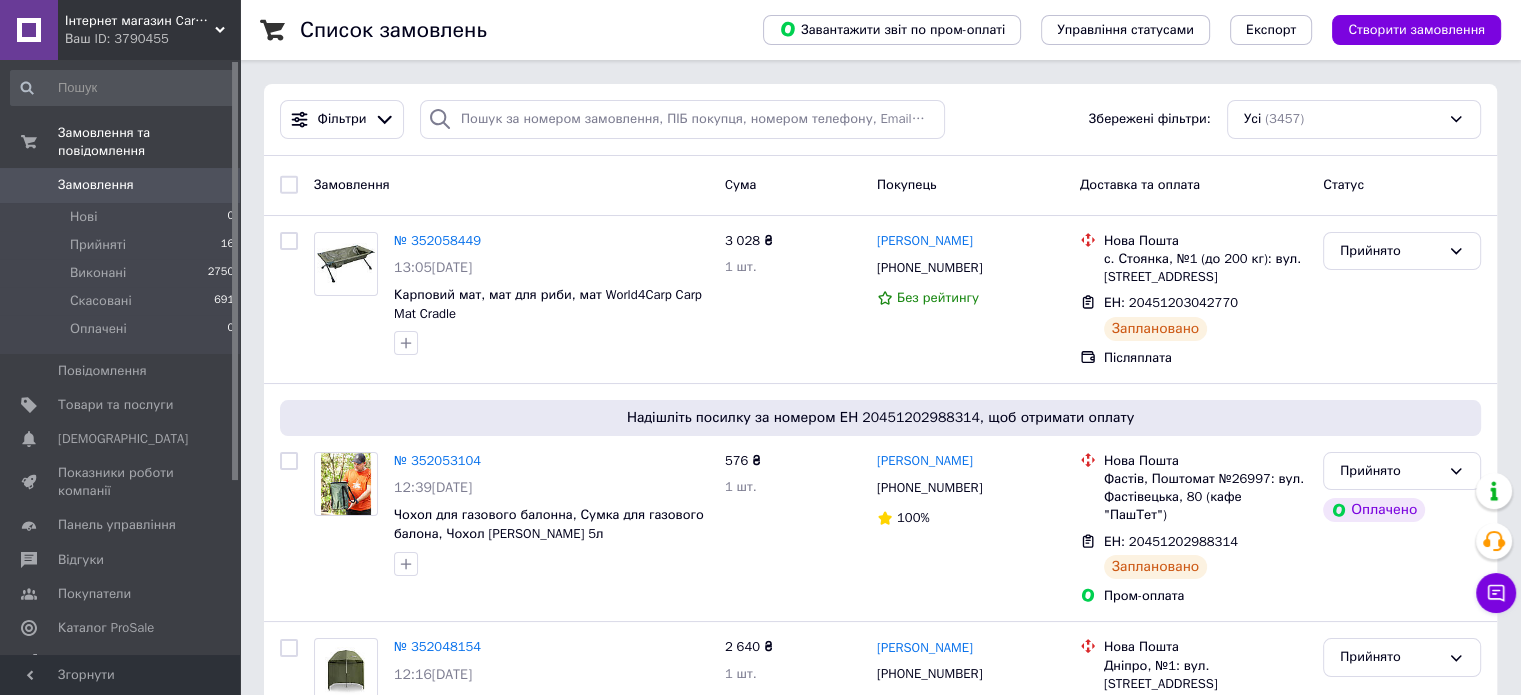 click on "Інтернет магазин Carp  life" at bounding box center (140, 21) 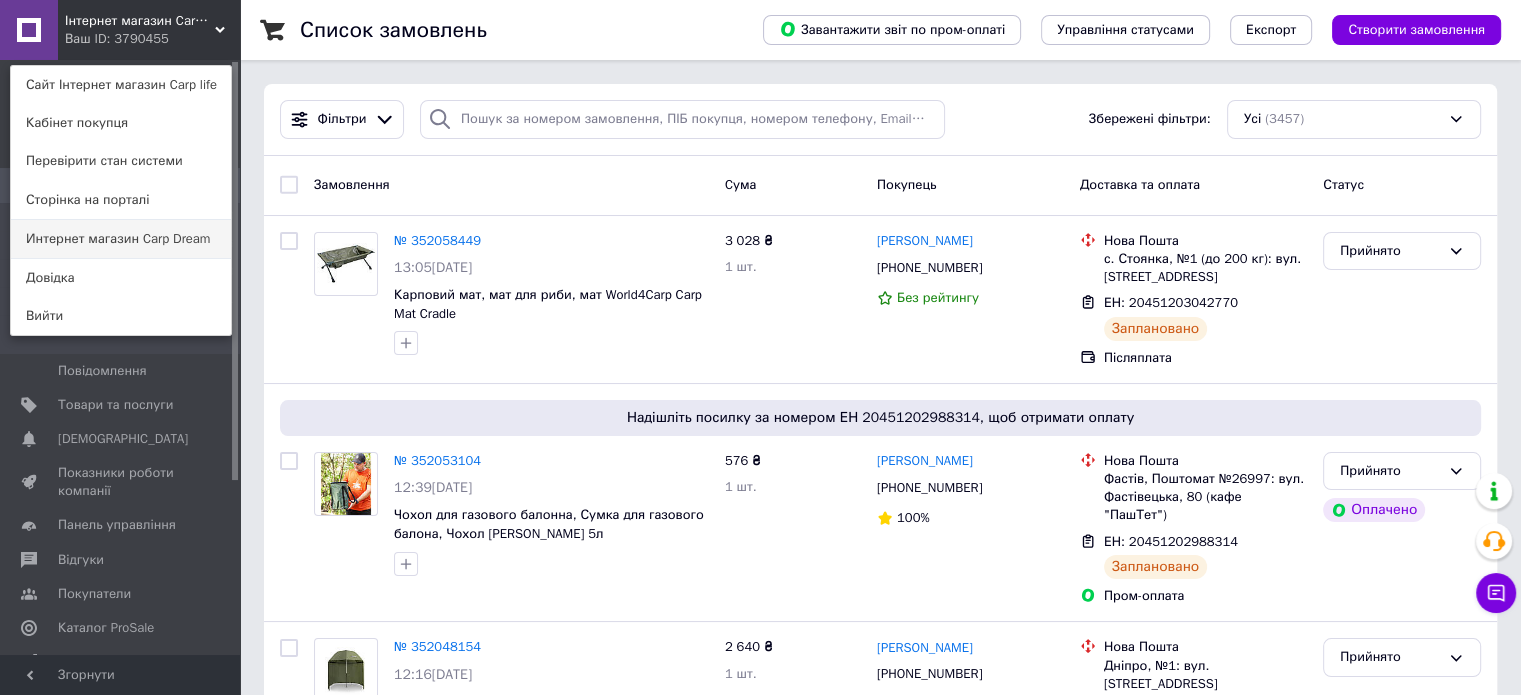 click on "Интернет магазин Carp Dream" at bounding box center [121, 239] 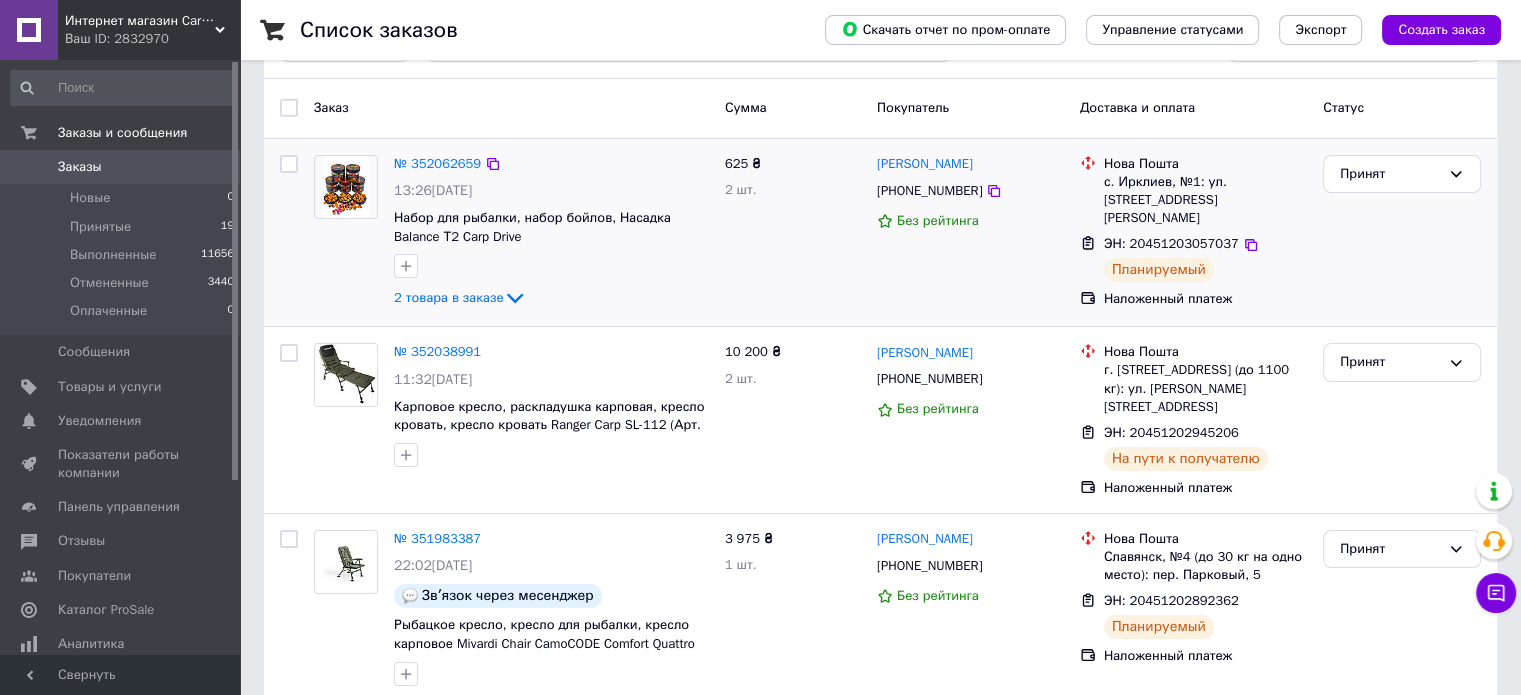 scroll, scrollTop: 0, scrollLeft: 0, axis: both 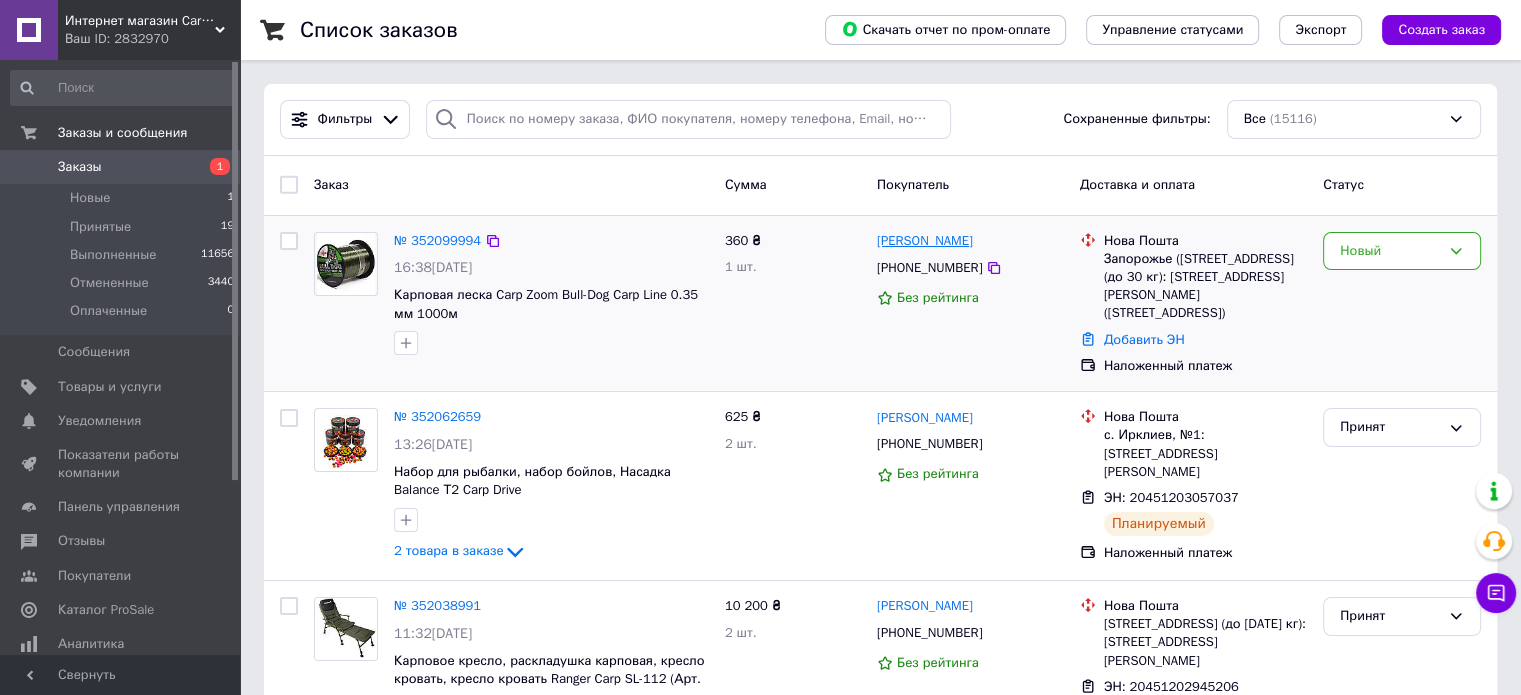 click on "[PERSON_NAME]" at bounding box center [925, 241] 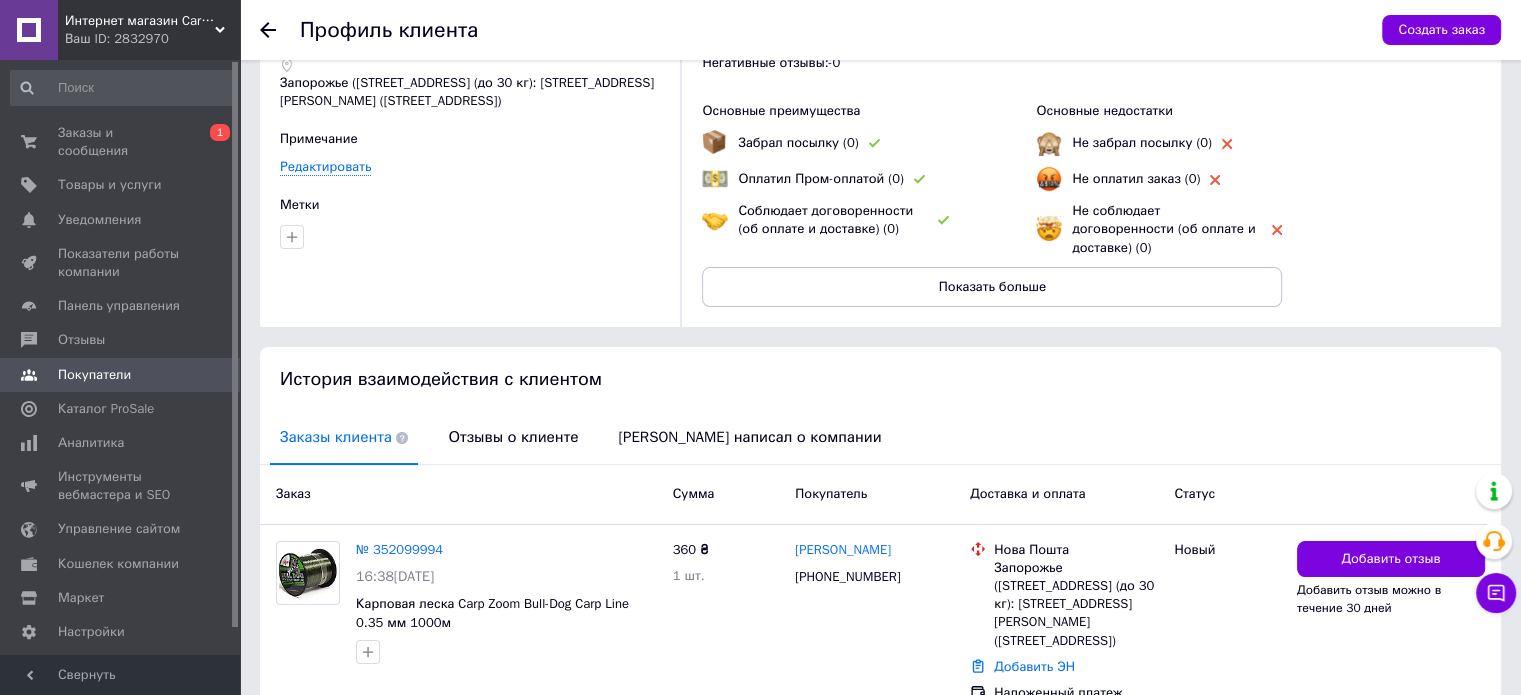 scroll, scrollTop: 192, scrollLeft: 0, axis: vertical 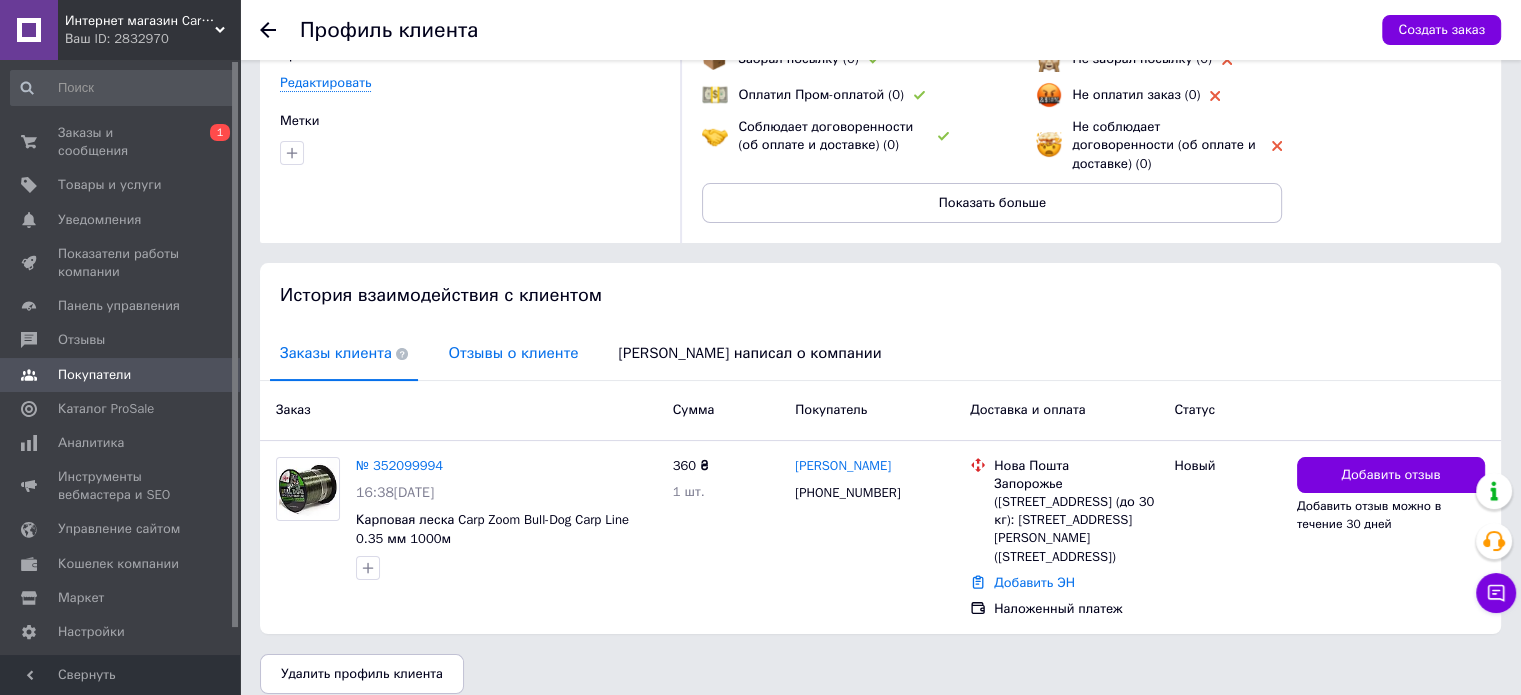 click on "Отзывы о клиенте" at bounding box center [513, 353] 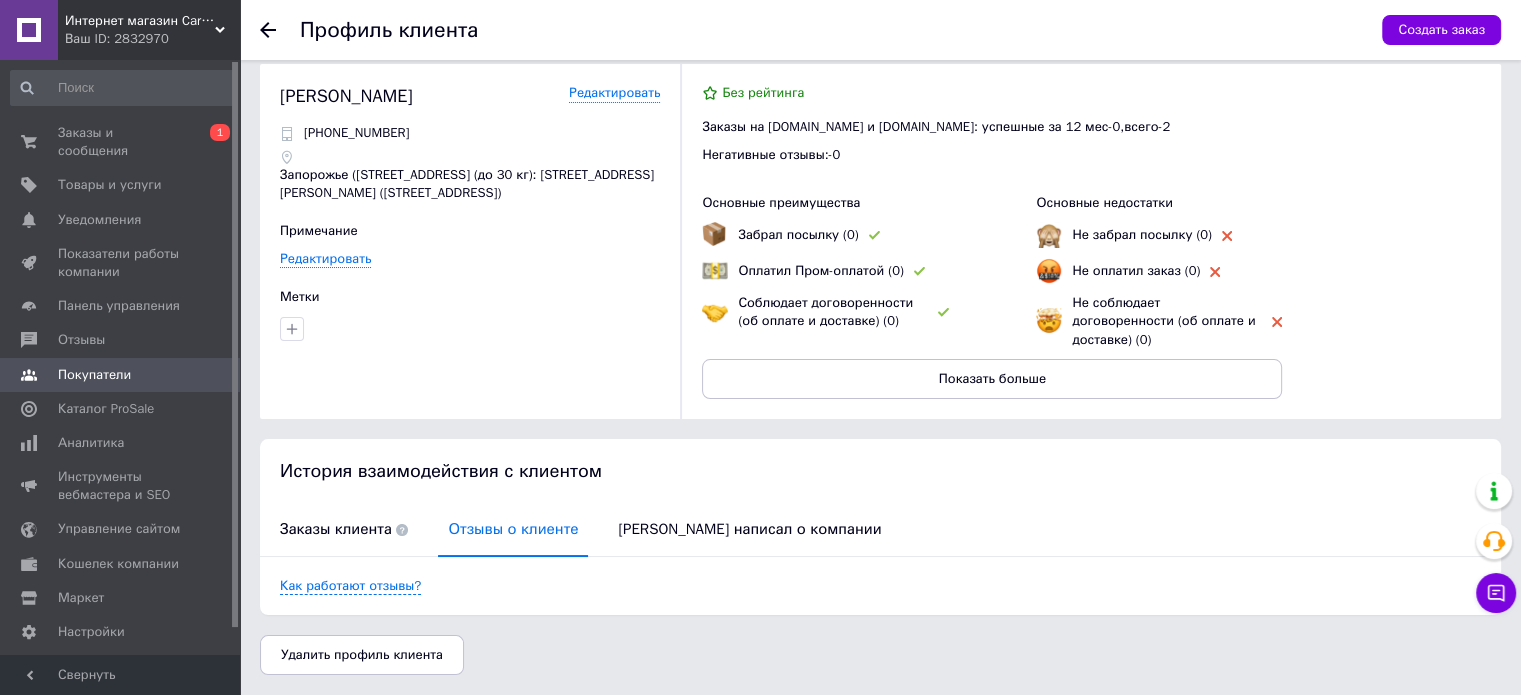 scroll, scrollTop: 0, scrollLeft: 0, axis: both 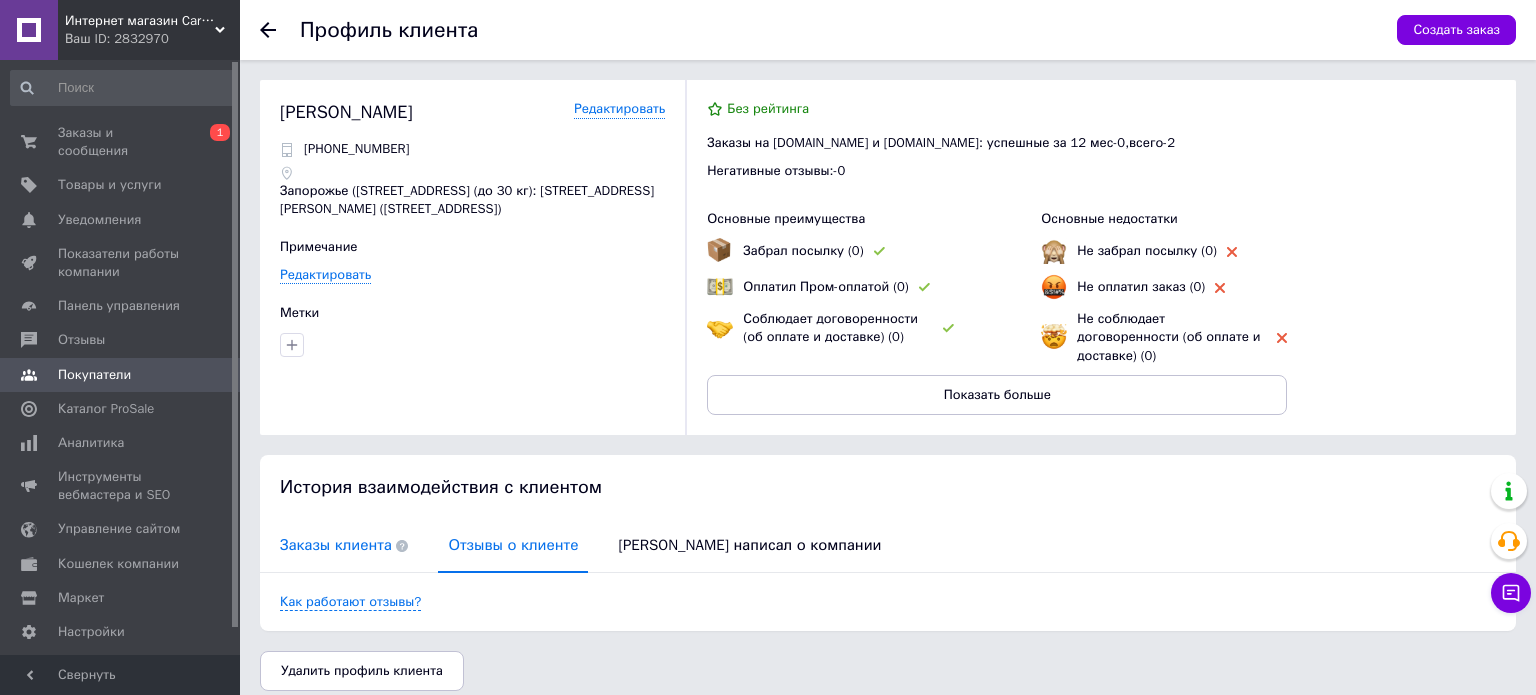 click on "Заказы клиента" at bounding box center (344, 545) 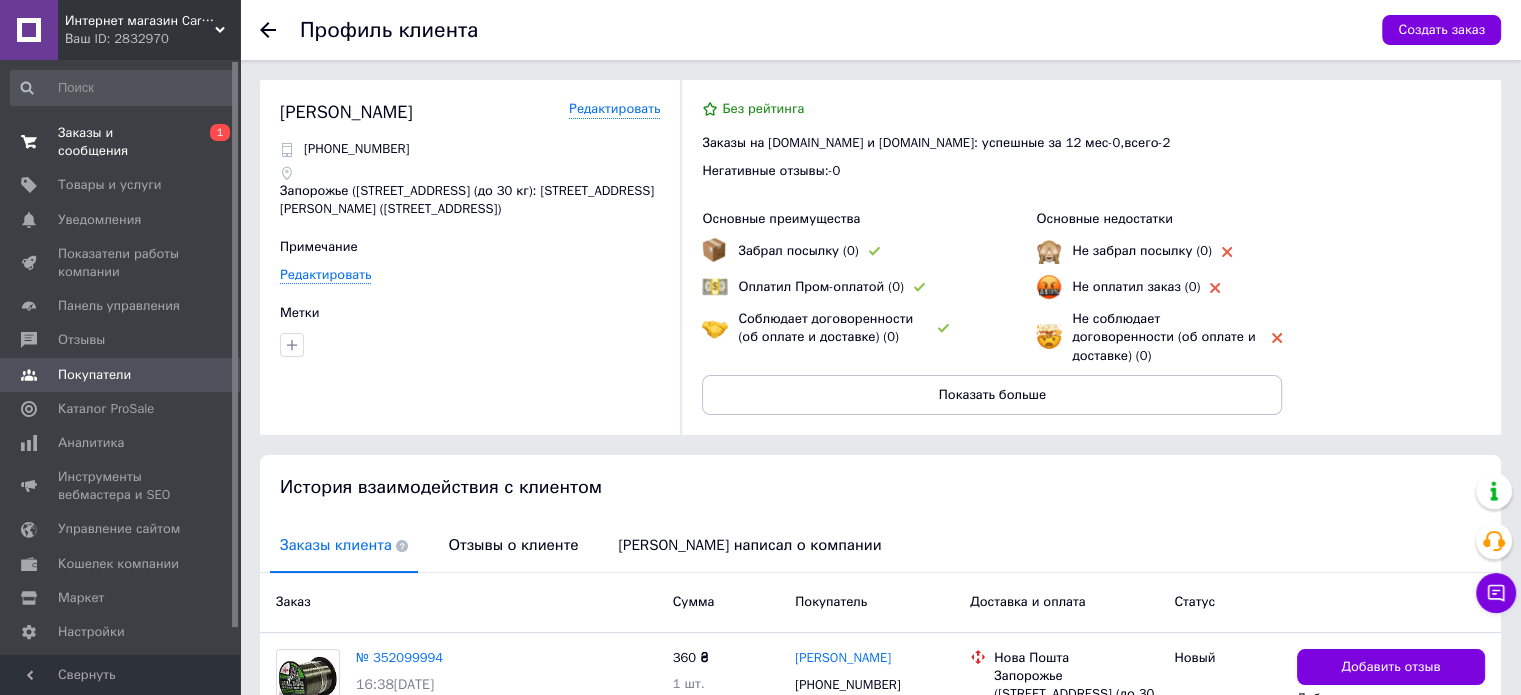 click on "Заказы и сообщения" at bounding box center [121, 142] 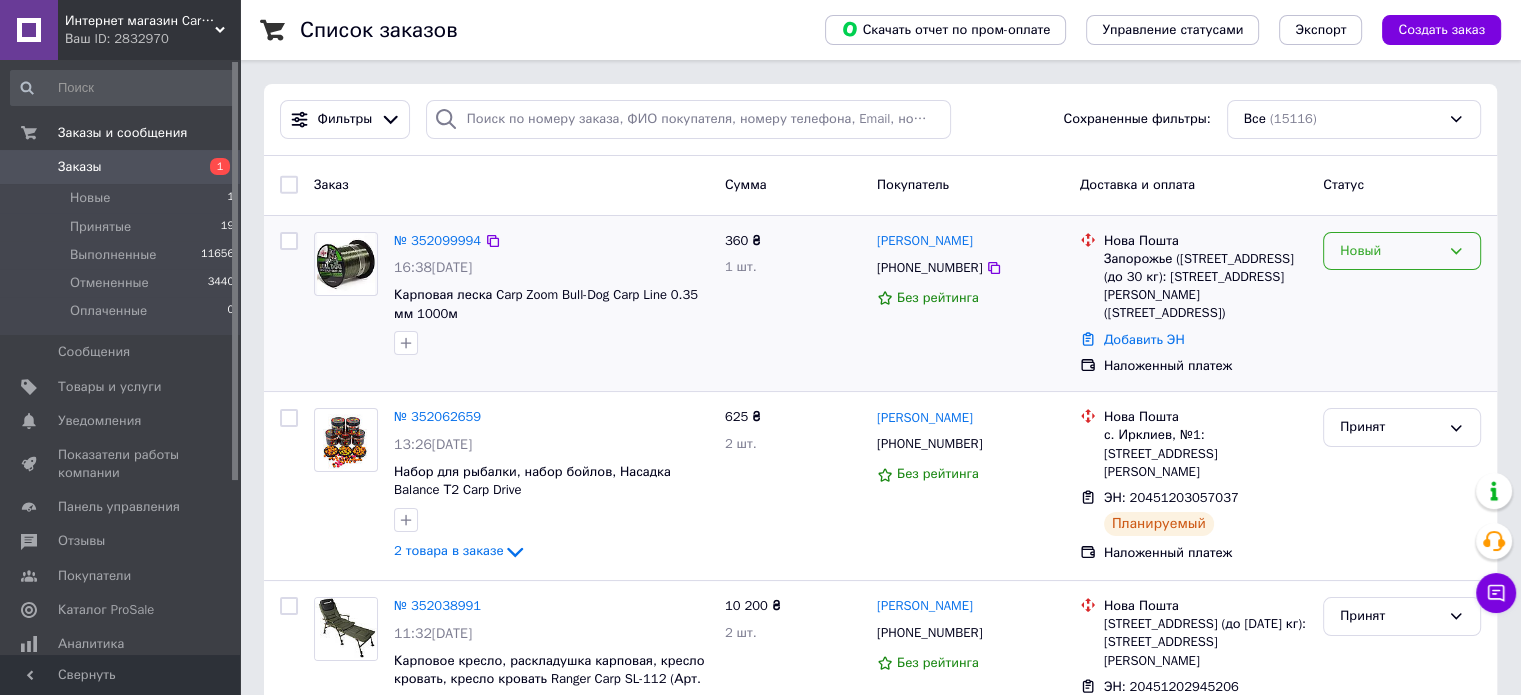 click on "Новый" at bounding box center (1402, 251) 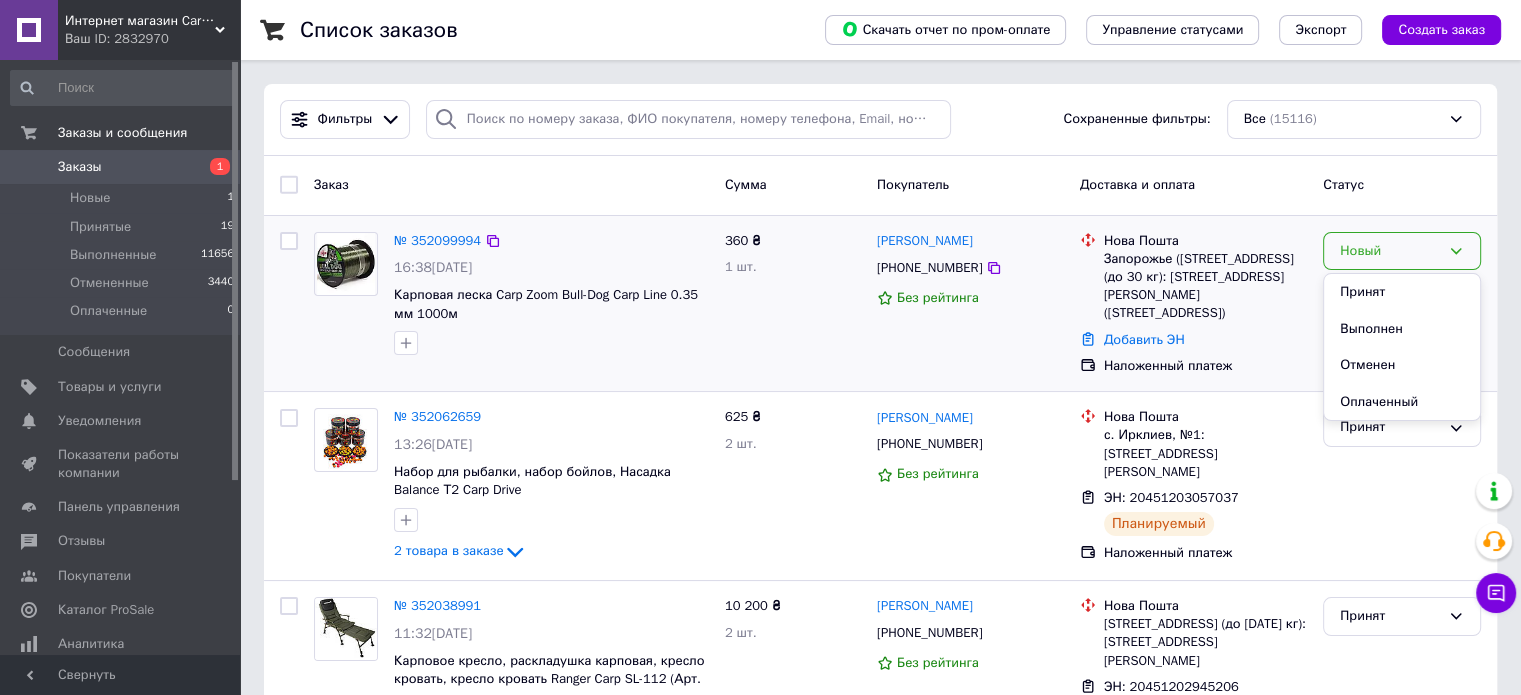 click on "Принят" at bounding box center [1402, 292] 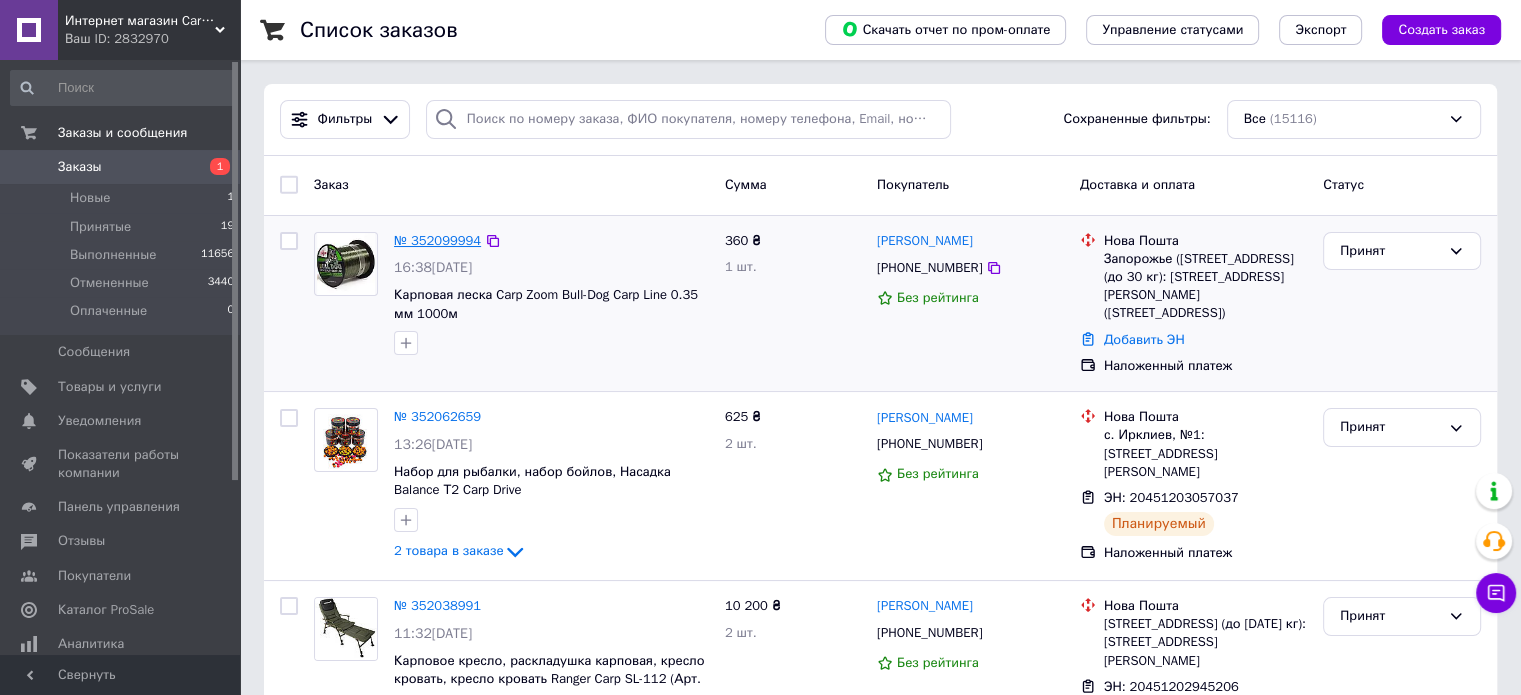 click on "№ 352099994" at bounding box center (437, 240) 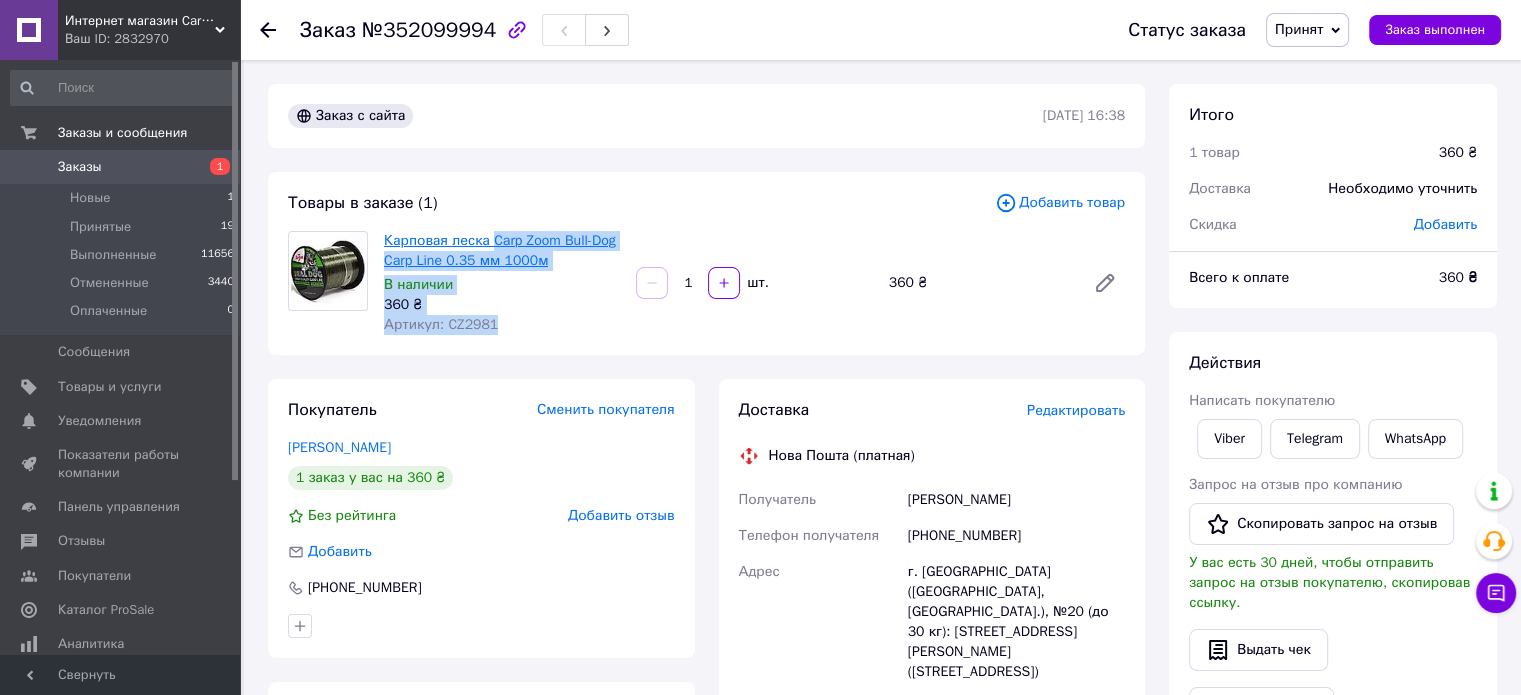 drag, startPoint x: 489, startPoint y: 326, endPoint x: 491, endPoint y: 241, distance: 85.02353 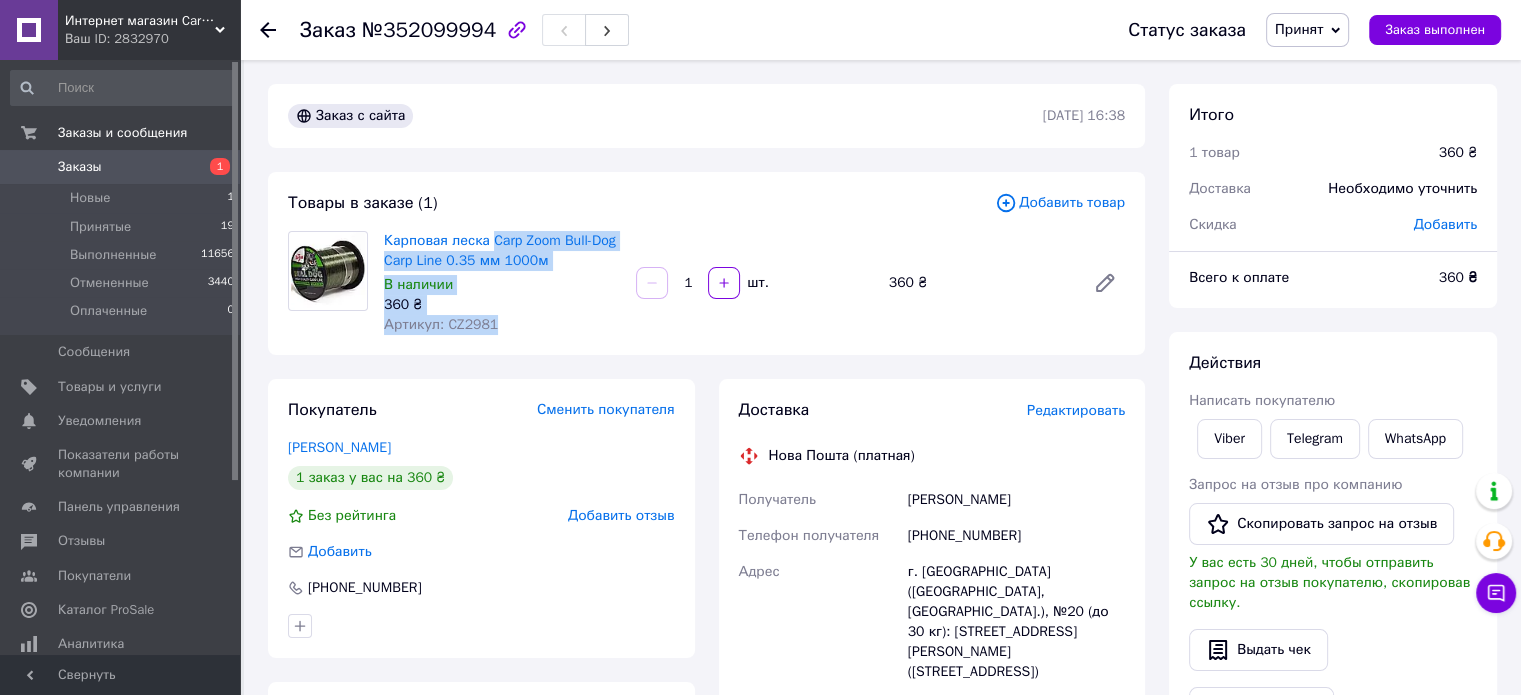 copy on "Carp Zoom Bull-Dog Carp Line 0.35 мм 1000м В наличии 360 ₴ Артикул: CZ2981" 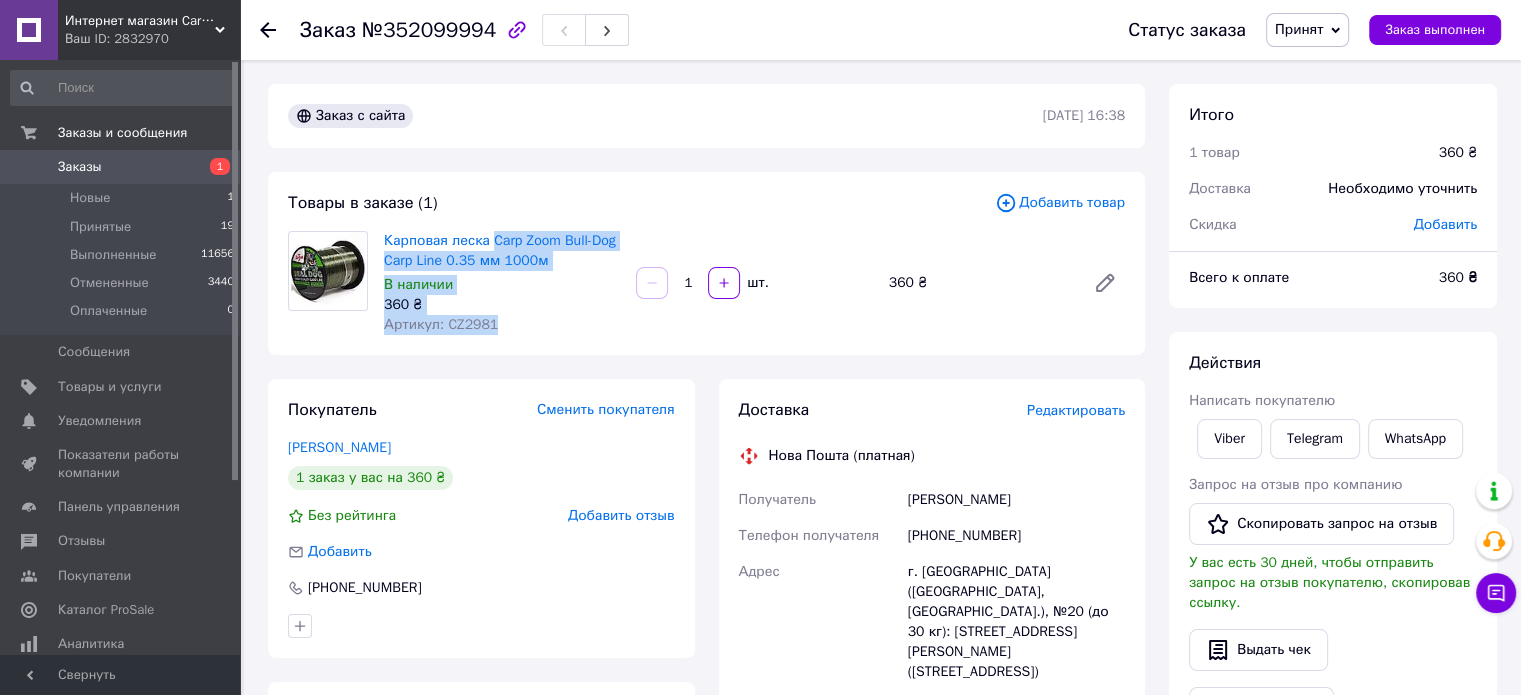 click on "Заказы" at bounding box center (80, 167) 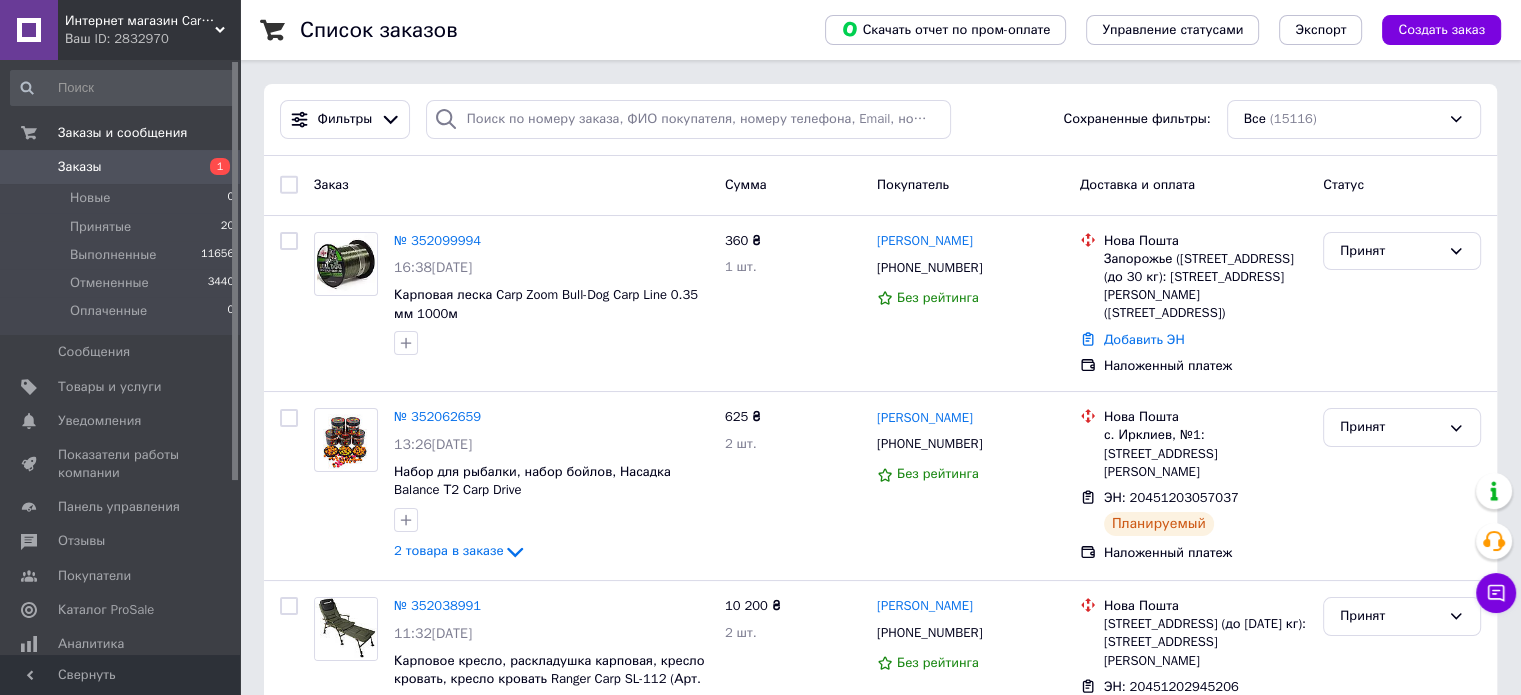 click on "Интернет магазин Carp Dream" at bounding box center [140, 21] 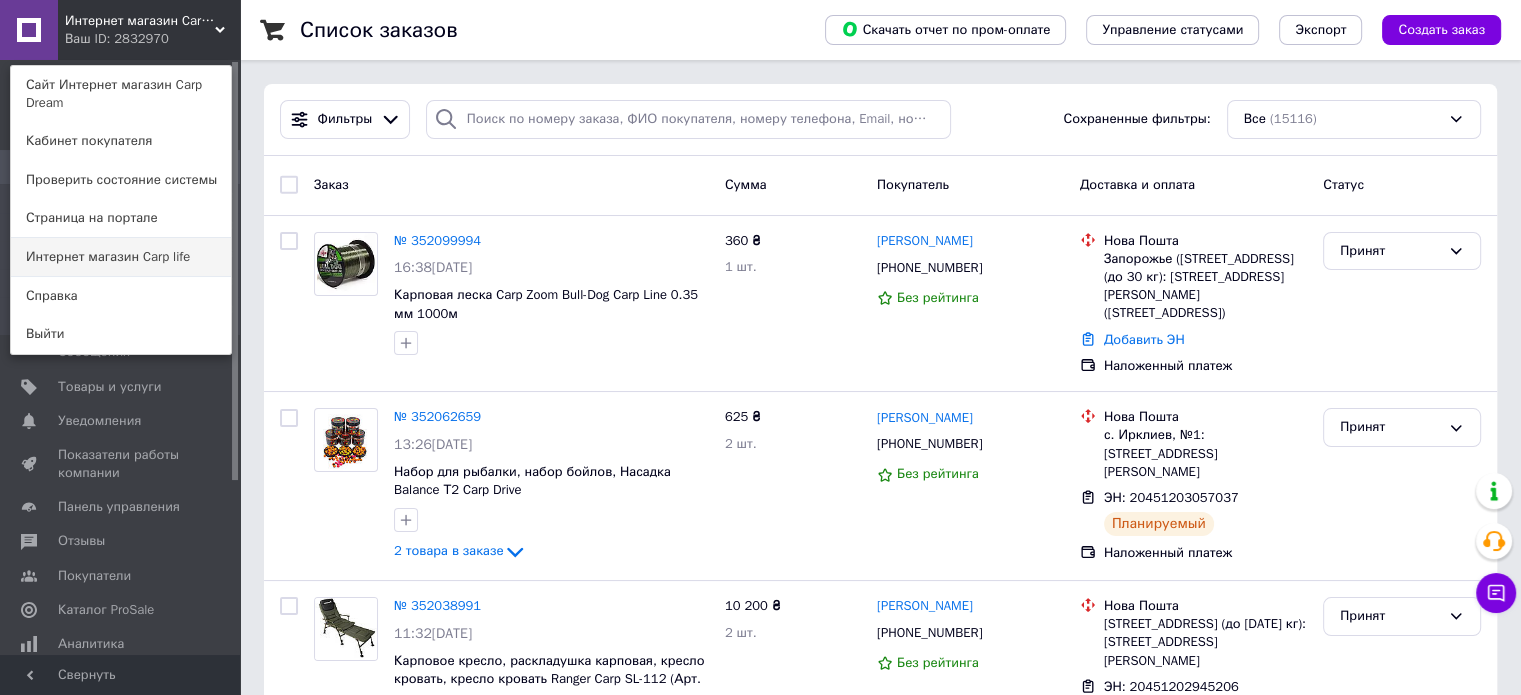 click on "Интернет магазин Carp life" at bounding box center (121, 257) 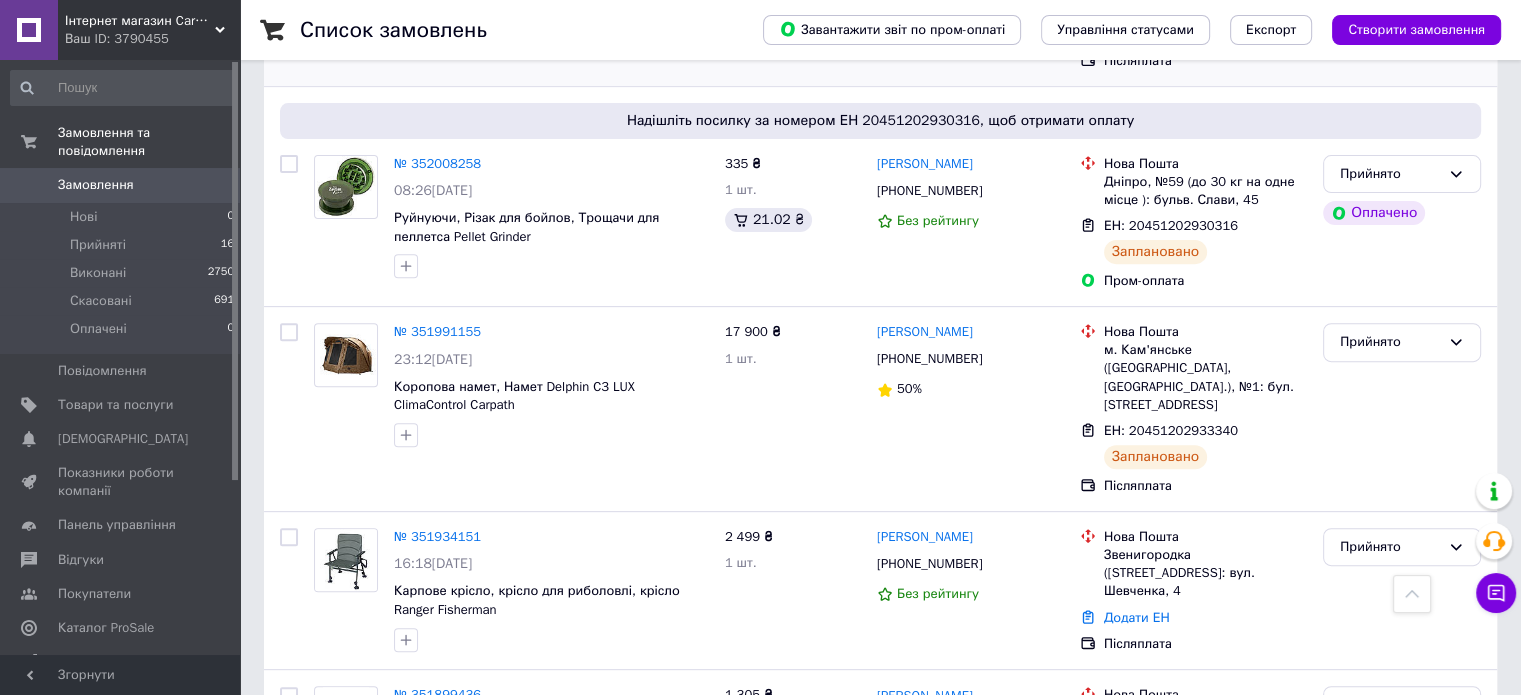 scroll, scrollTop: 800, scrollLeft: 0, axis: vertical 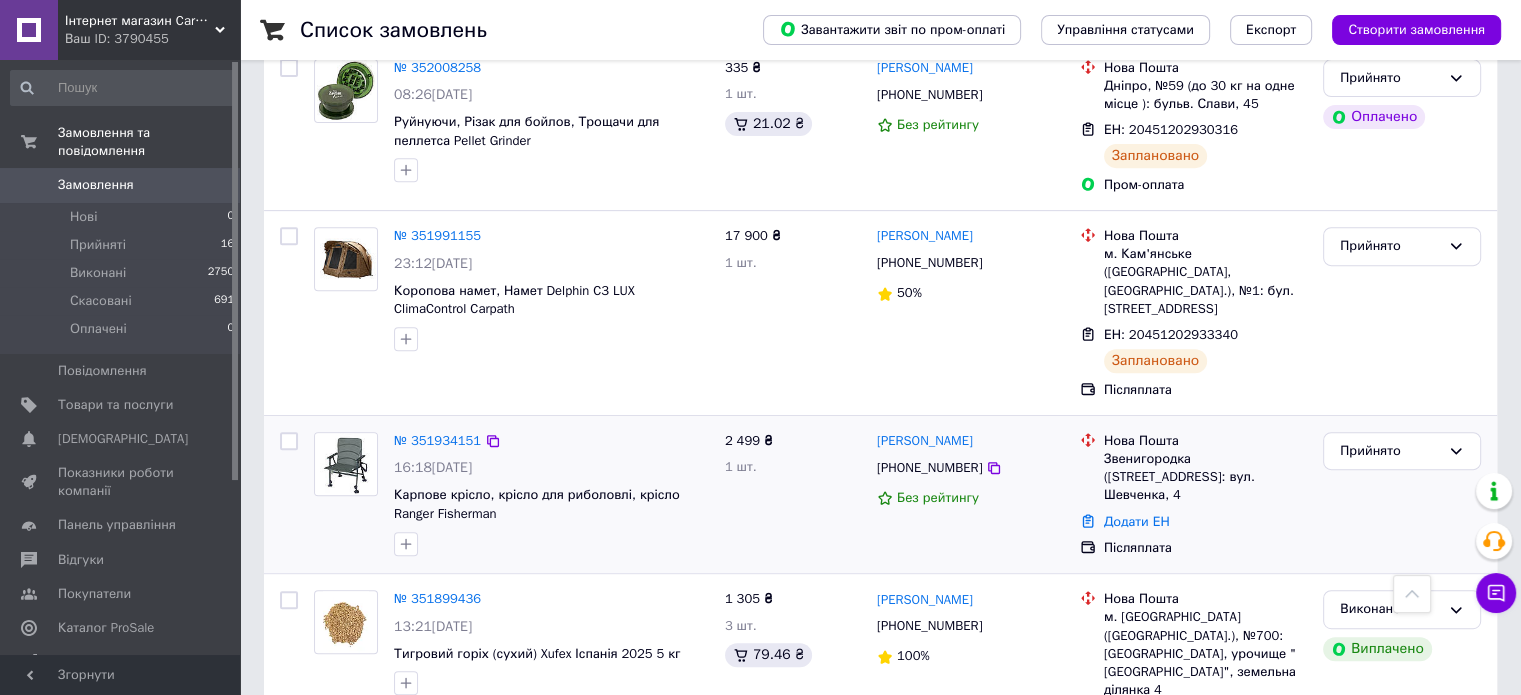 click on "Звенигородка (Черкаська обл.), №1: вул. Шевченка, 4" at bounding box center (1205, 477) 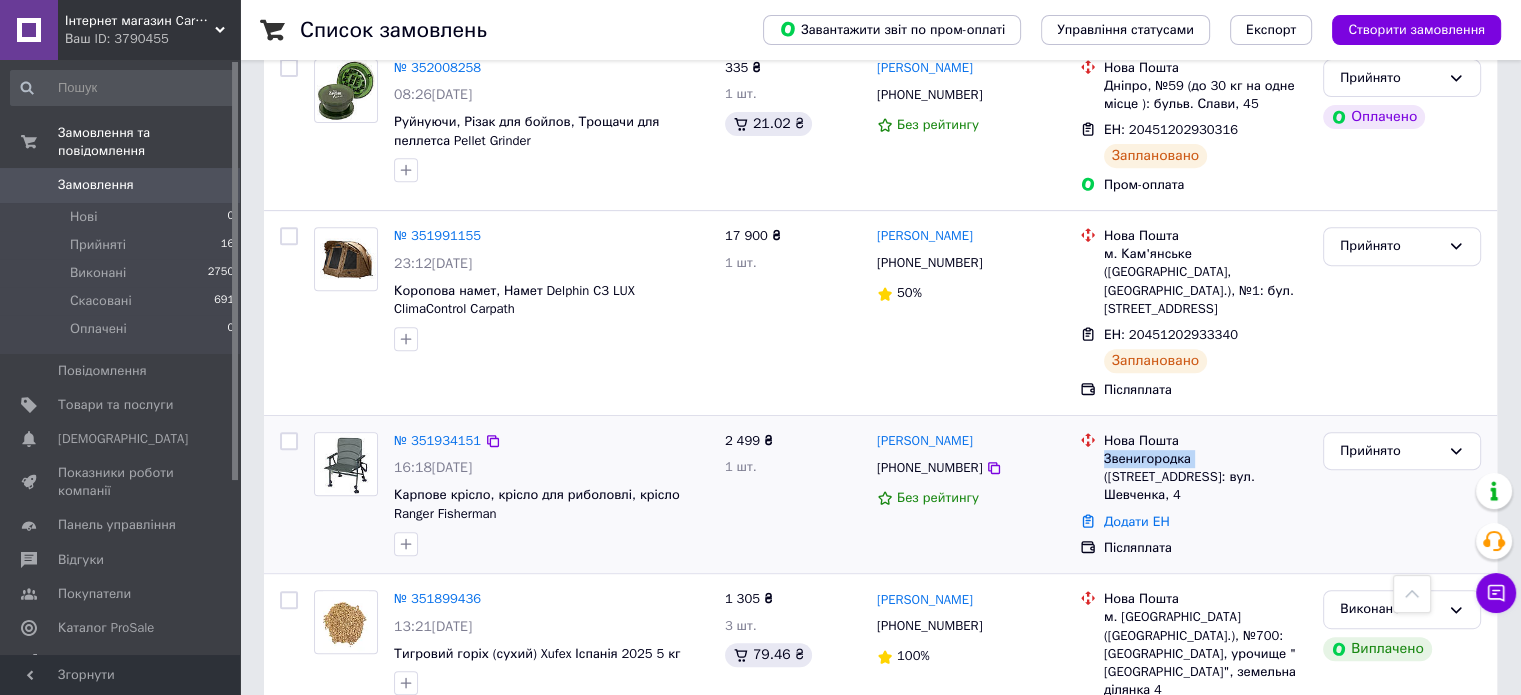 click on "Звенигородка (Черкаська обл.), №1: вул. Шевченка, 4" at bounding box center (1205, 477) 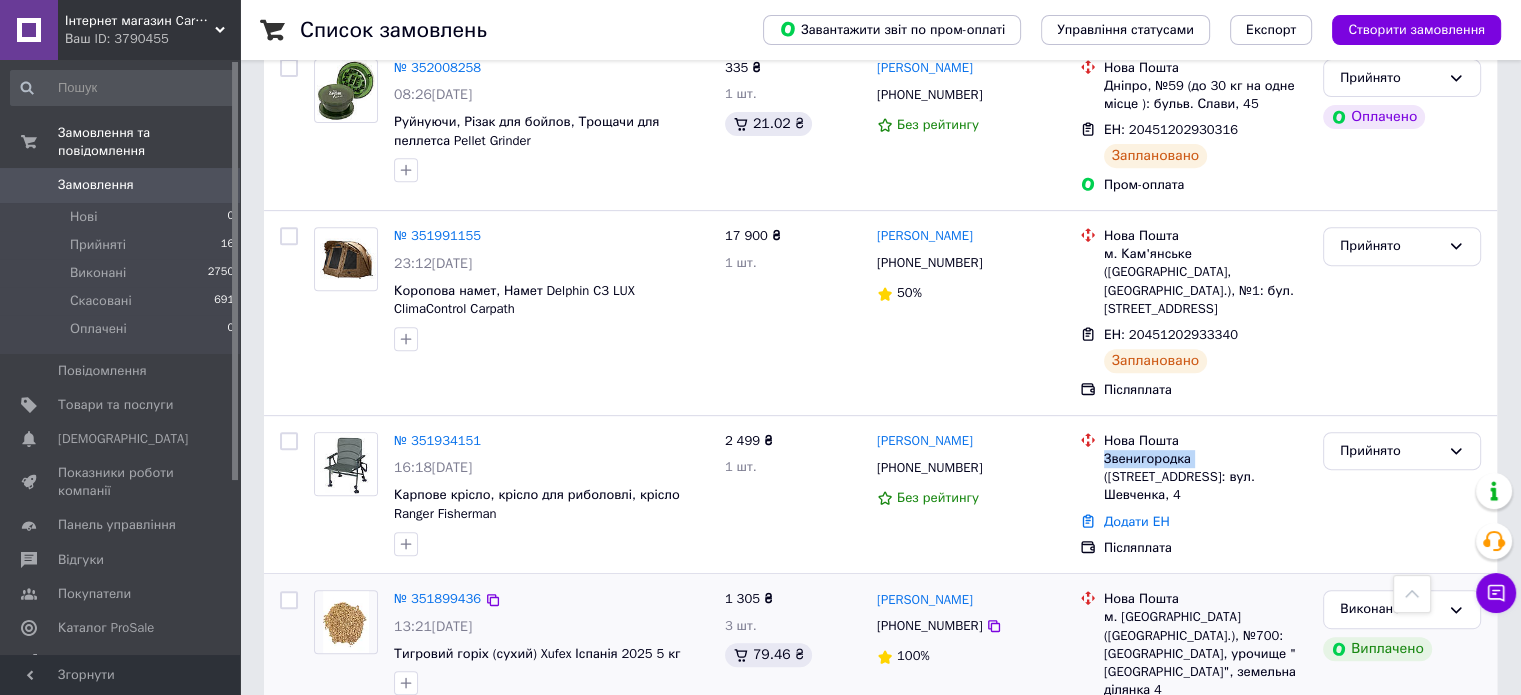 copy on "Звенигородка" 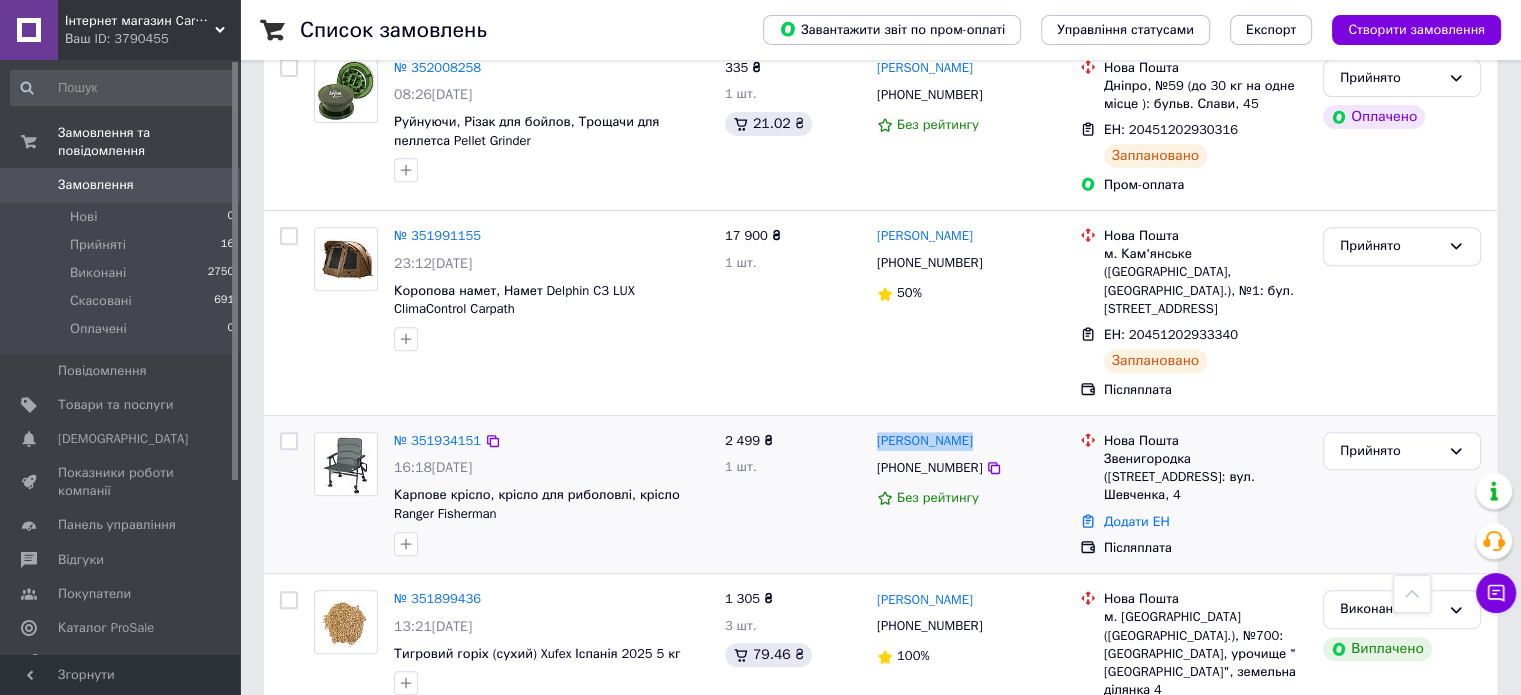 drag, startPoint x: 980, startPoint y: 403, endPoint x: 869, endPoint y: 402, distance: 111.0045 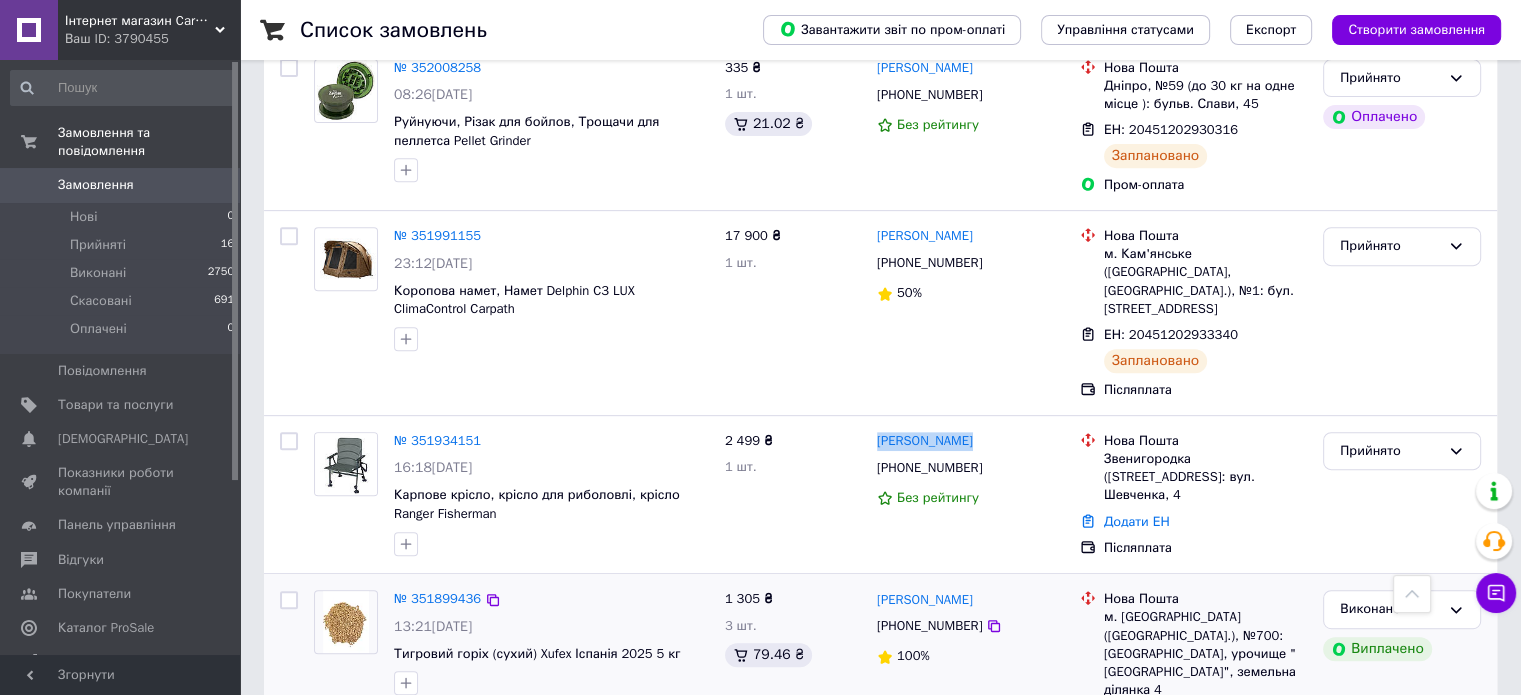 copy on "Ірина Щербина" 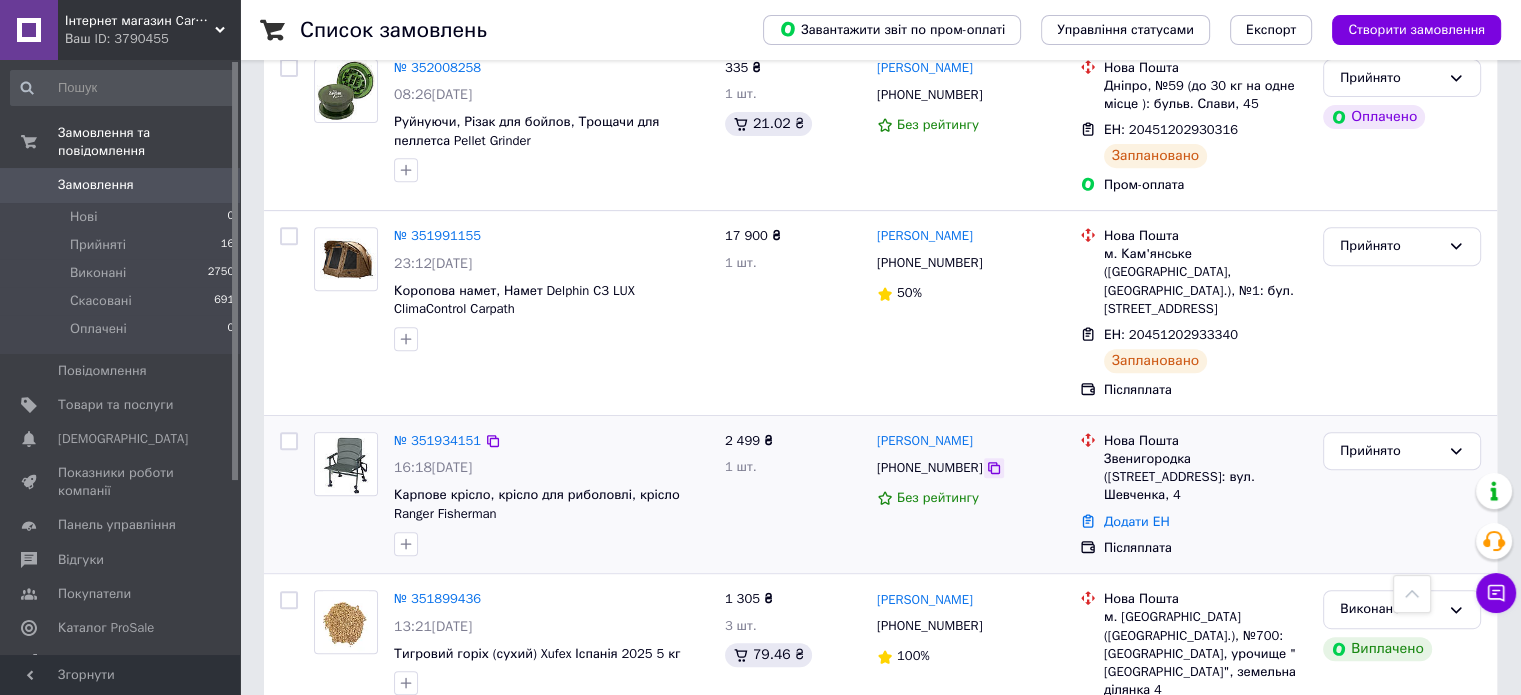 click 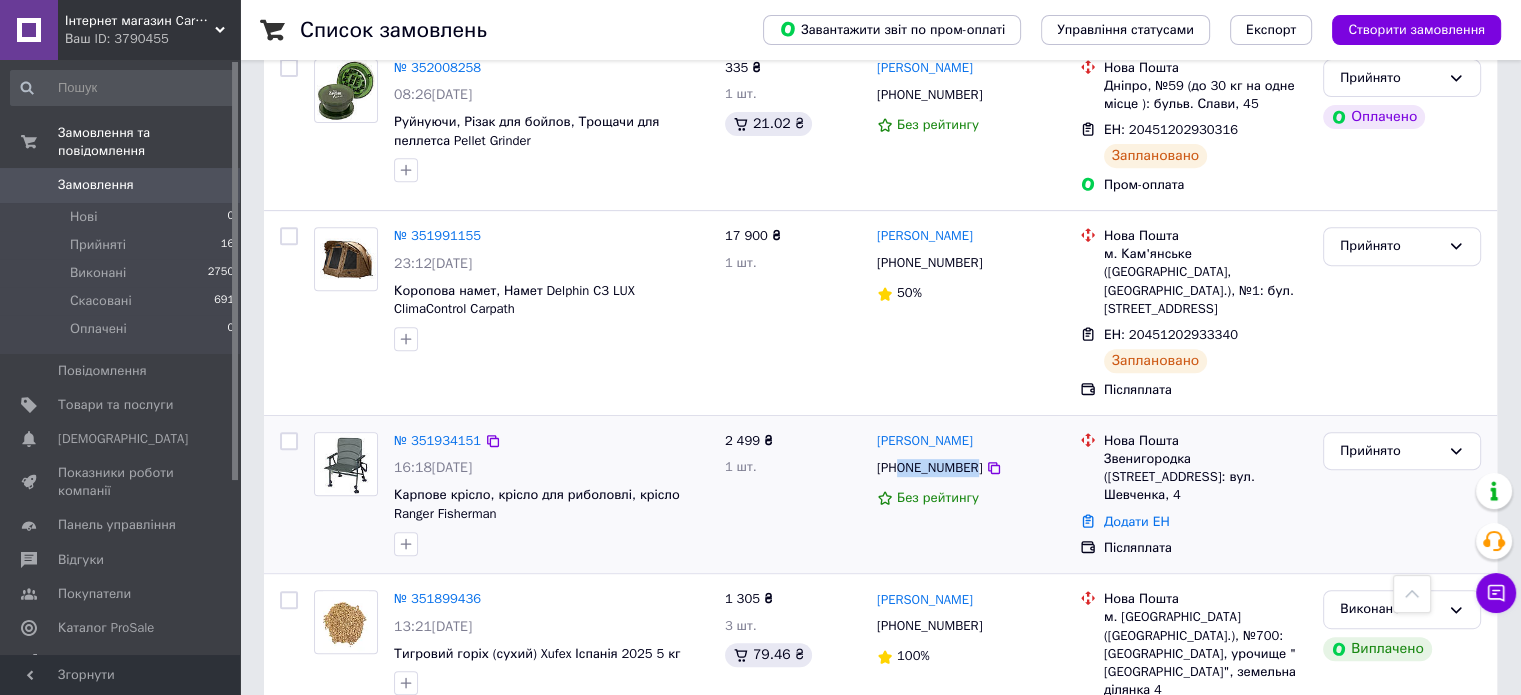 drag, startPoint x: 899, startPoint y: 429, endPoint x: 967, endPoint y: 429, distance: 68 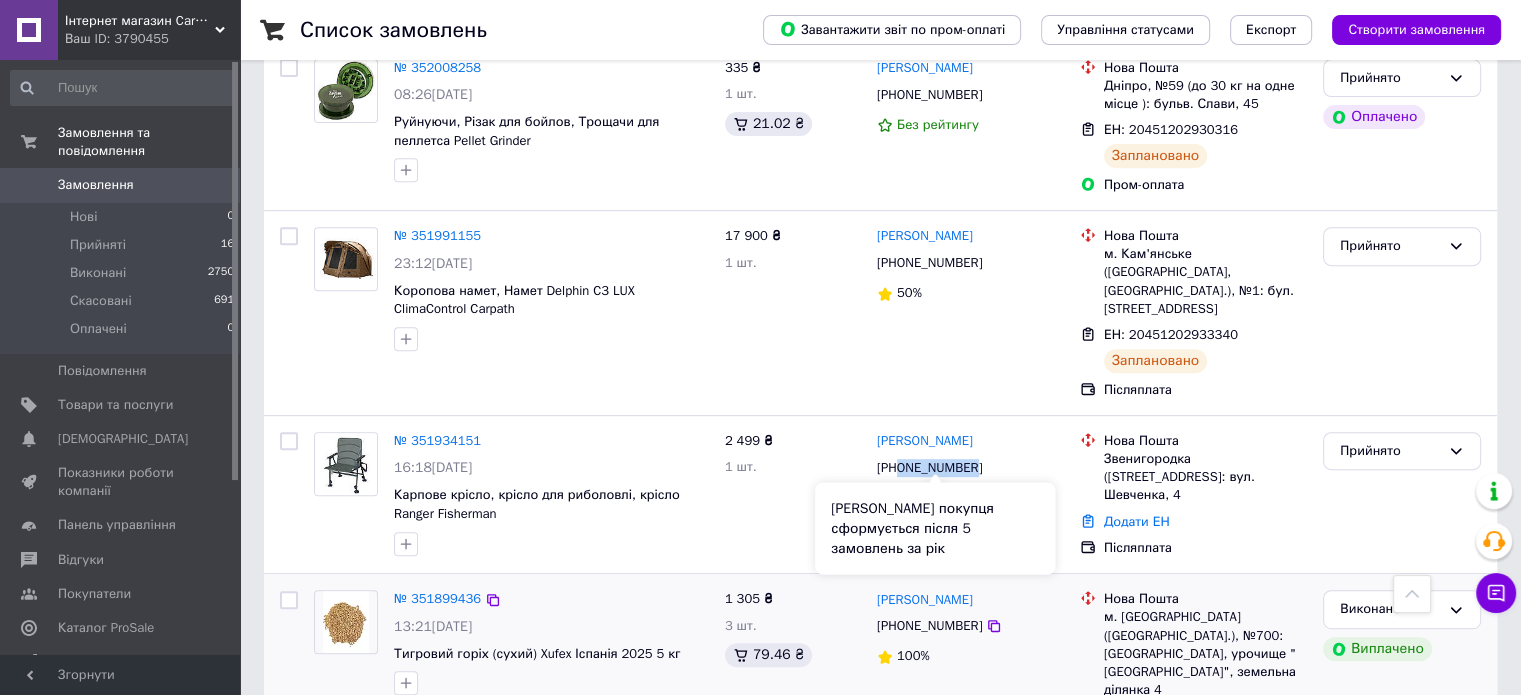 copy on "0674030500" 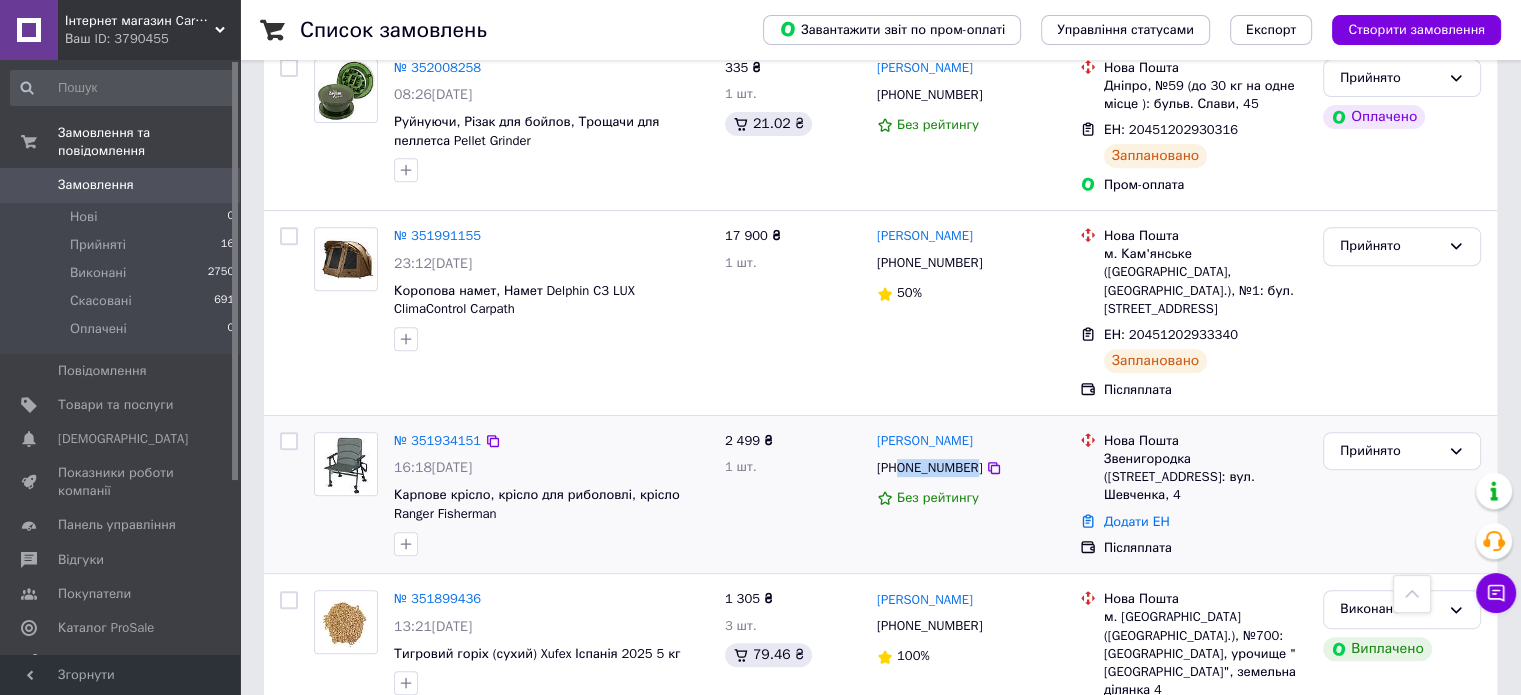 click on "Звенигородка (Черкаська обл.), №1: вул. Шевченка, 4" at bounding box center [1205, 477] 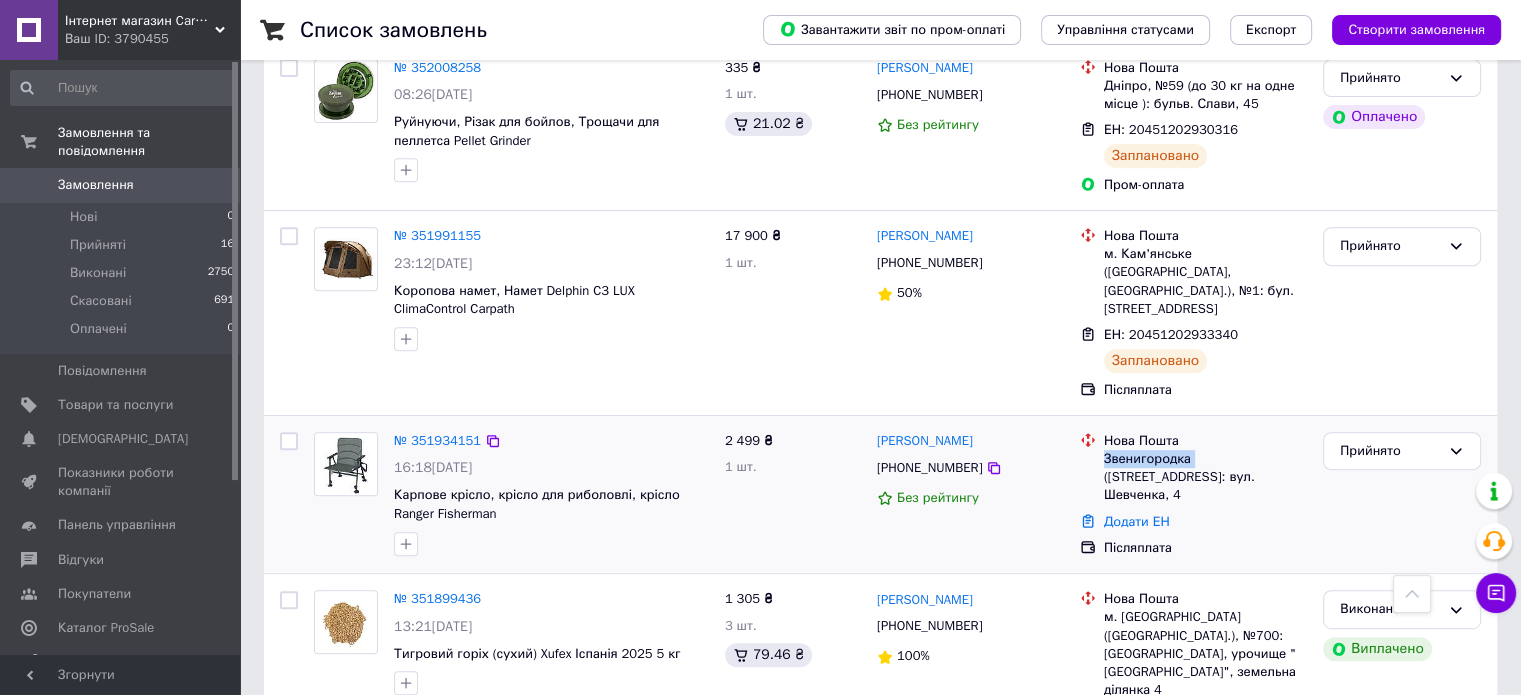 copy on "Звенигородка" 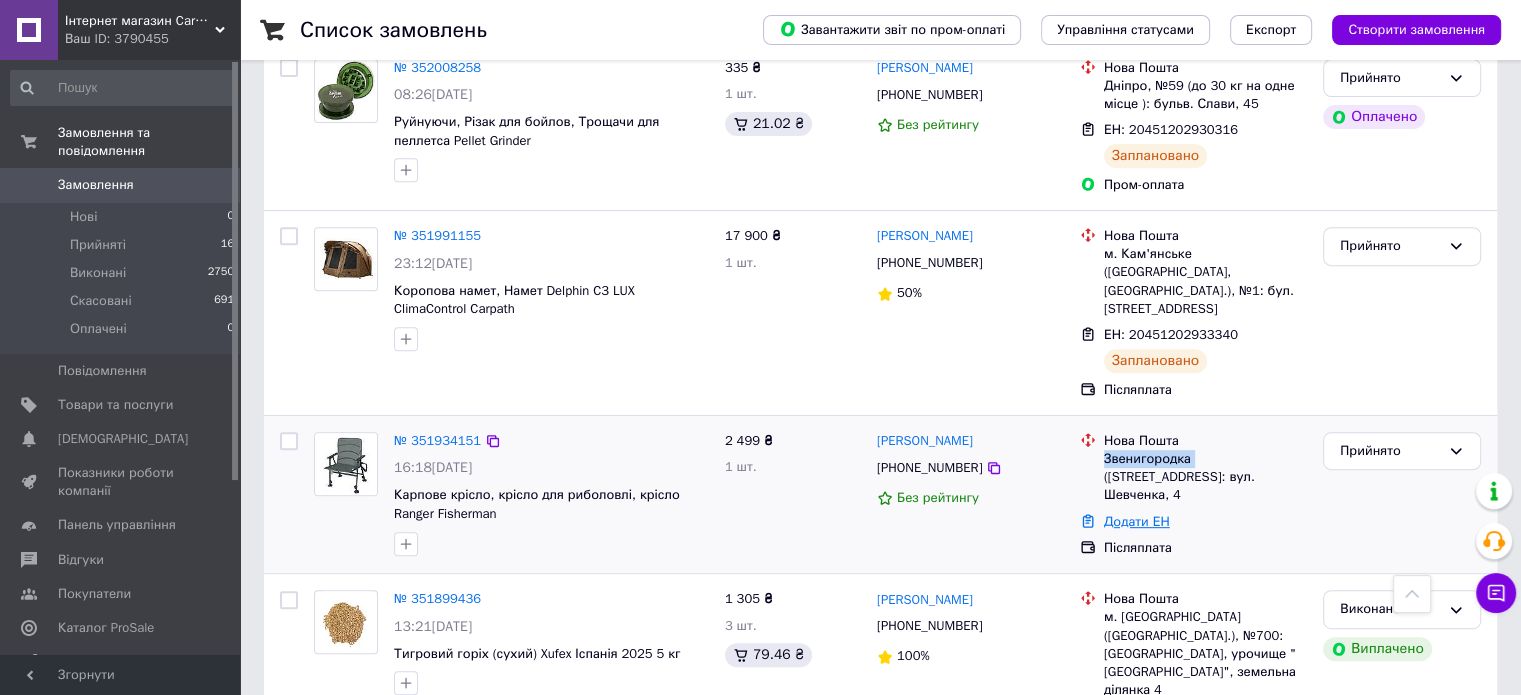 click on "Додати ЕН" at bounding box center [1137, 521] 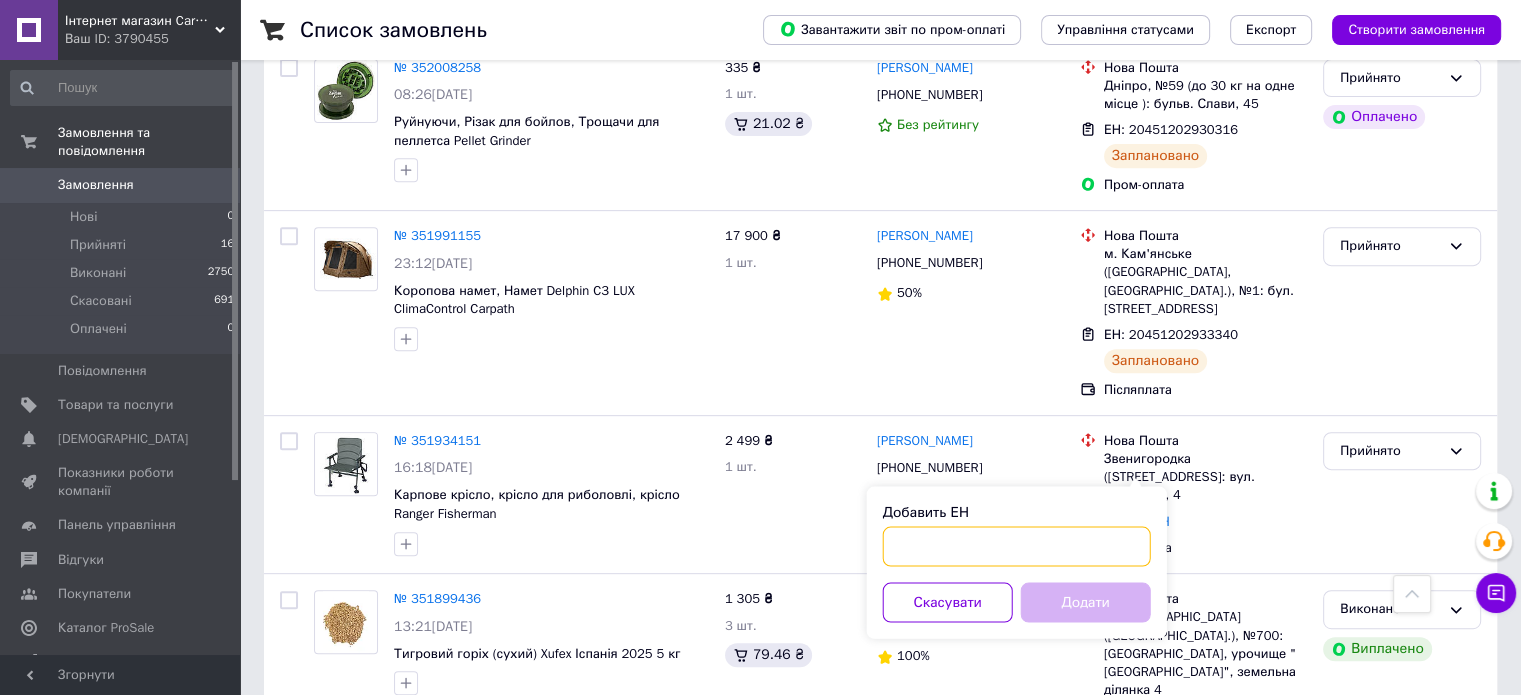 click on "Добавить ЕН" at bounding box center (1017, 546) 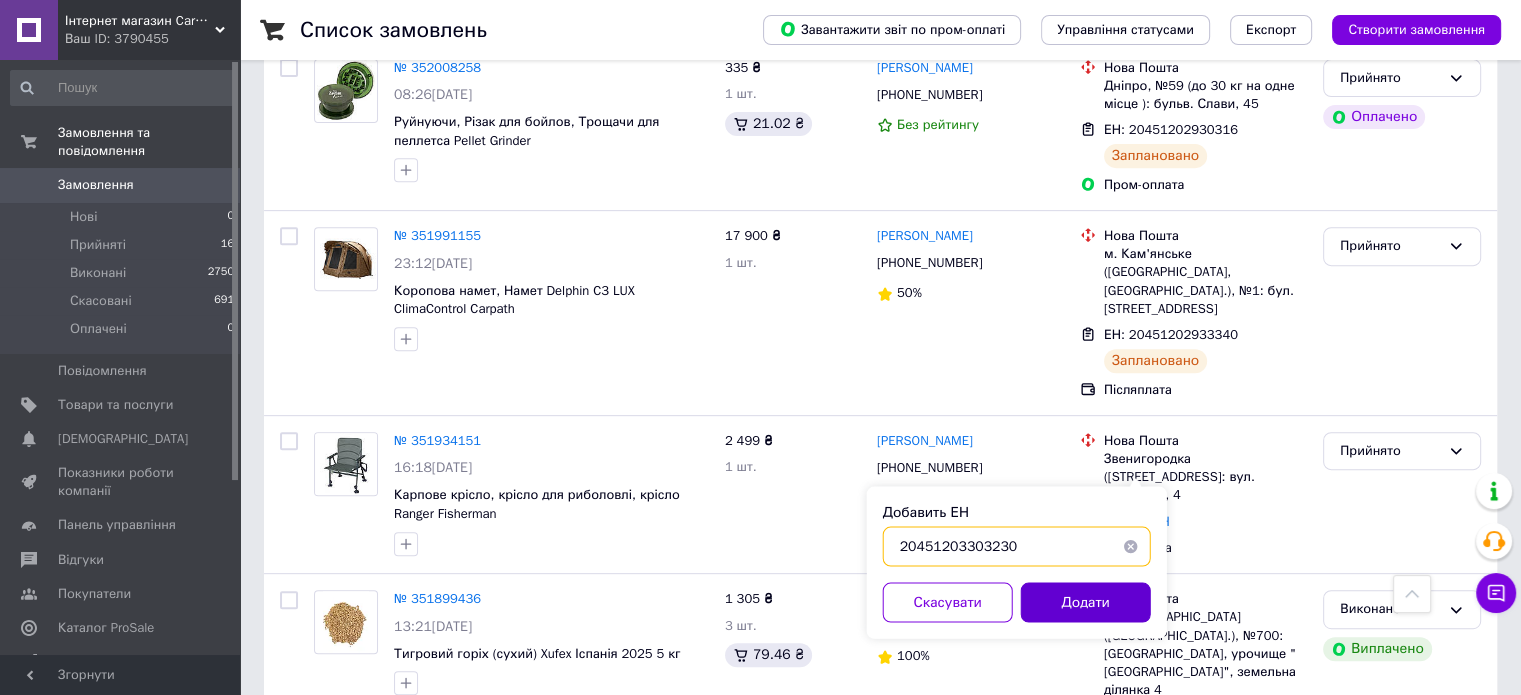 type on "20451203303230" 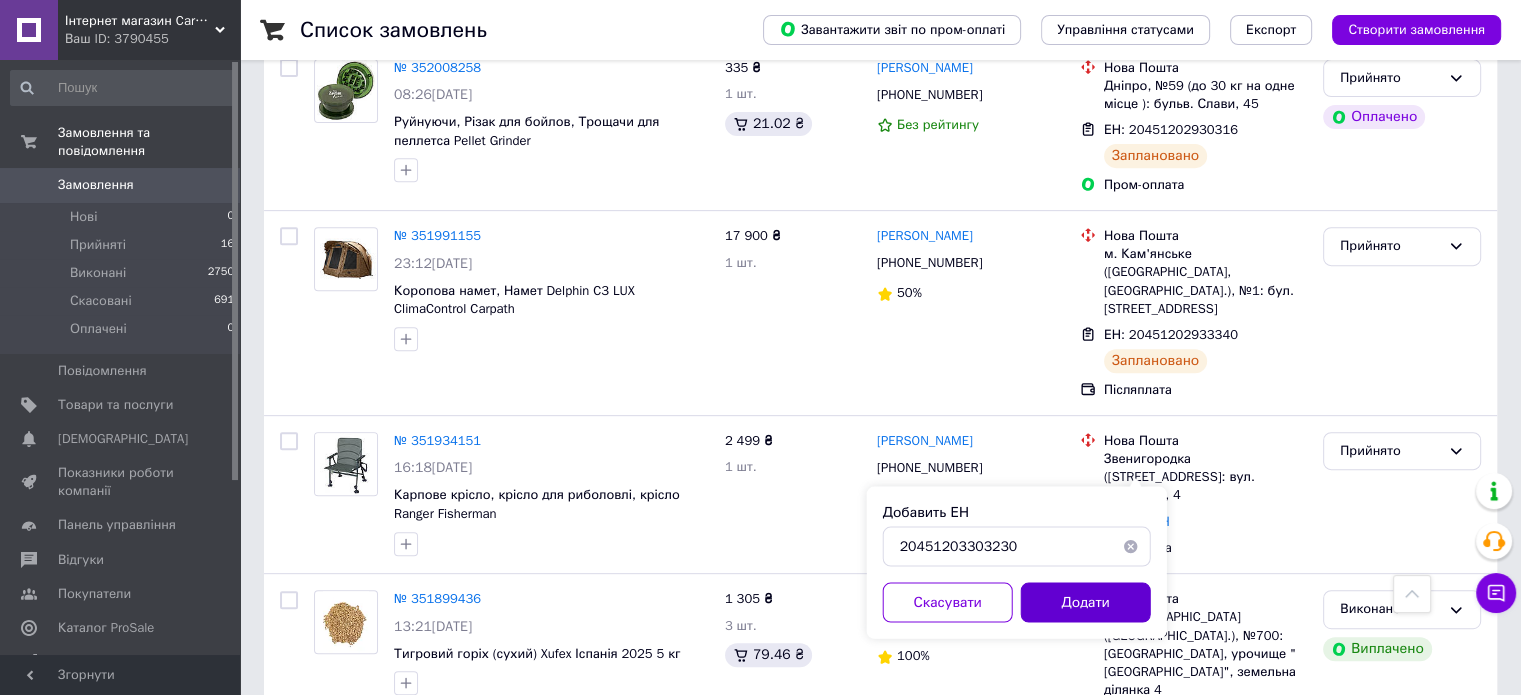 click on "Додати" at bounding box center [1086, 602] 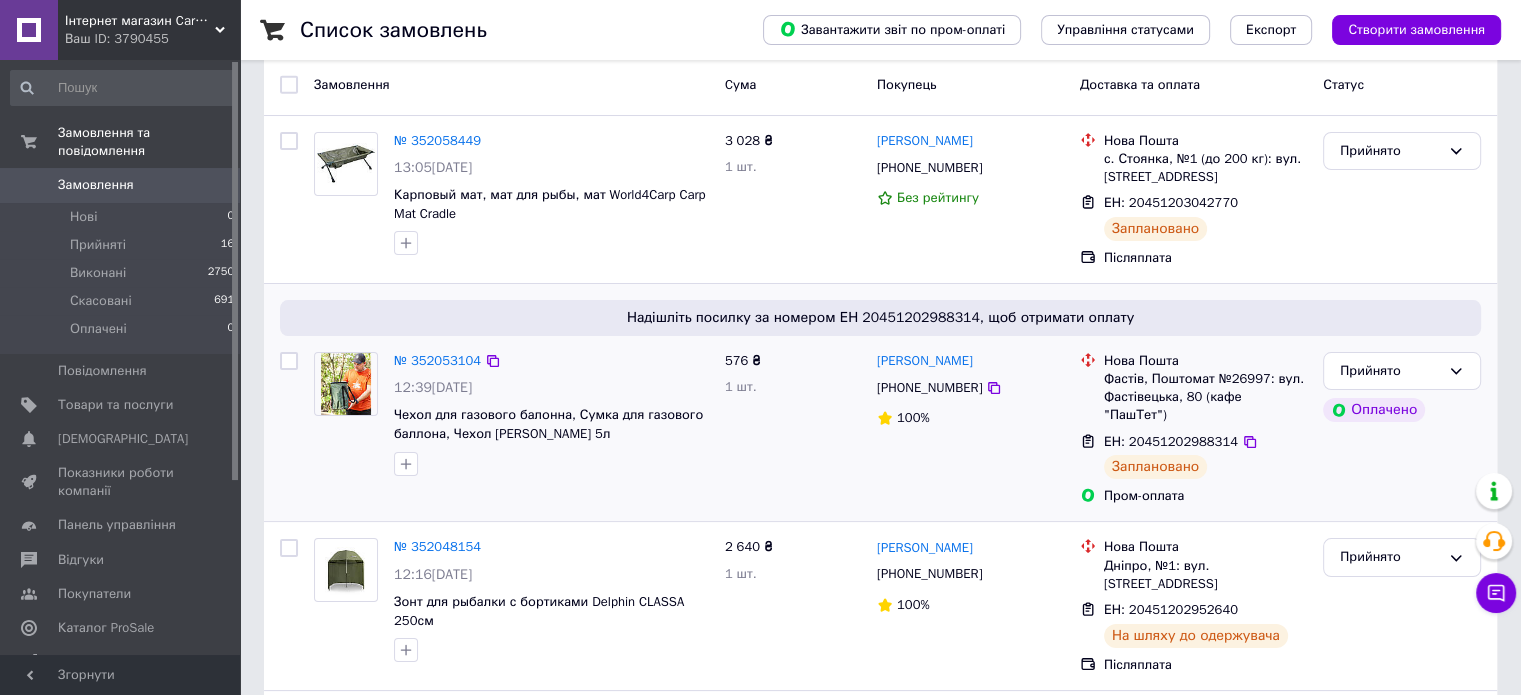 scroll, scrollTop: 0, scrollLeft: 0, axis: both 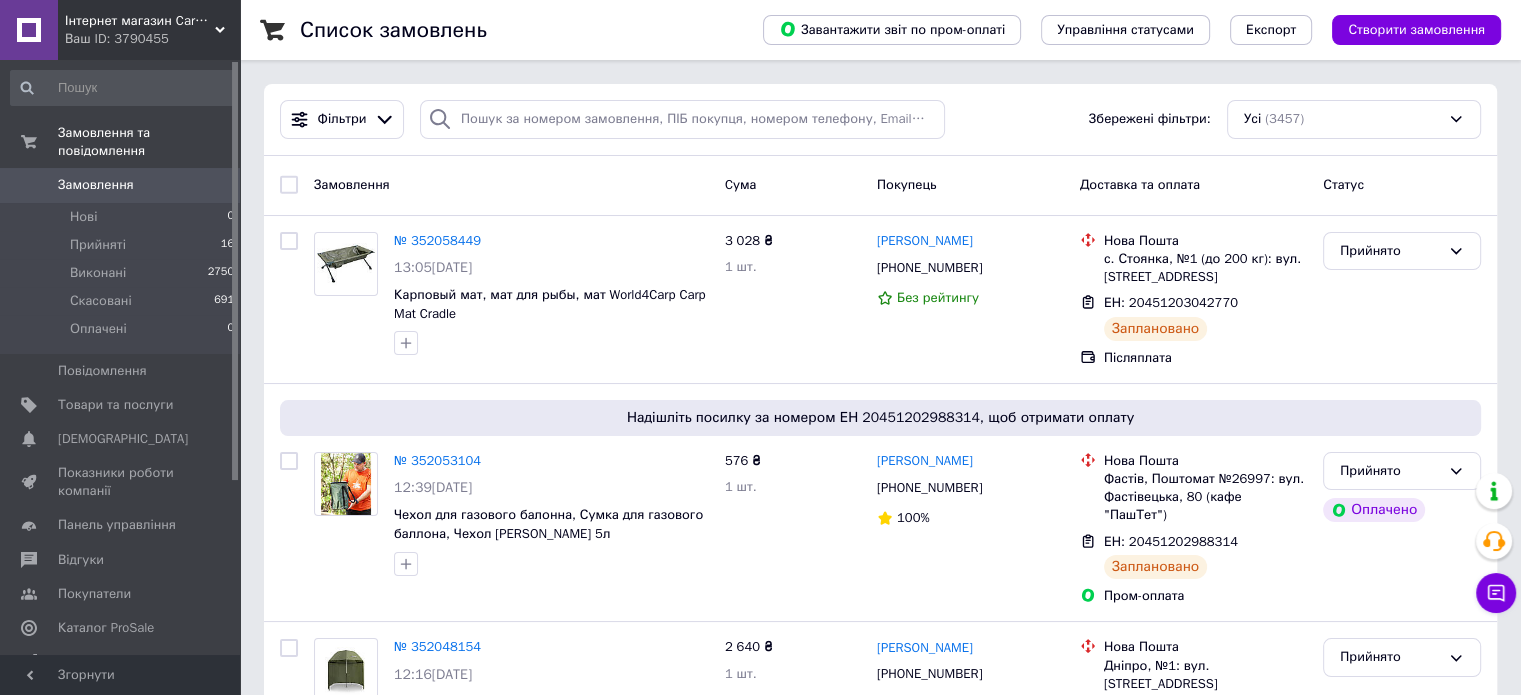 click on "Інтернет магазин Carp  life" at bounding box center [140, 21] 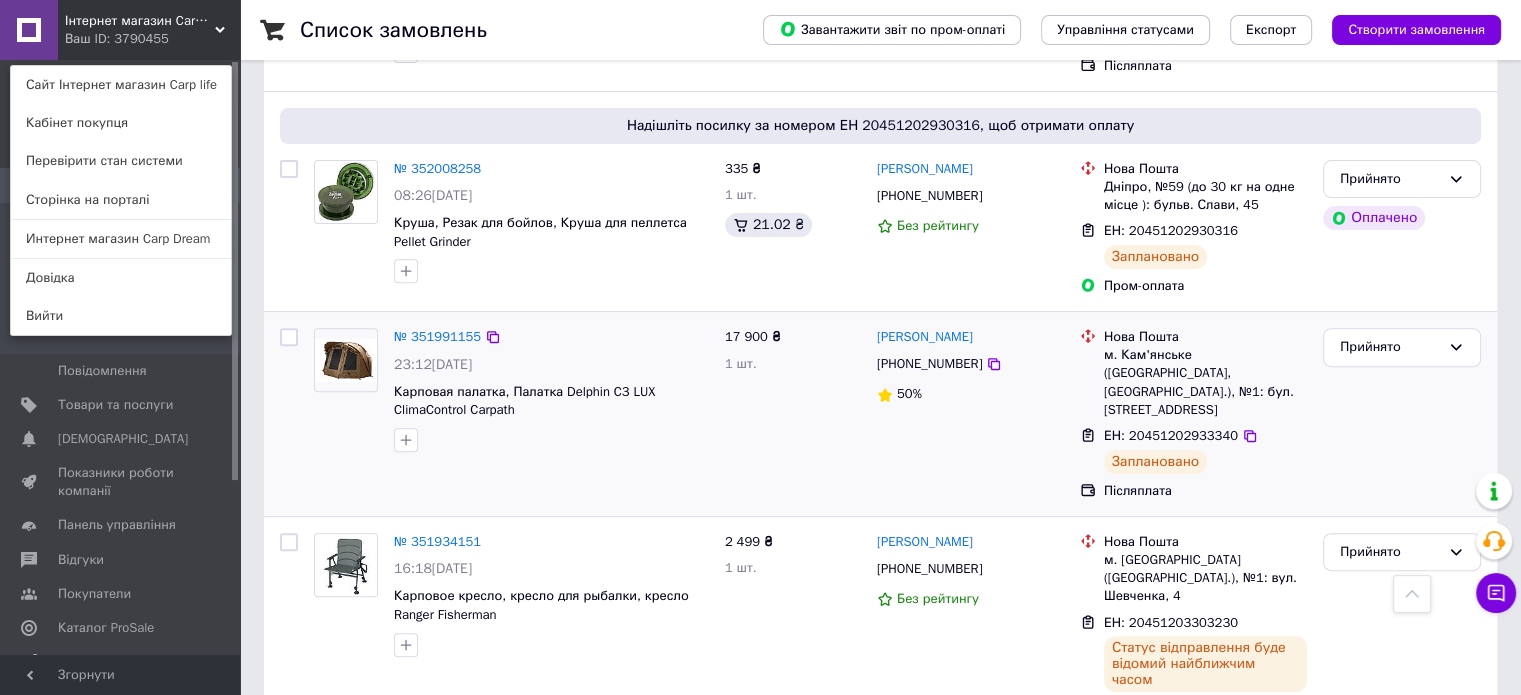 scroll, scrollTop: 700, scrollLeft: 0, axis: vertical 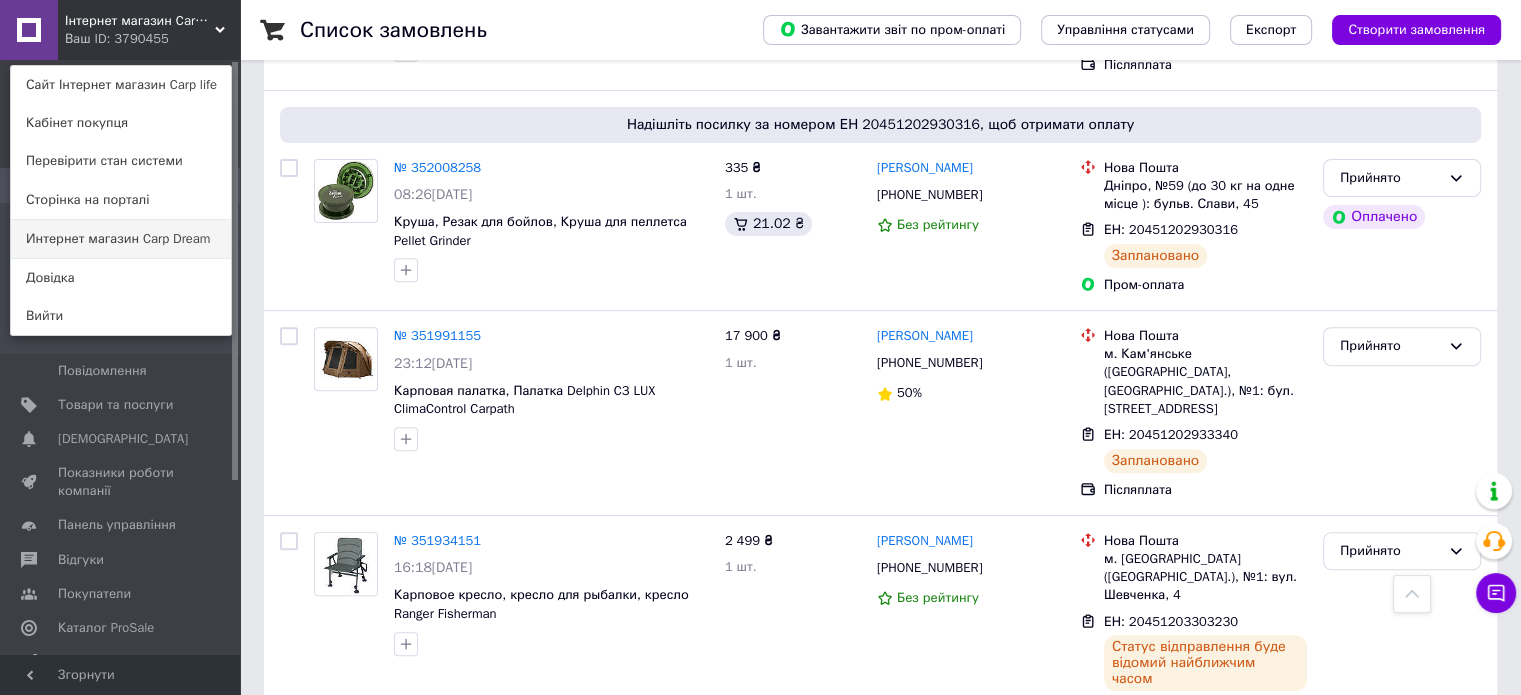 click on "Интернет магазин Carp Dream" at bounding box center (121, 239) 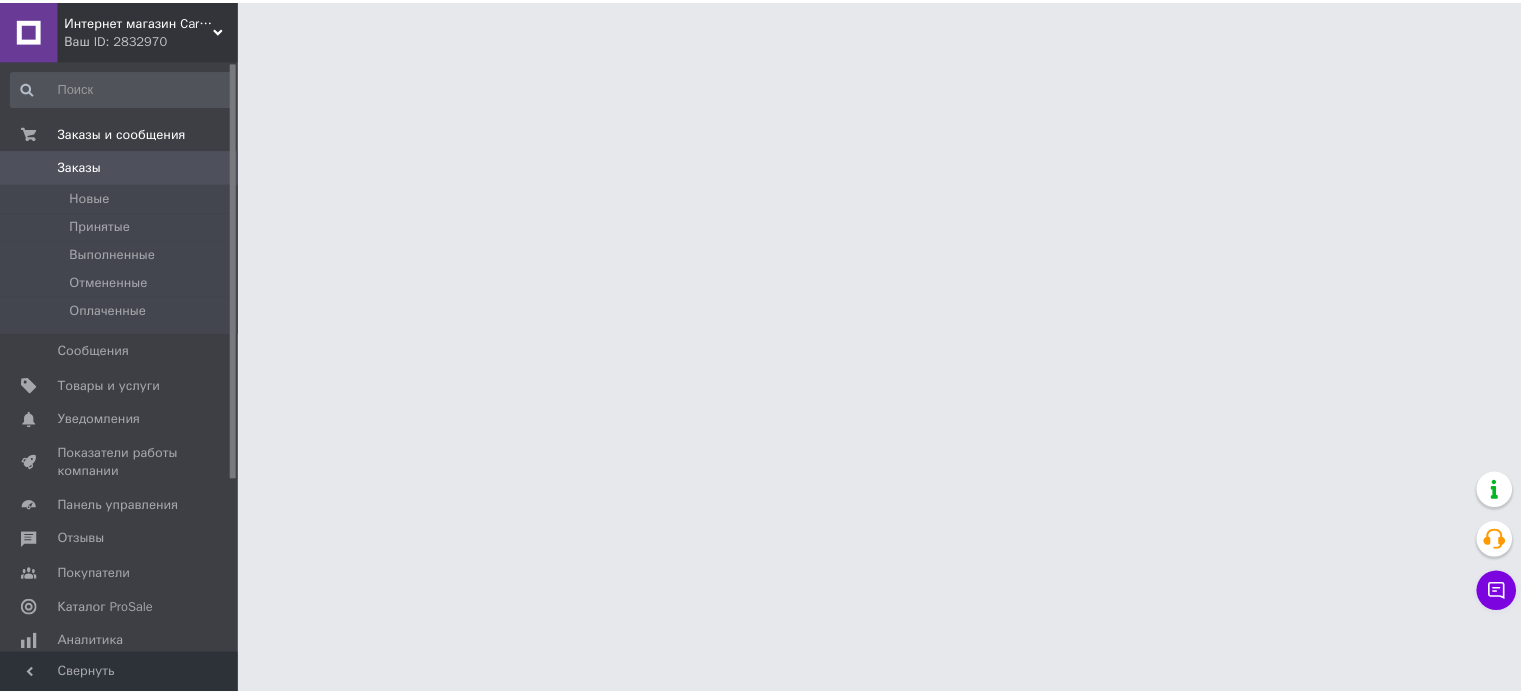 scroll, scrollTop: 0, scrollLeft: 0, axis: both 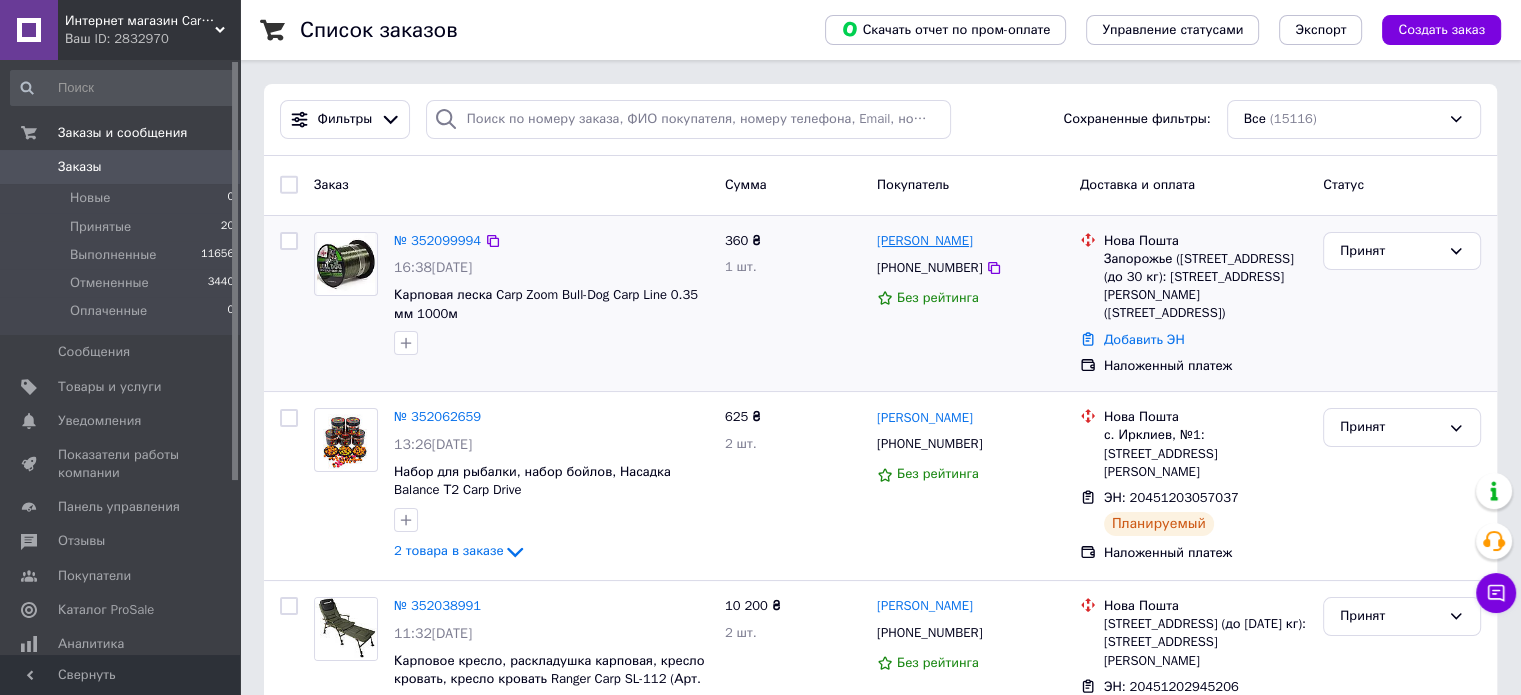 click on "[PERSON_NAME]" at bounding box center [925, 241] 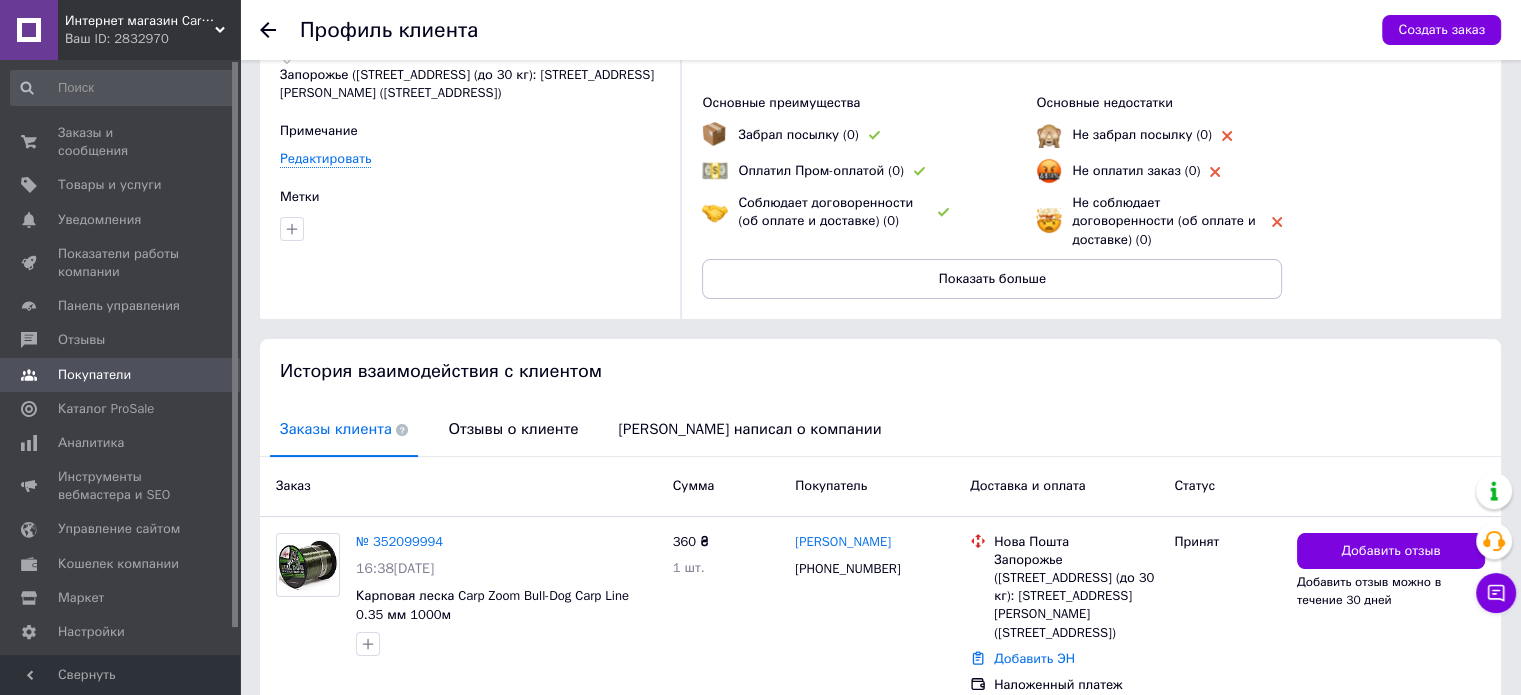scroll, scrollTop: 192, scrollLeft: 0, axis: vertical 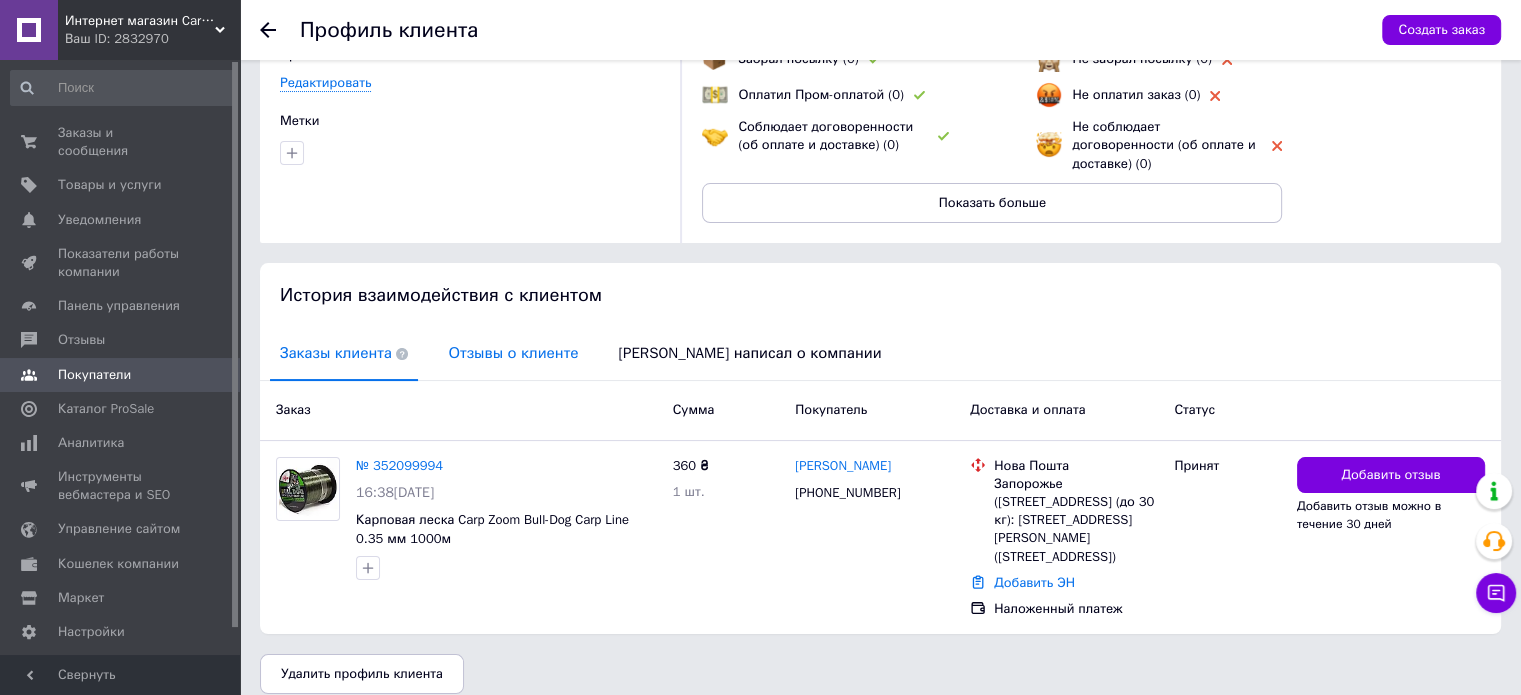 click on "Отзывы о клиенте" at bounding box center [513, 353] 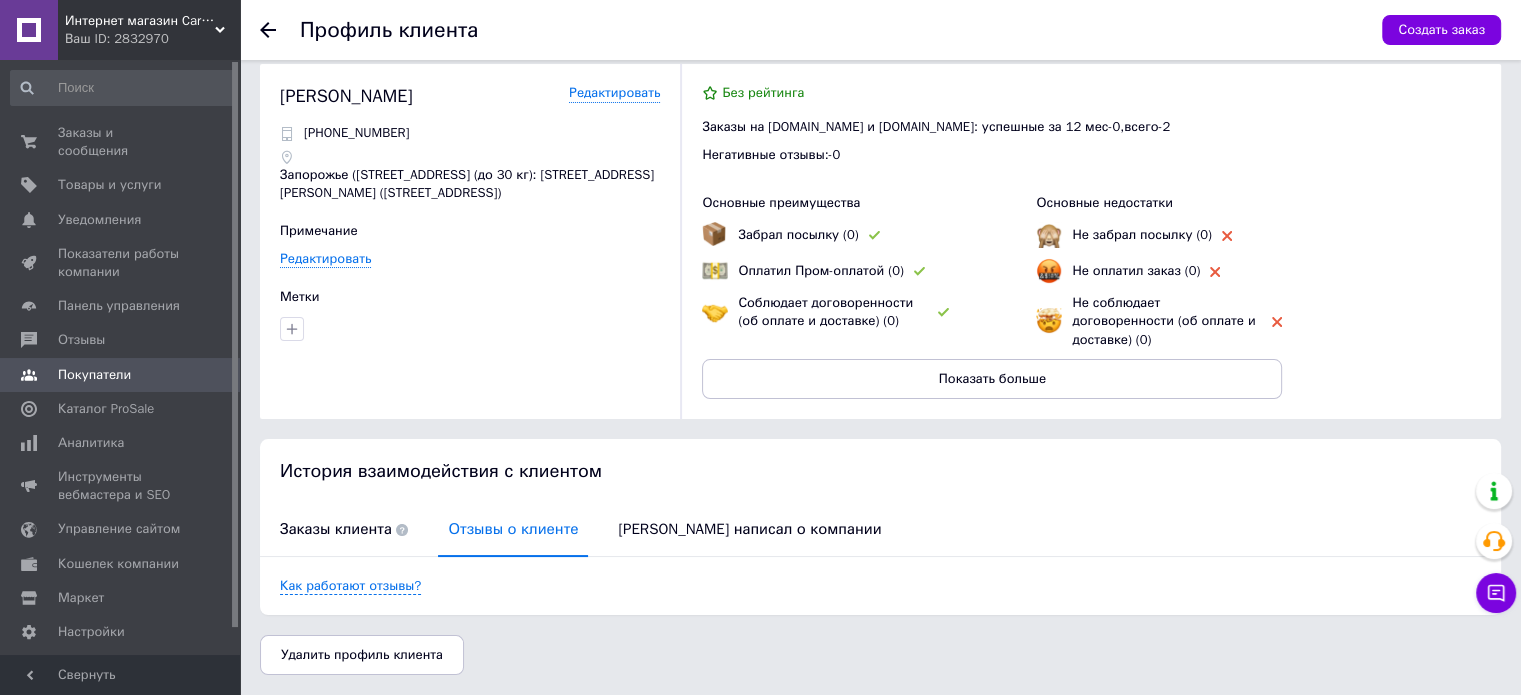 scroll, scrollTop: 0, scrollLeft: 0, axis: both 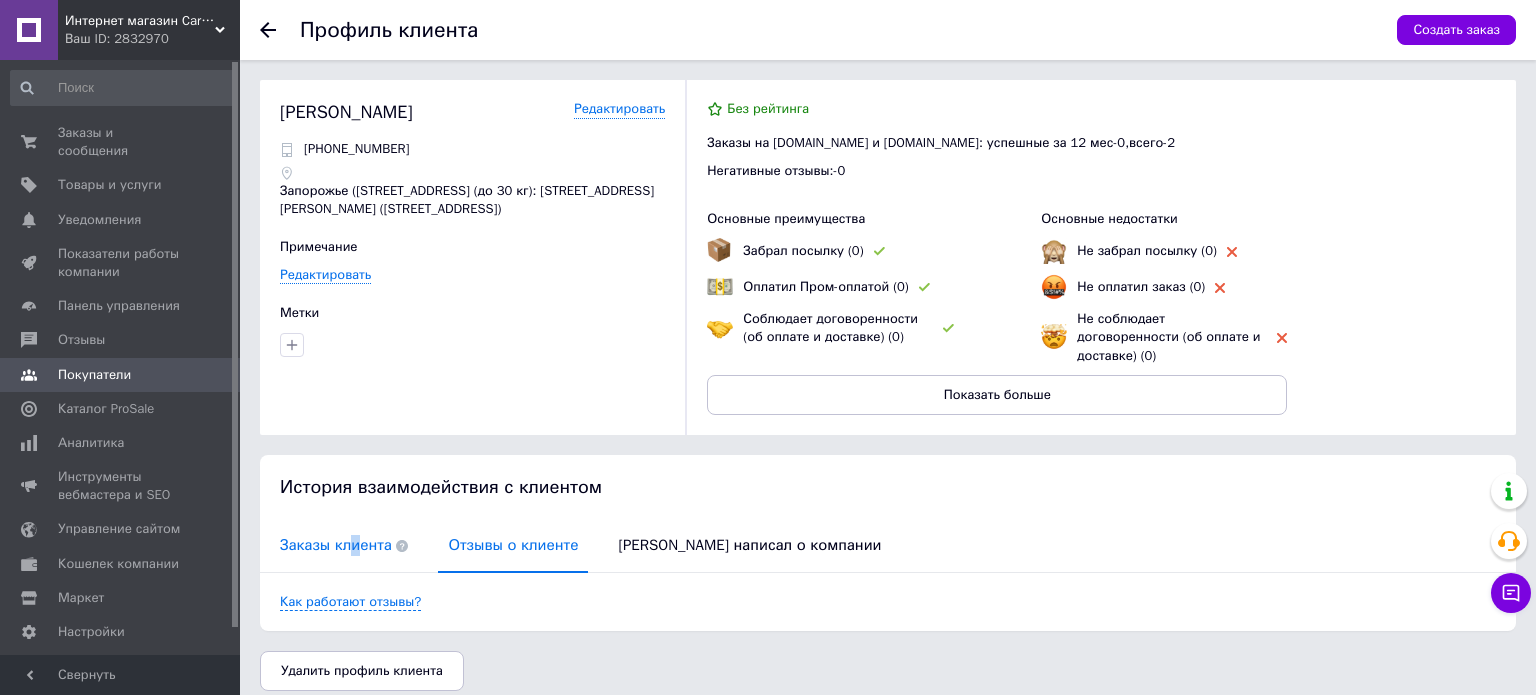 click on "Заказы клиента" at bounding box center (344, 545) 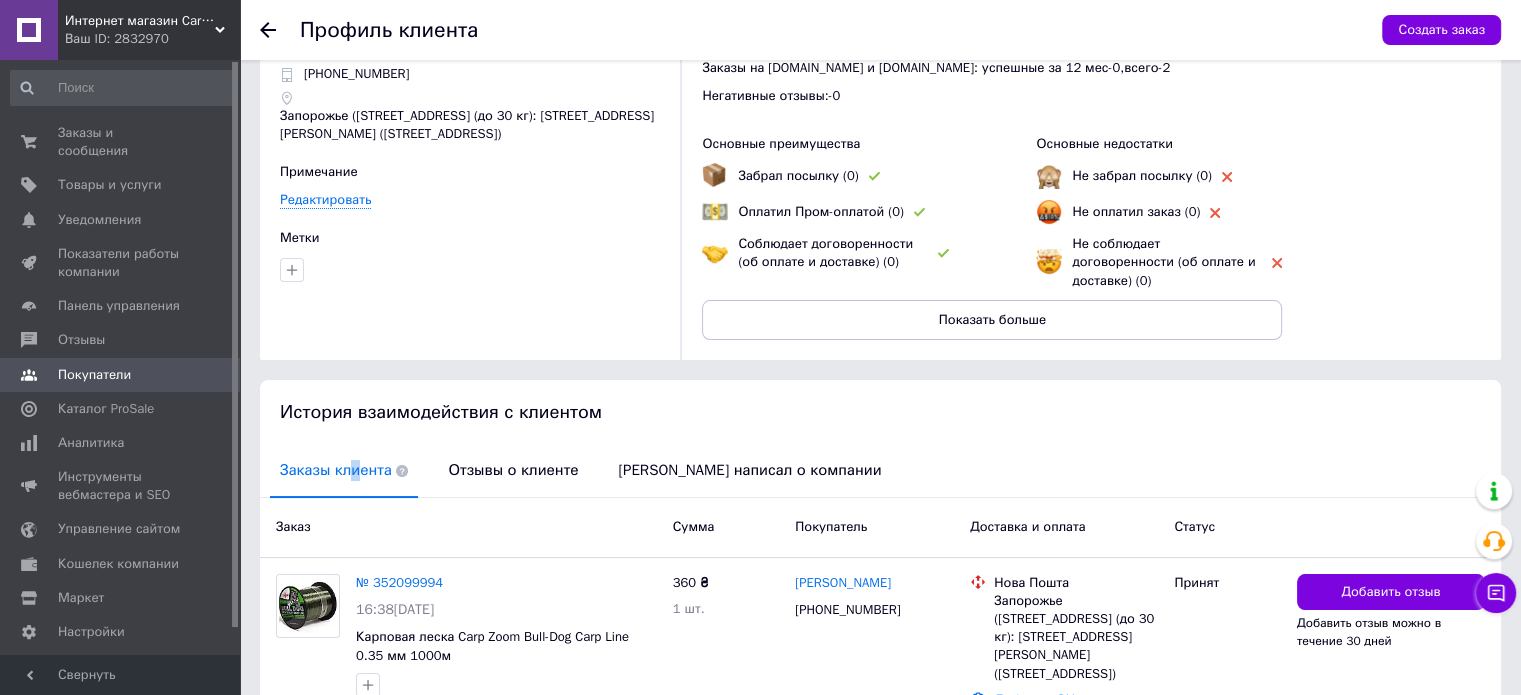 scroll, scrollTop: 192, scrollLeft: 0, axis: vertical 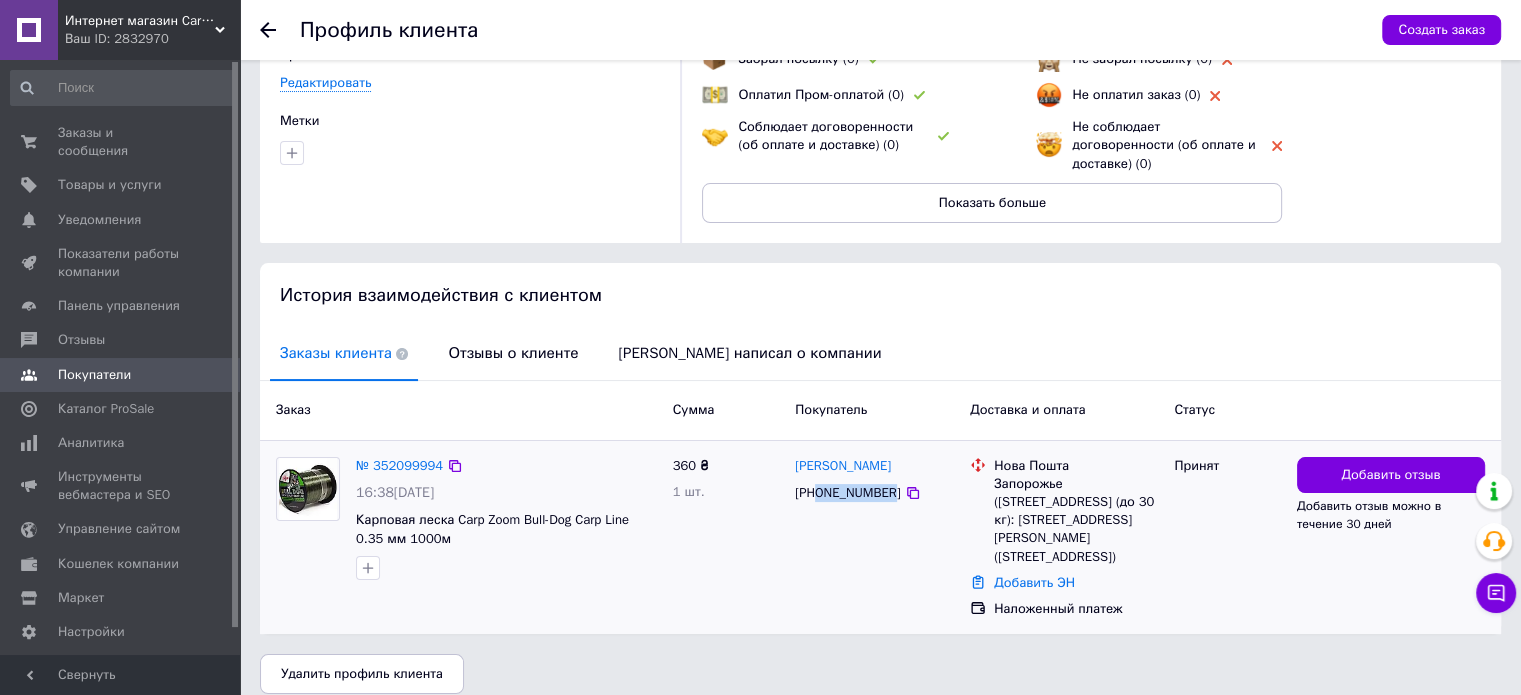 drag, startPoint x: 818, startPoint y: 474, endPoint x: 886, endPoint y: 472, distance: 68.0294 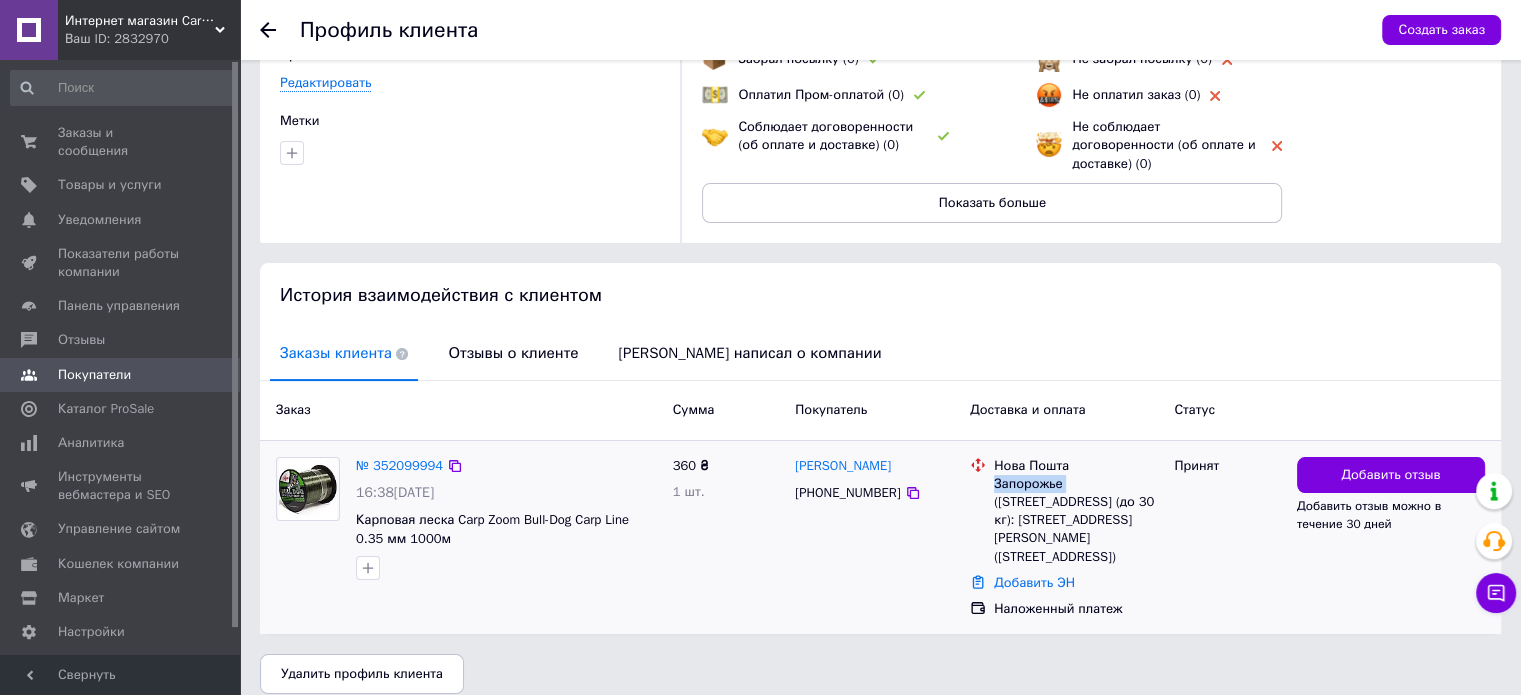 click on "Запорожье (Запорожская обл., Запорожский р-н.), №20 (до 30 кг): ул. В'ячеслава Зайцева, 15 (ул. Патриотическая, 48)" 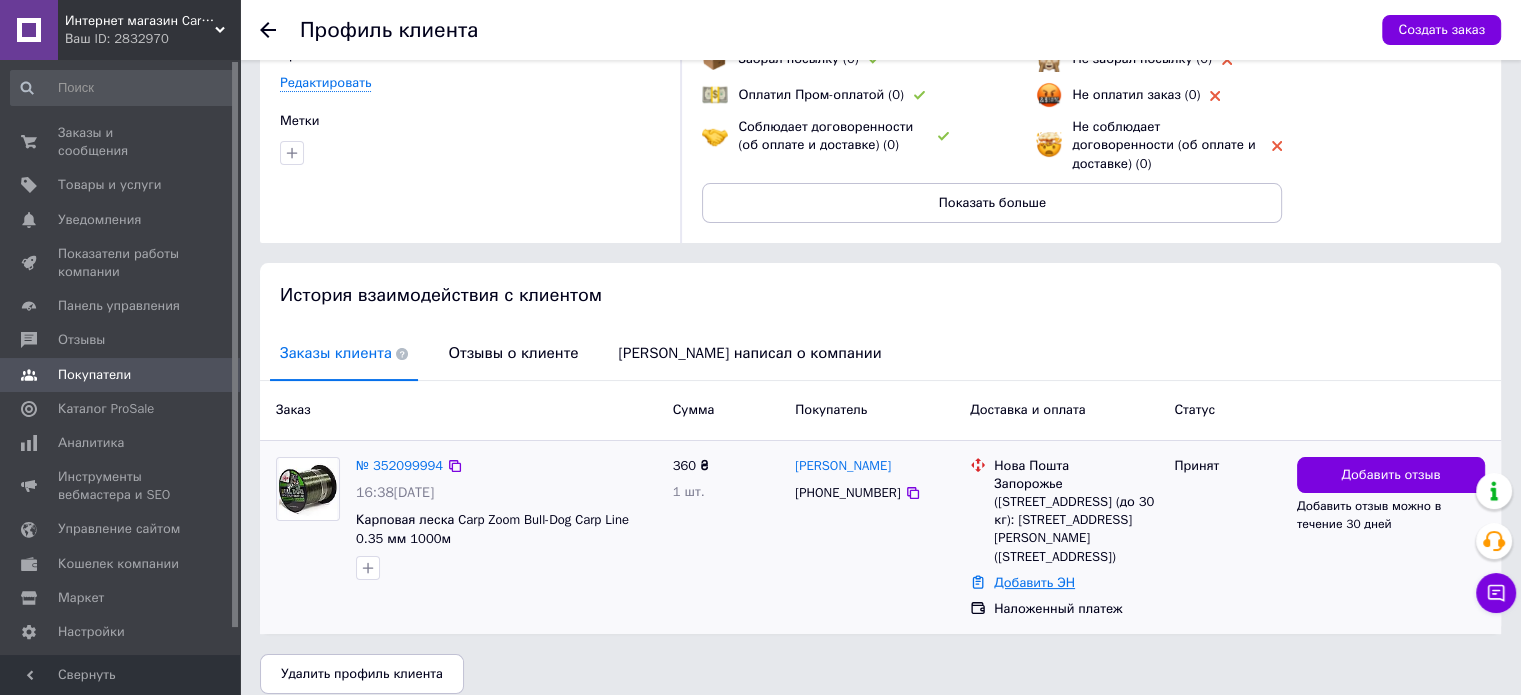 click on "Добавить ЭН" 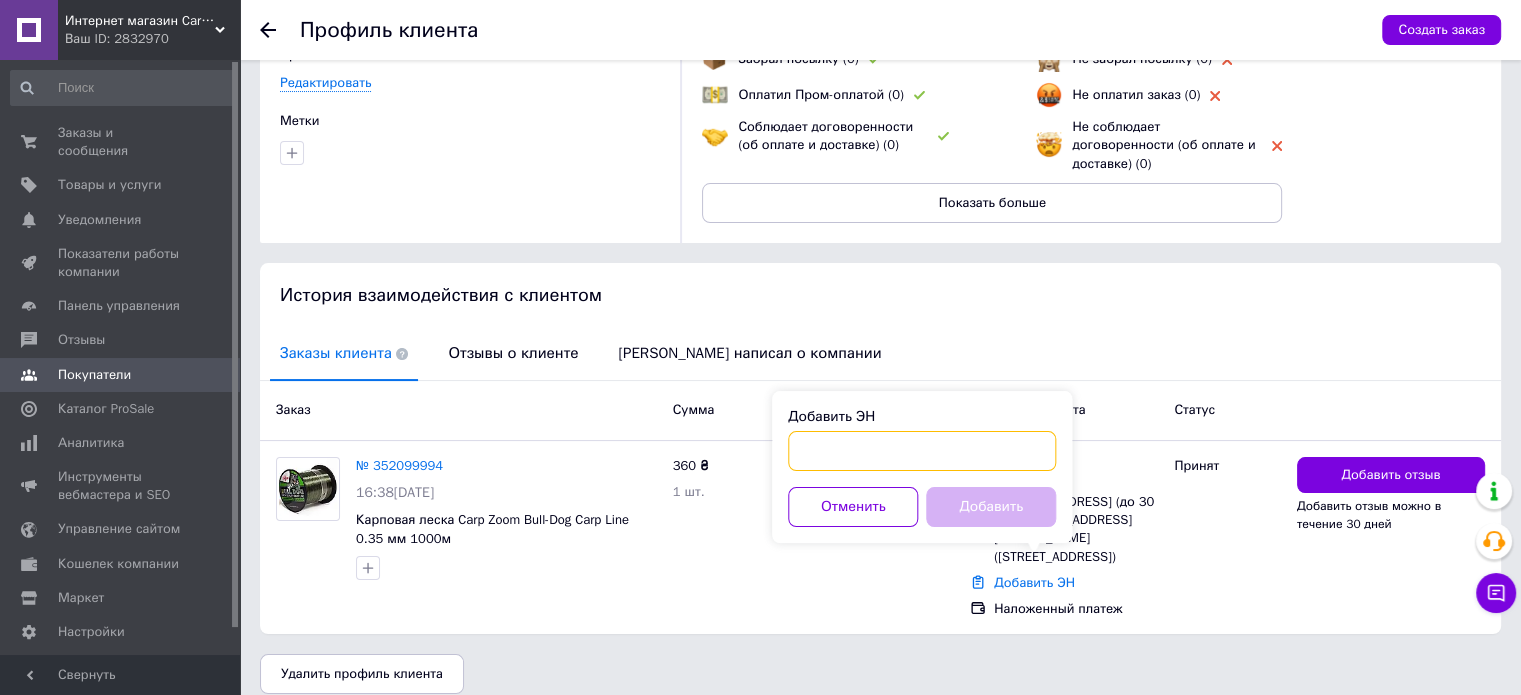 click on "Добавить ЭН" 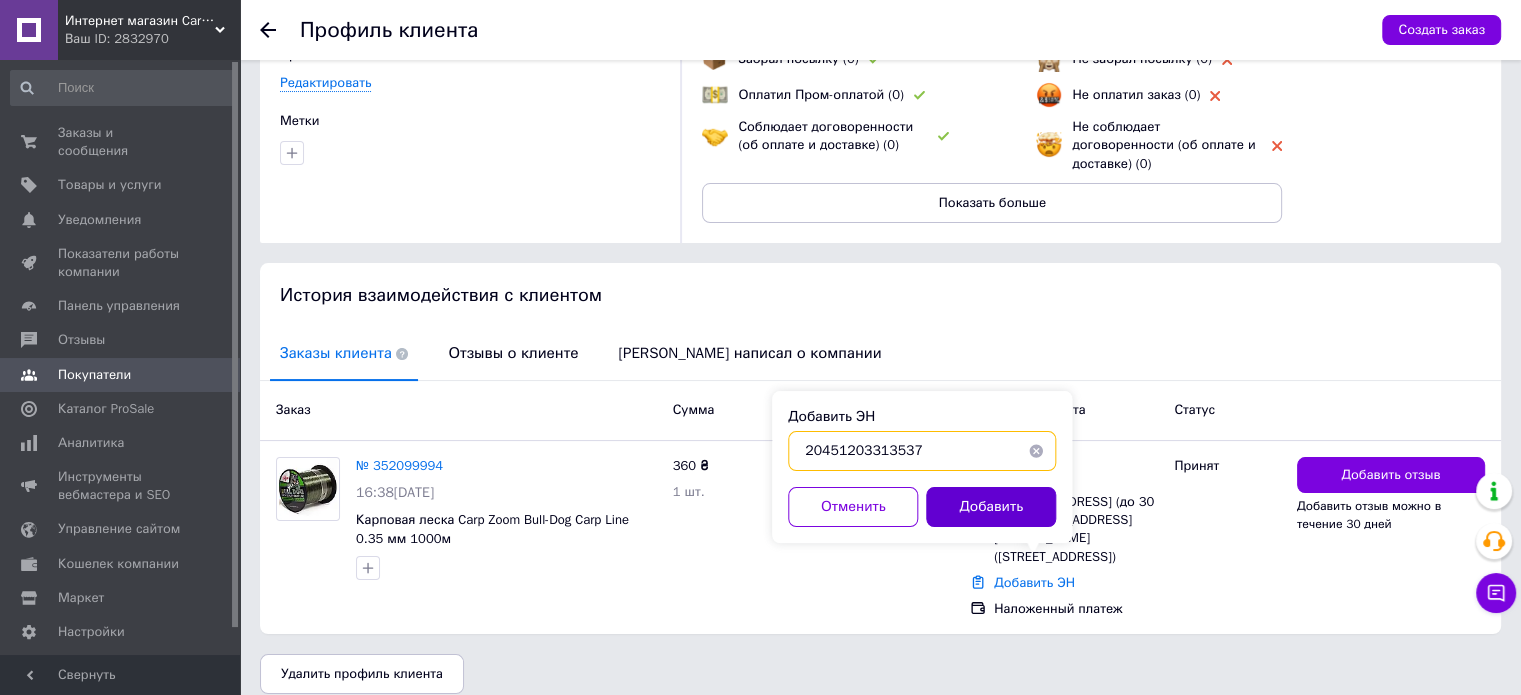 type on "20451203313537" 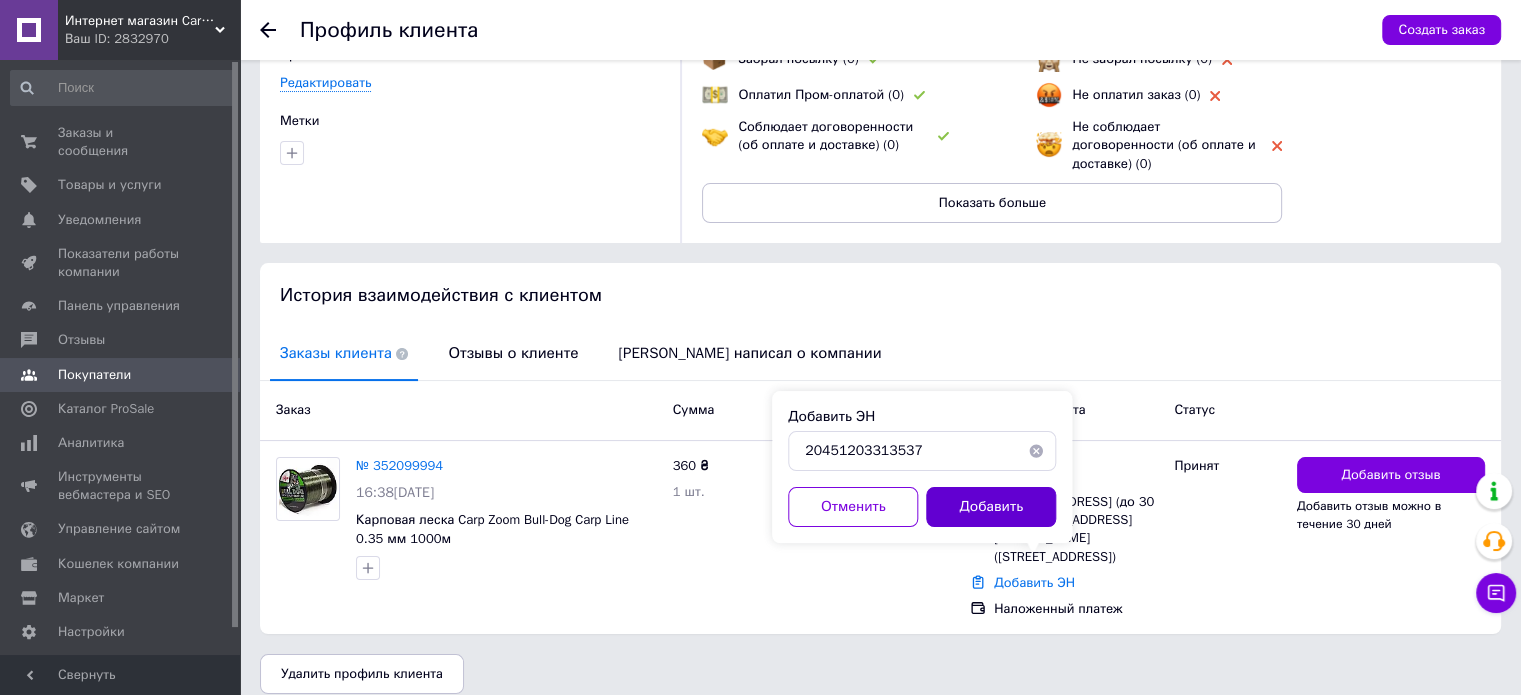 click on "Добавить" 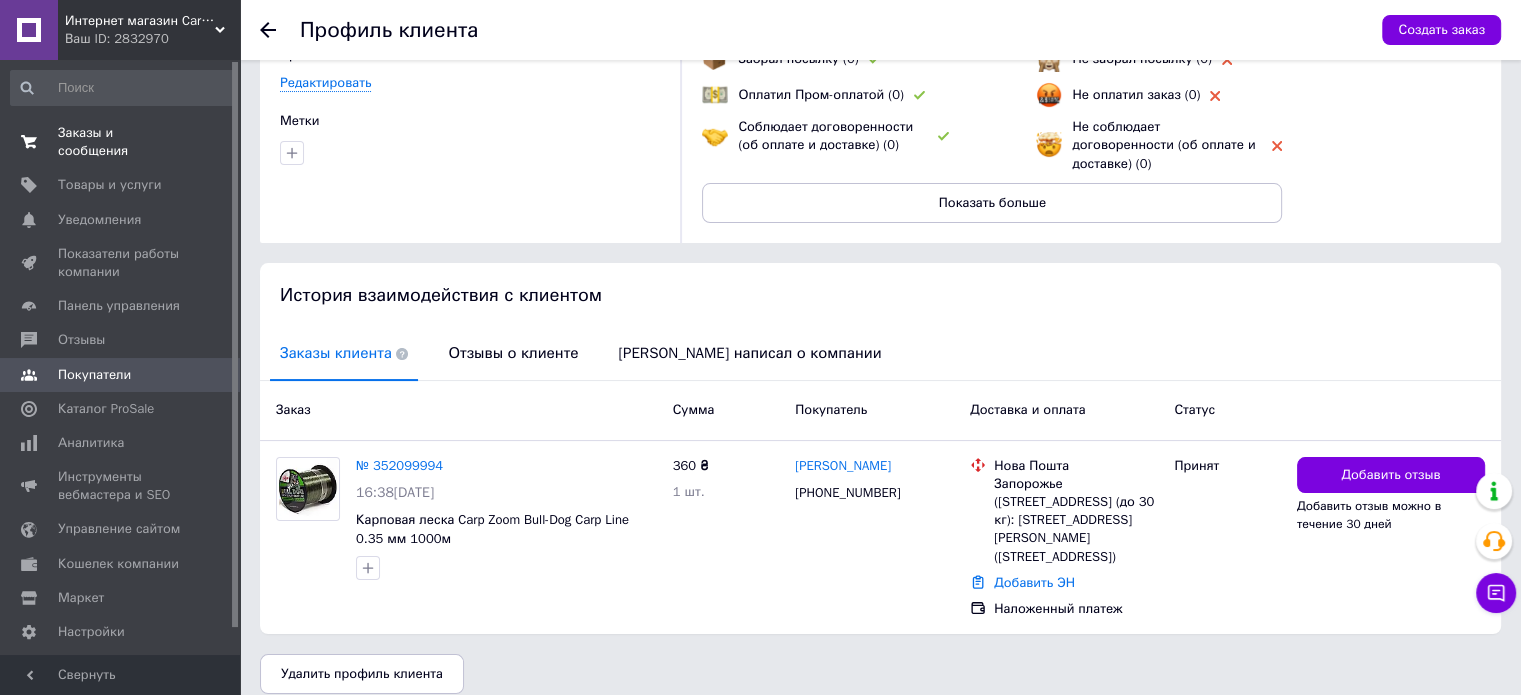 click on "Заказы и сообщения" 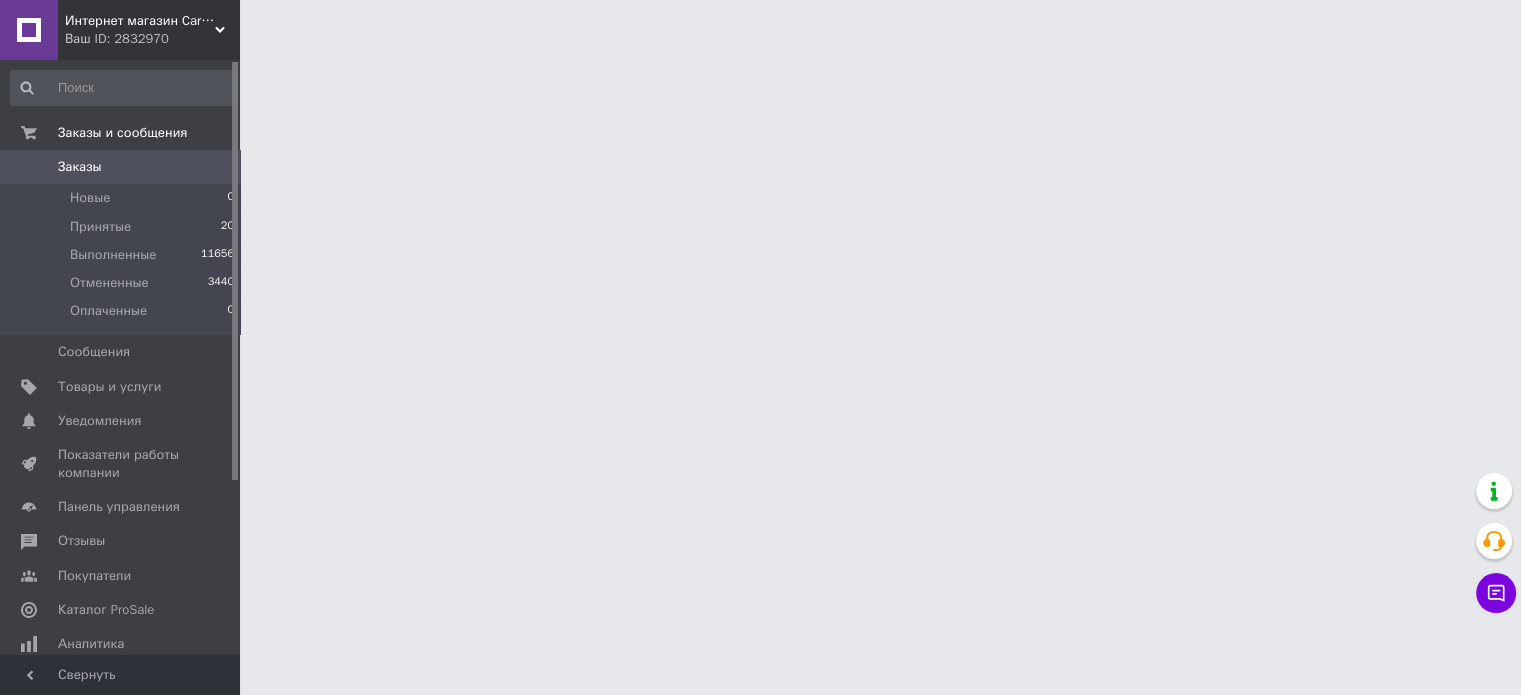 scroll, scrollTop: 0, scrollLeft: 0, axis: both 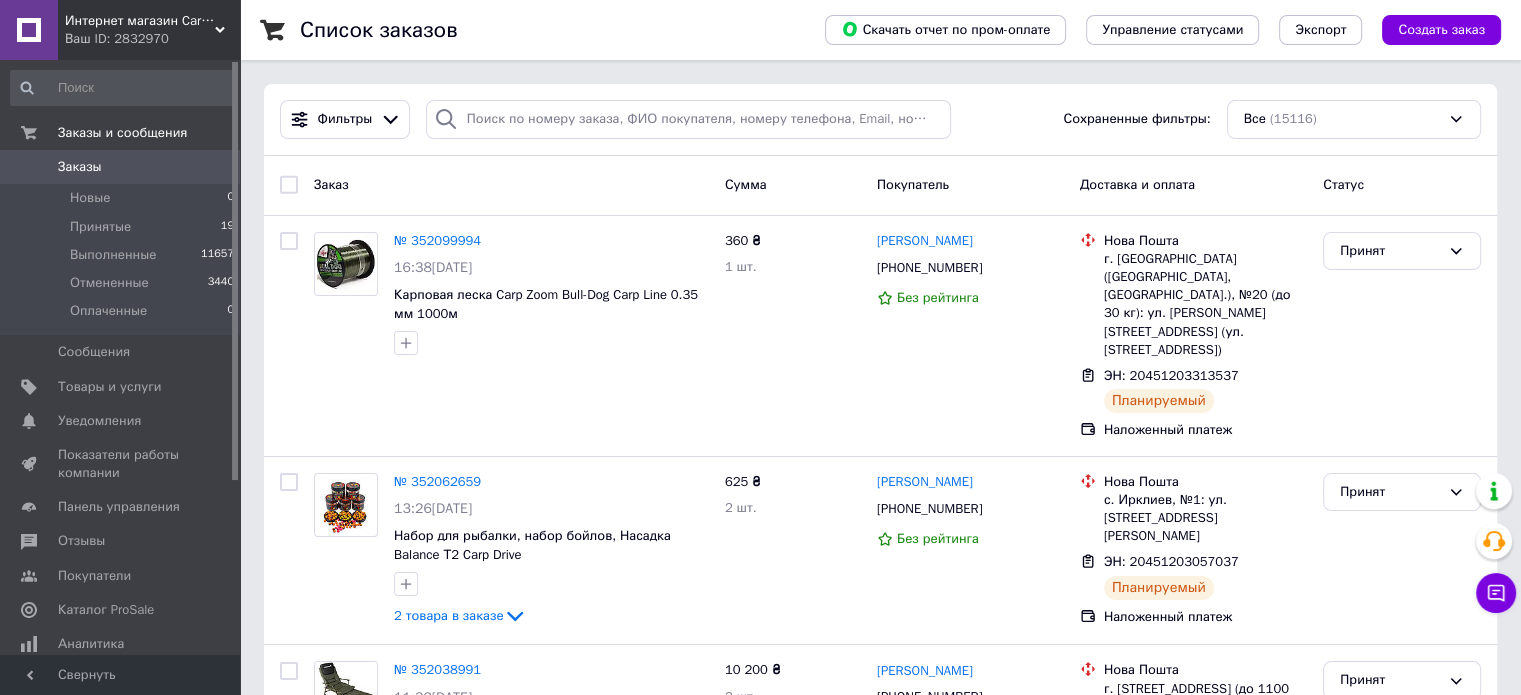 click on "Интернет магазин Carp Dream" at bounding box center [140, 21] 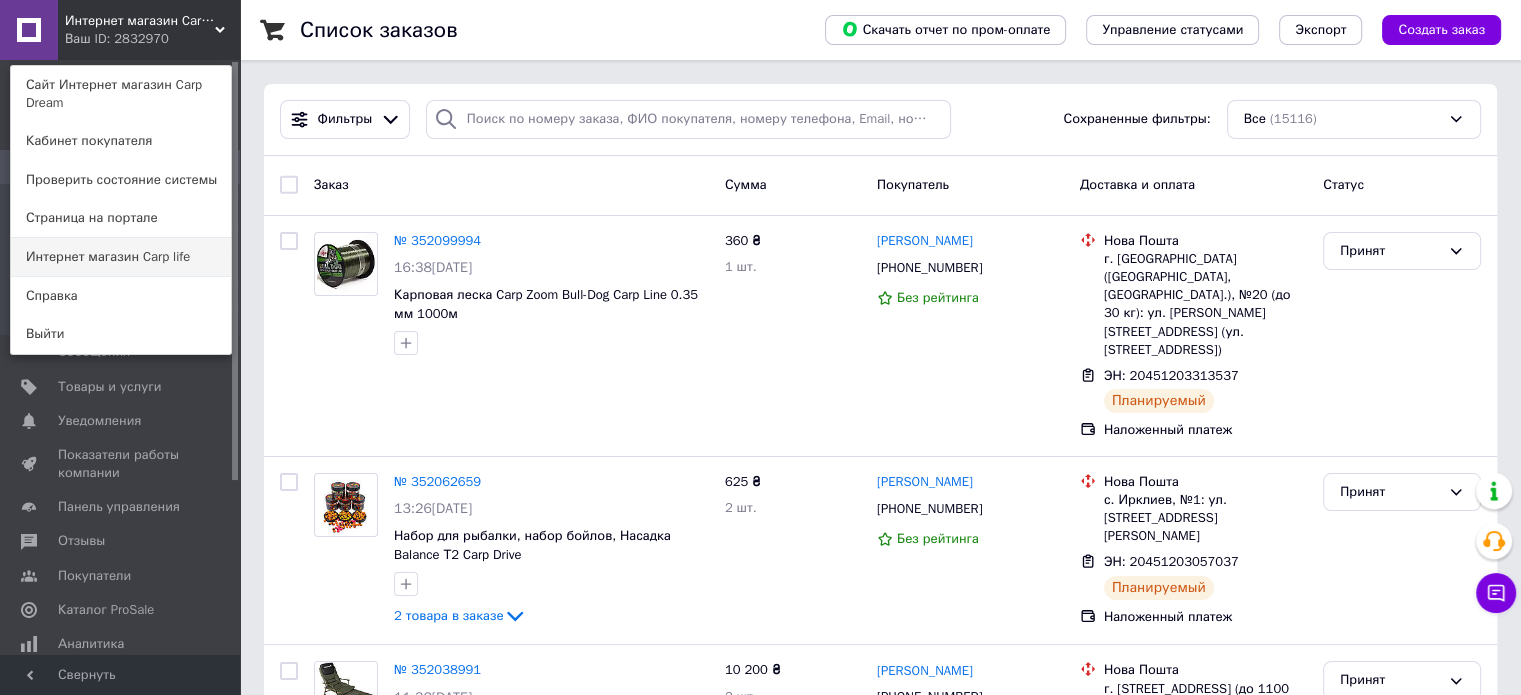 click on "Интернет магазин Carp life" at bounding box center [121, 257] 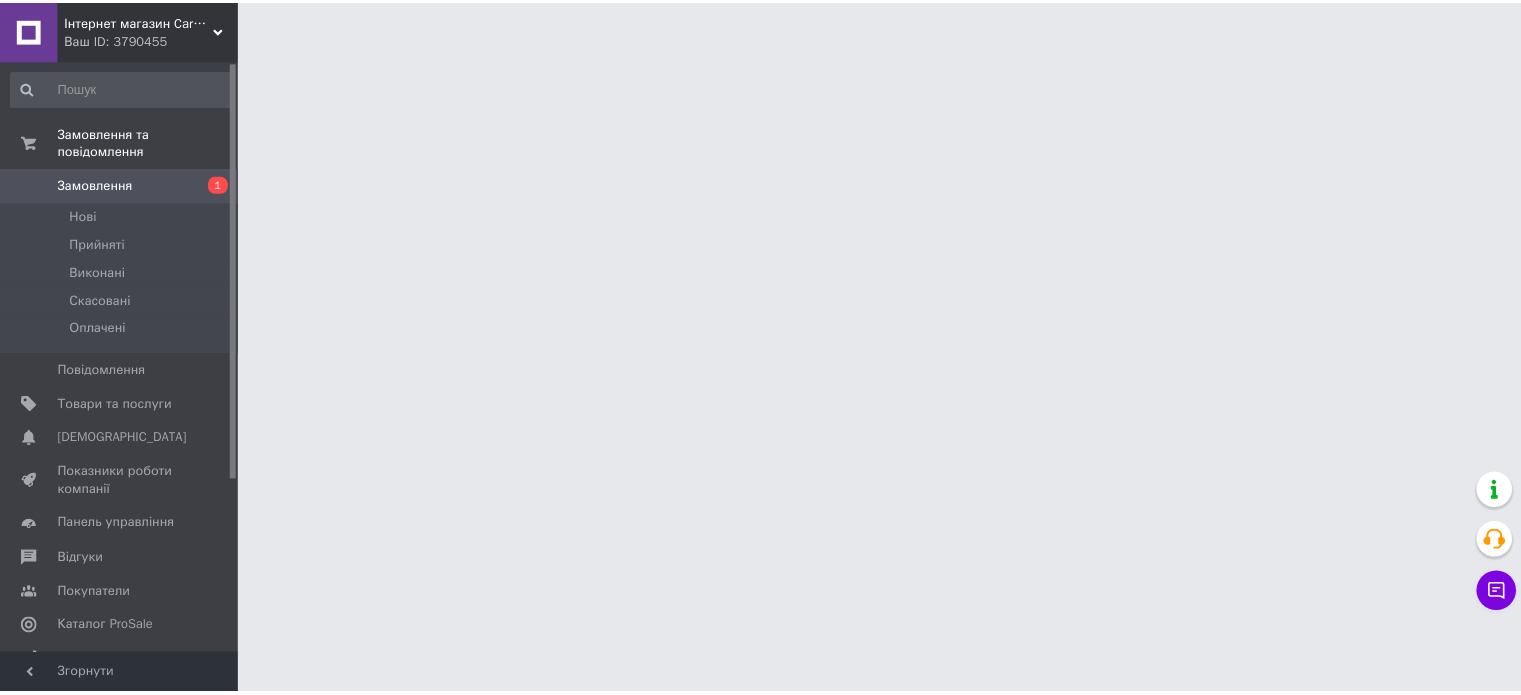 scroll, scrollTop: 0, scrollLeft: 0, axis: both 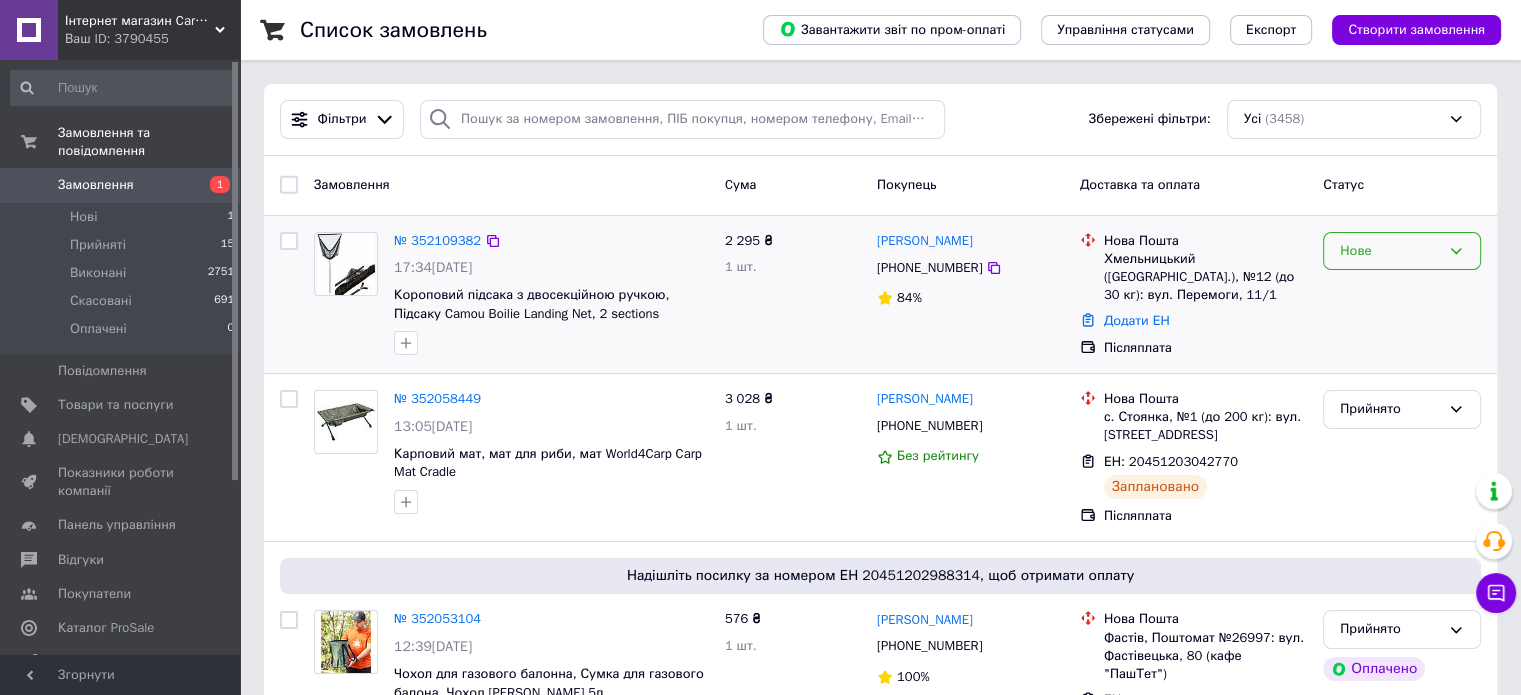 click on "Нове" at bounding box center [1390, 251] 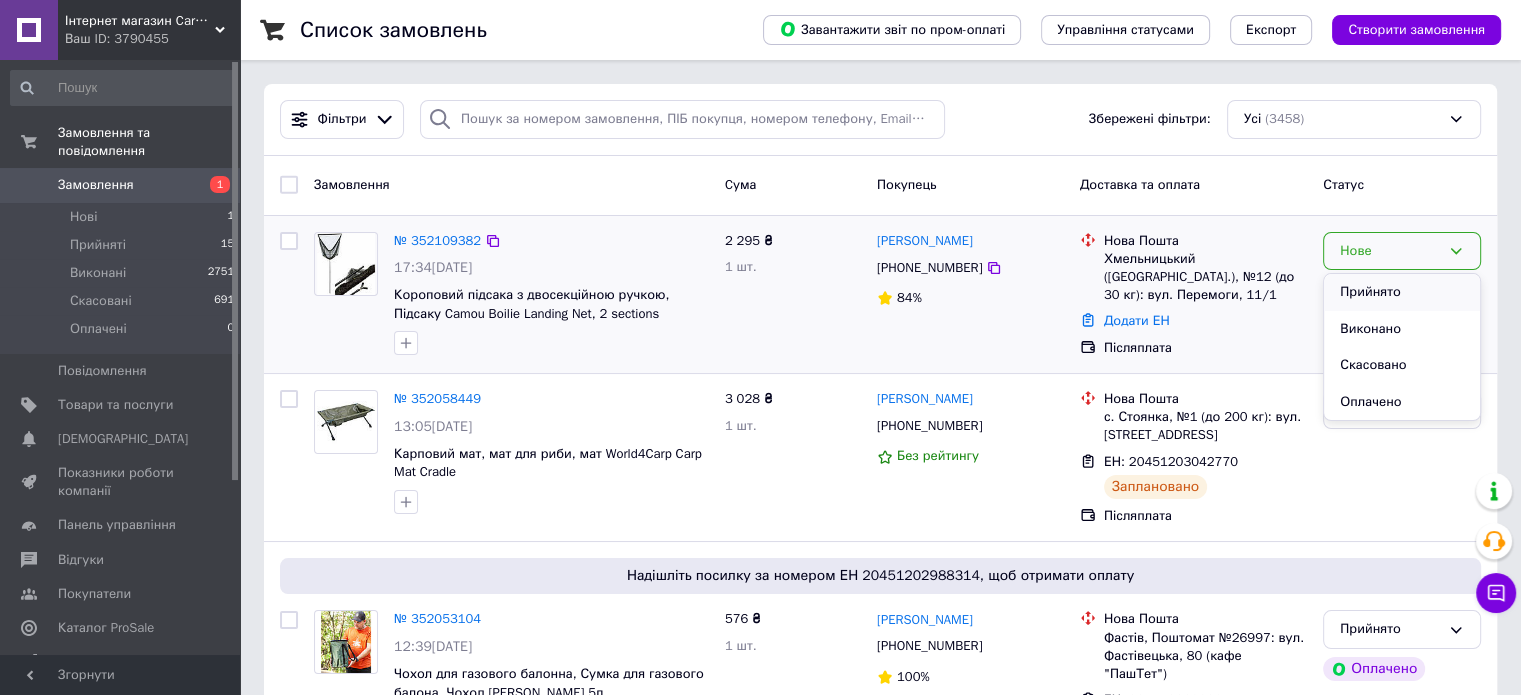 click on "Прийнято" at bounding box center (1402, 292) 